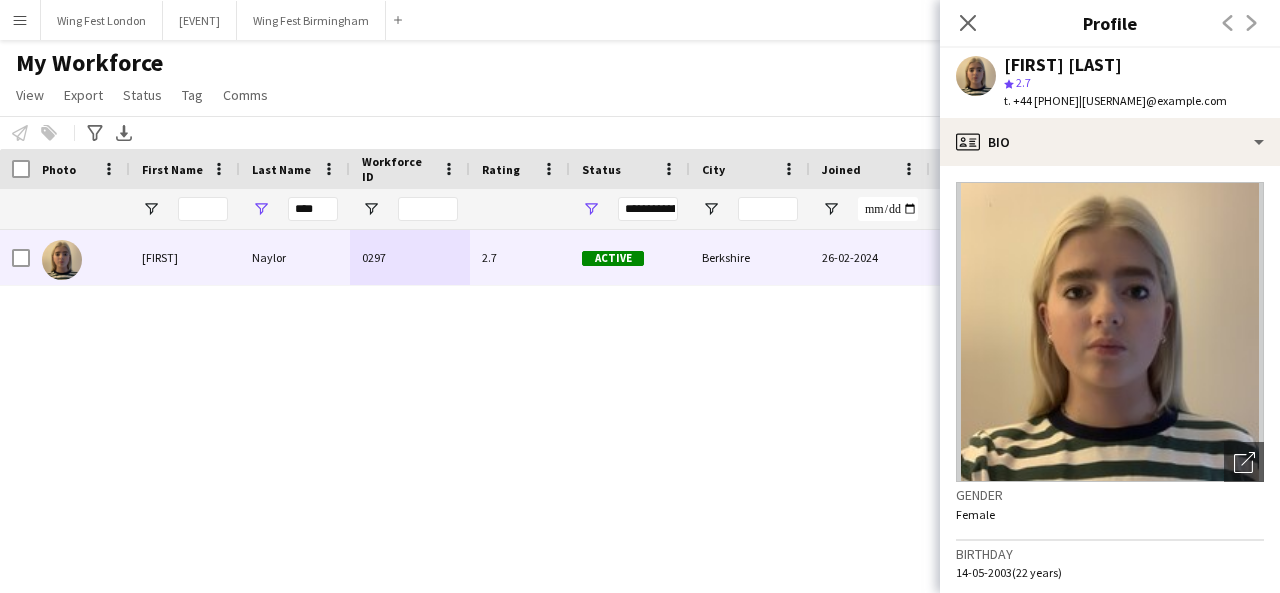scroll, scrollTop: 0, scrollLeft: 0, axis: both 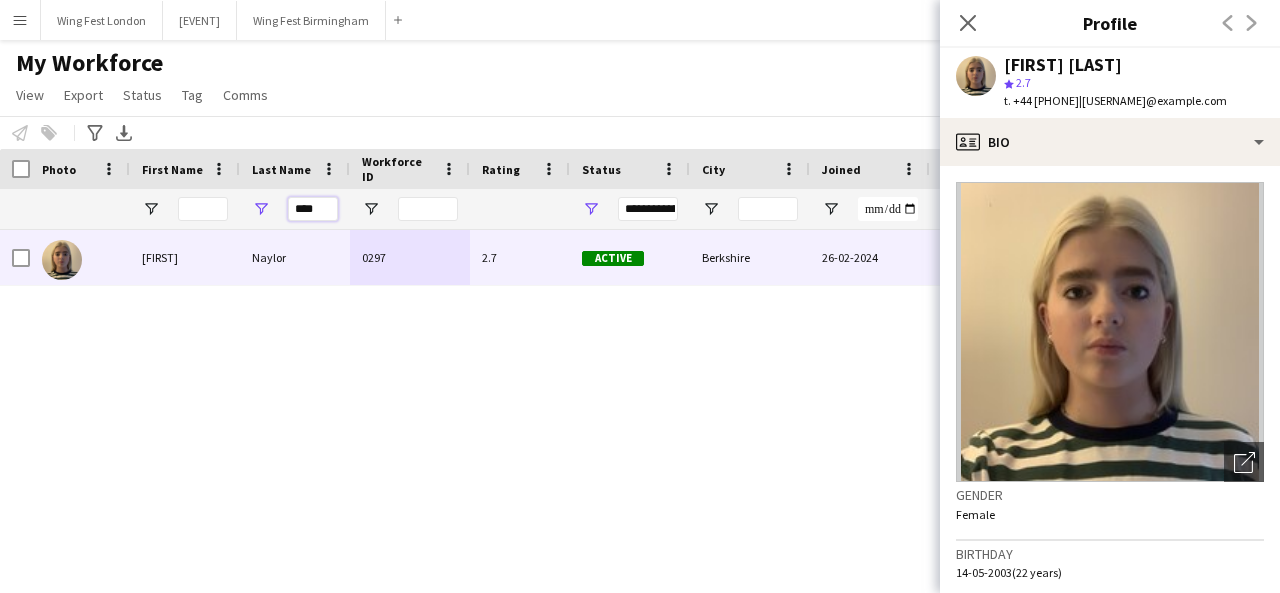 click on "****" at bounding box center (313, 209) 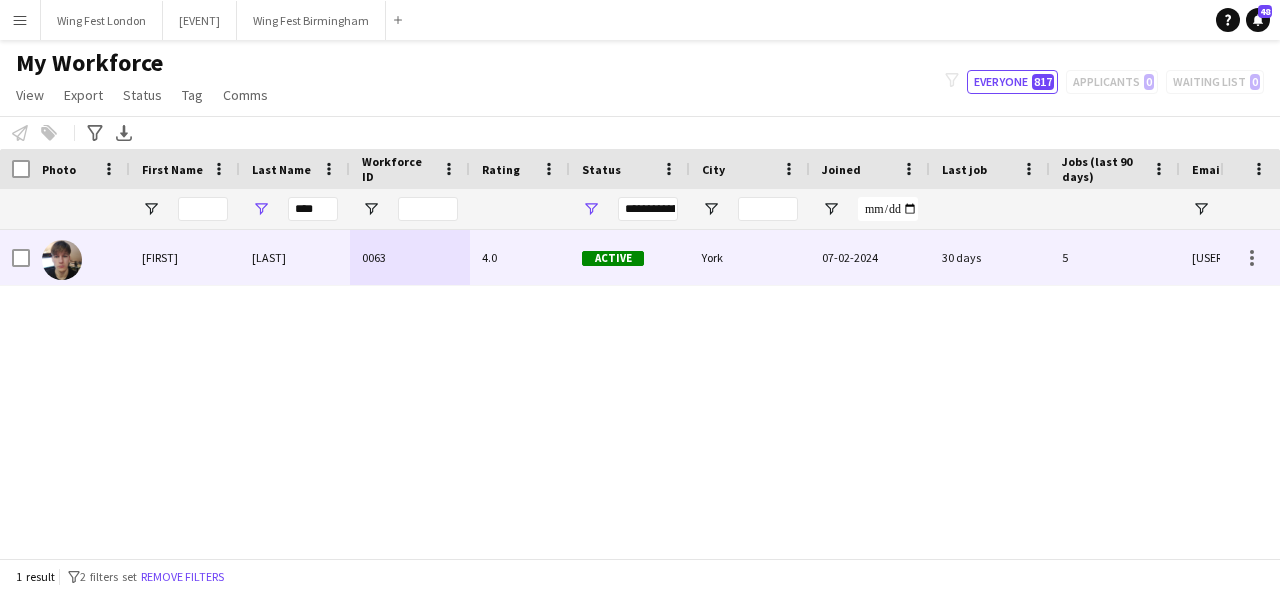 click on "Pease" at bounding box center (295, 257) 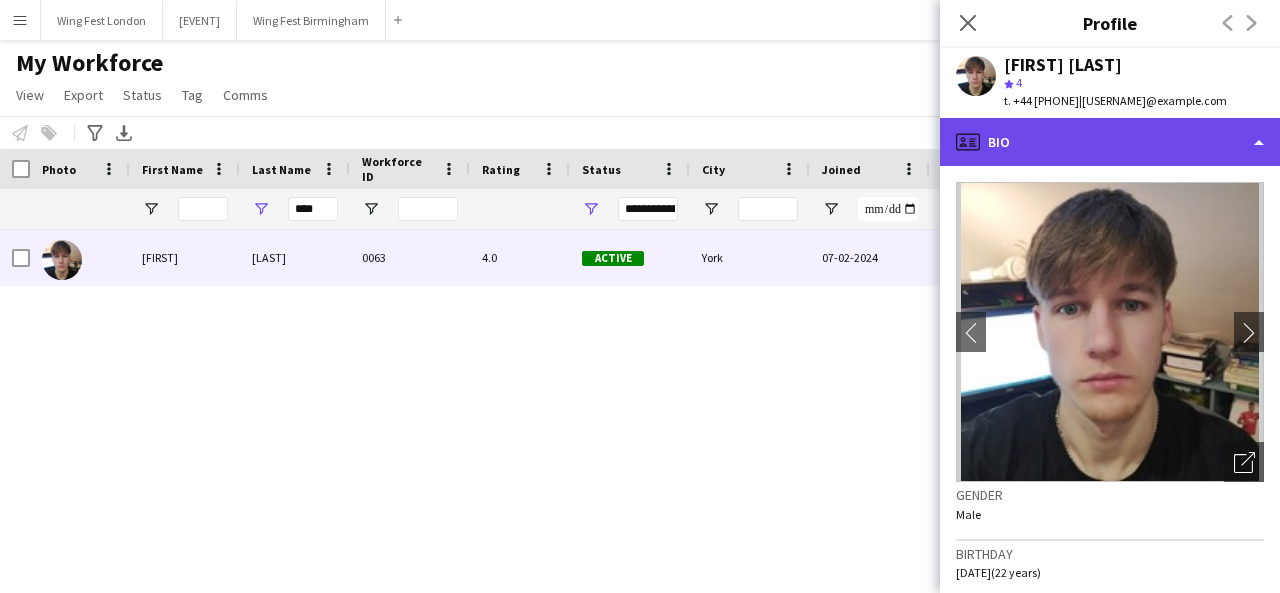 click on "profile
Bio" 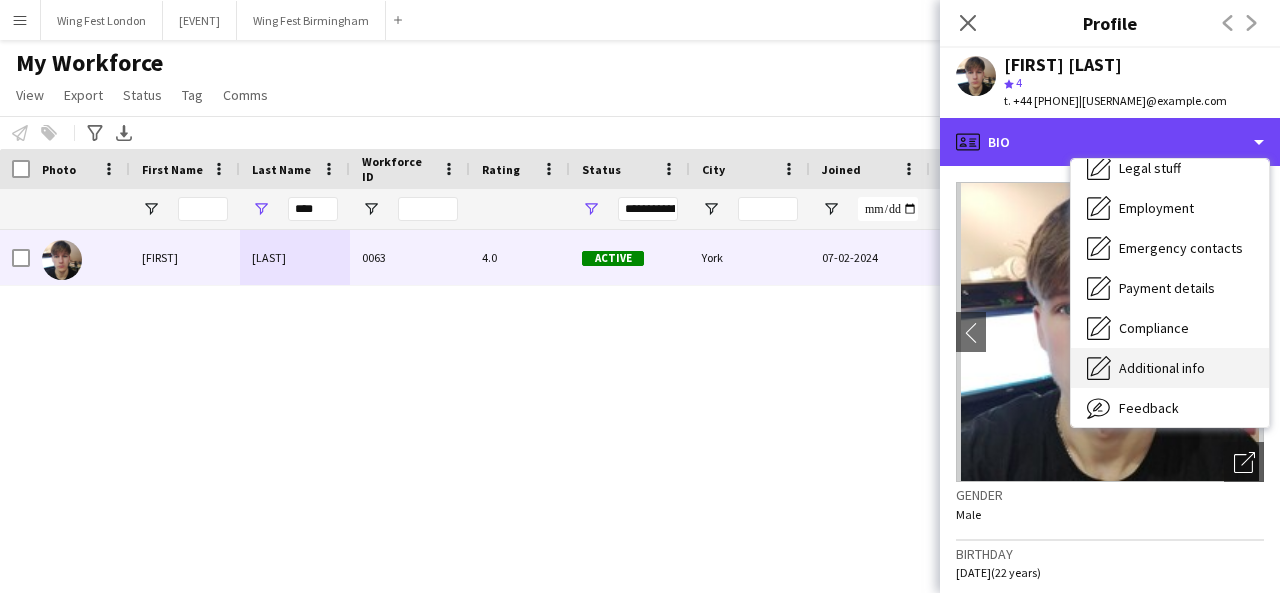 scroll, scrollTop: 148, scrollLeft: 0, axis: vertical 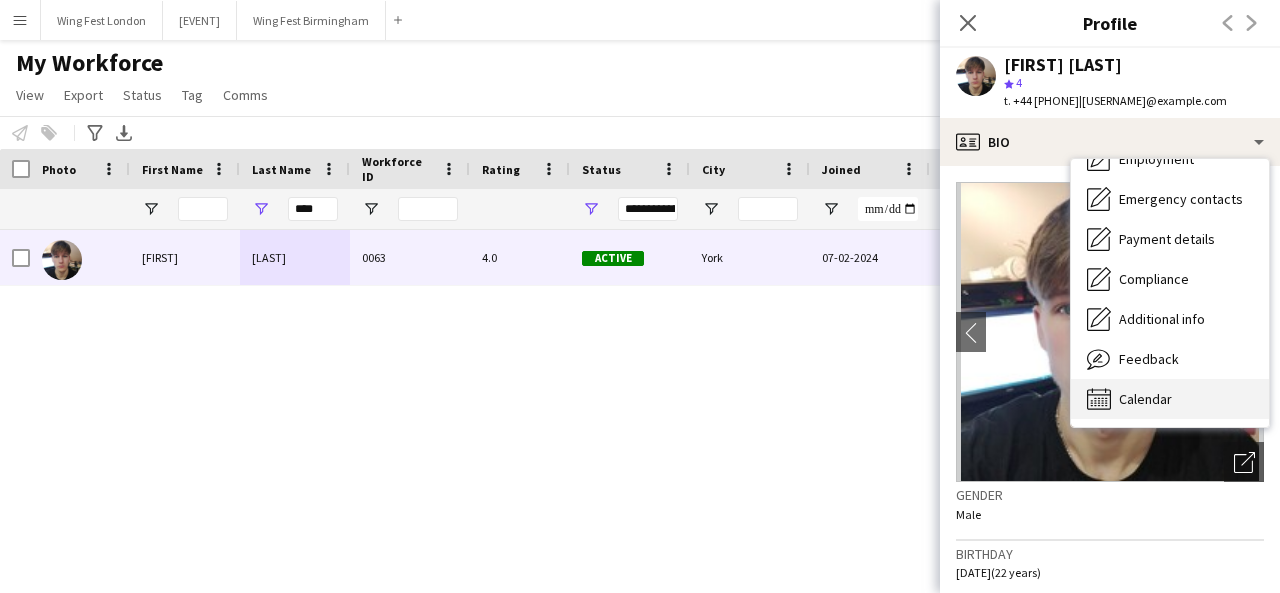 click on "Calendar
Calendar" at bounding box center [1170, 399] 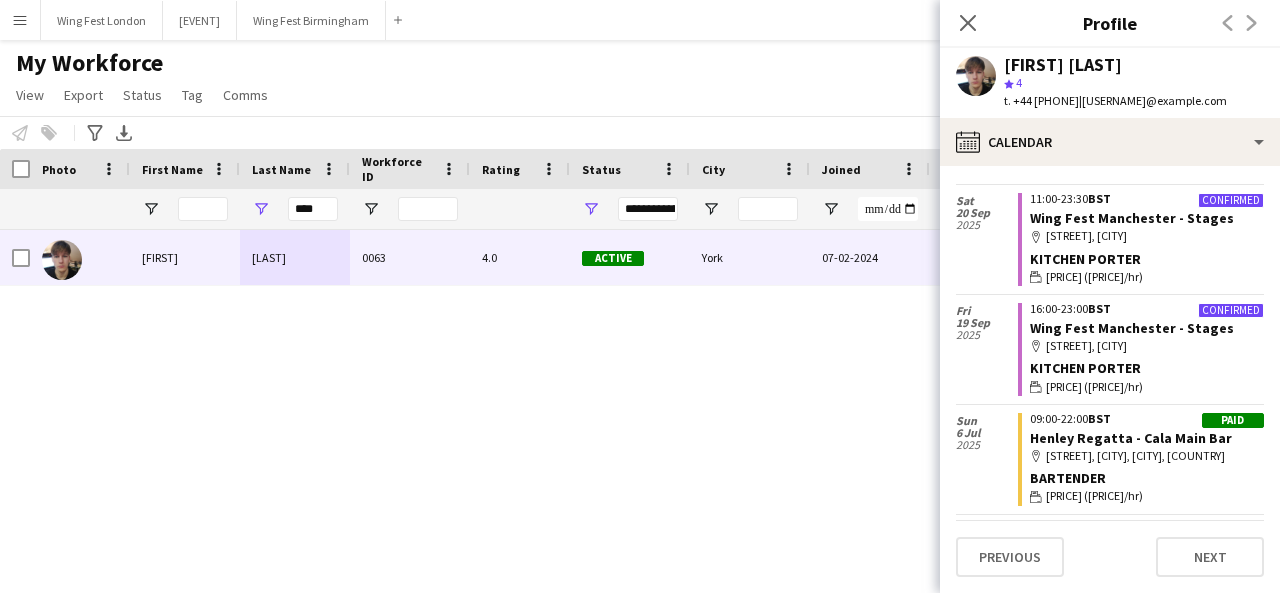scroll, scrollTop: 130, scrollLeft: 0, axis: vertical 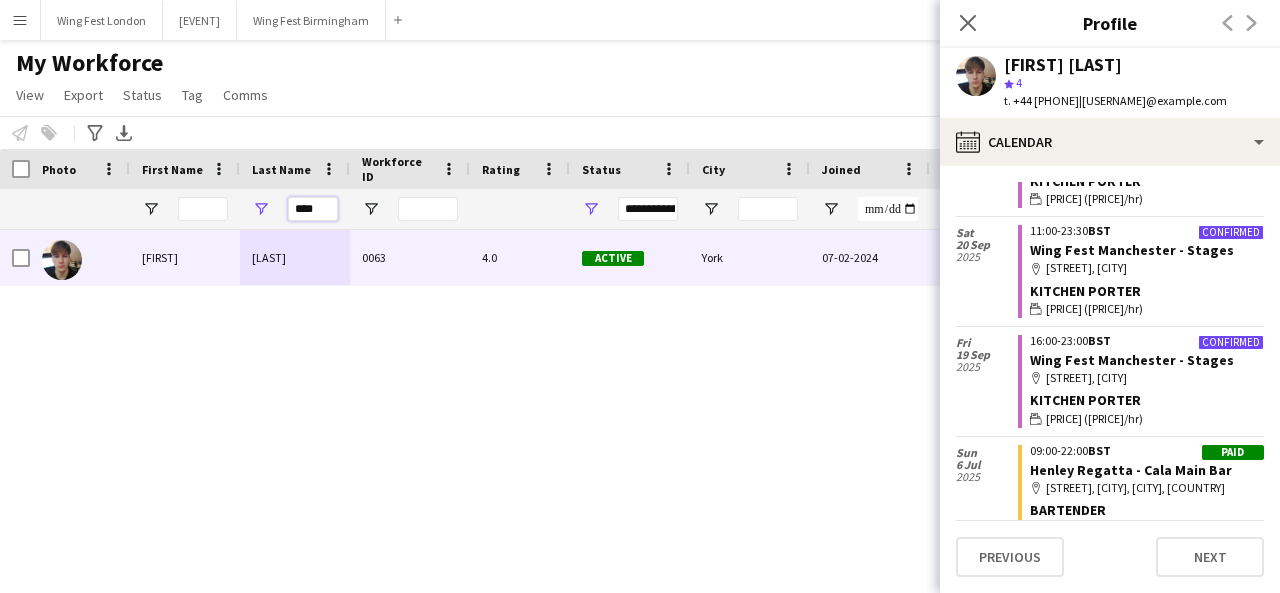 click on "****" at bounding box center [313, 209] 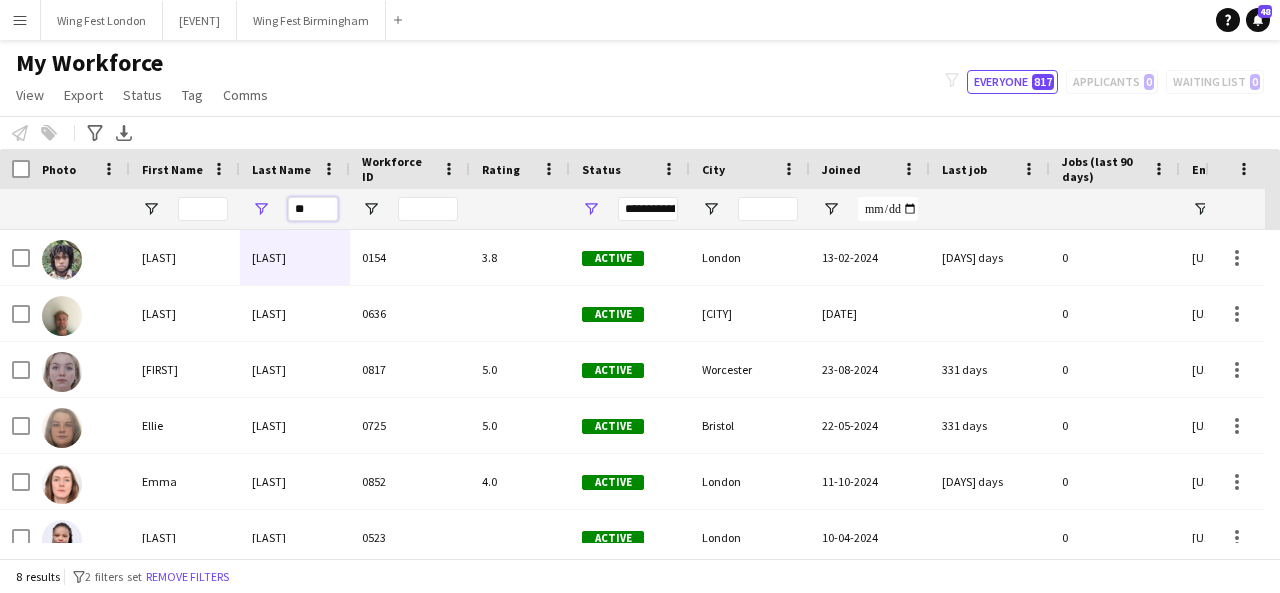 type on "*" 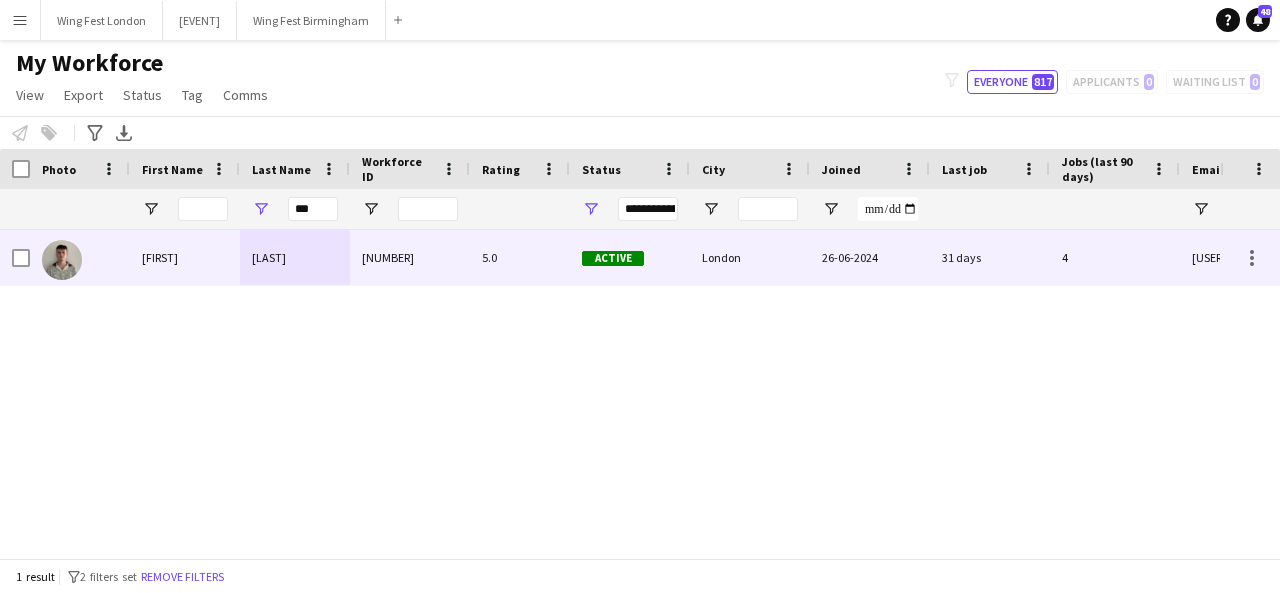 click on "Beilby" at bounding box center [295, 257] 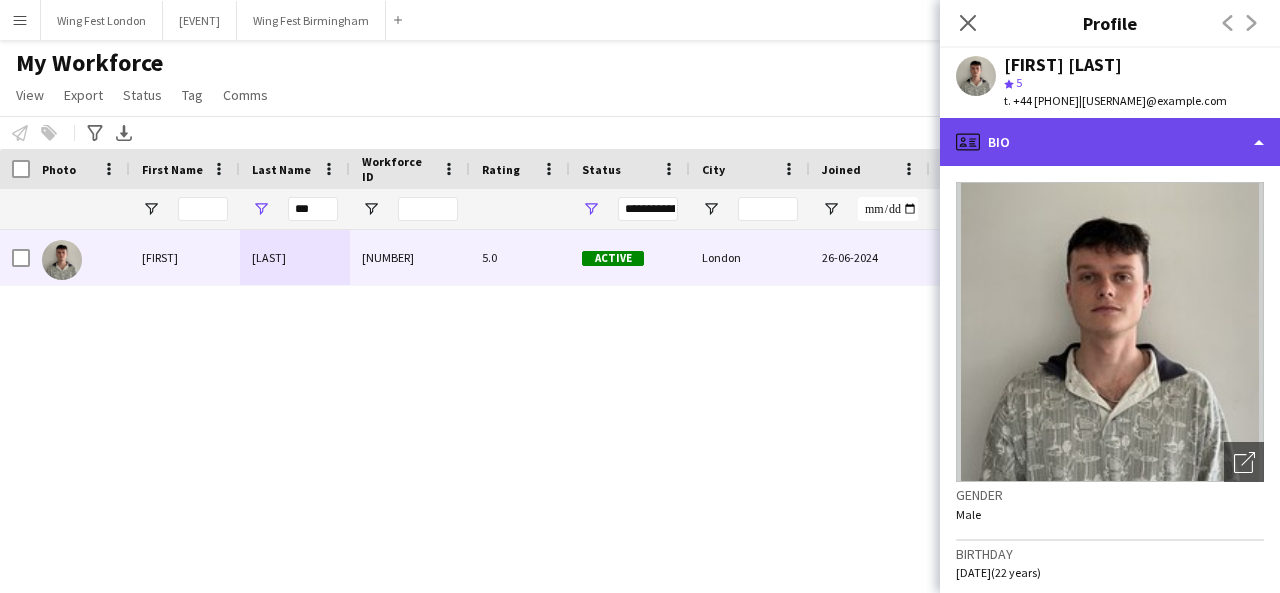 click on "profile
Bio" 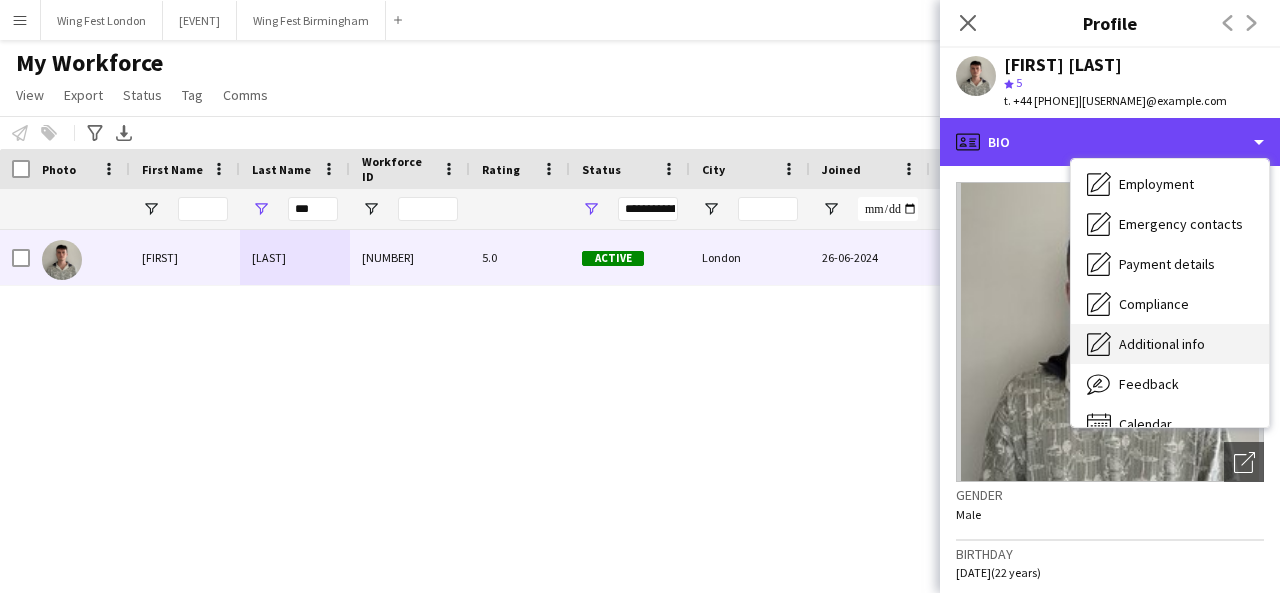scroll, scrollTop: 148, scrollLeft: 0, axis: vertical 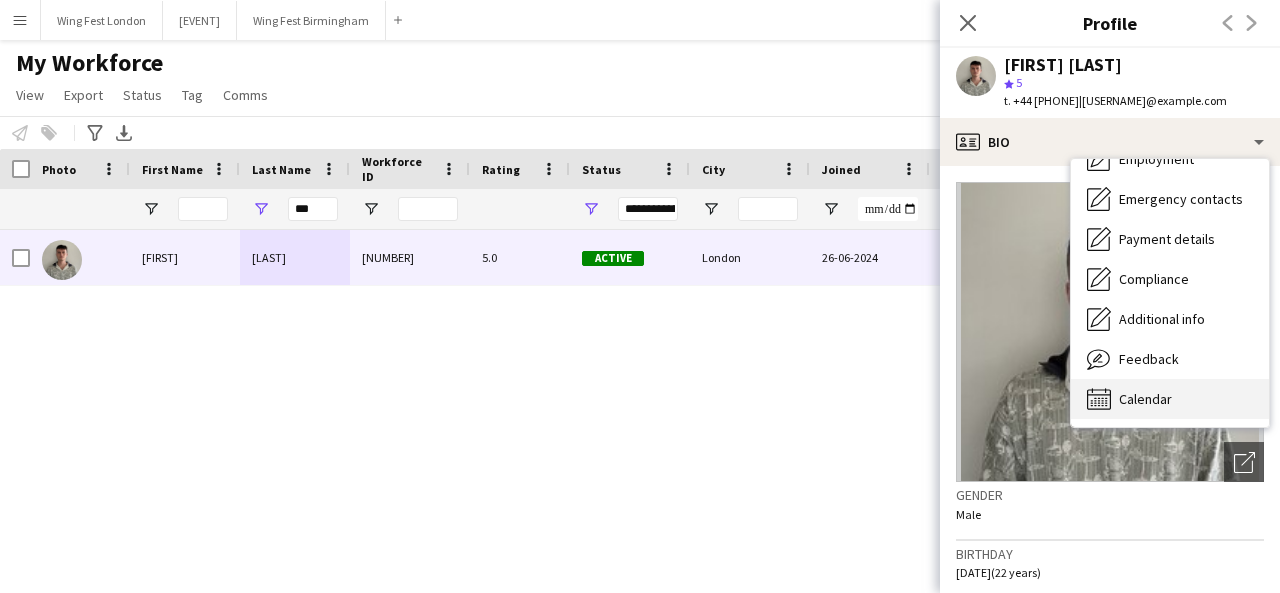 click on "Calendar
Calendar" at bounding box center [1170, 399] 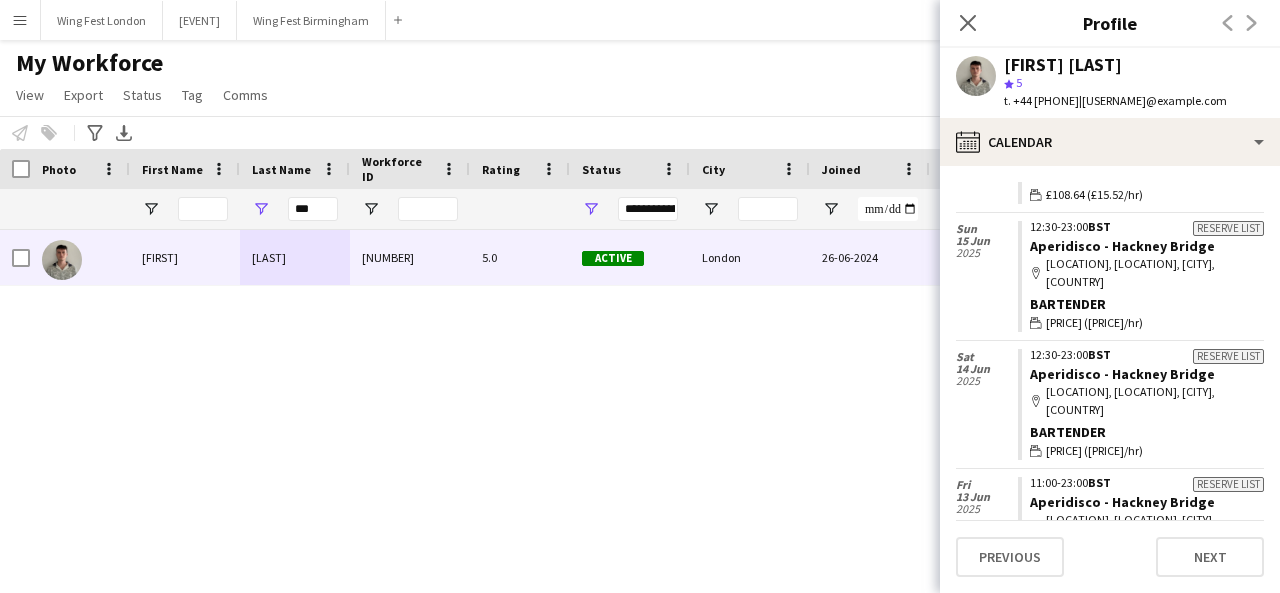 scroll, scrollTop: 2351, scrollLeft: 0, axis: vertical 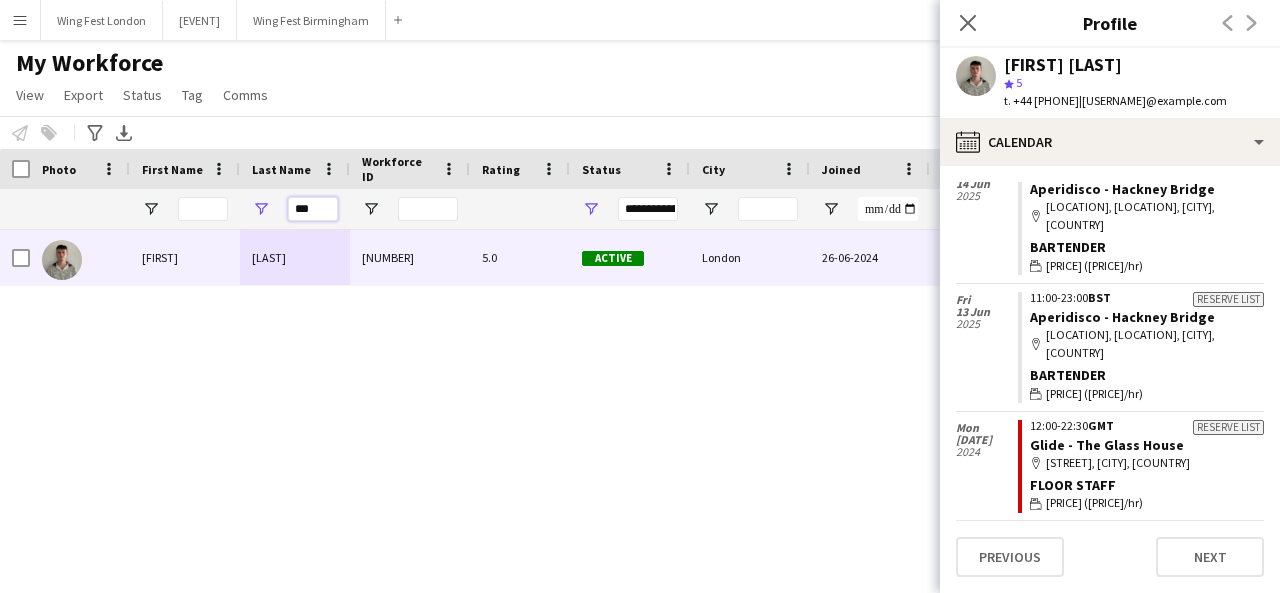 click on "***" at bounding box center (313, 209) 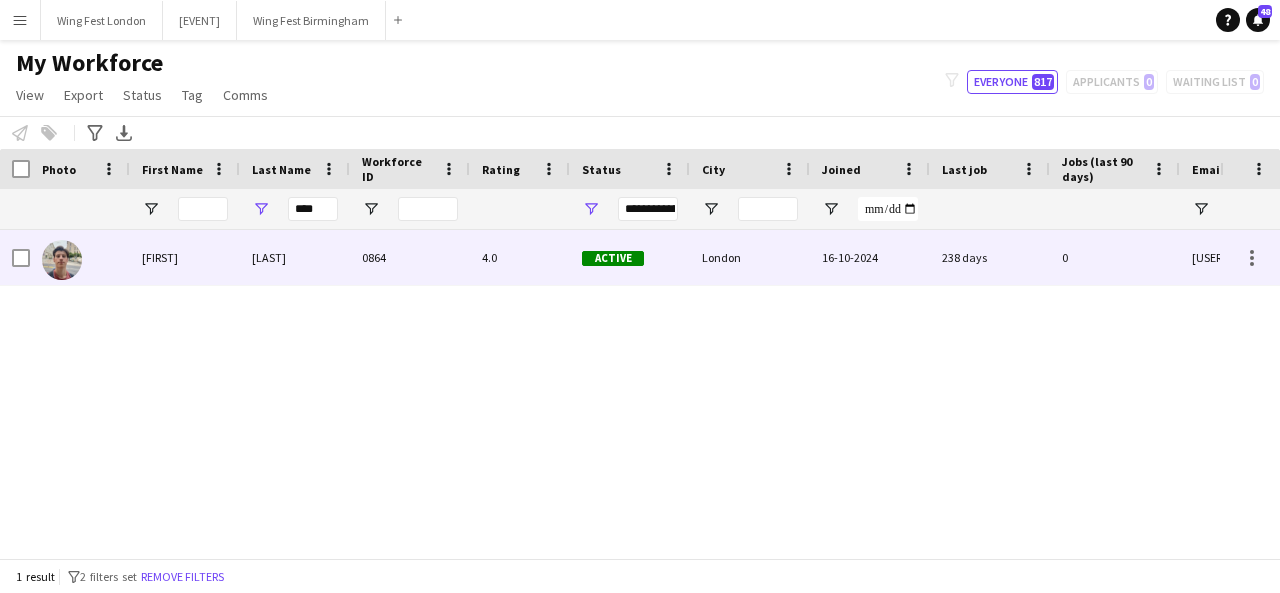 click on "Nollet" at bounding box center [295, 257] 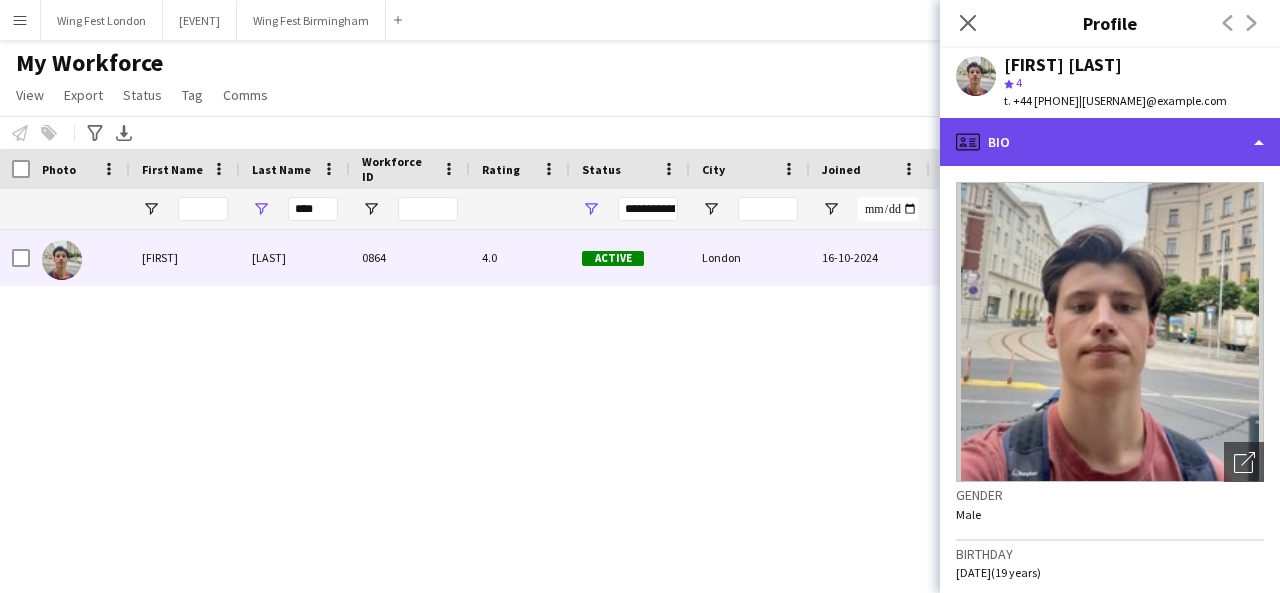 click on "profile
Bio" 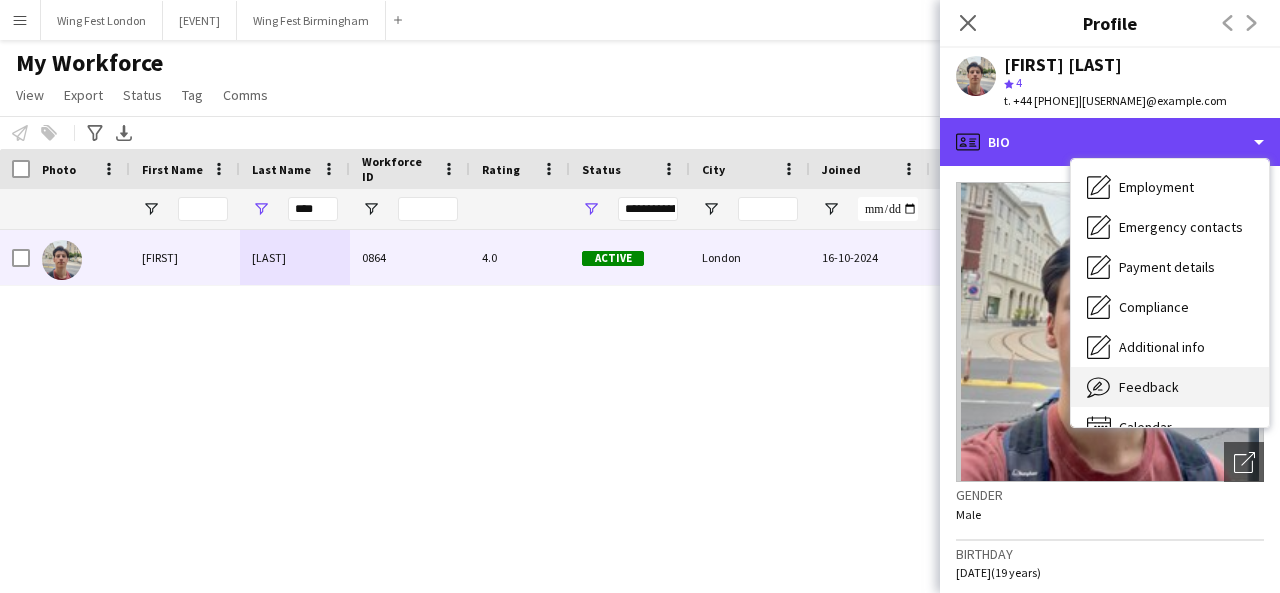 scroll, scrollTop: 148, scrollLeft: 0, axis: vertical 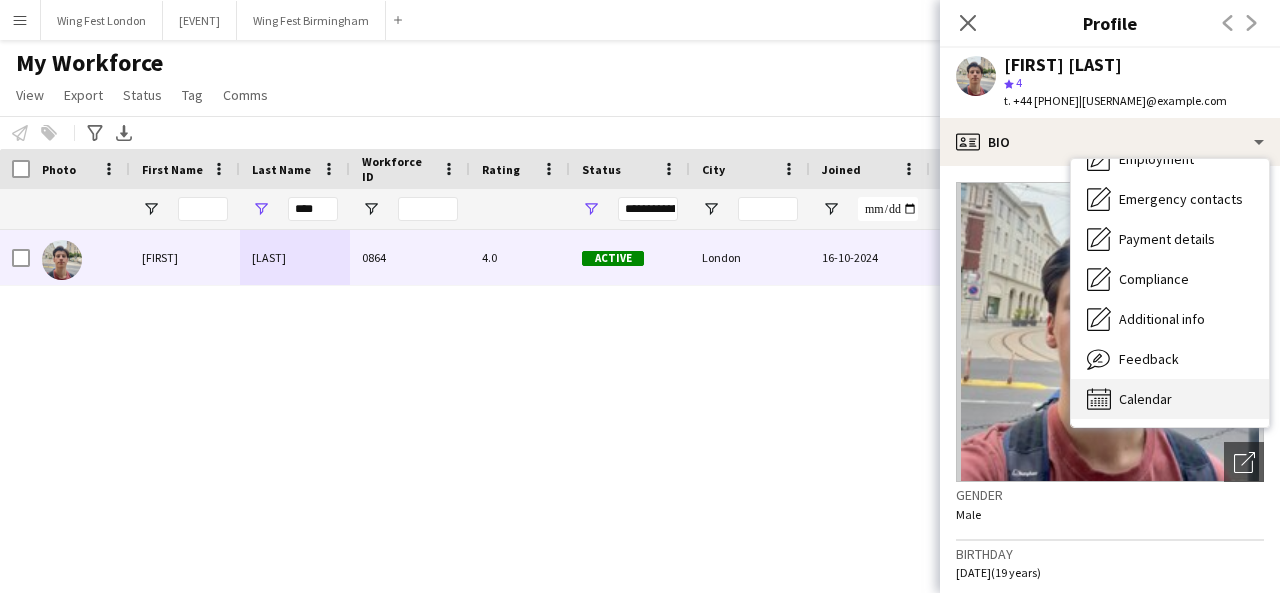 click on "Calendar
Calendar" at bounding box center [1170, 399] 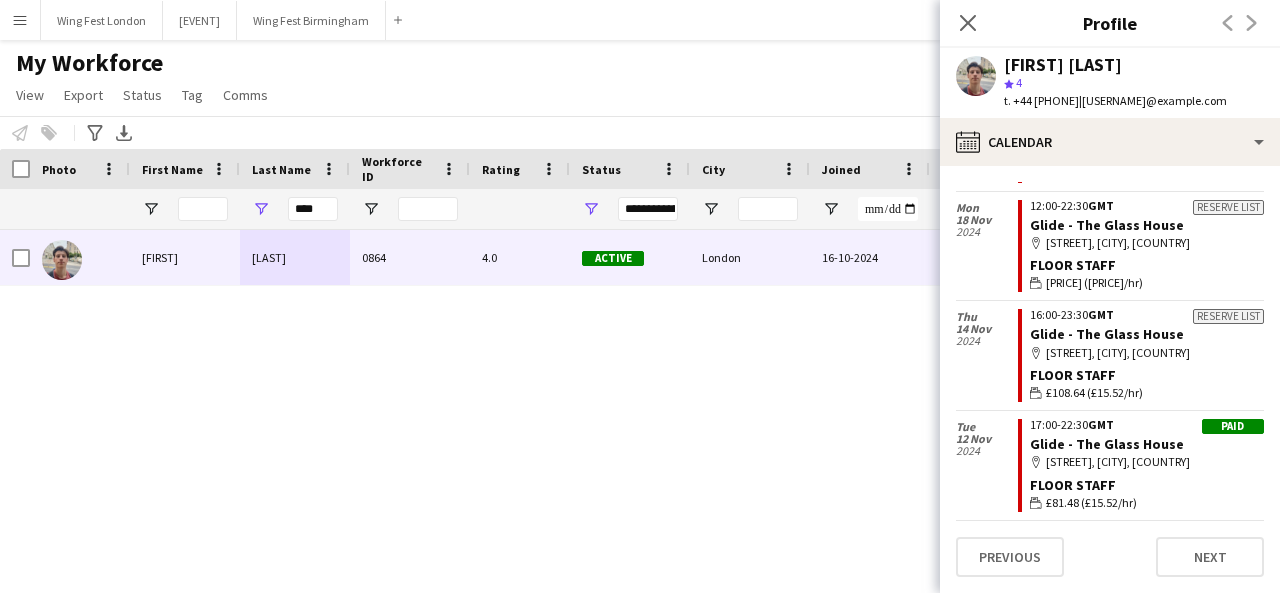 scroll, scrollTop: 1430, scrollLeft: 0, axis: vertical 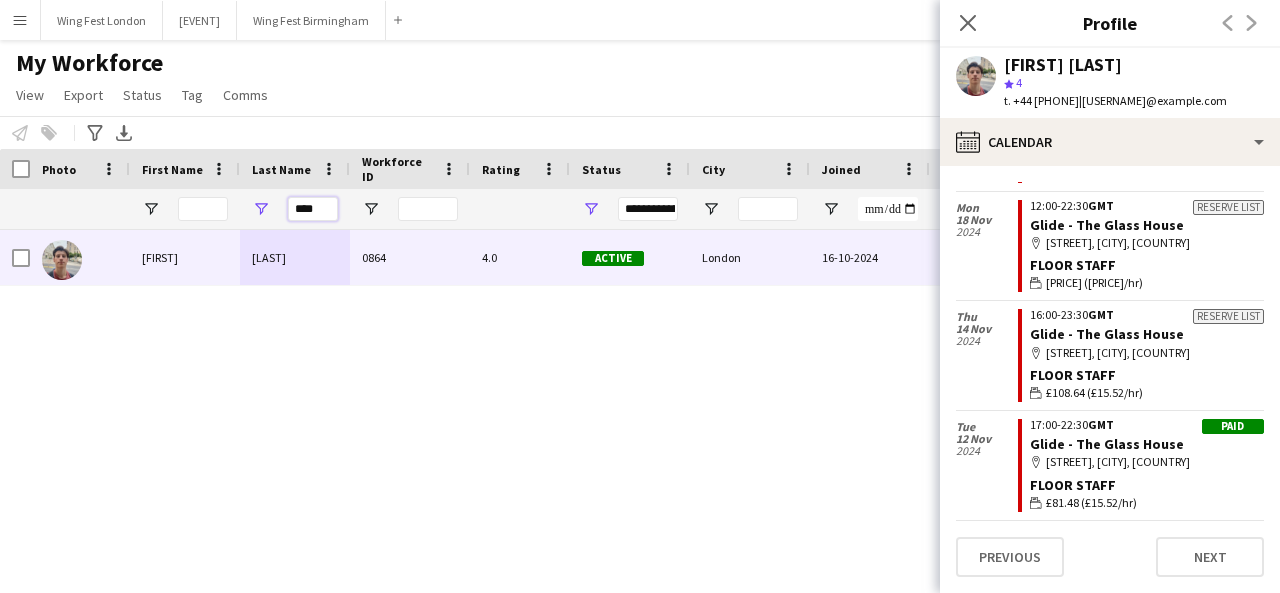 click on "****" at bounding box center [313, 209] 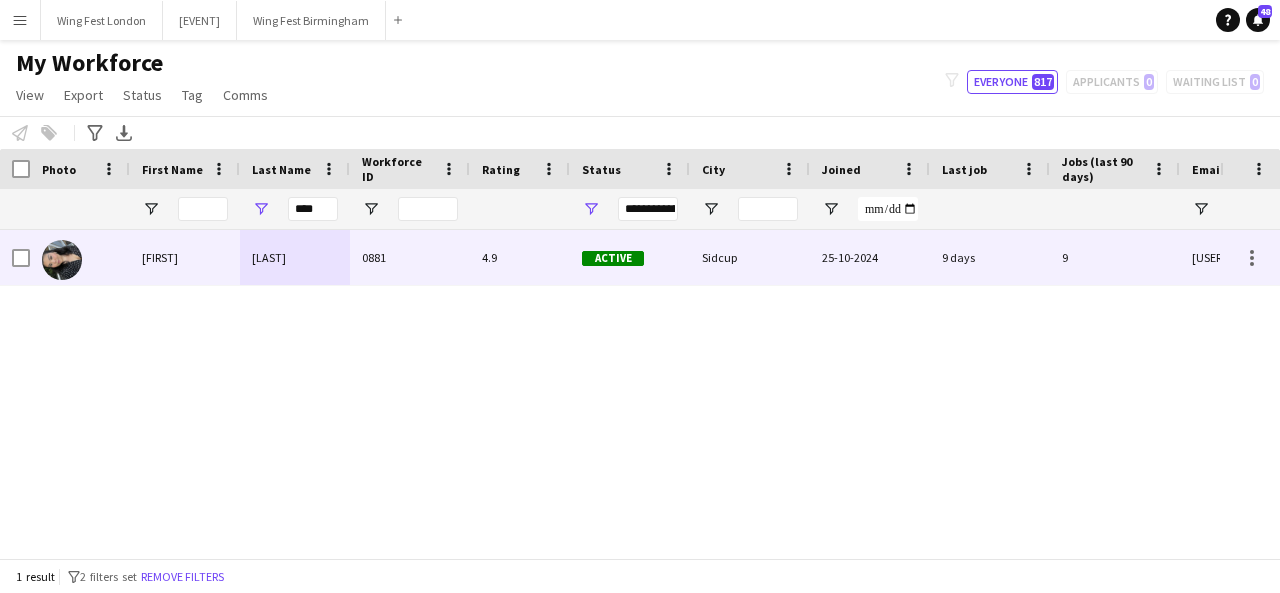 click on "0881" at bounding box center [410, 257] 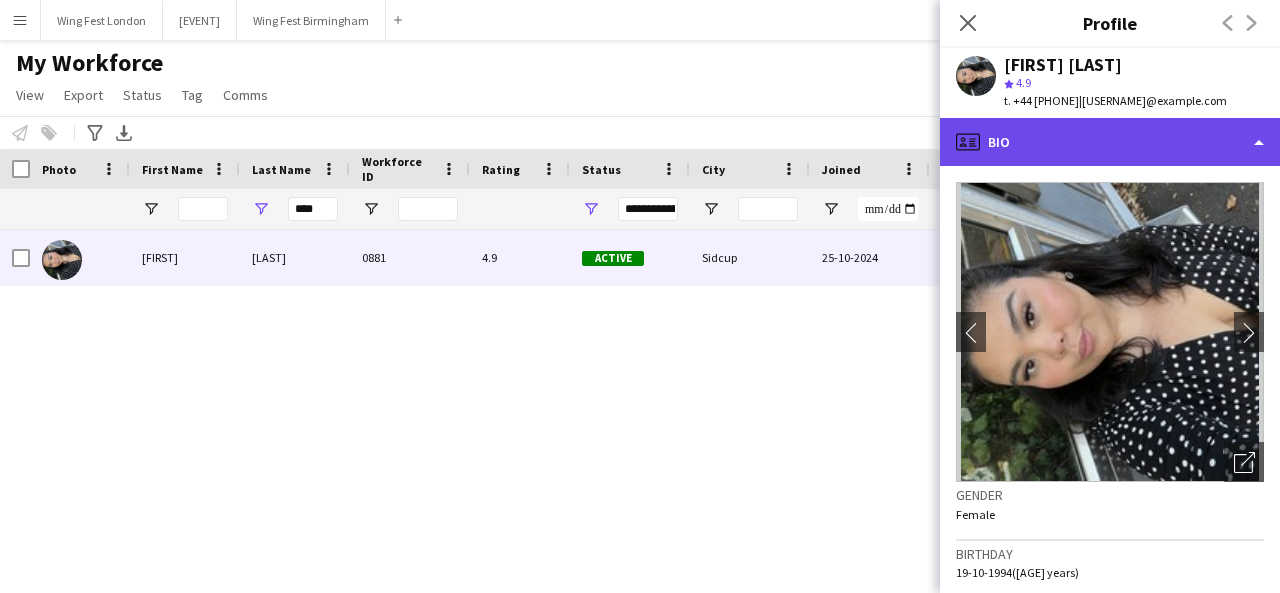 click on "profile
Bio" 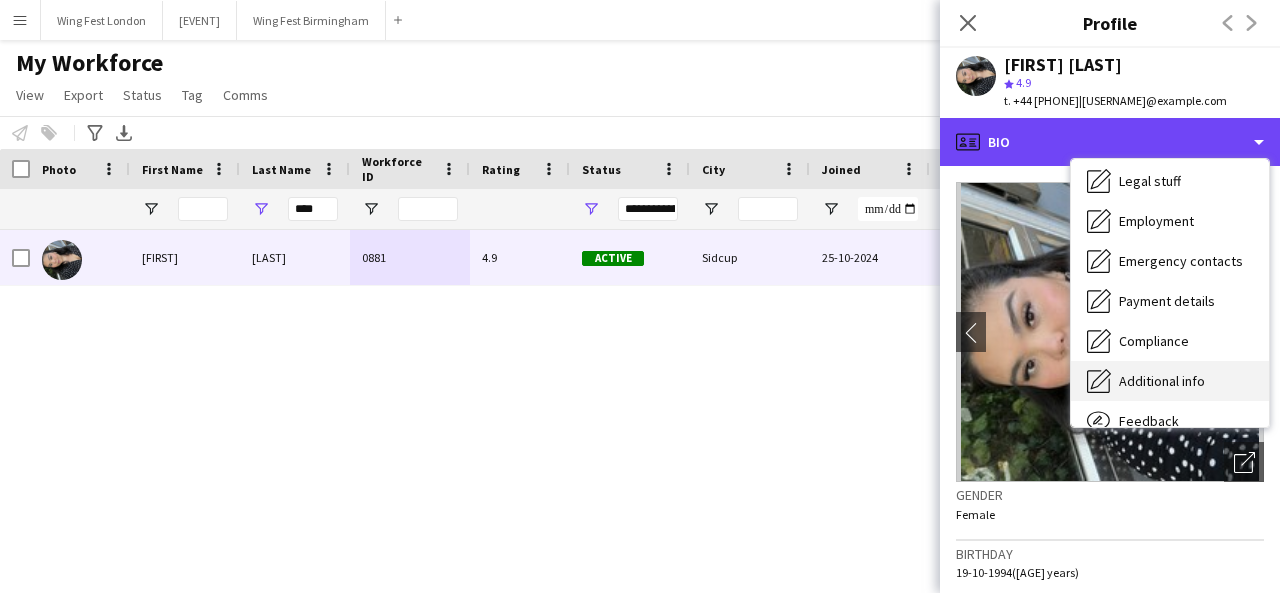 scroll, scrollTop: 148, scrollLeft: 0, axis: vertical 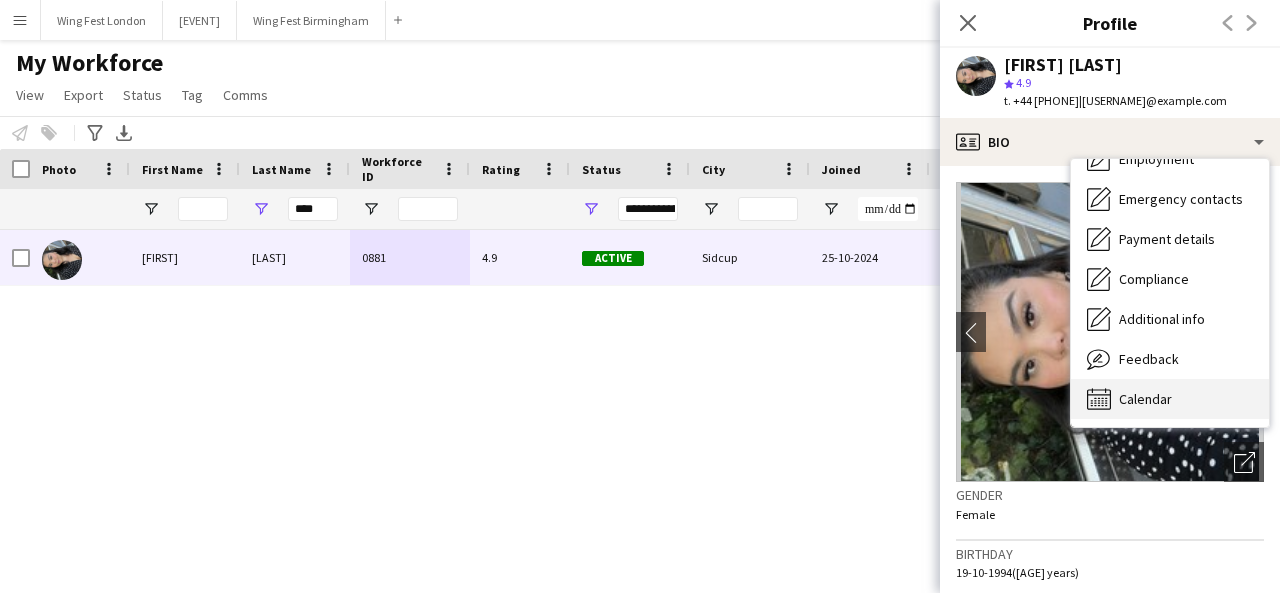 click on "Calendar
Calendar" at bounding box center [1170, 399] 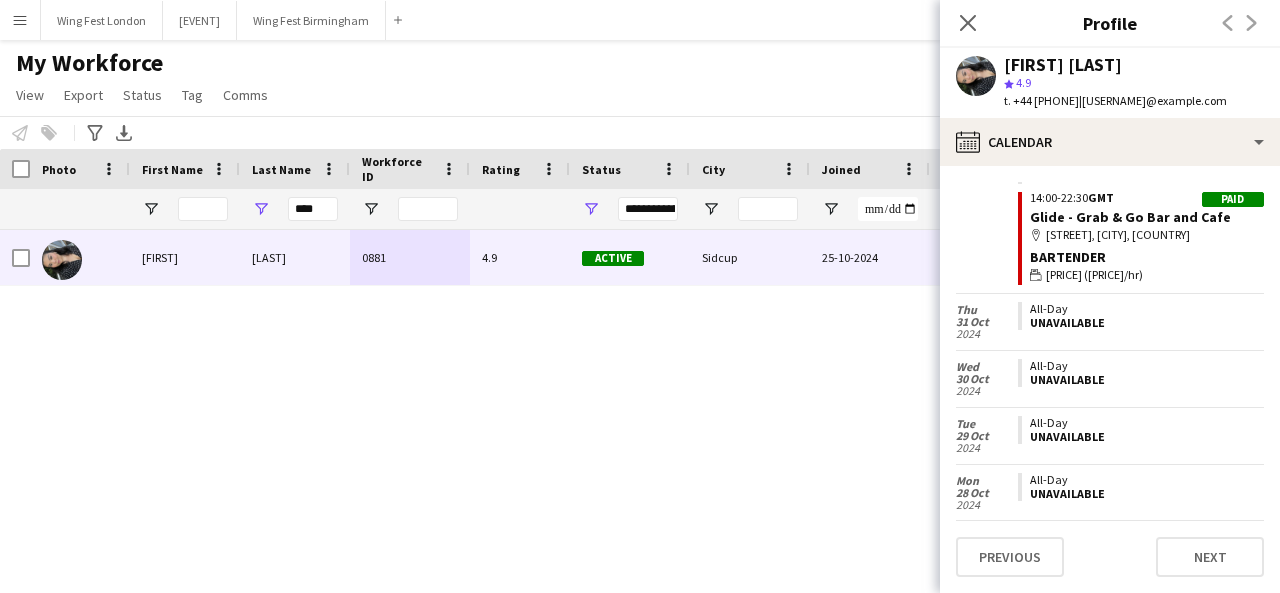 scroll, scrollTop: 3236, scrollLeft: 0, axis: vertical 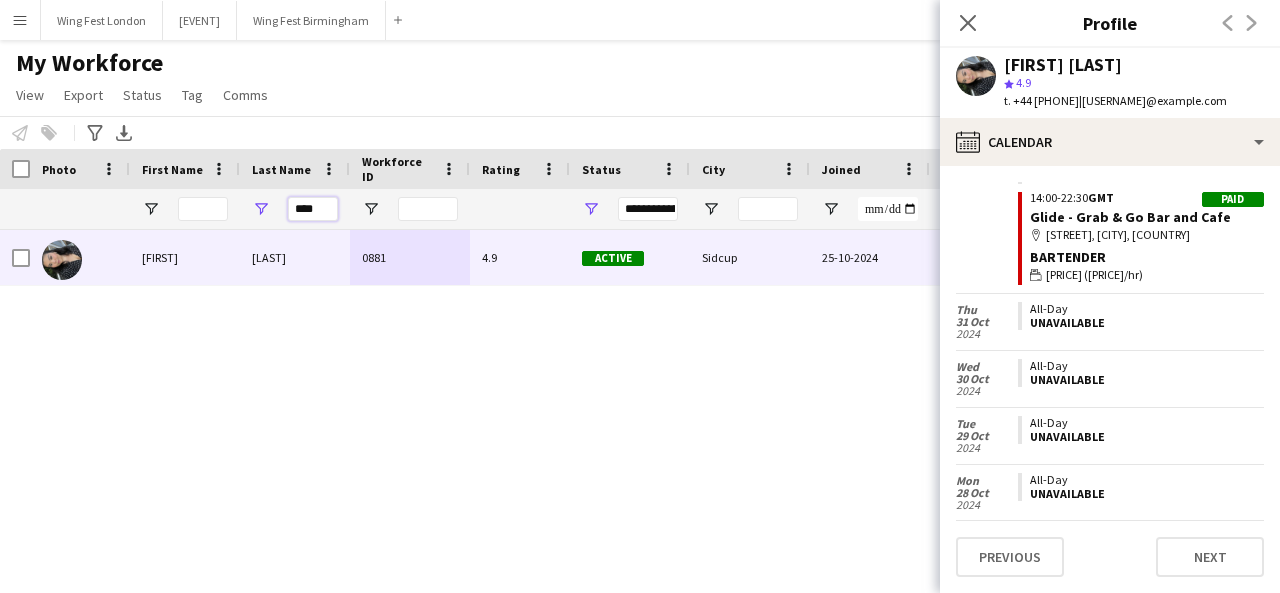 click on "****" at bounding box center [313, 209] 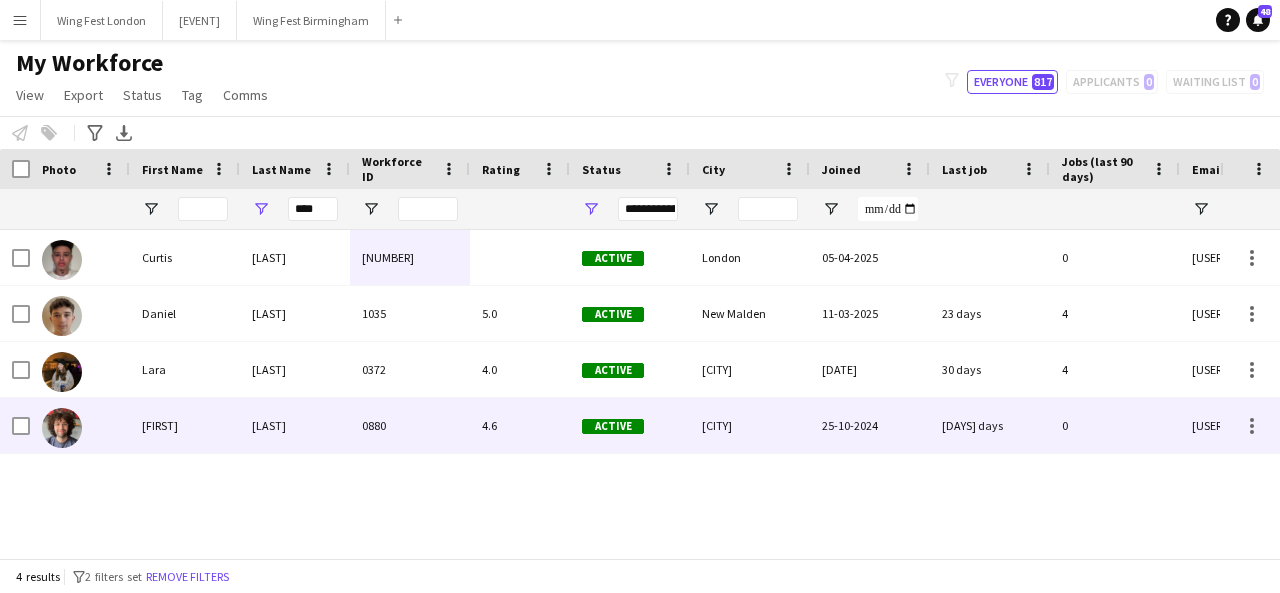 click on "Fields" at bounding box center (295, 425) 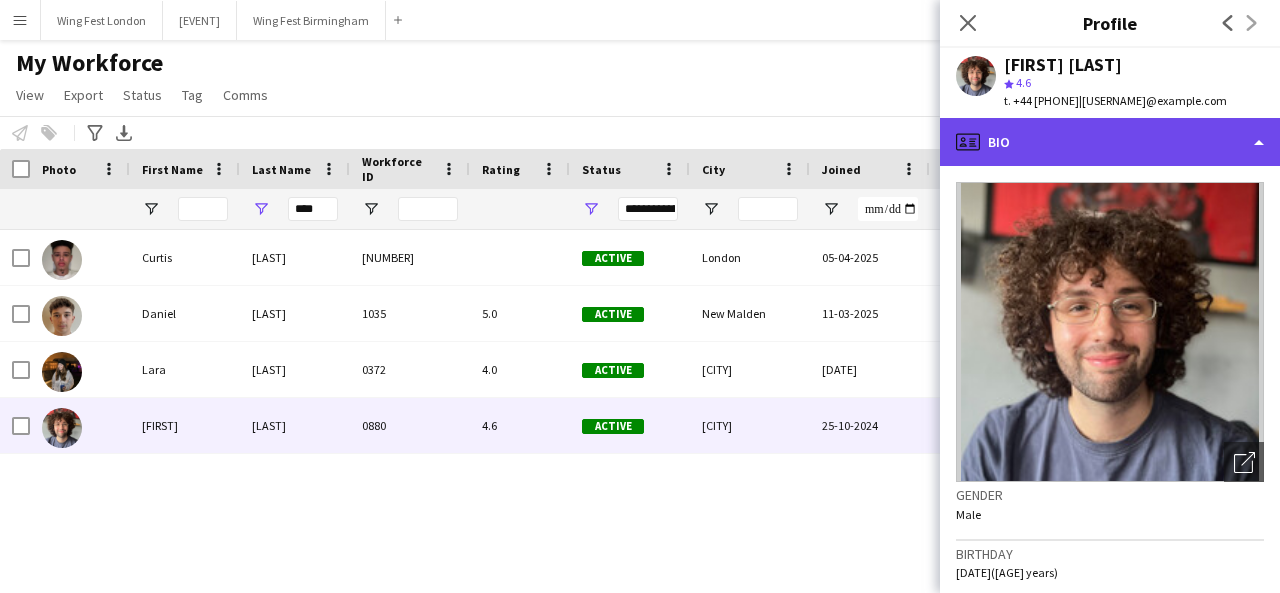 drag, startPoint x: 1104, startPoint y: 152, endPoint x: 1118, endPoint y: 205, distance: 54.81788 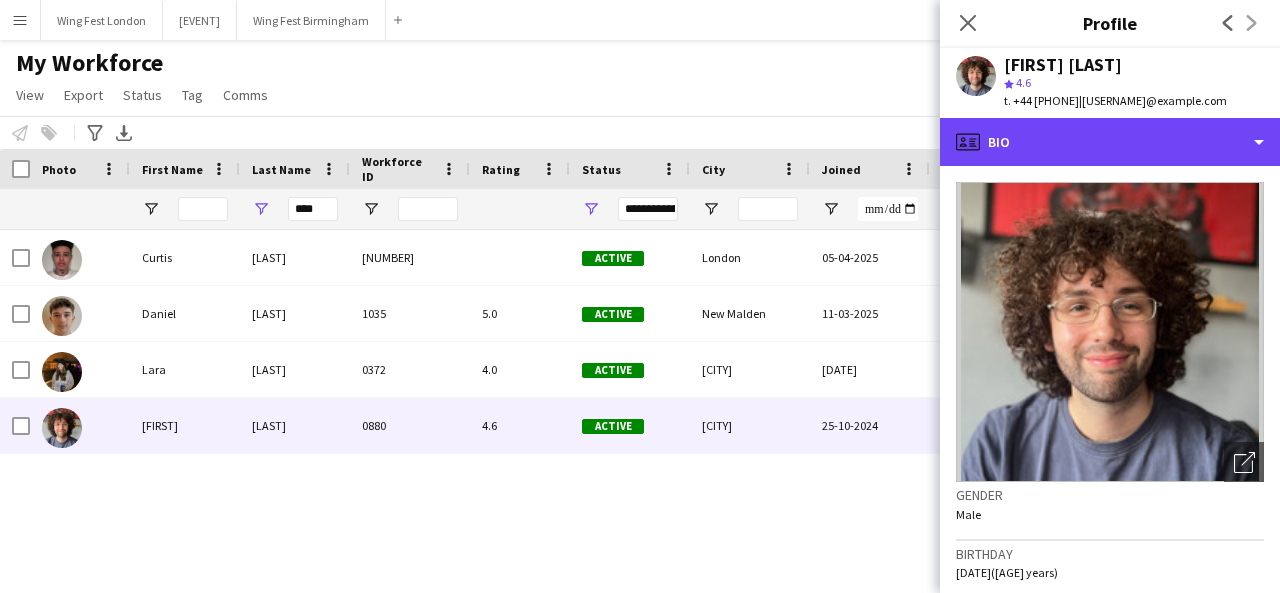 click on "profile
Bio" 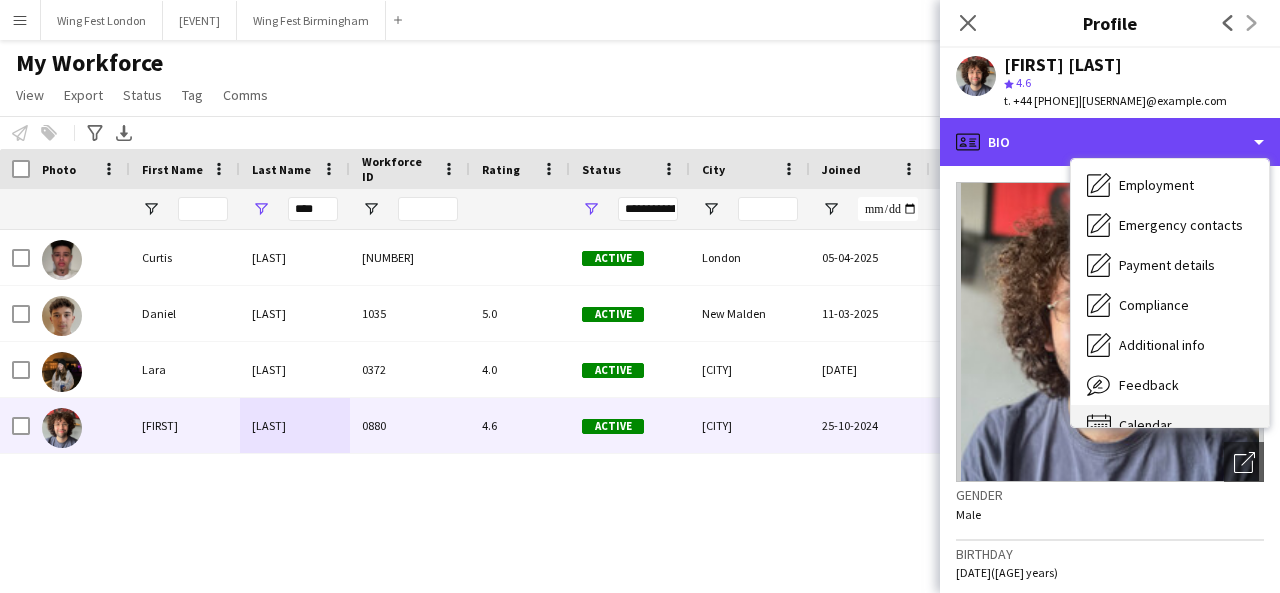 scroll, scrollTop: 148, scrollLeft: 0, axis: vertical 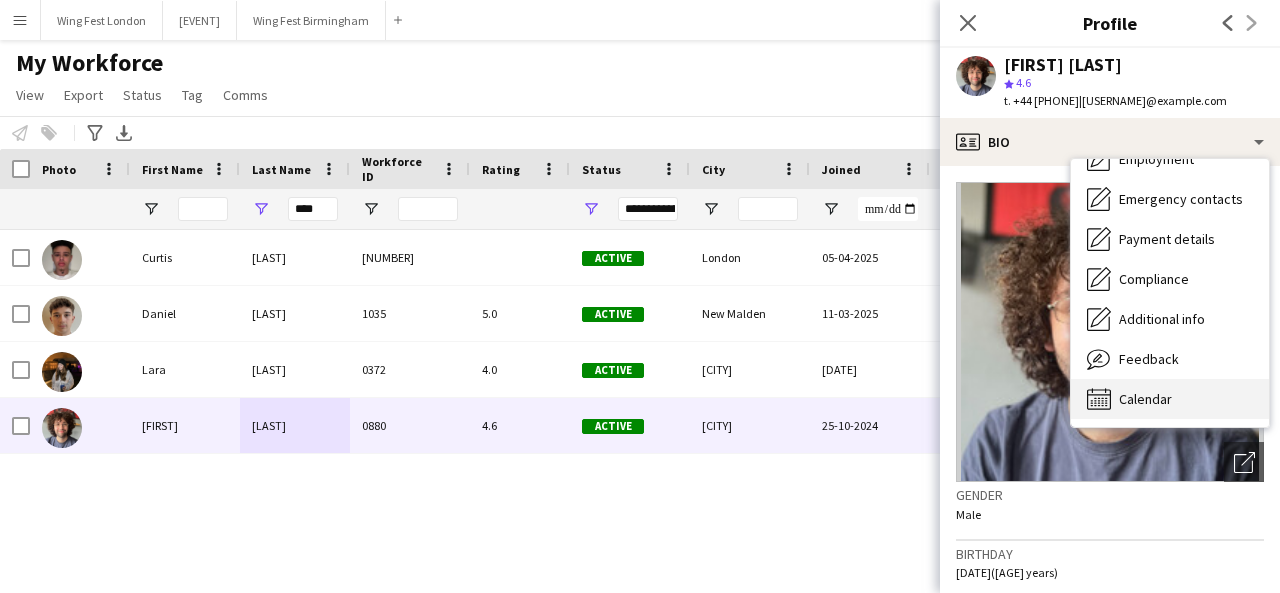 click on "Calendar
Calendar" at bounding box center [1170, 399] 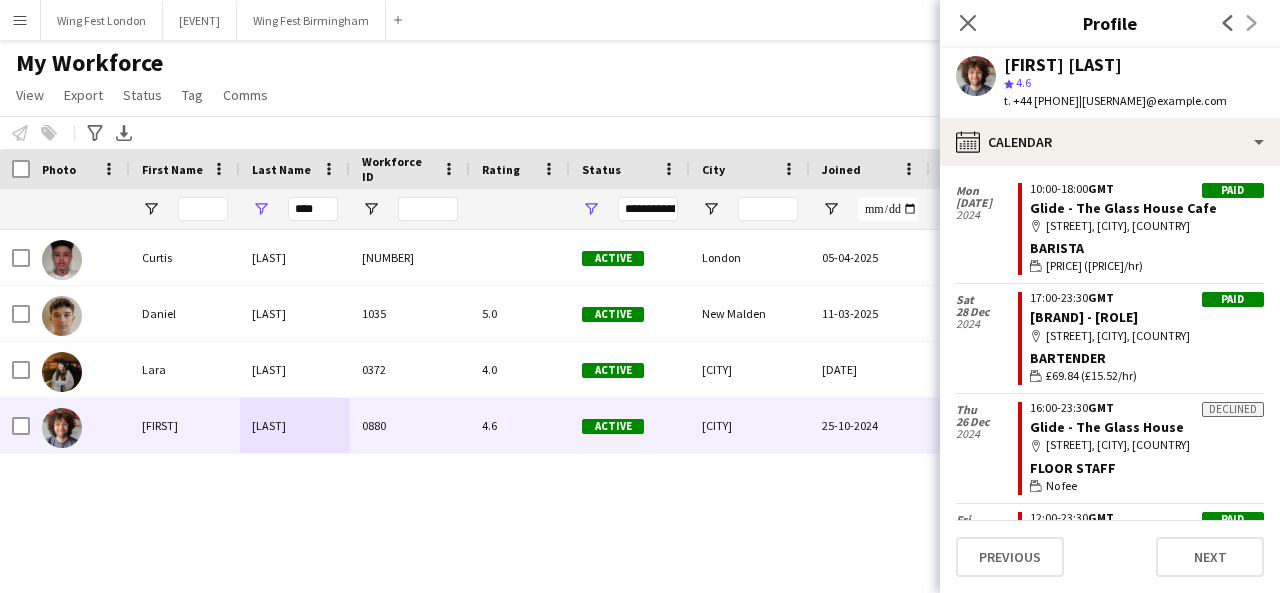 scroll, scrollTop: 500, scrollLeft: 0, axis: vertical 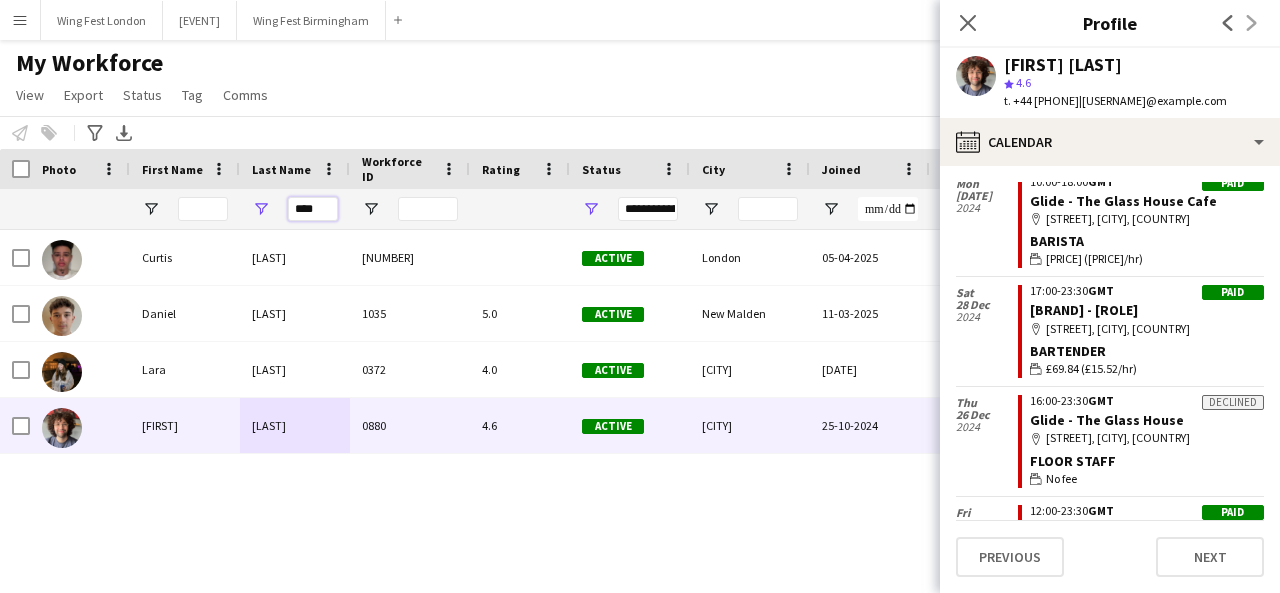 click on "****" at bounding box center (313, 209) 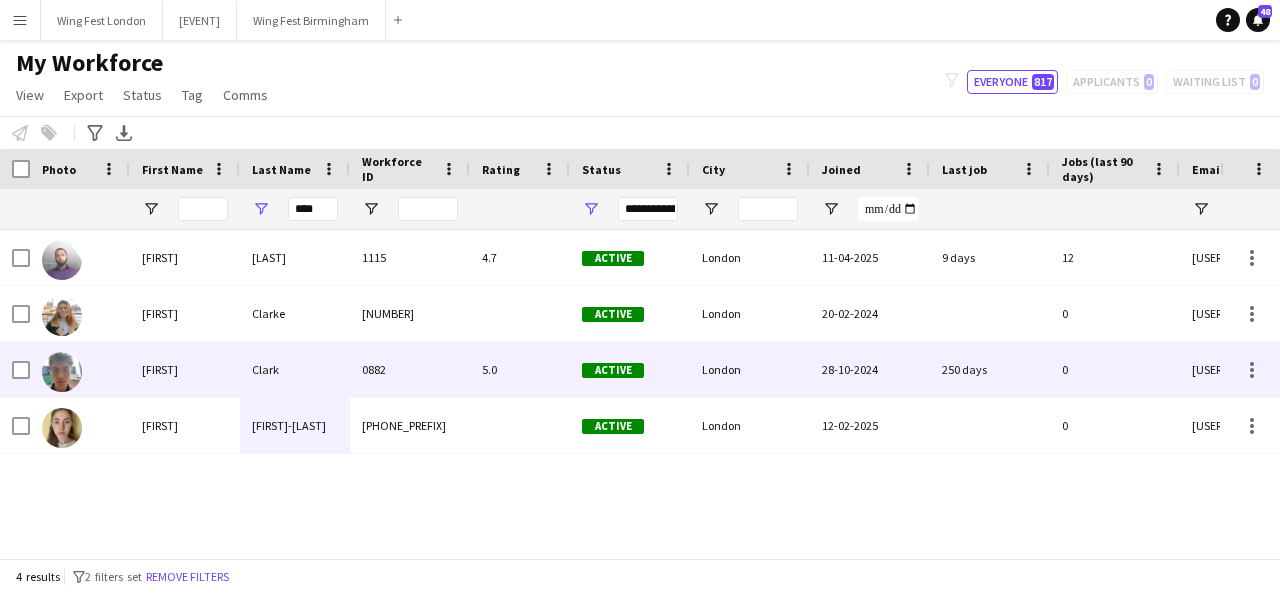 click on "Clark" at bounding box center [295, 369] 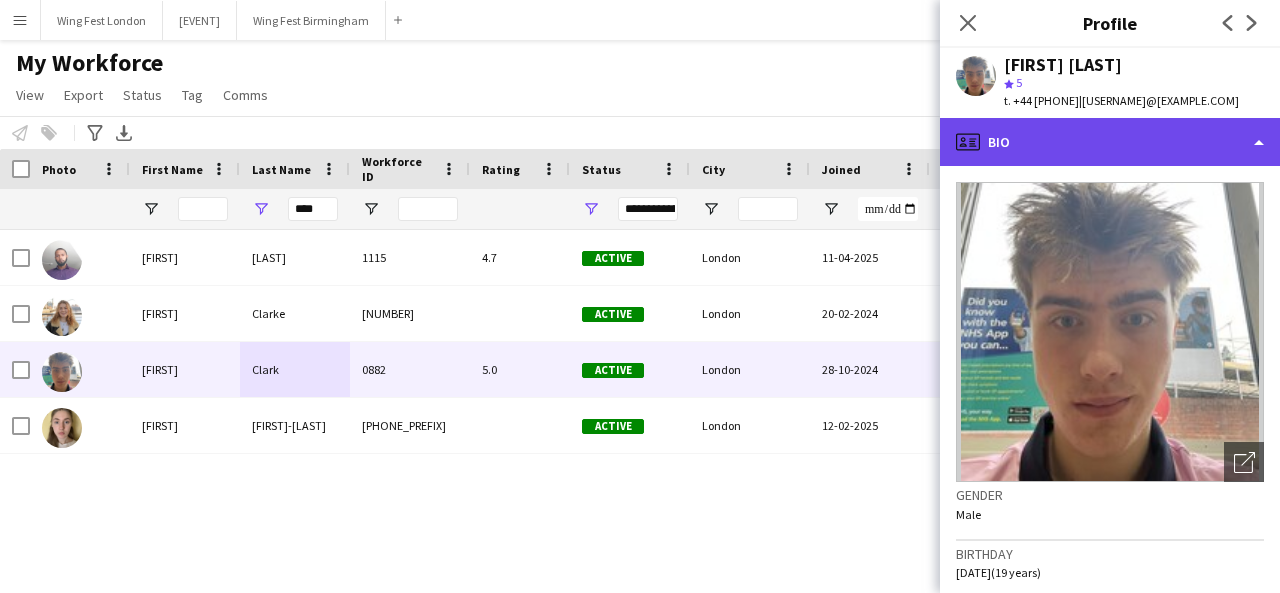click on "profile
Bio" 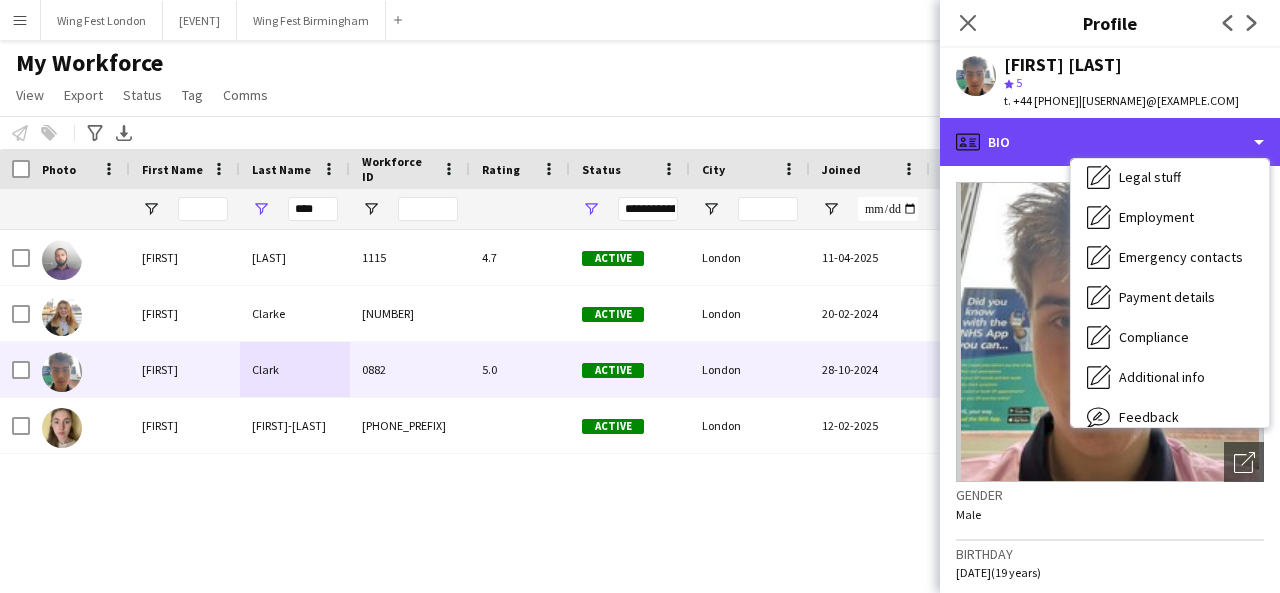 scroll, scrollTop: 148, scrollLeft: 0, axis: vertical 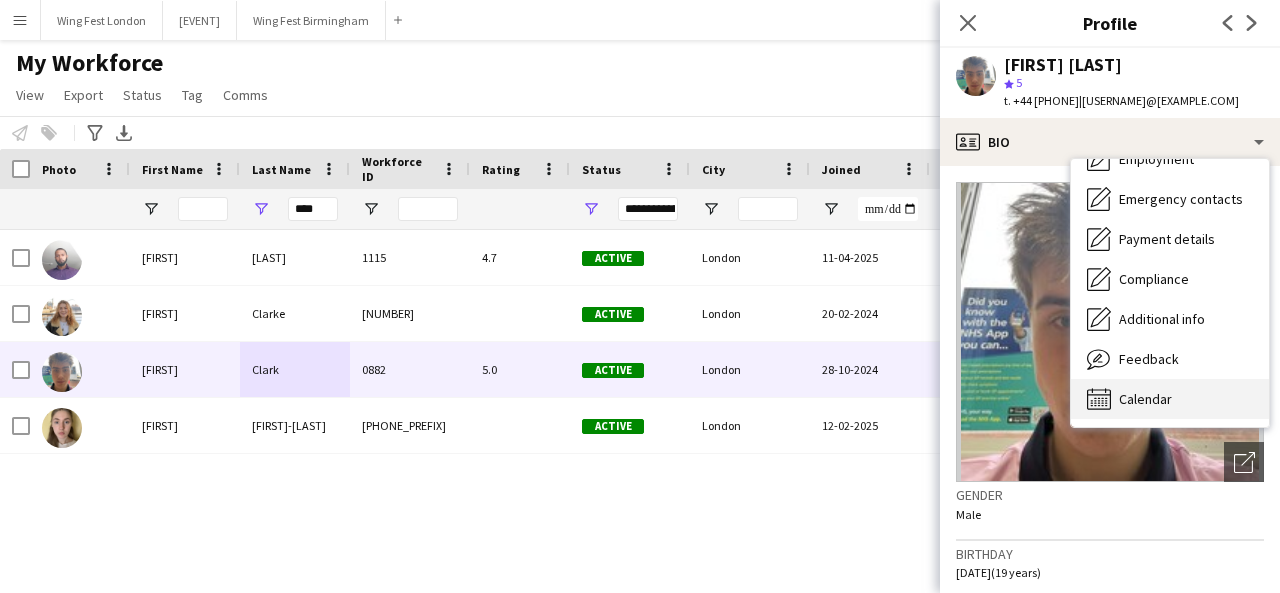 click on "Calendar
Calendar" at bounding box center (1170, 399) 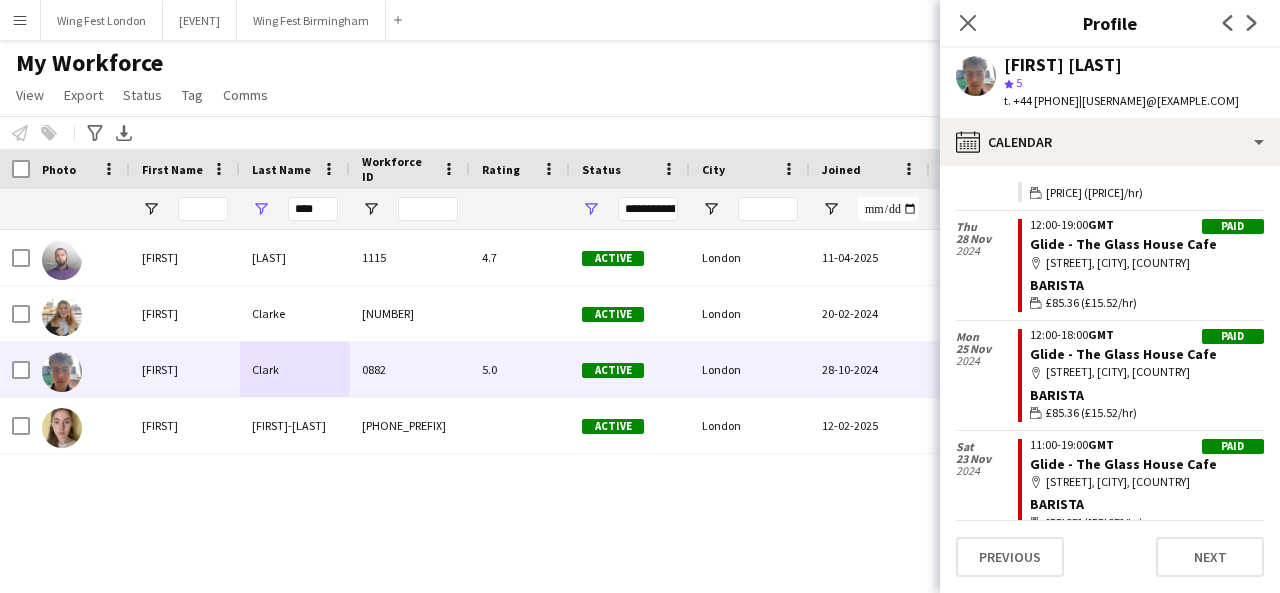scroll, scrollTop: 0, scrollLeft: 0, axis: both 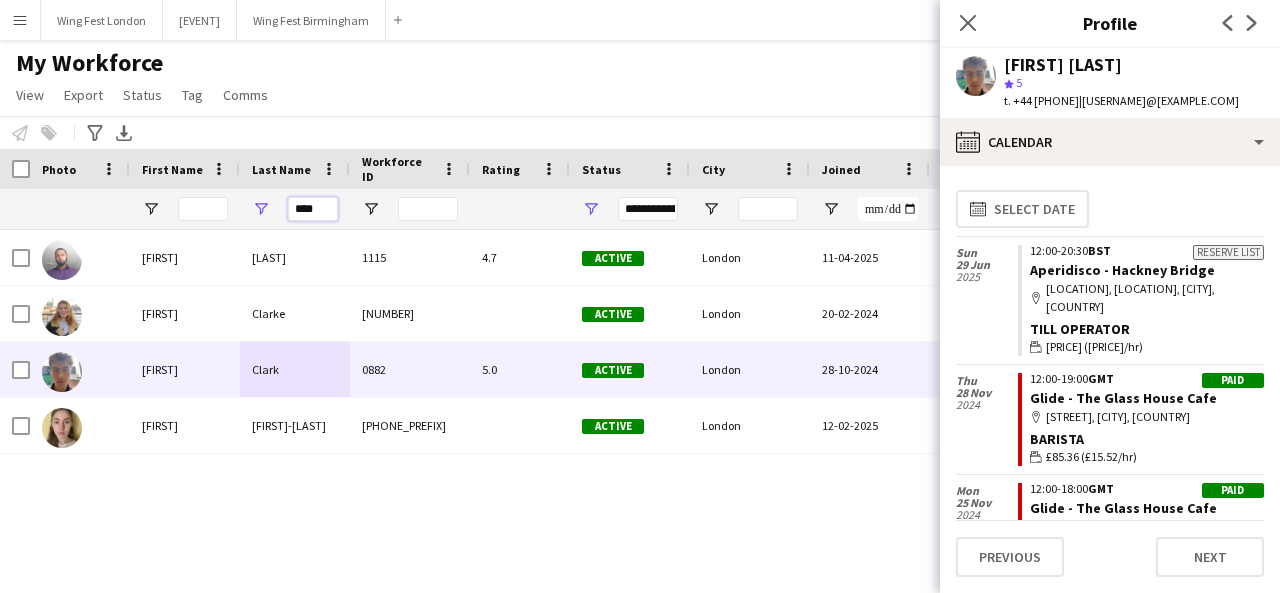click on "****" at bounding box center [313, 209] 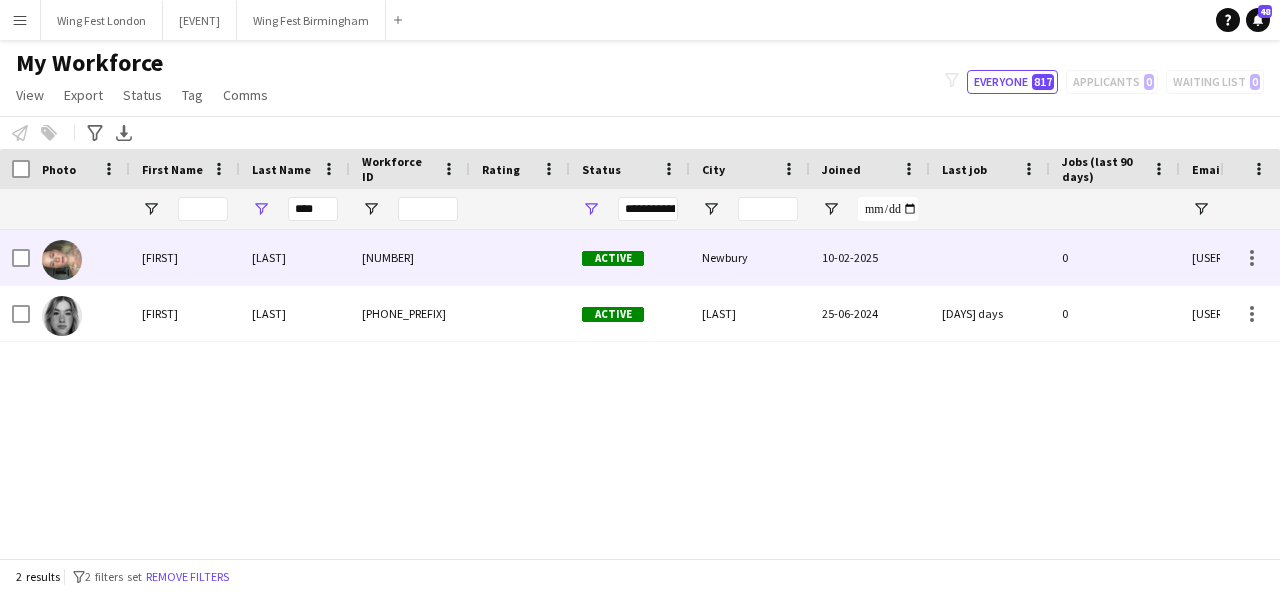 click on "[FIRST]" at bounding box center [185, 257] 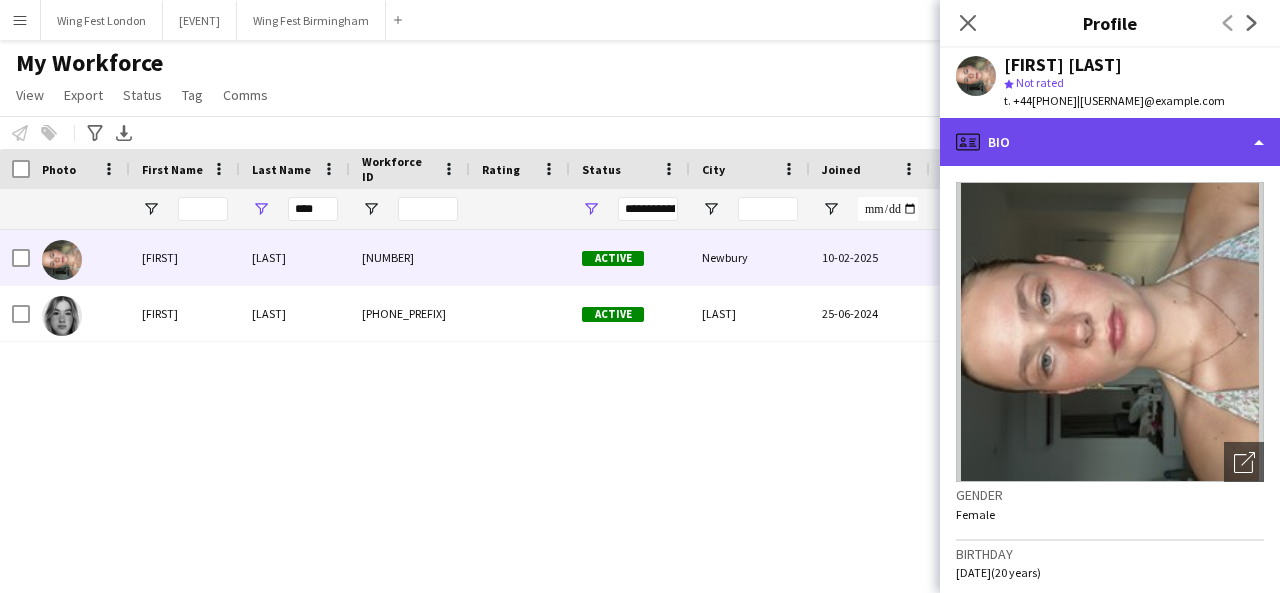 click on "profile
Bio" 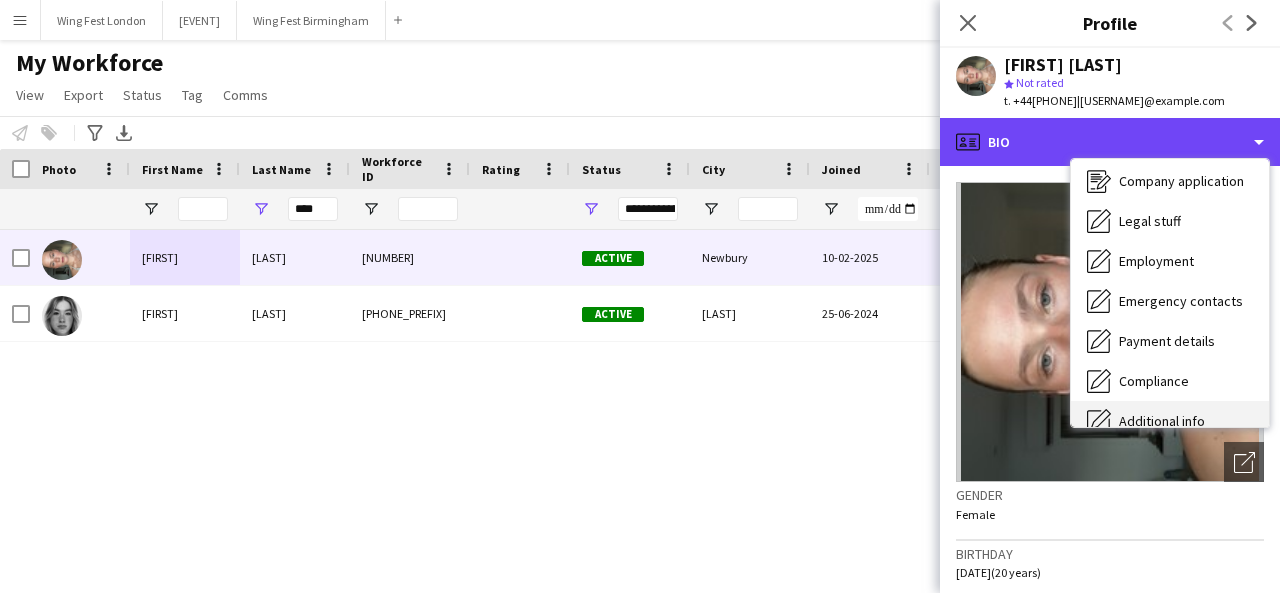 scroll, scrollTop: 148, scrollLeft: 0, axis: vertical 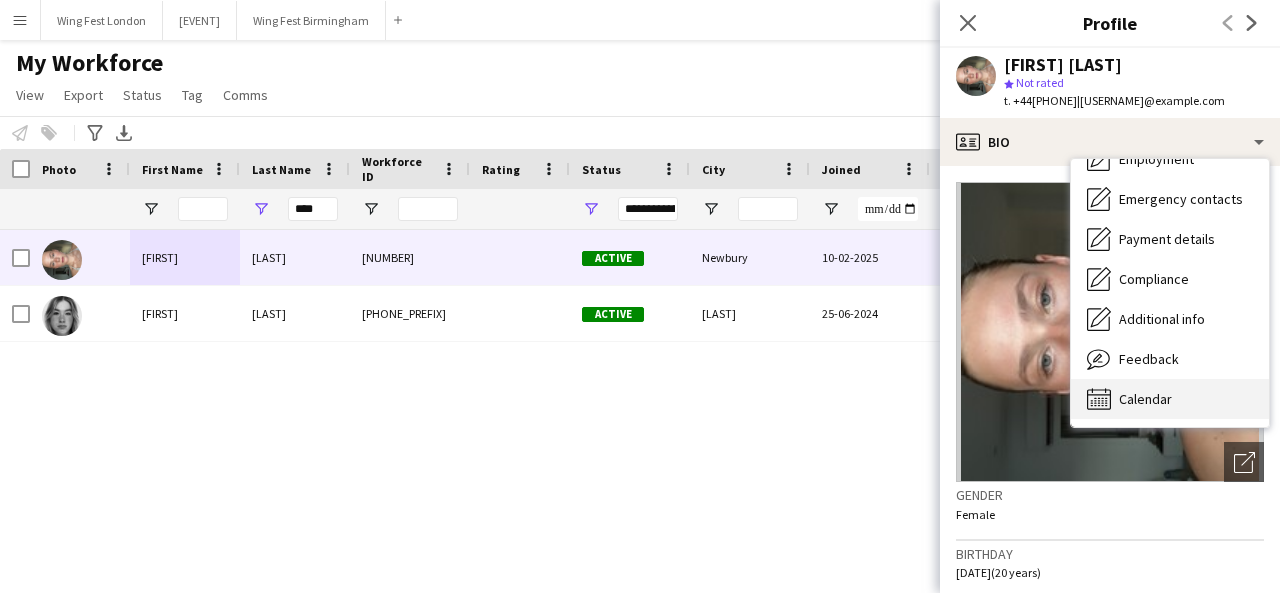 click on "Calendar
Calendar" at bounding box center [1170, 399] 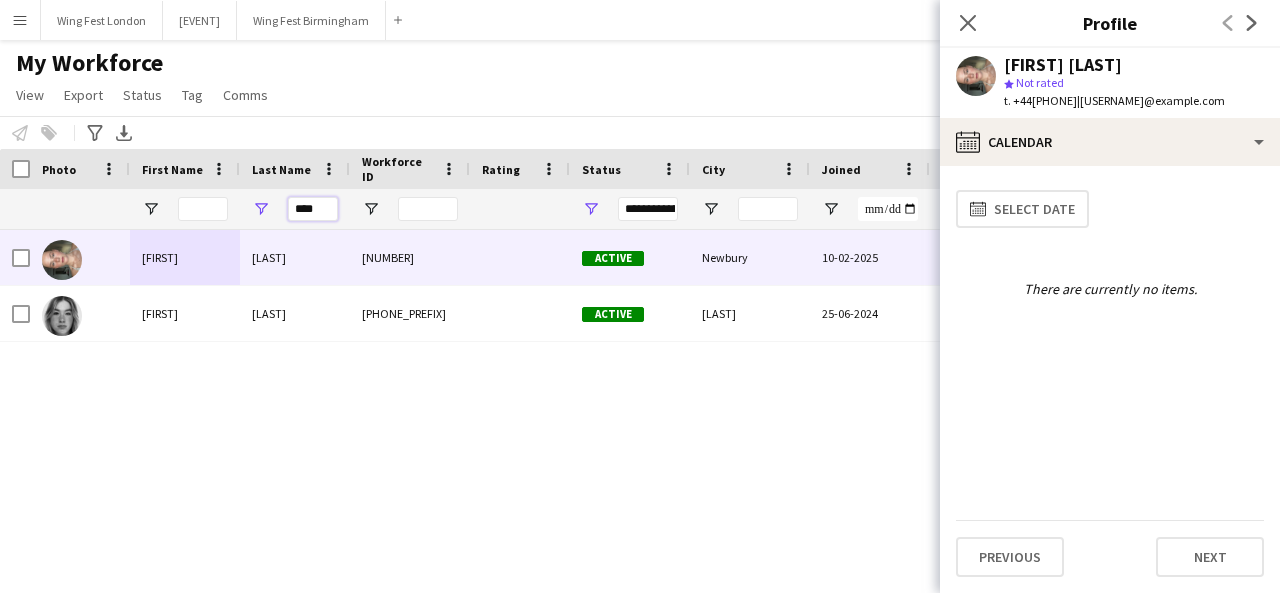 click on "****" at bounding box center [313, 209] 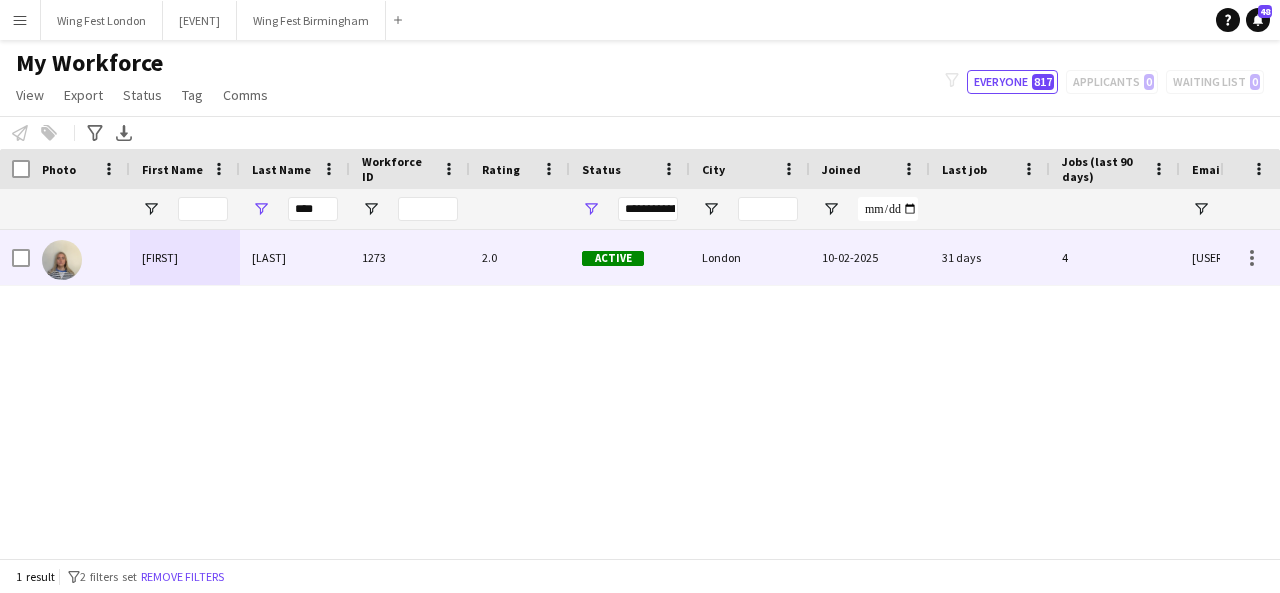 click on "1273" at bounding box center (410, 257) 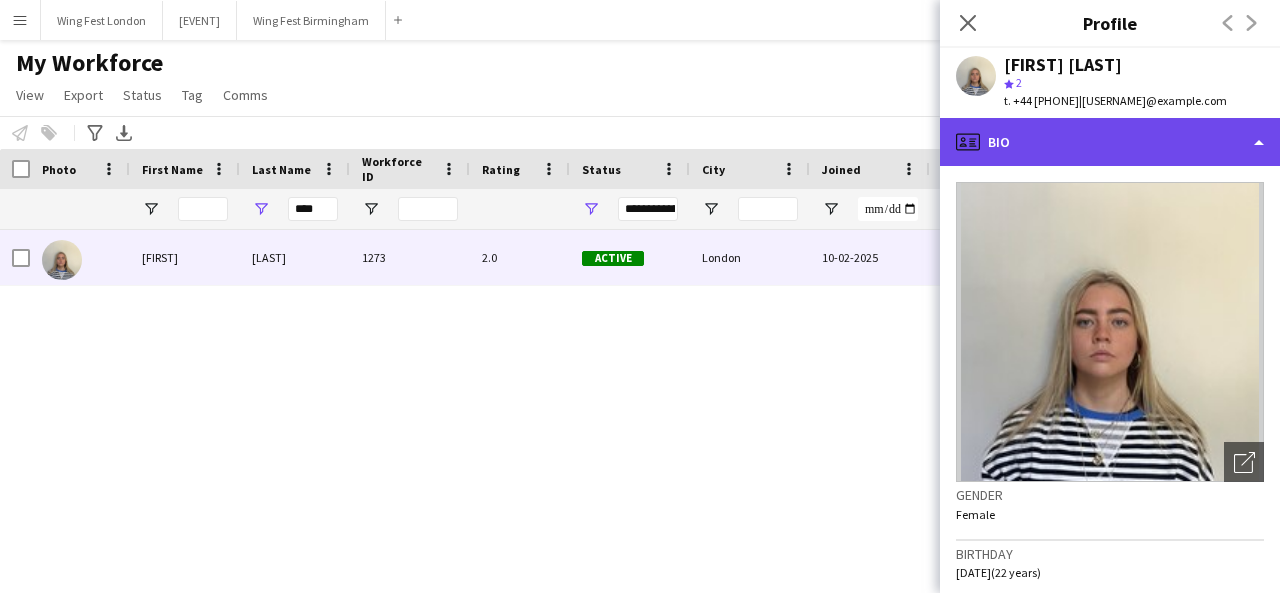 click on "profile
Bio" 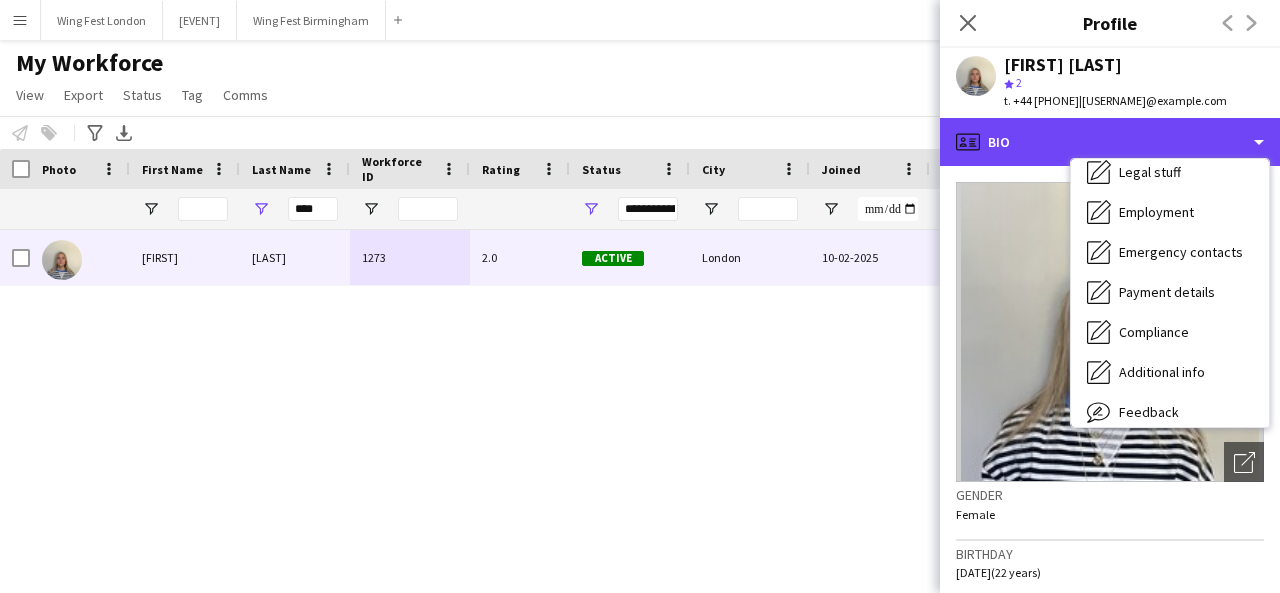 scroll, scrollTop: 148, scrollLeft: 0, axis: vertical 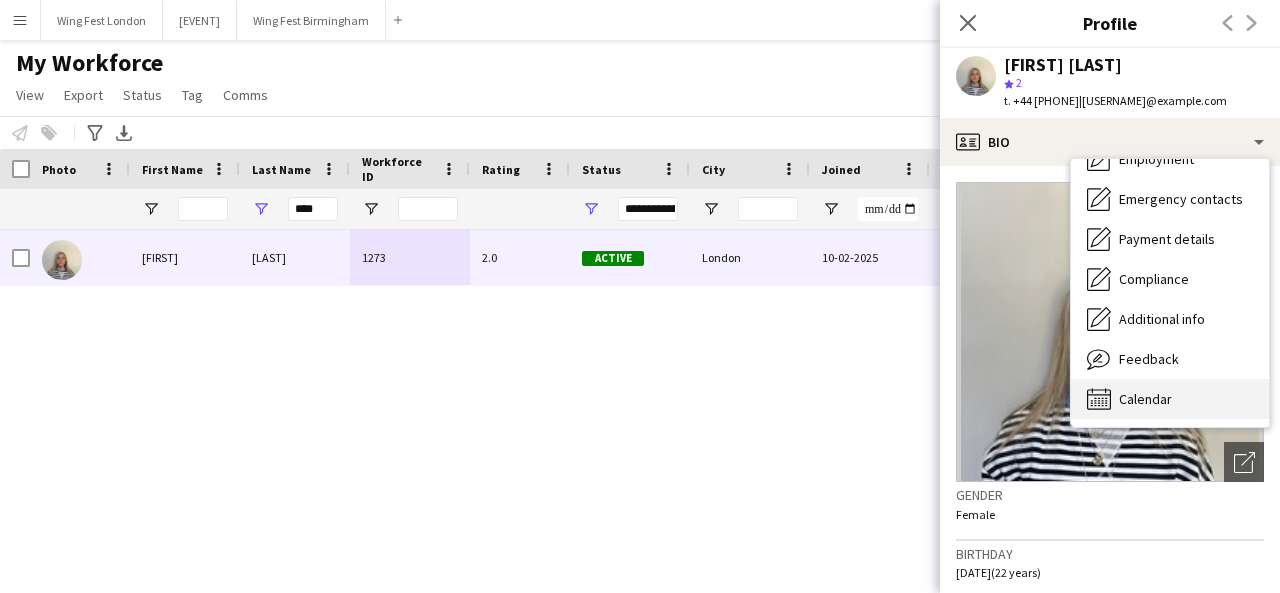 click on "Calendar
Calendar" at bounding box center [1170, 399] 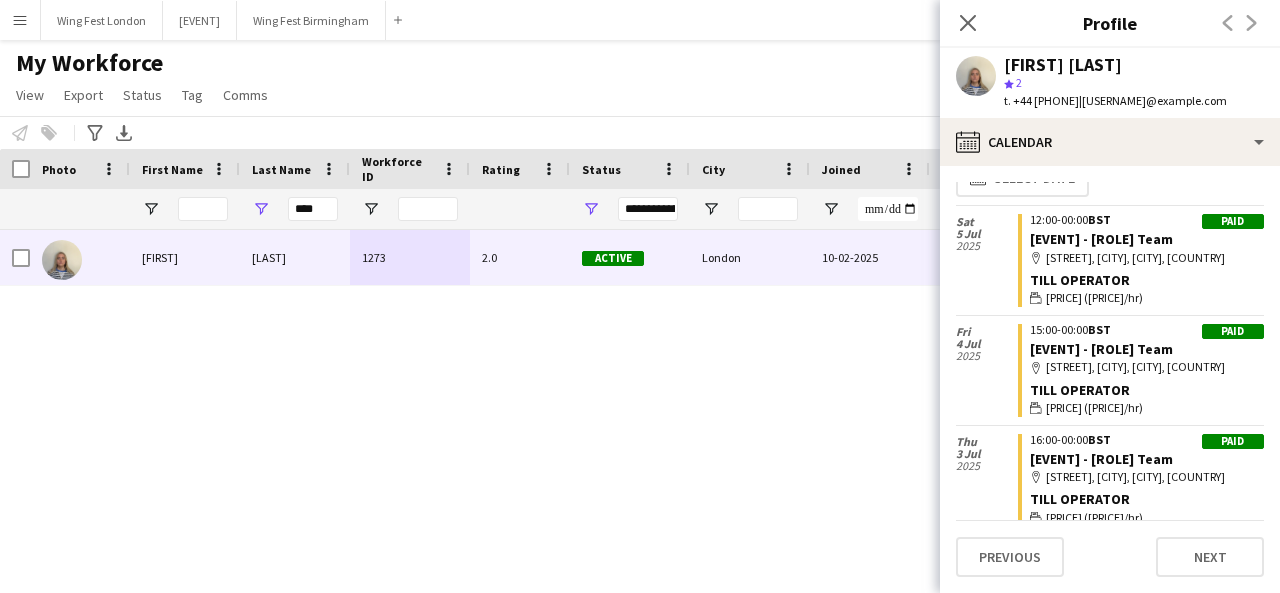 scroll, scrollTop: 0, scrollLeft: 0, axis: both 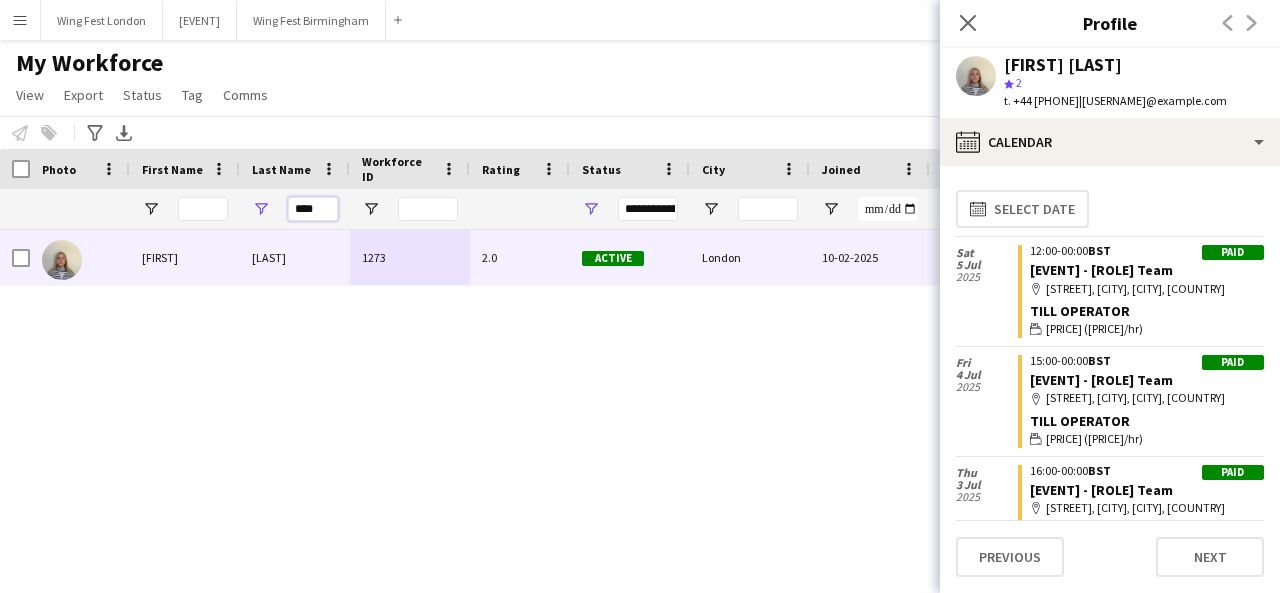 click on "****" at bounding box center (313, 209) 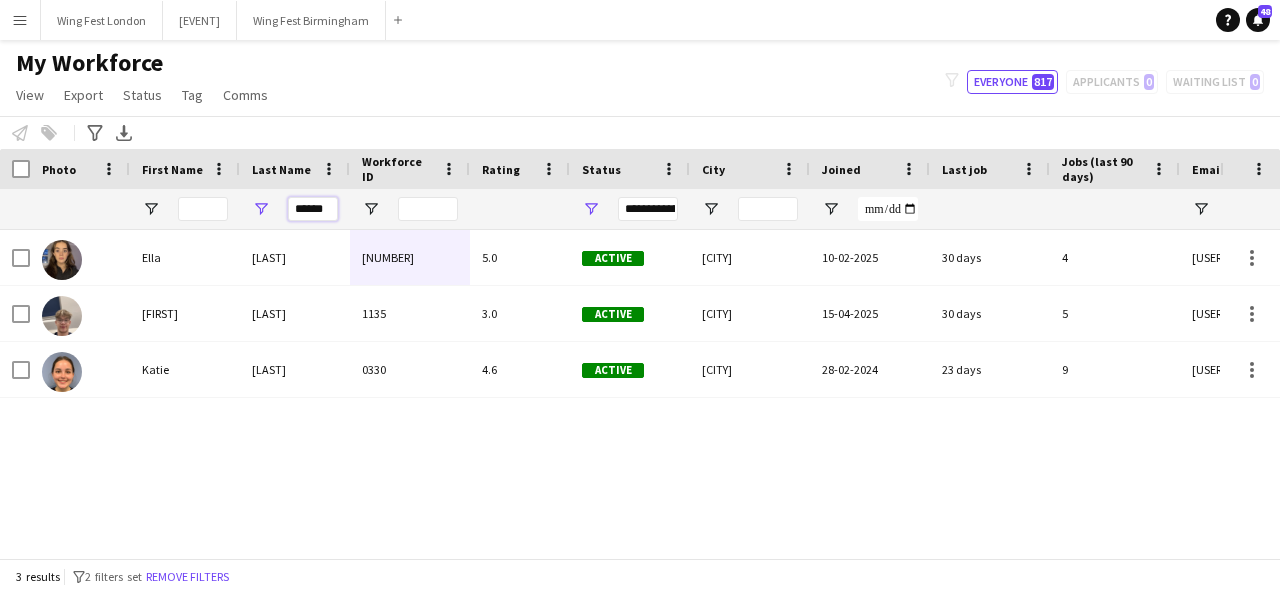 type on "******" 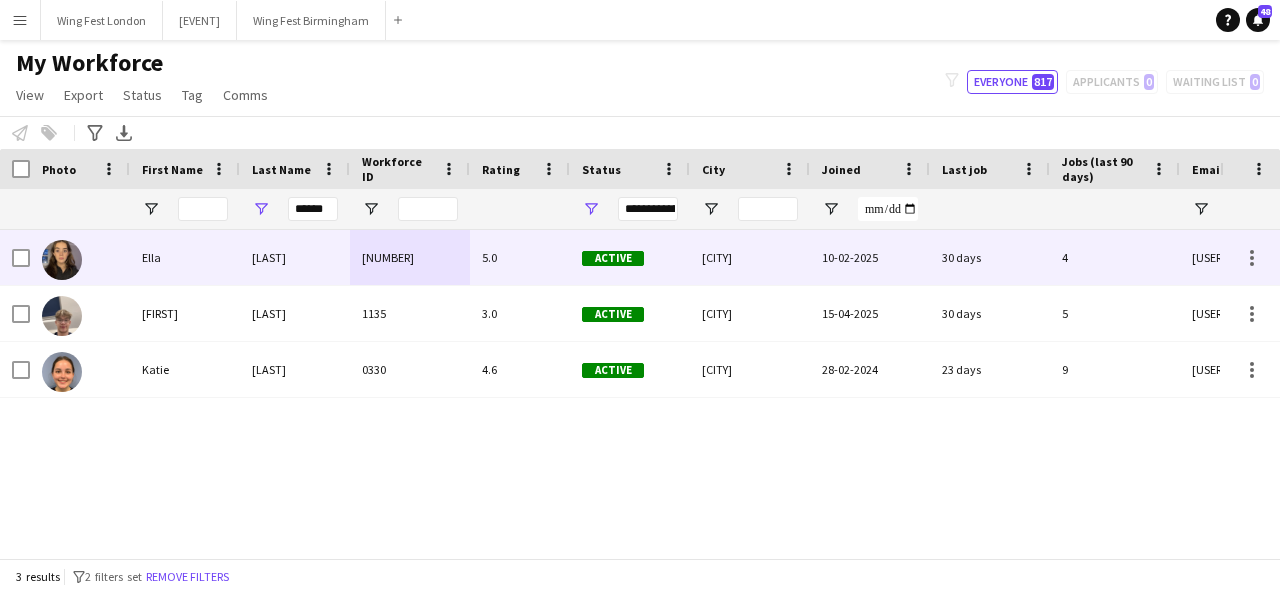 click on "Ella" at bounding box center (185, 257) 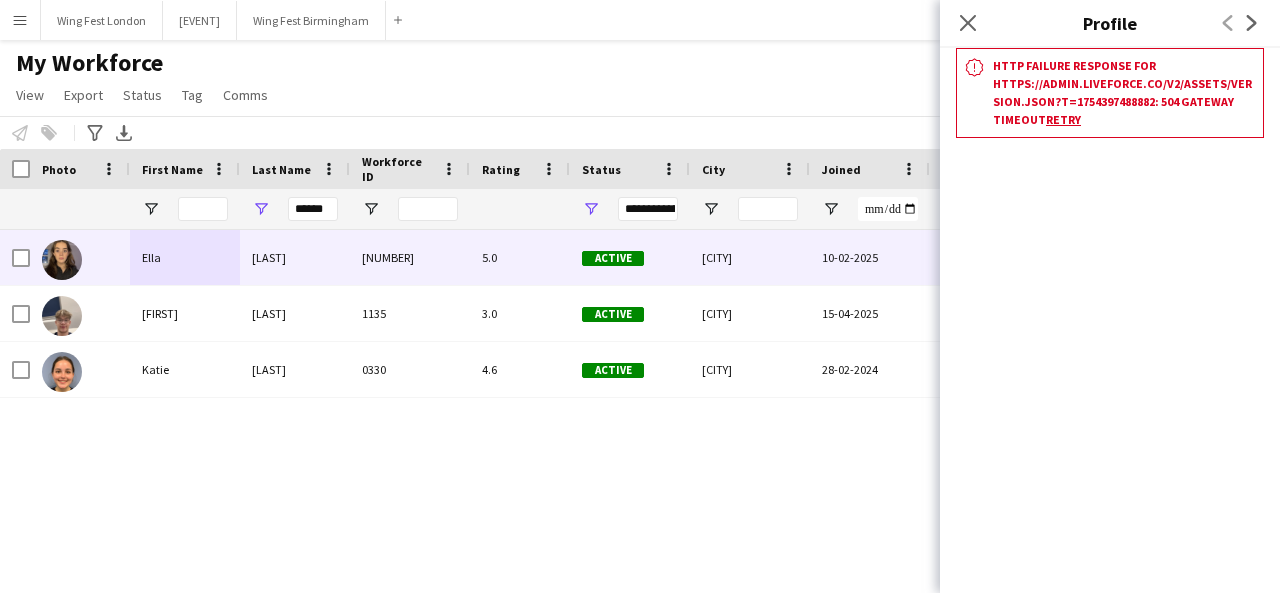 click on "Ella Ayling 0907 5.0 Active Wokingham 10-02-2025 30 days 4 ellaayling@icloud.com
Finlay Ayling  1135 3.0 Active Wokingham 15-04-2025 30 days 5 finlayayling@icloud.com
Katie Ayling 0330 4.6 Active Wokingham 28-02-2024 23 days 9 katieayling@icloud.com" at bounding box center [610, 386] 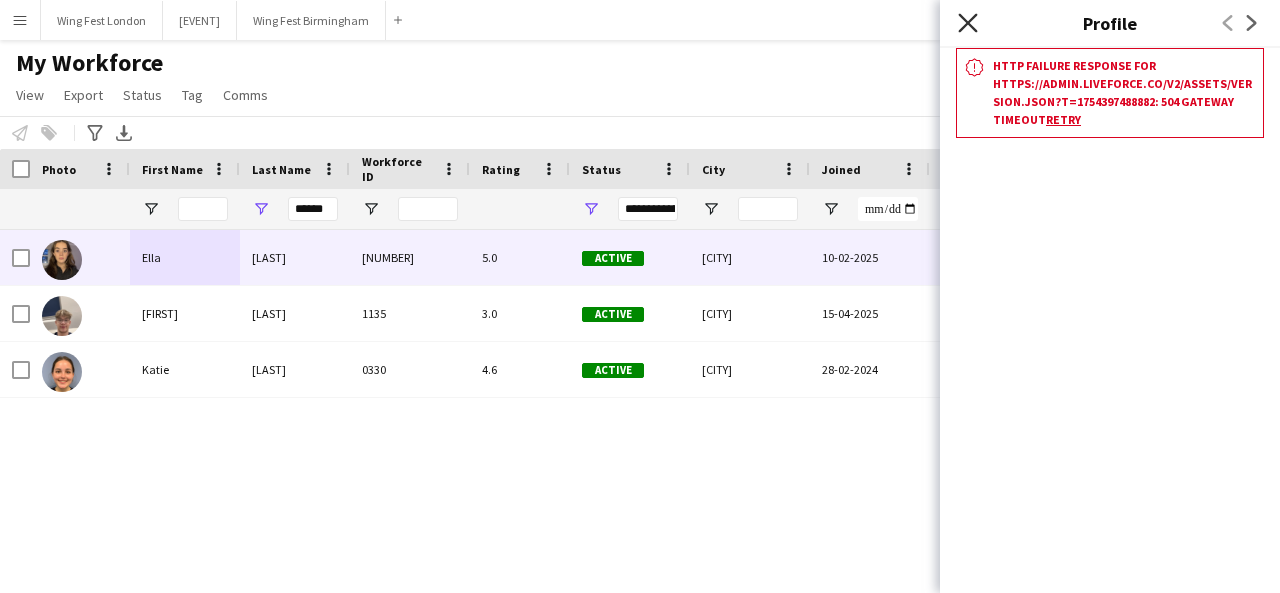 click 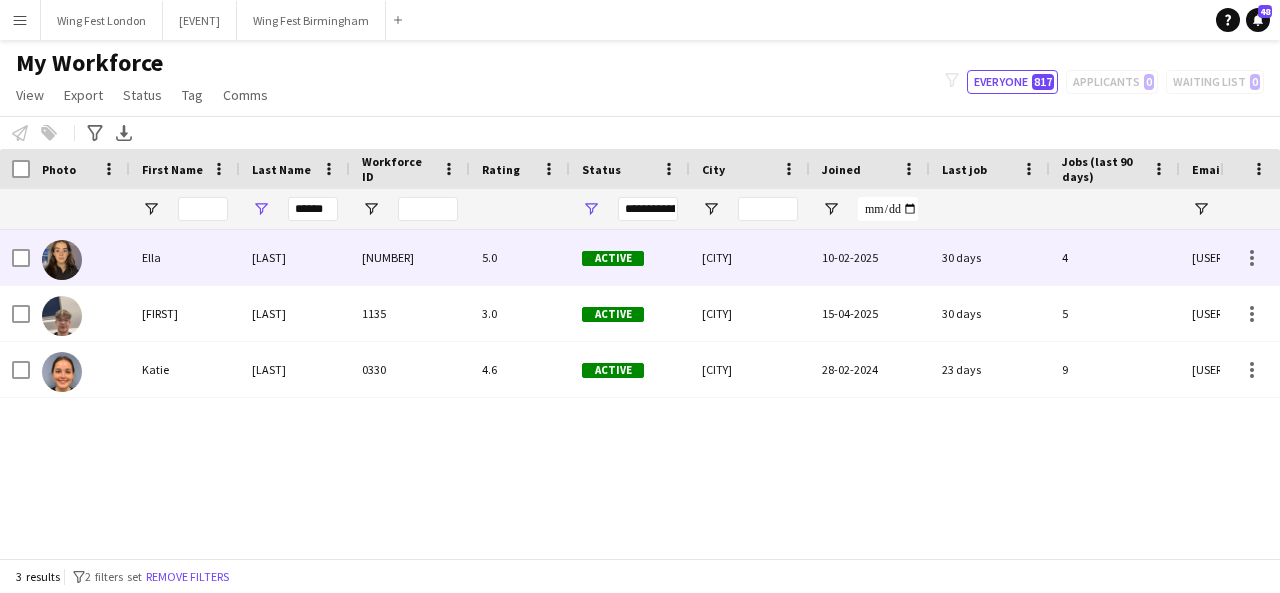 click on "[LAST]" at bounding box center (295, 257) 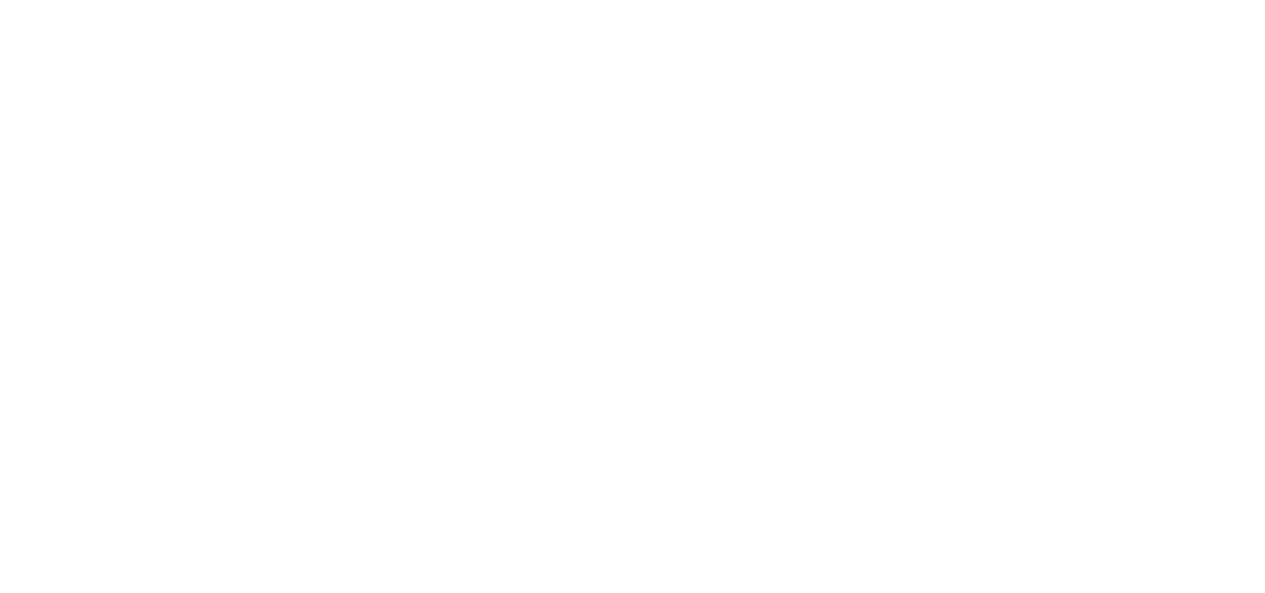 scroll, scrollTop: 0, scrollLeft: 0, axis: both 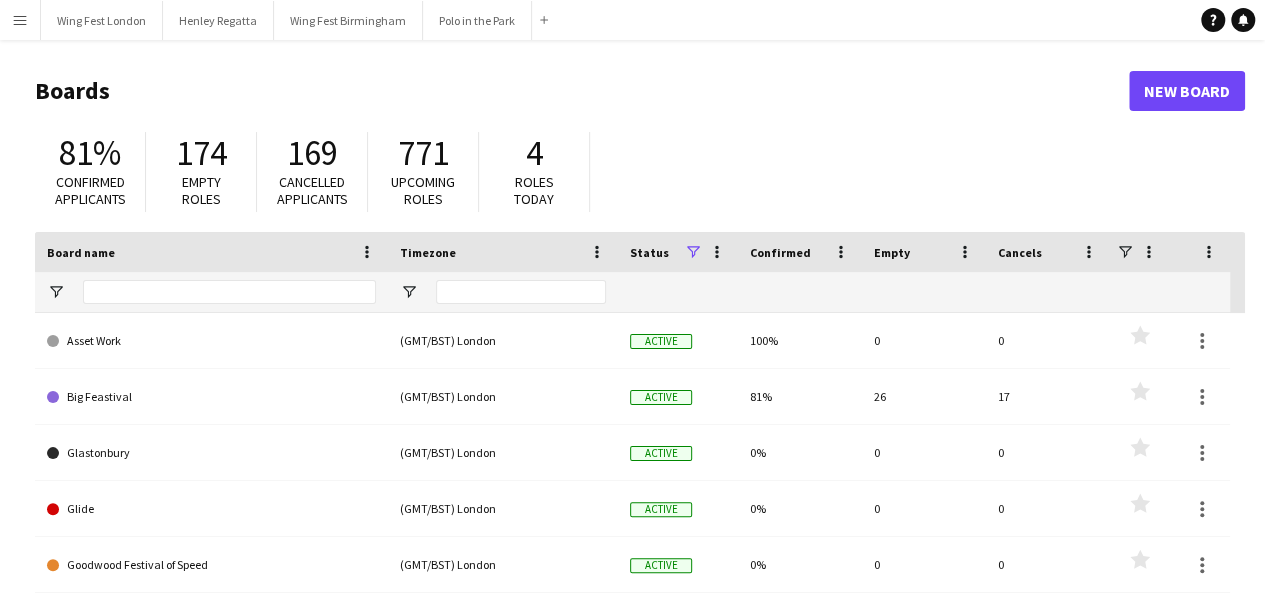 click on "Menu" at bounding box center [20, 20] 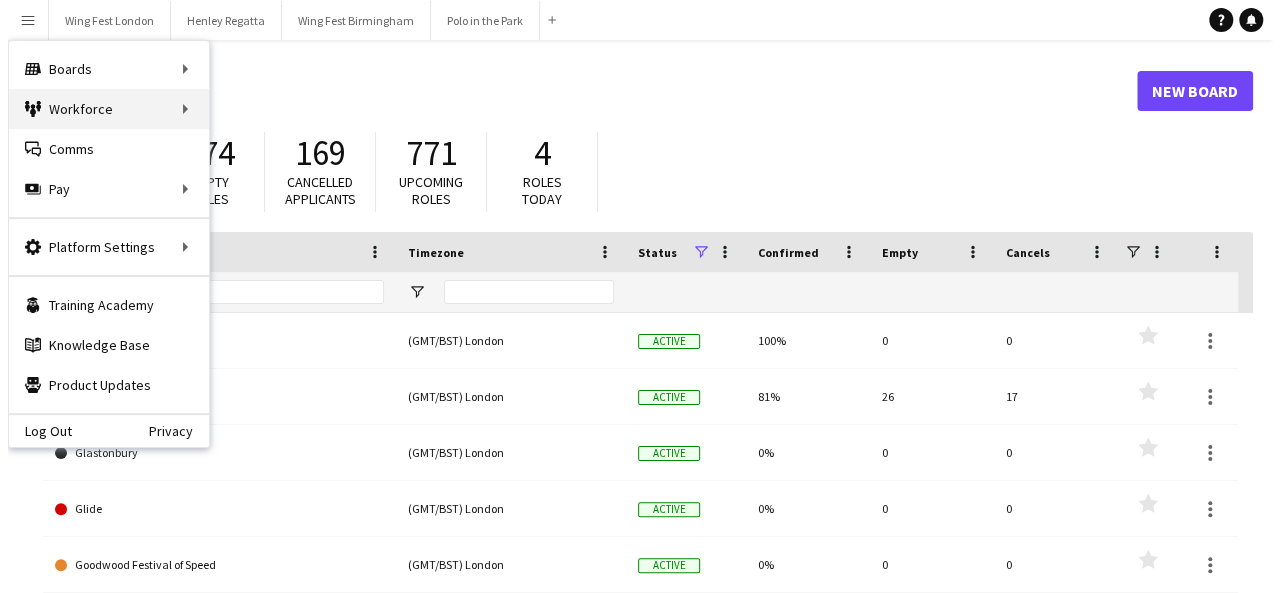 scroll, scrollTop: 0, scrollLeft: 0, axis: both 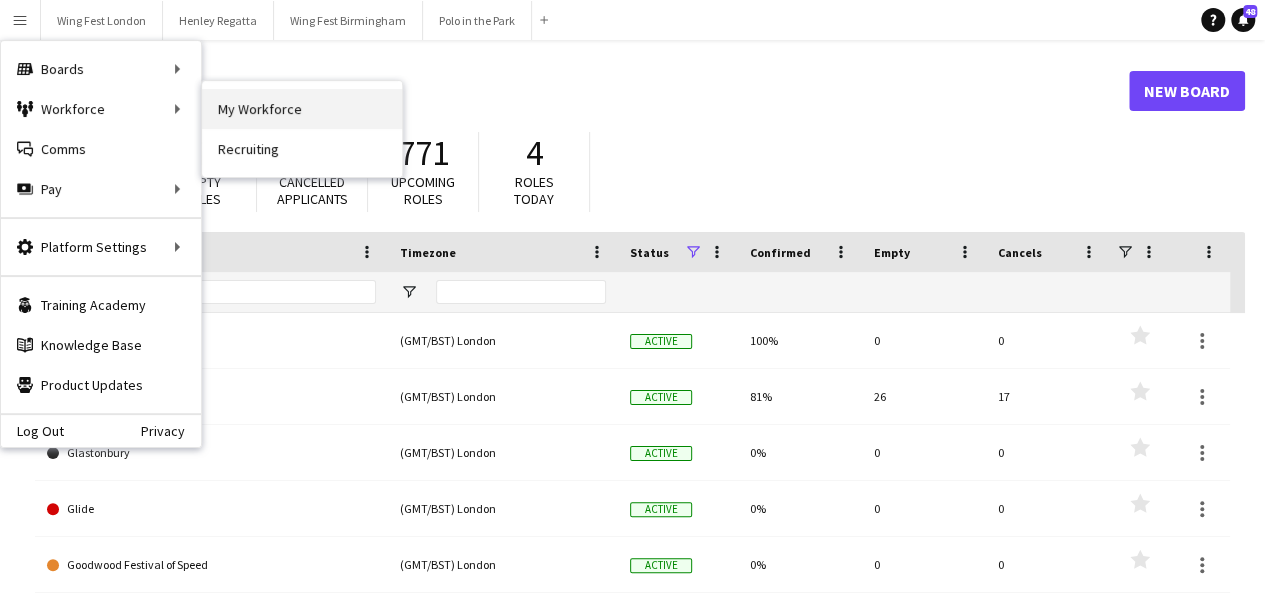 click on "My Workforce" at bounding box center (302, 109) 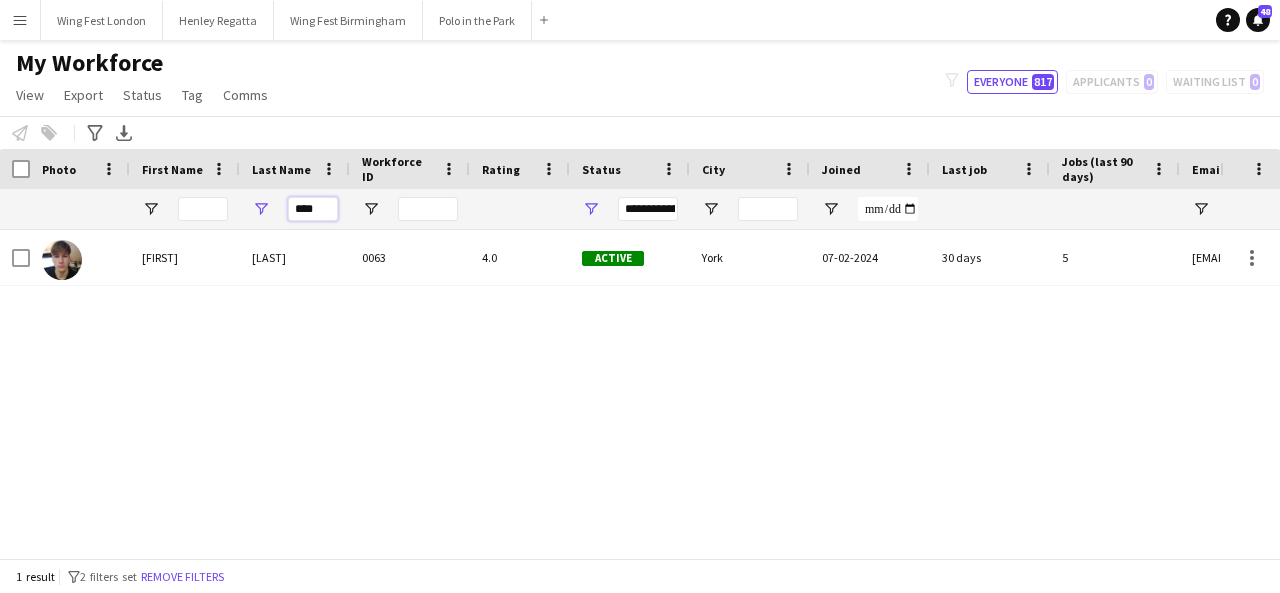click on "****" at bounding box center (313, 209) 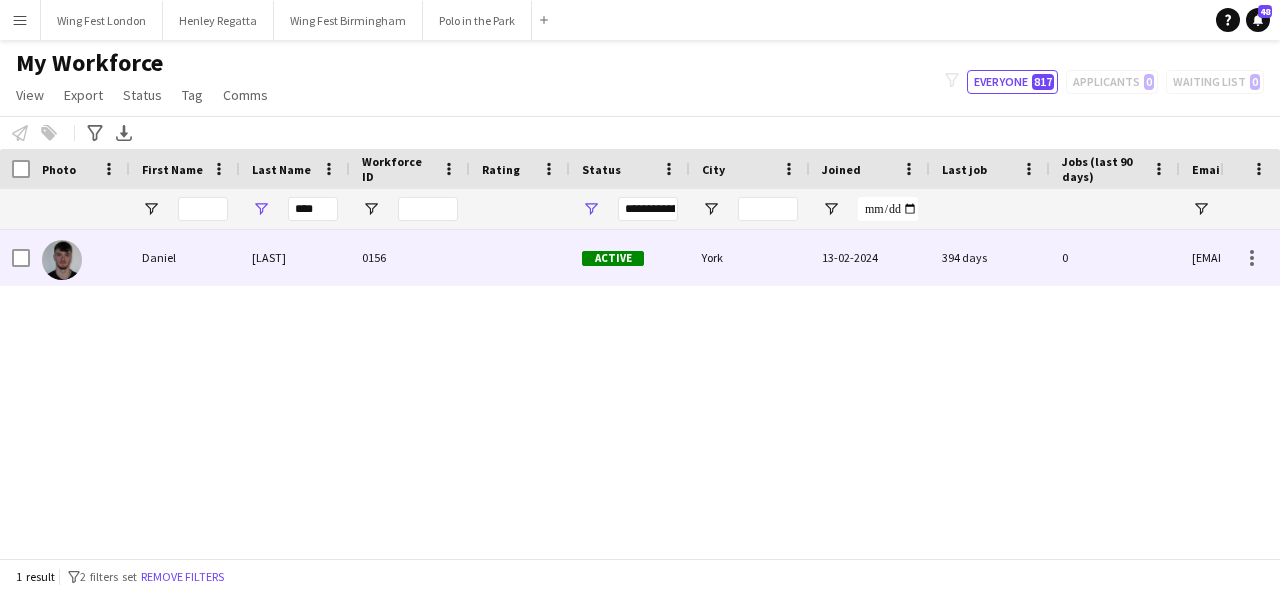 click on "[LAST]" at bounding box center (295, 257) 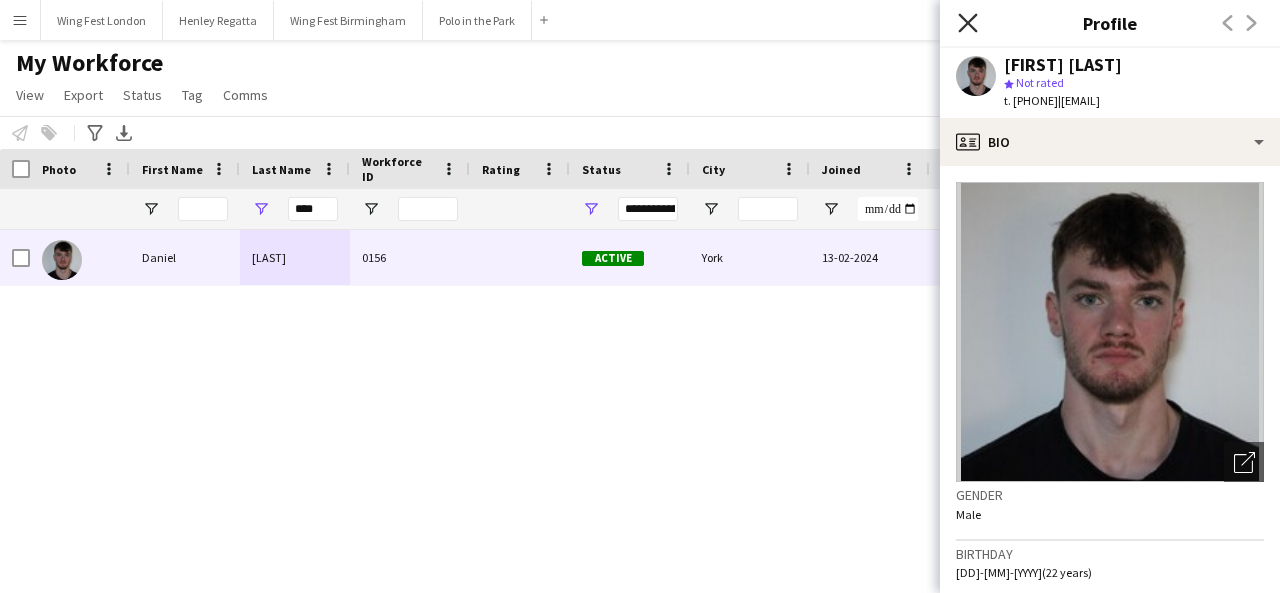 click on "Close pop-in" 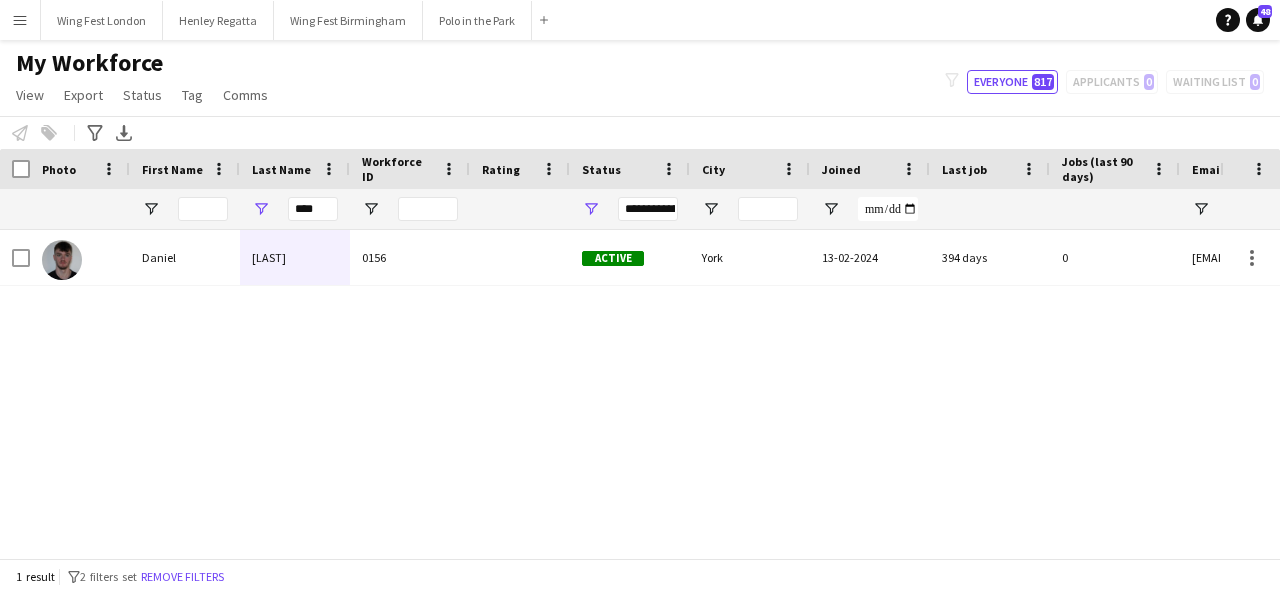 click on "****" at bounding box center [295, 209] 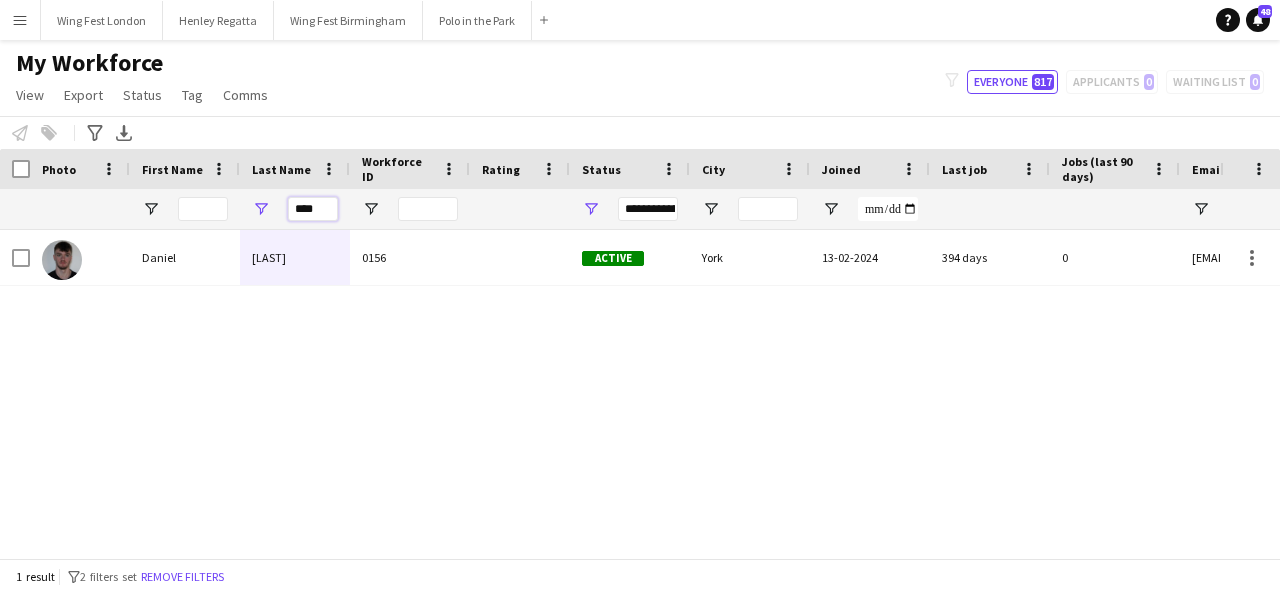 click on "****" at bounding box center (313, 209) 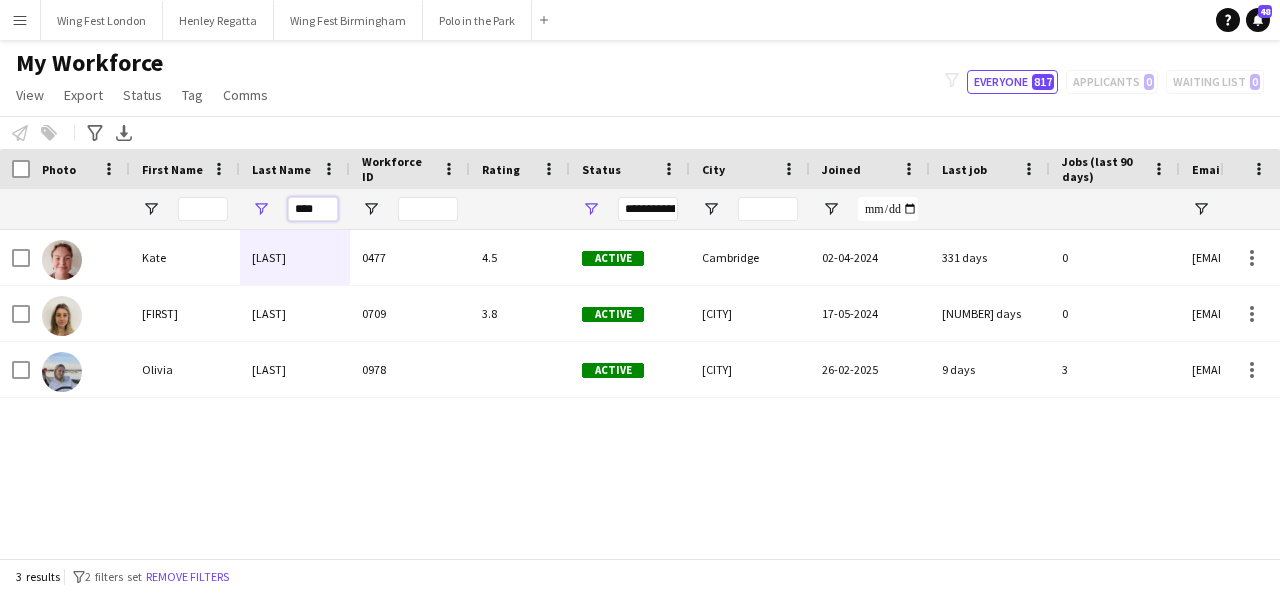 type on "****" 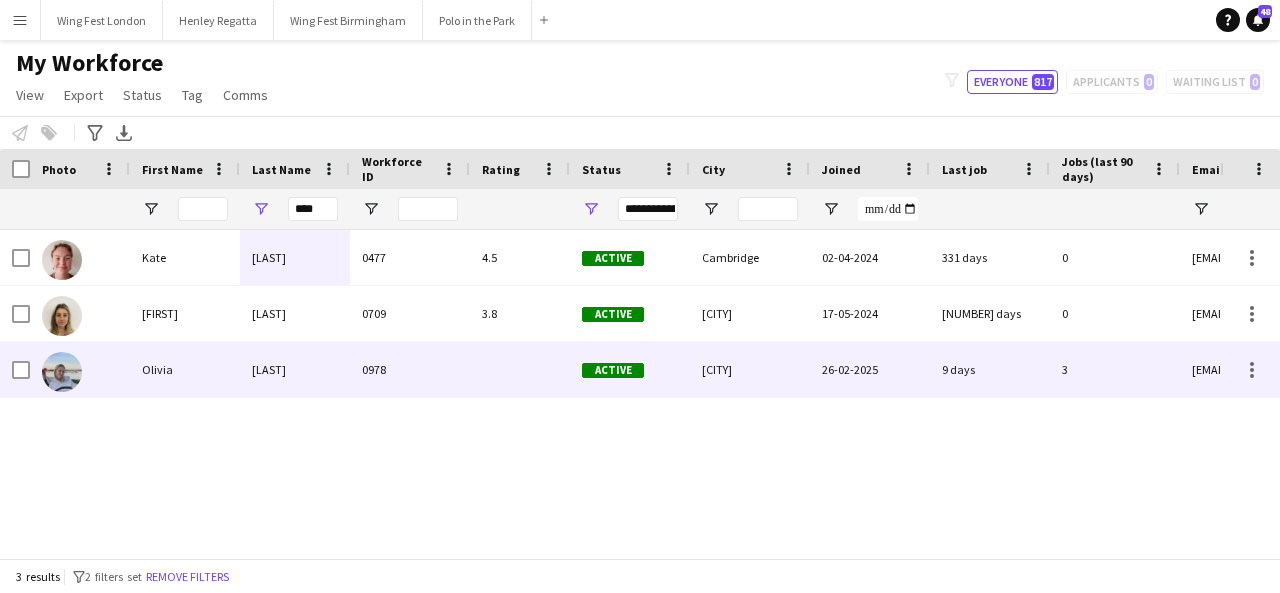 click on "[FIRST] [LAST]" at bounding box center (295, 369) 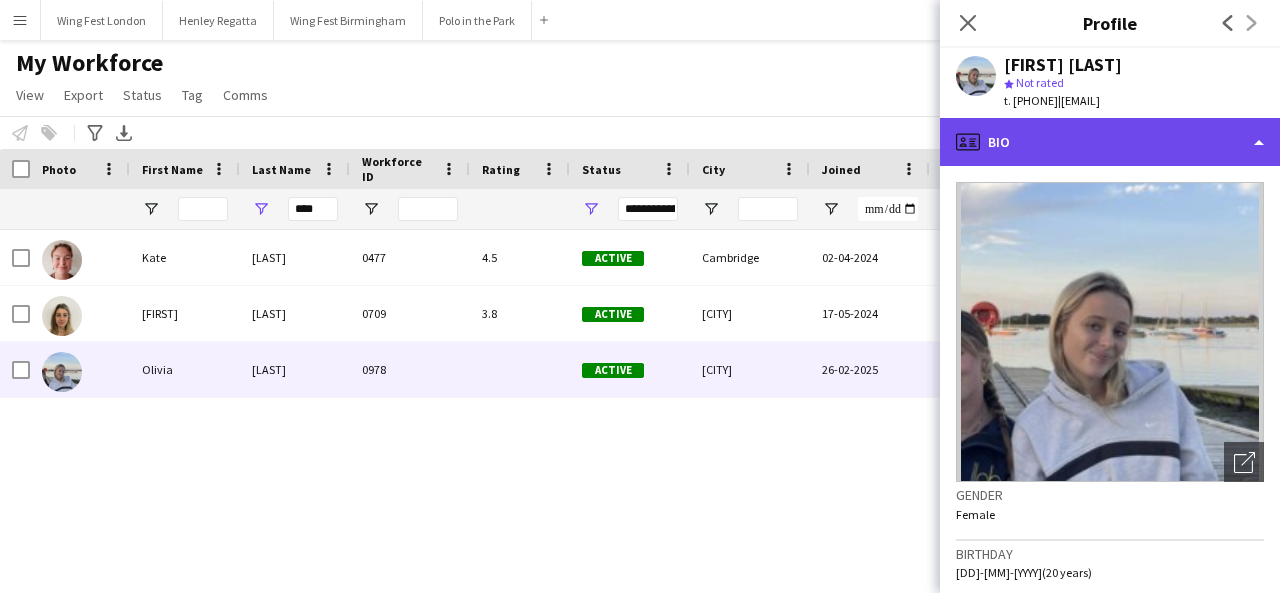 click on "profile
Bio" 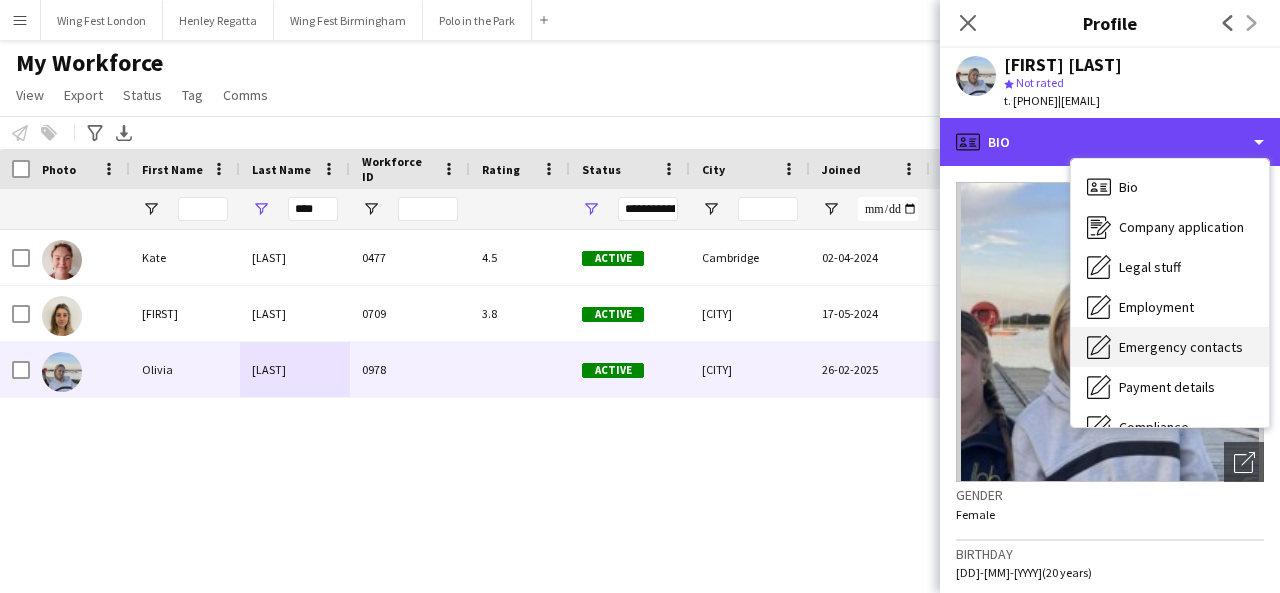 scroll, scrollTop: 148, scrollLeft: 0, axis: vertical 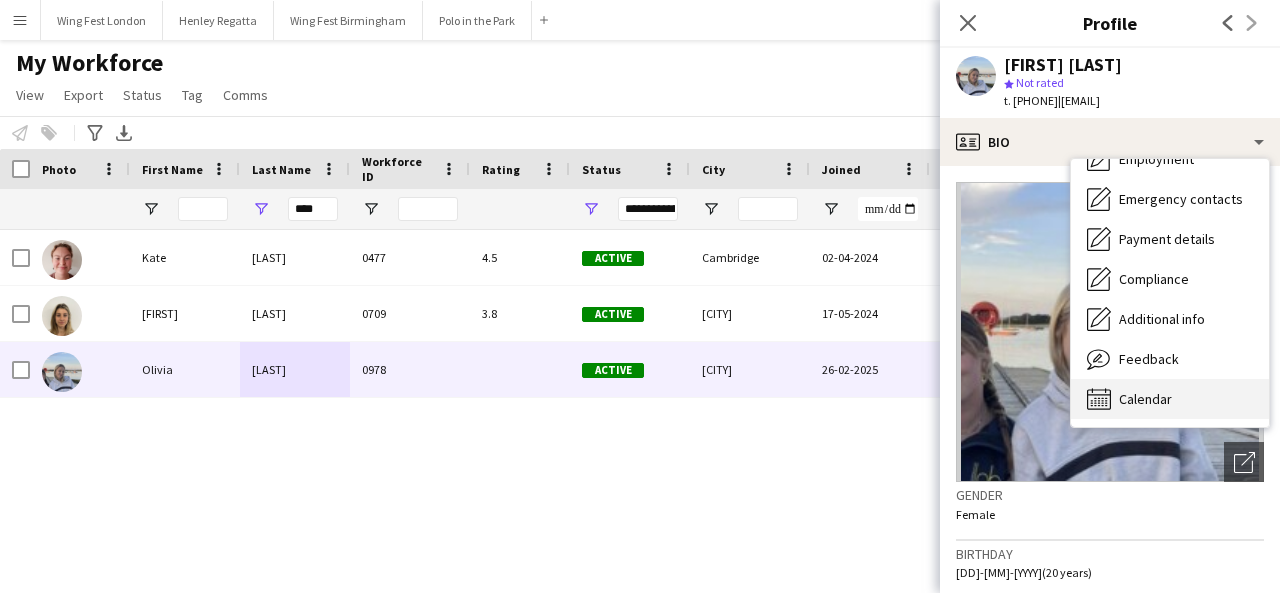 click on "Calendar" at bounding box center (1145, 399) 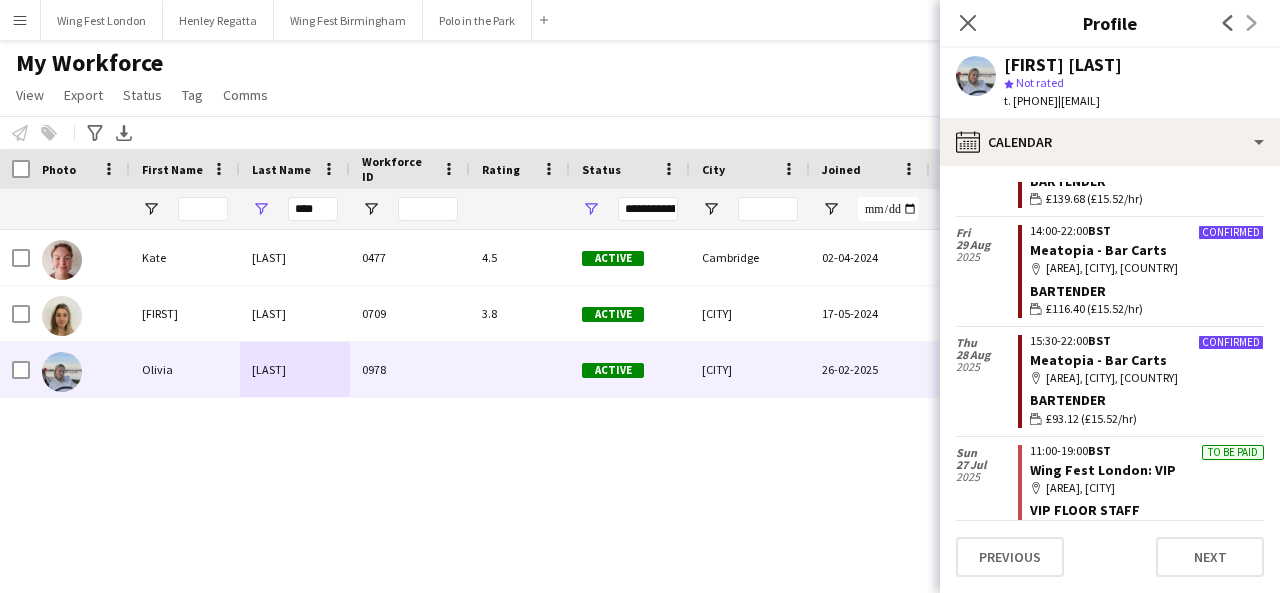 scroll, scrollTop: 124, scrollLeft: 0, axis: vertical 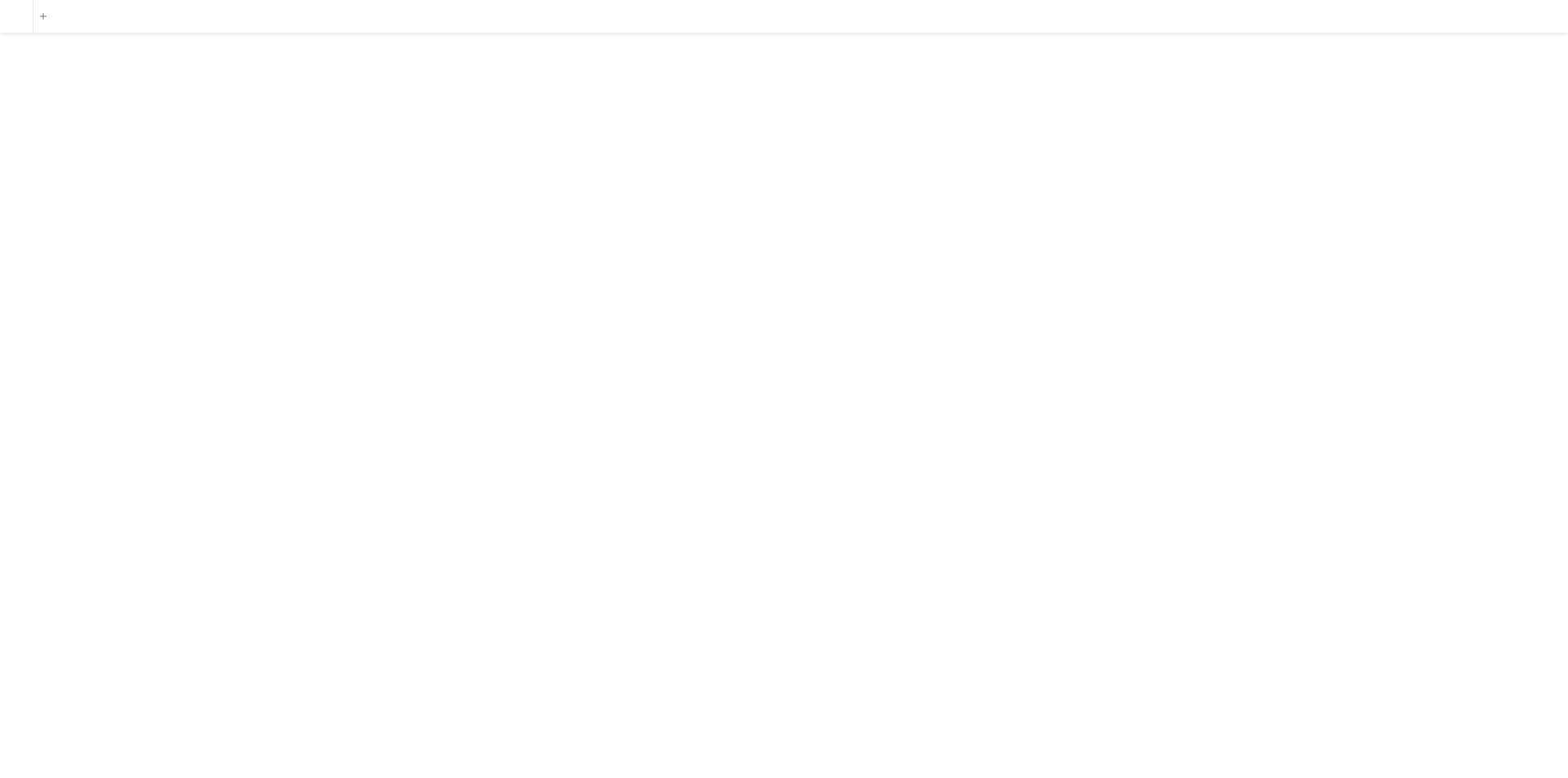 drag, startPoint x: 638, startPoint y: 56, endPoint x: 619, endPoint y: 91, distance: 39.82462 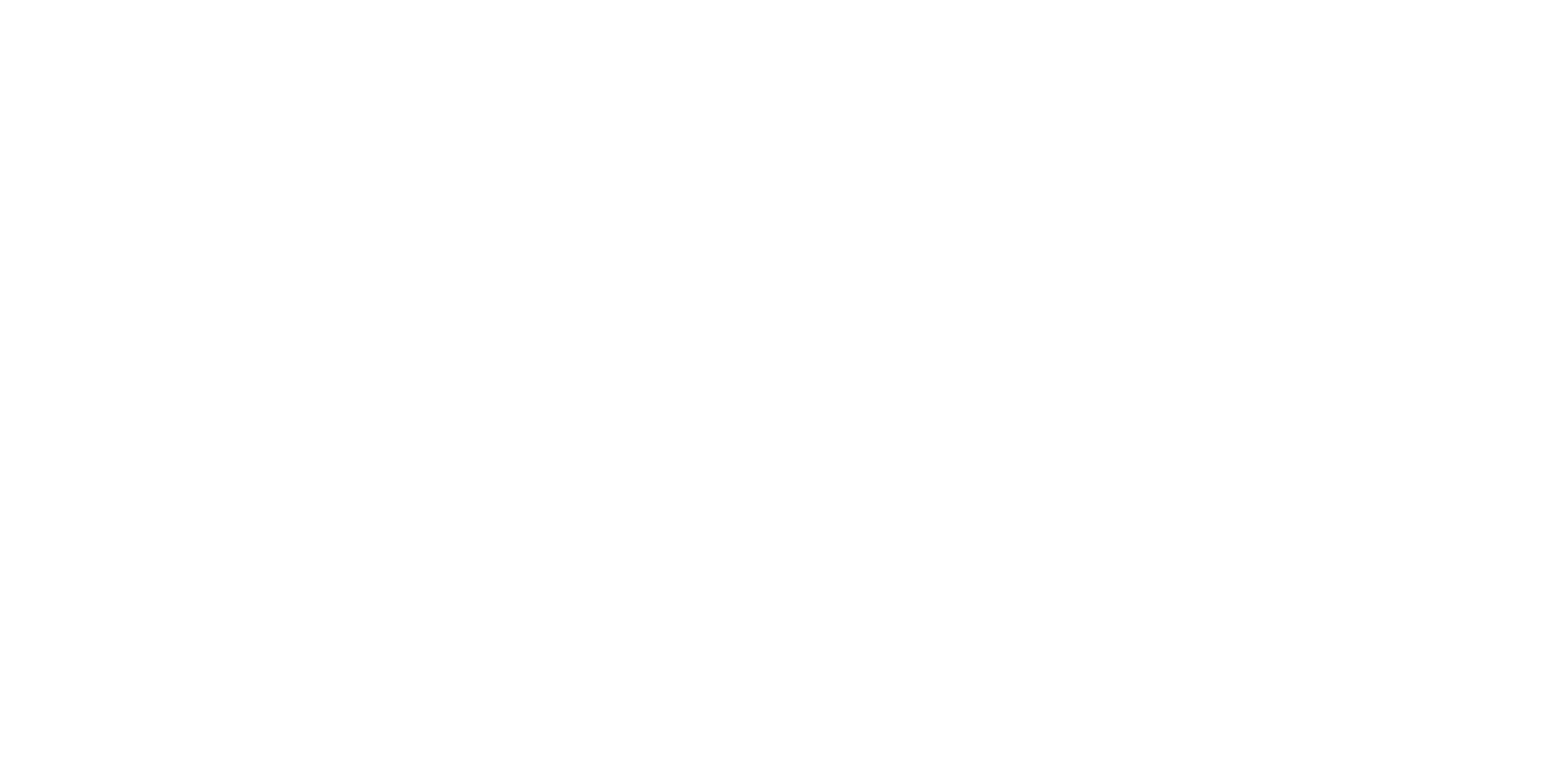scroll, scrollTop: 0, scrollLeft: 0, axis: both 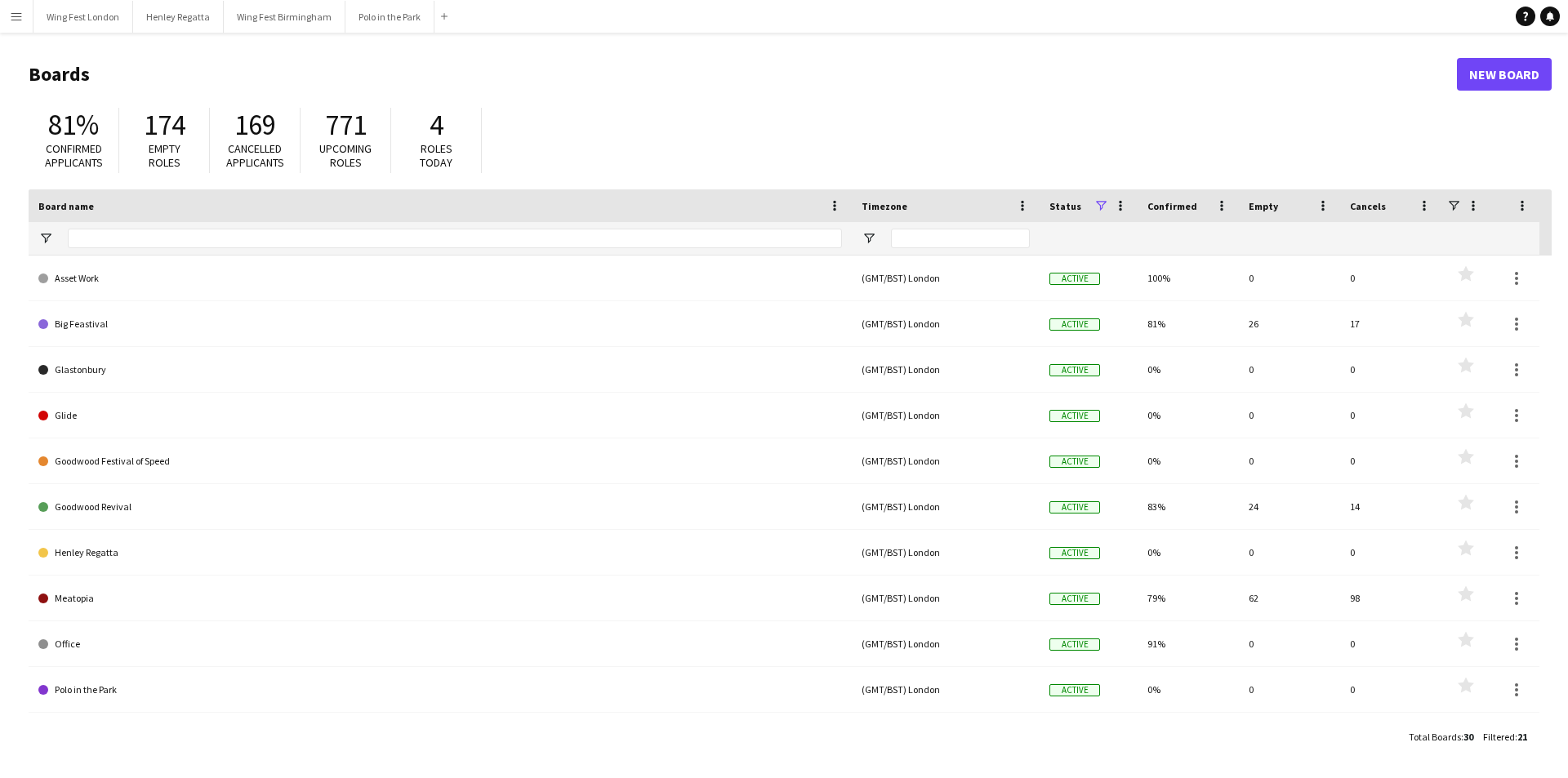 click on "Menu" at bounding box center (16, 16) 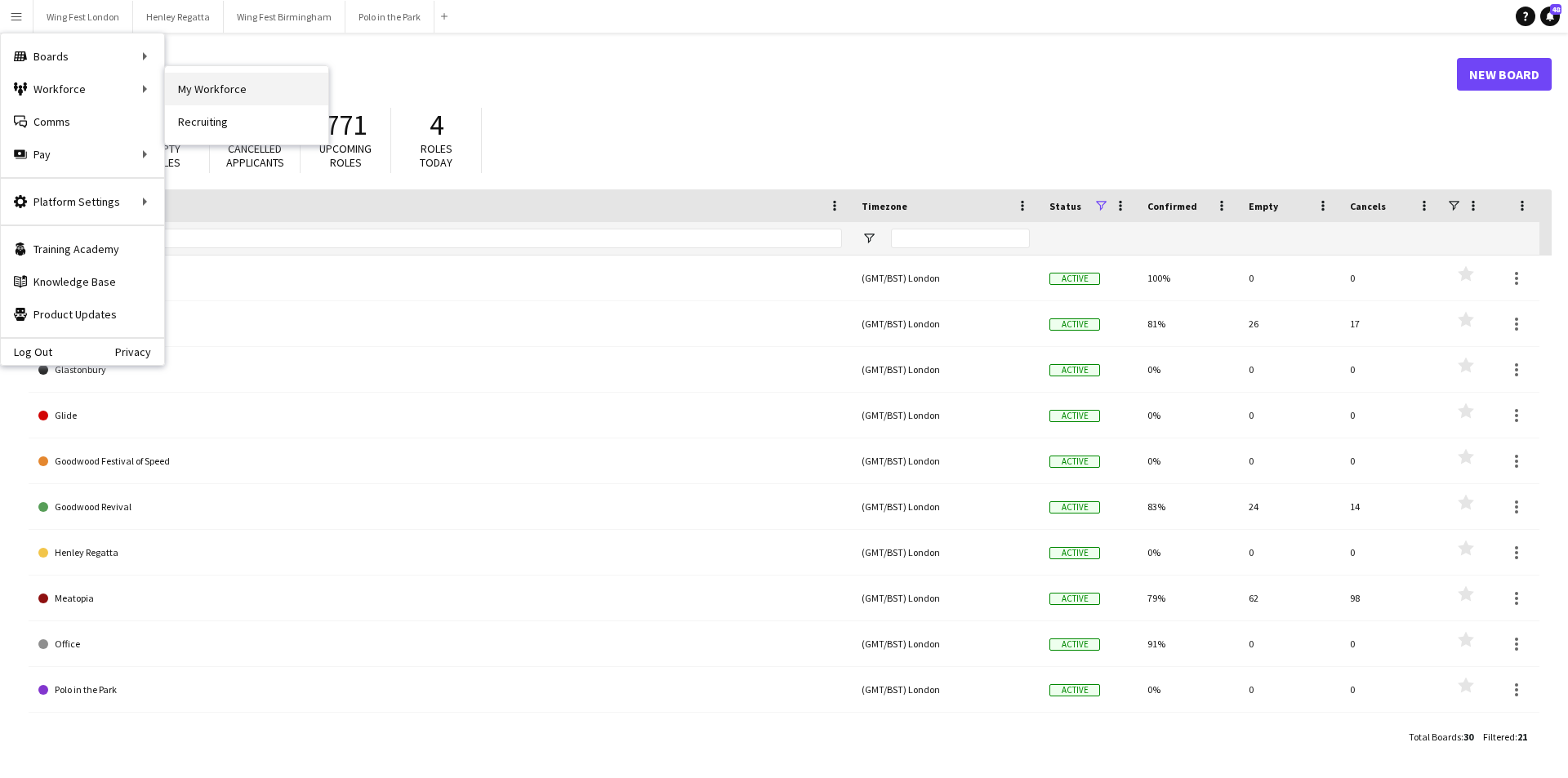 click on "My Workforce" at bounding box center (247, 89) 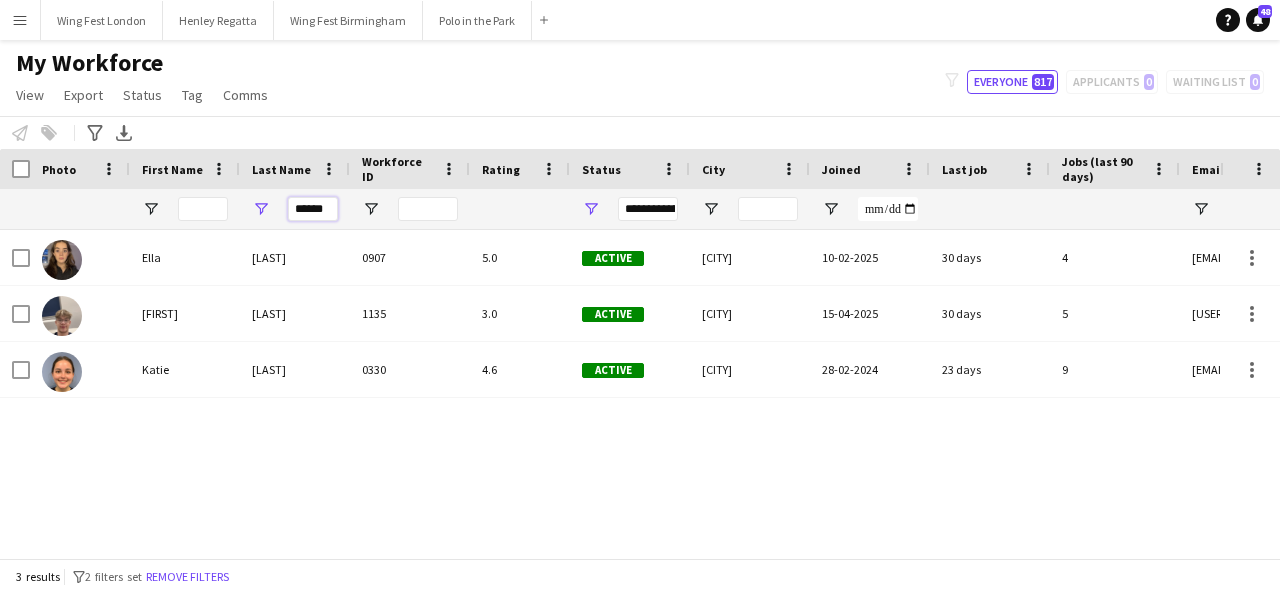 click on "******" at bounding box center (313, 209) 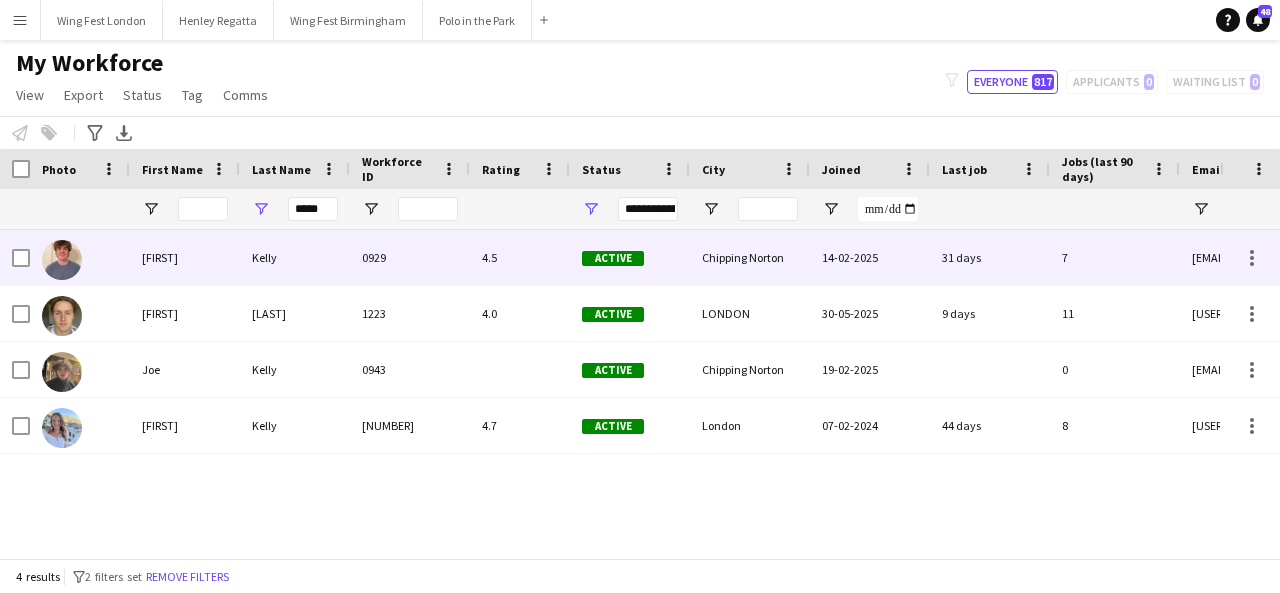 click on "Kelly" at bounding box center [295, 257] 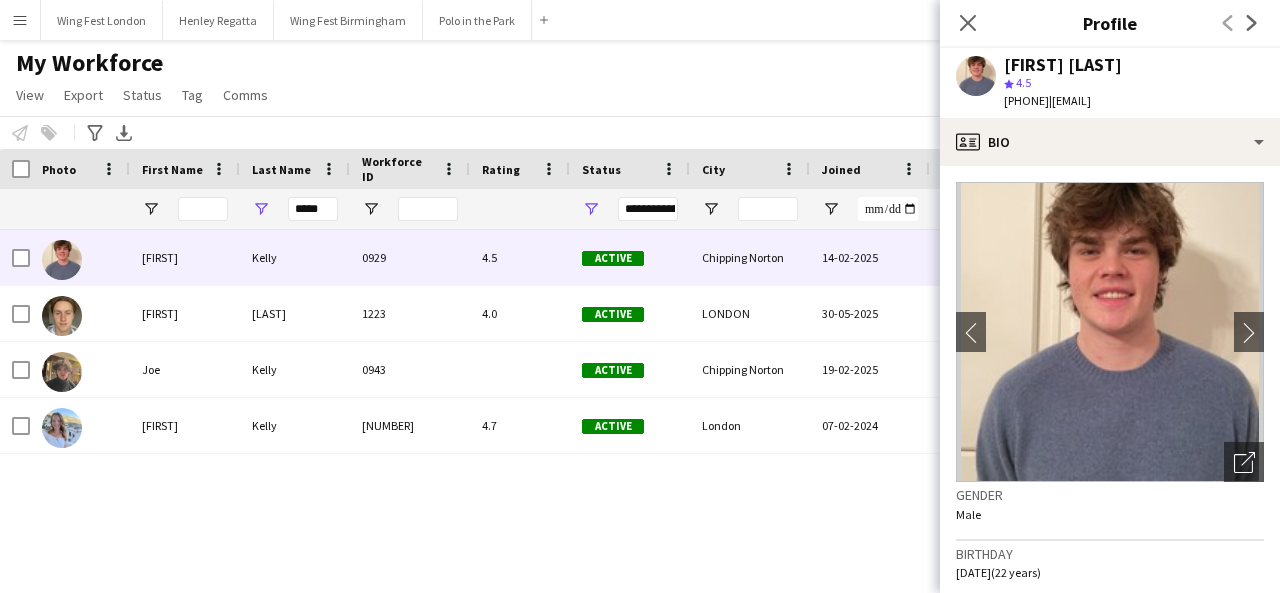 scroll, scrollTop: 200, scrollLeft: 0, axis: vertical 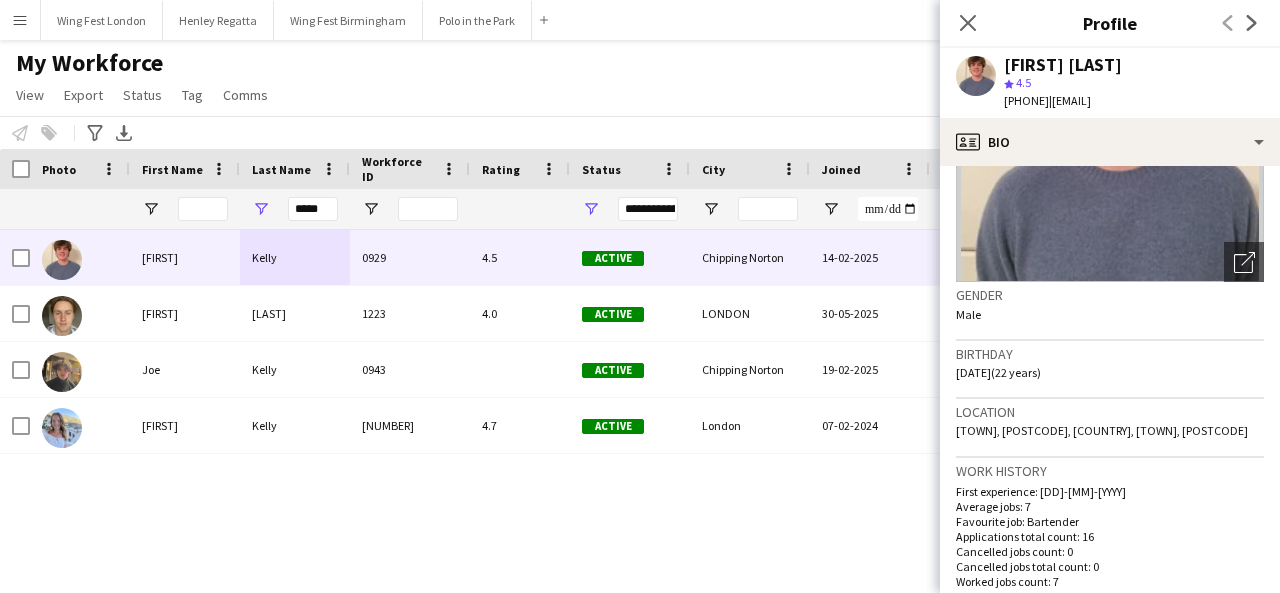 drag, startPoint x: 1120, startPoint y: 450, endPoint x: 951, endPoint y: 437, distance: 169.49927 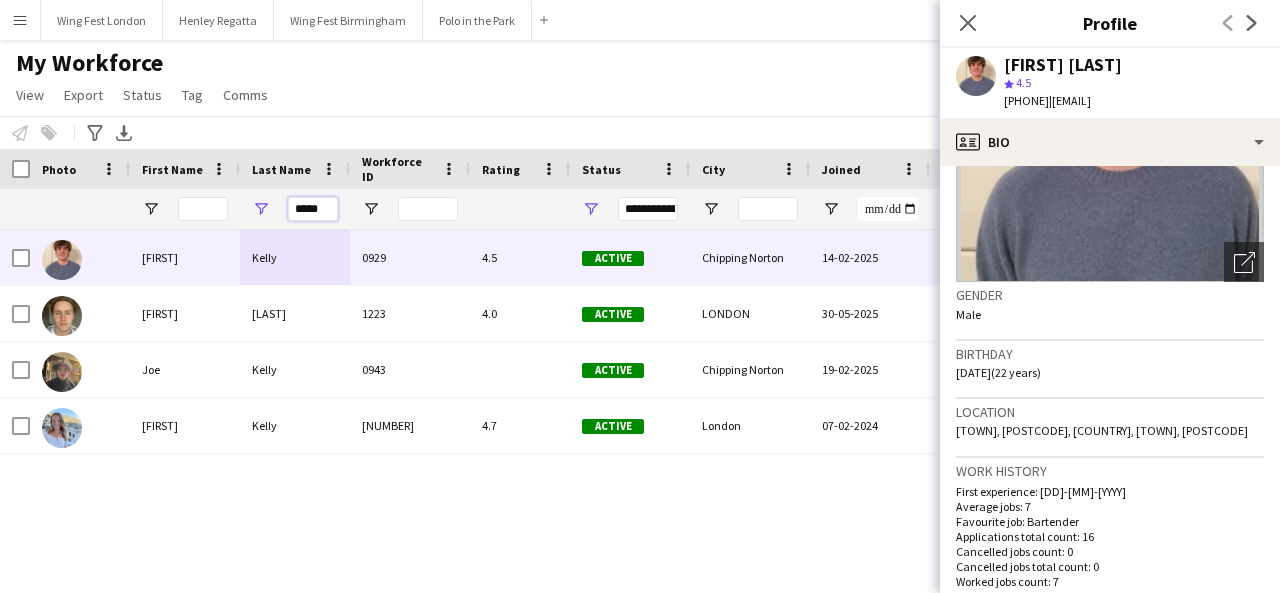 click on "*****" at bounding box center (313, 209) 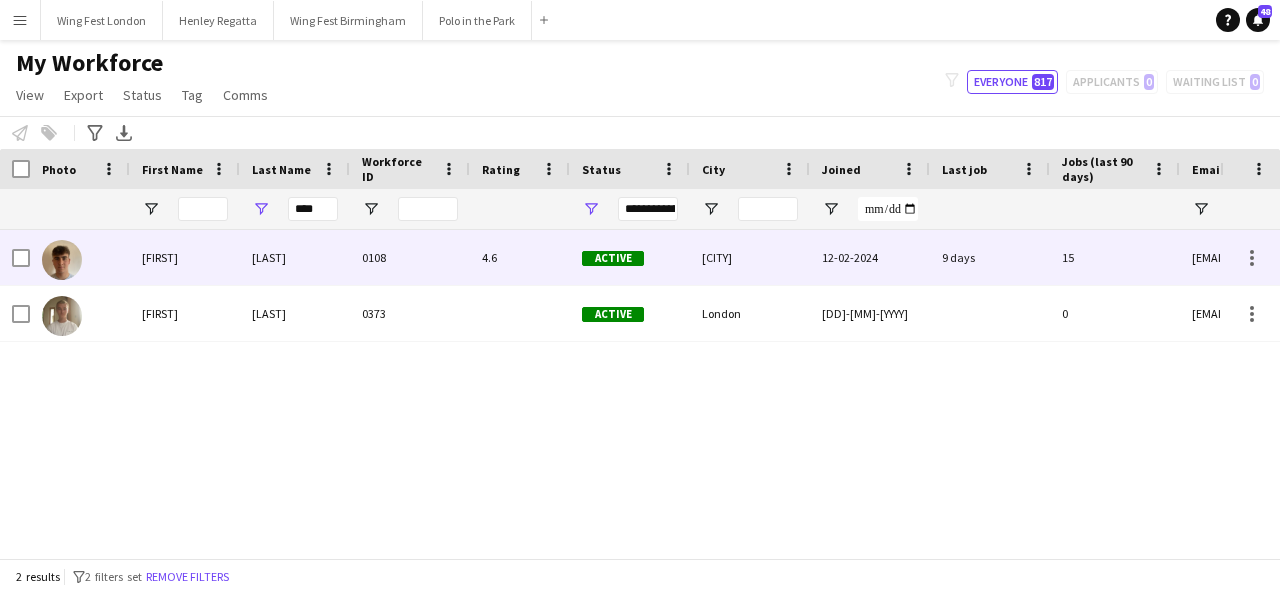 click on "[LAST]" at bounding box center (295, 257) 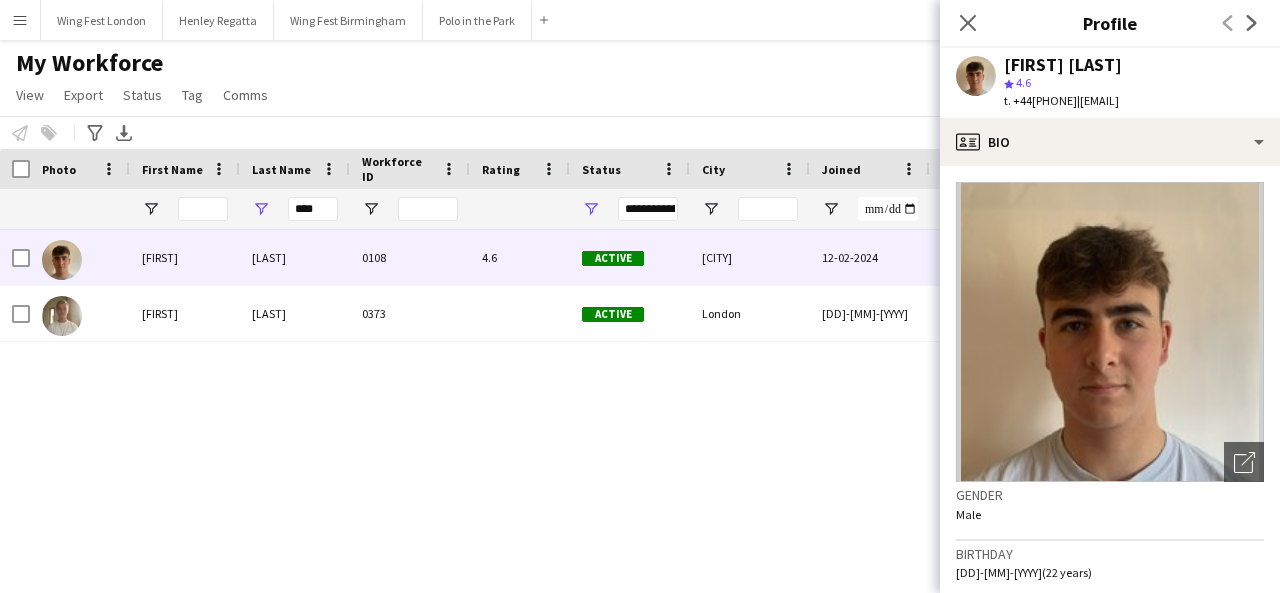 scroll, scrollTop: 200, scrollLeft: 0, axis: vertical 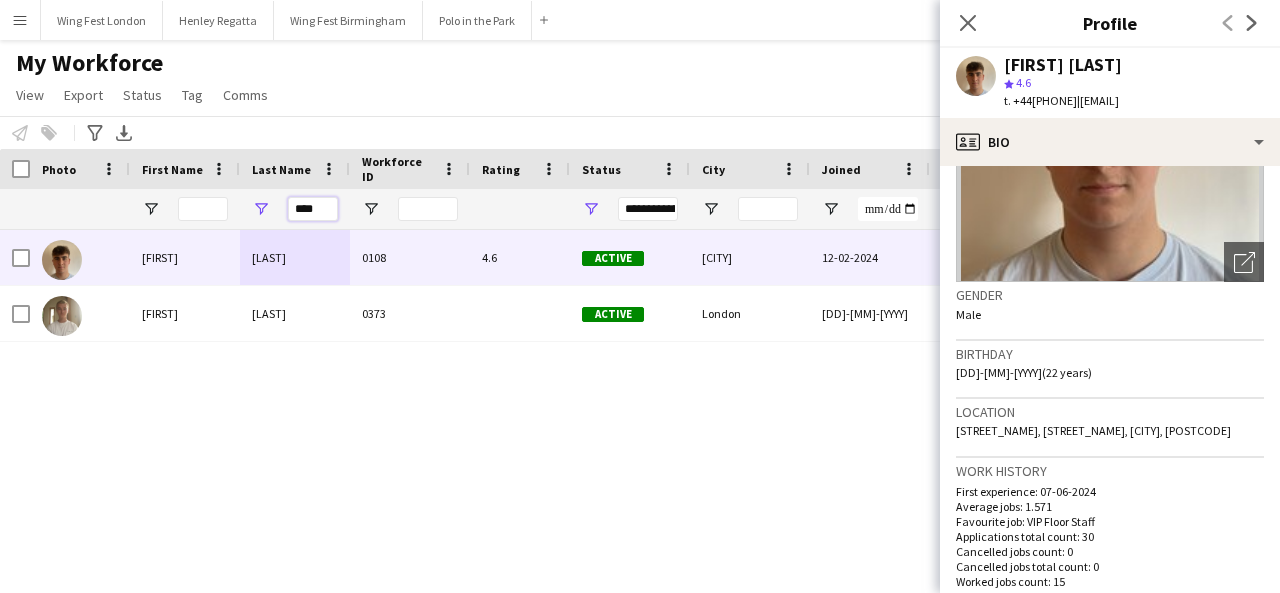 click on "****" at bounding box center [313, 209] 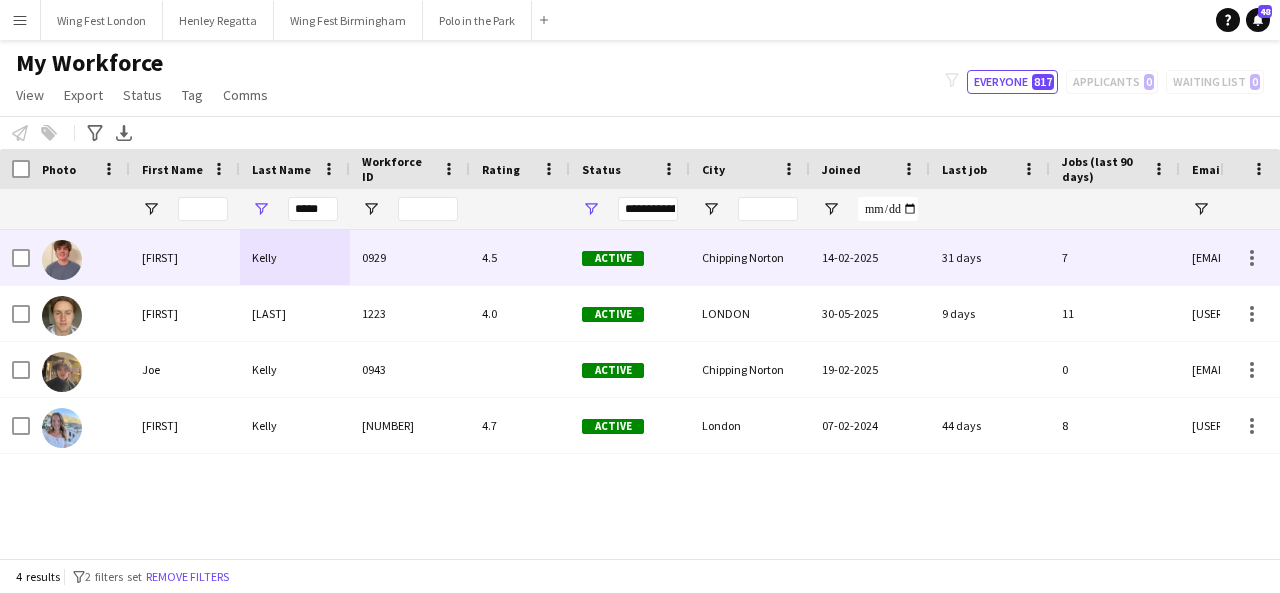 click on "Kelly" at bounding box center [295, 257] 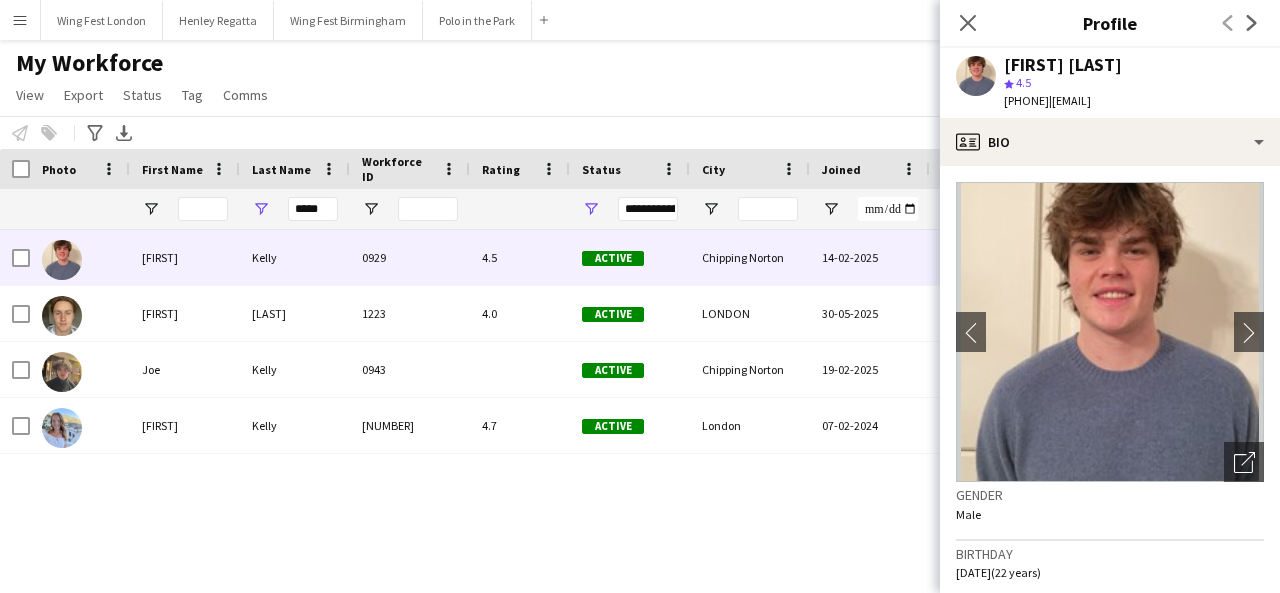 scroll, scrollTop: 300, scrollLeft: 0, axis: vertical 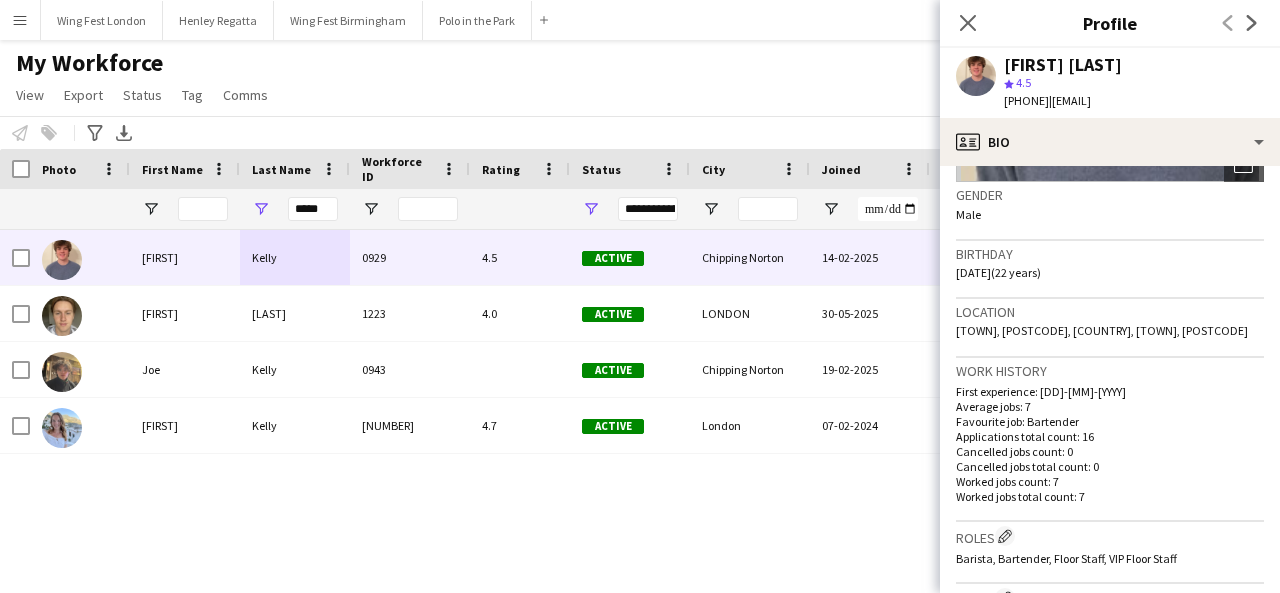 click on "[TOWN], [POSTCODE], [COUNTRY], [TOWN], [POSTCODE]" 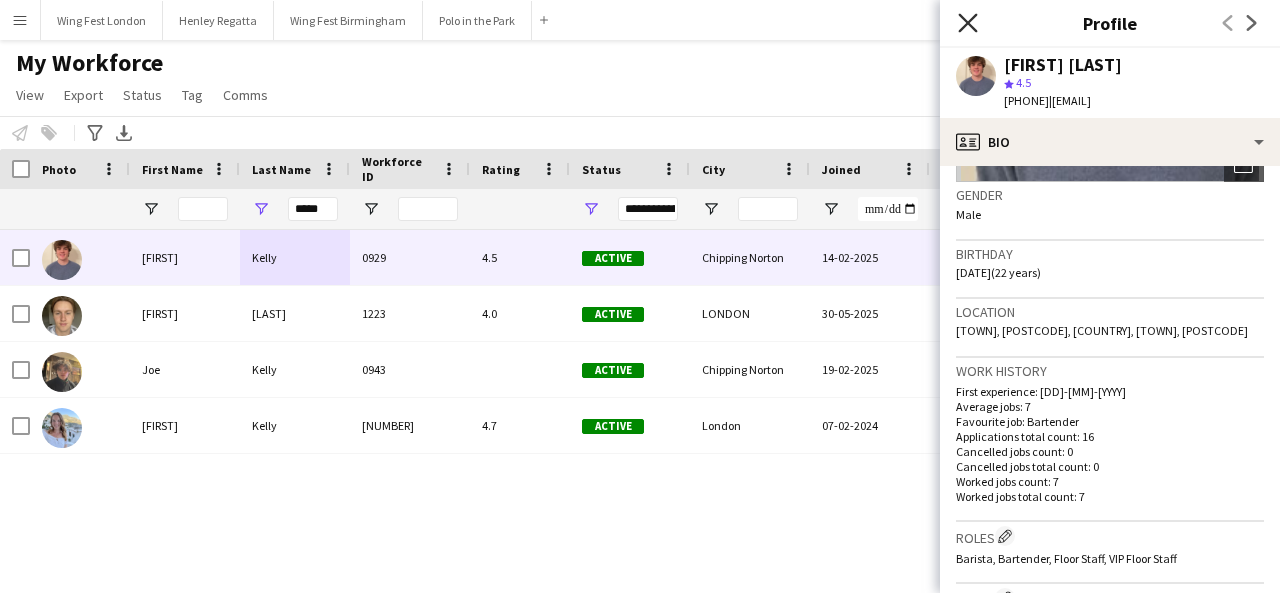 click on "Close pop-in" 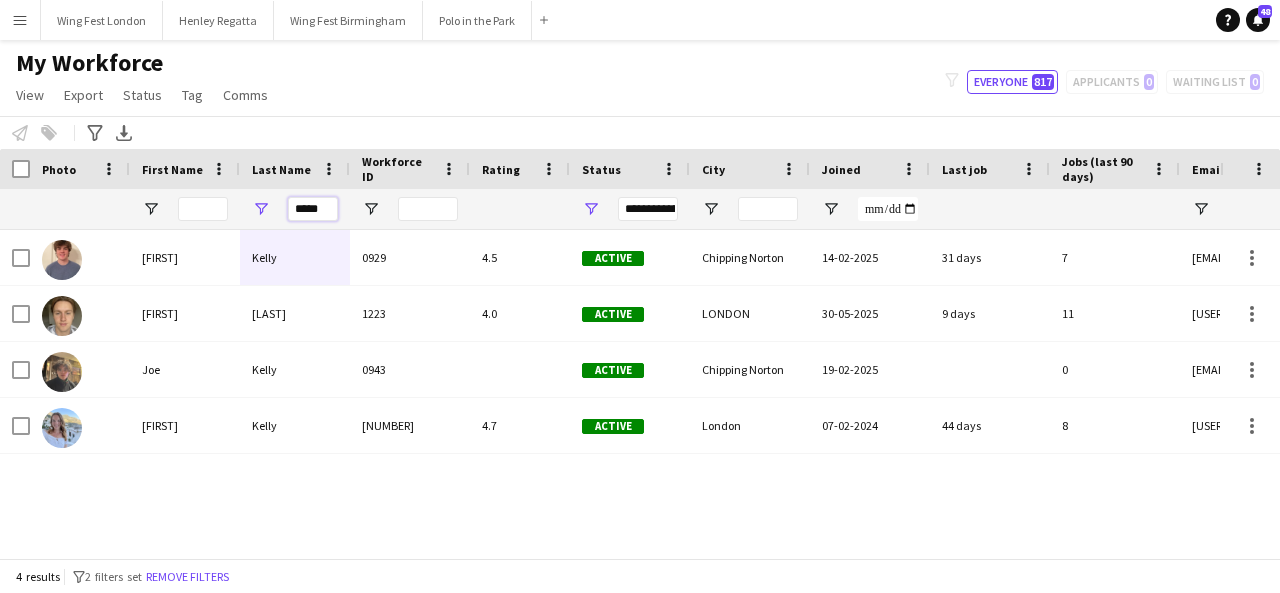 click on "*****" at bounding box center [313, 209] 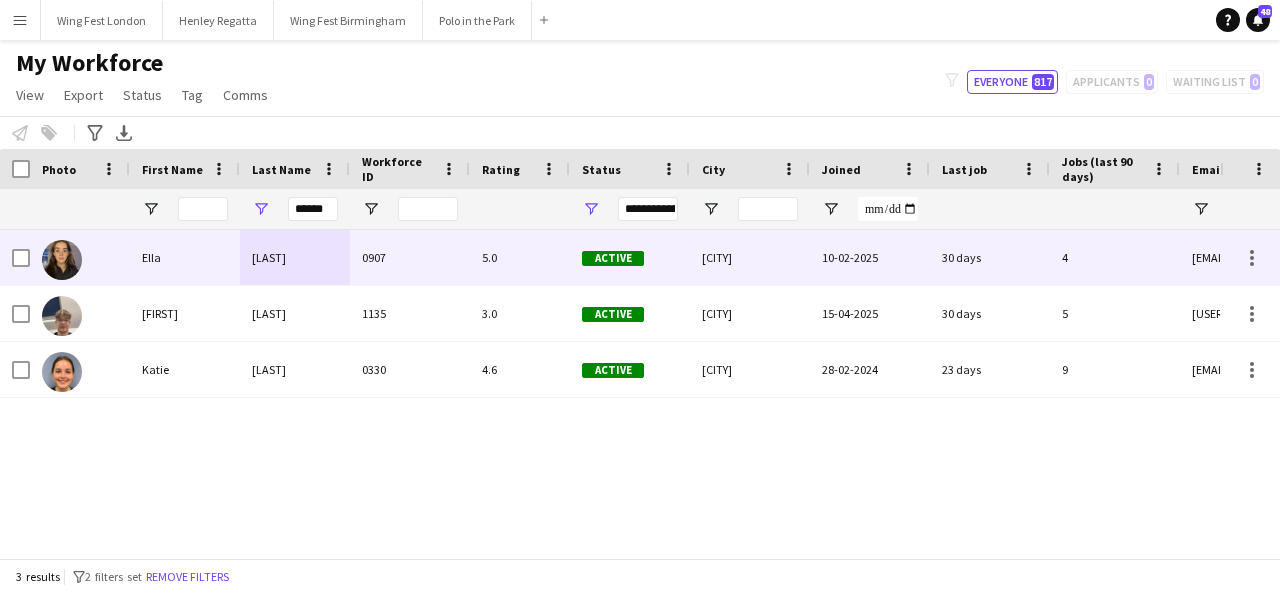 click on "0907" at bounding box center [410, 257] 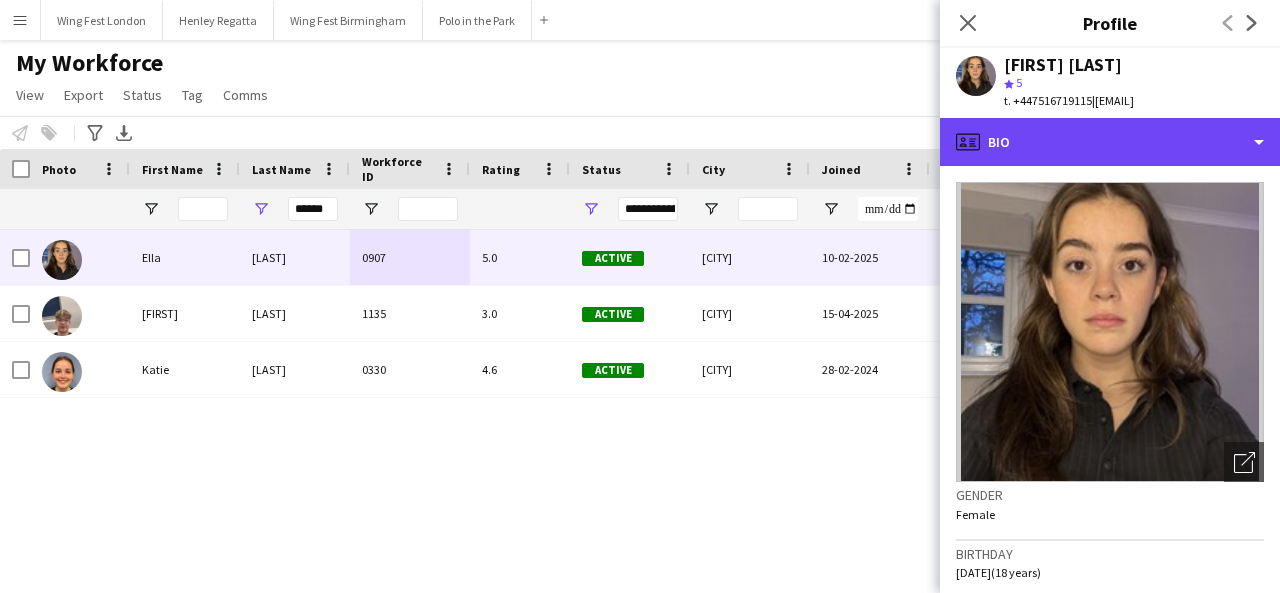 drag, startPoint x: 1119, startPoint y: 131, endPoint x: 1148, endPoint y: 199, distance: 73.92564 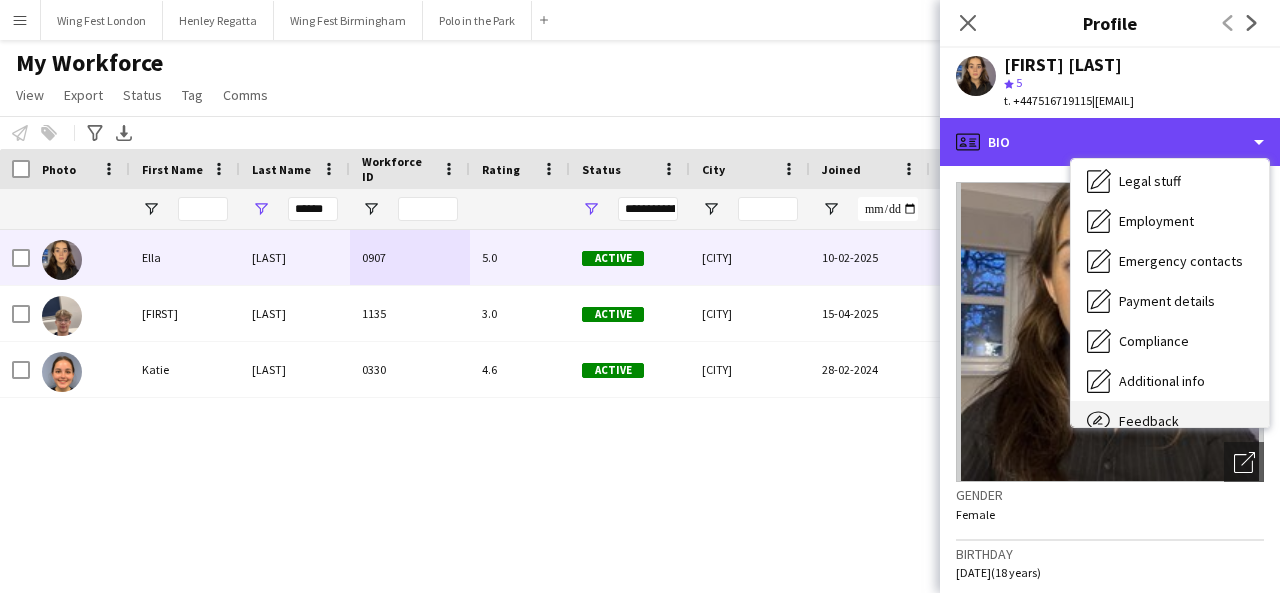 scroll, scrollTop: 148, scrollLeft: 0, axis: vertical 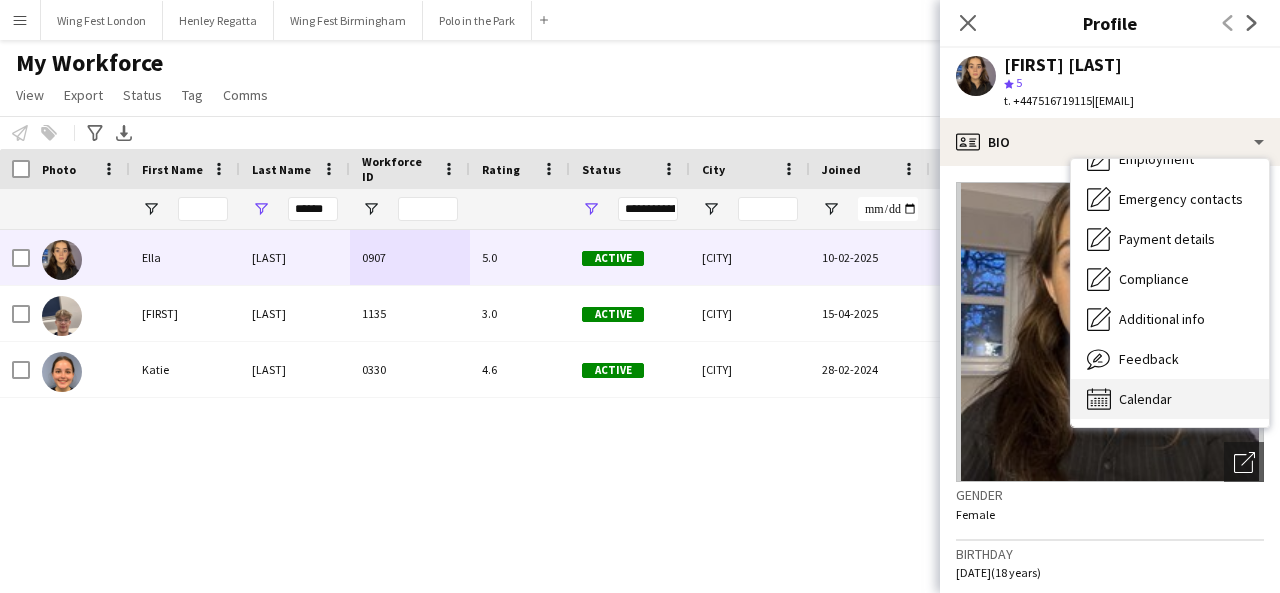 click on "Calendar" at bounding box center (1145, 399) 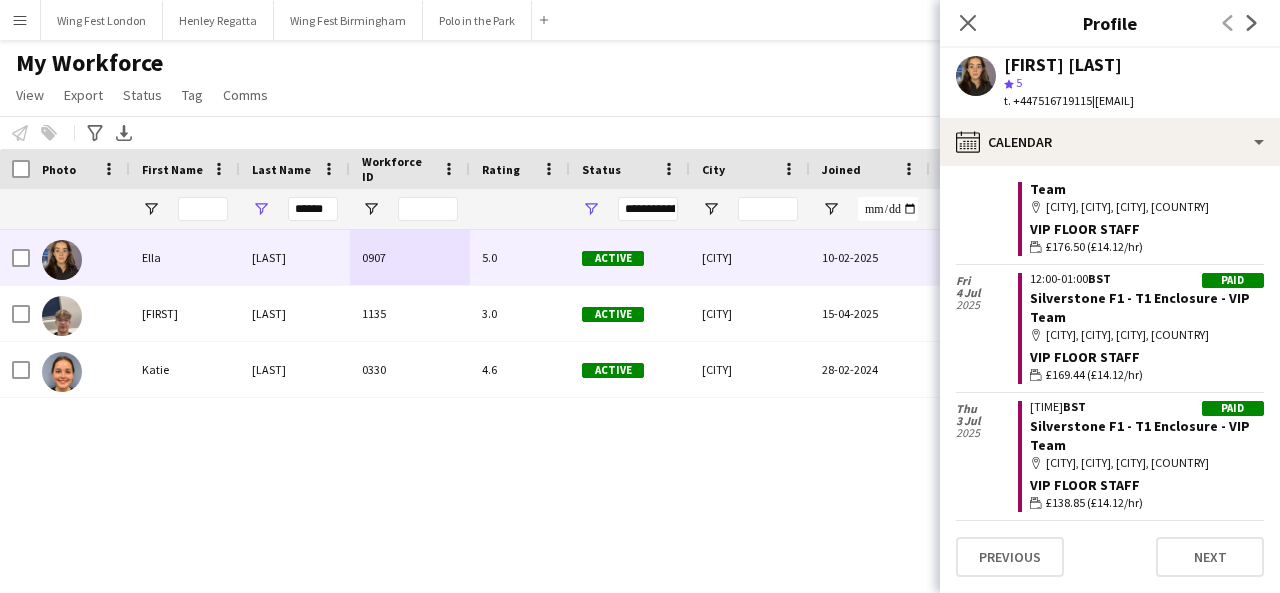 scroll, scrollTop: 299, scrollLeft: 0, axis: vertical 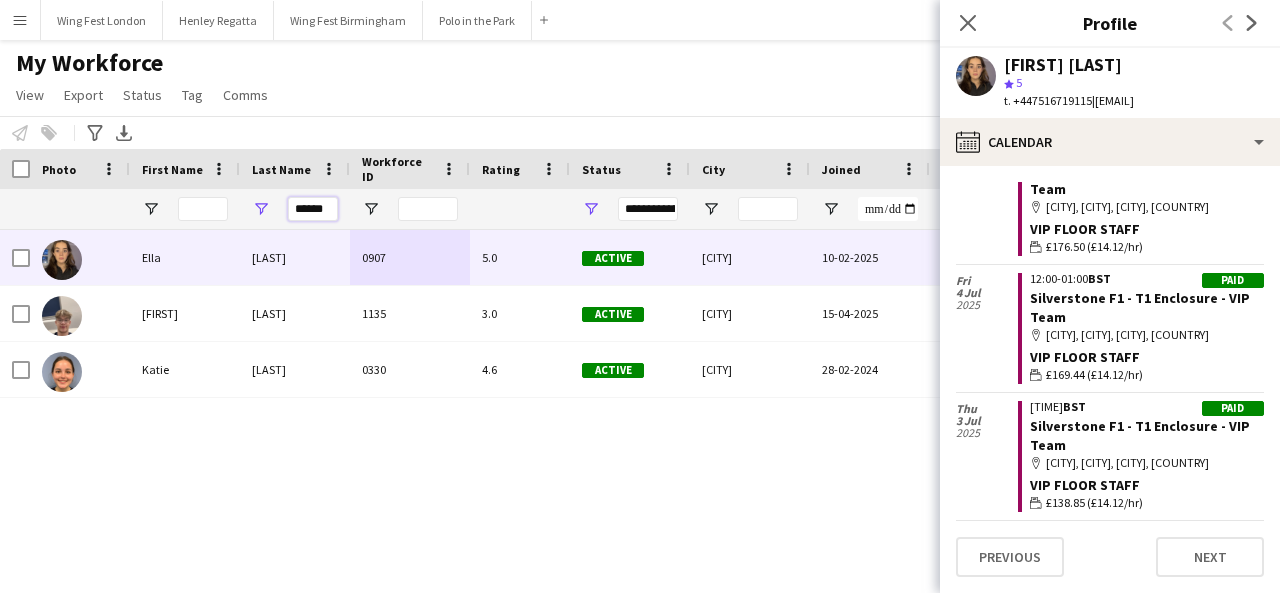 click on "******" at bounding box center (313, 209) 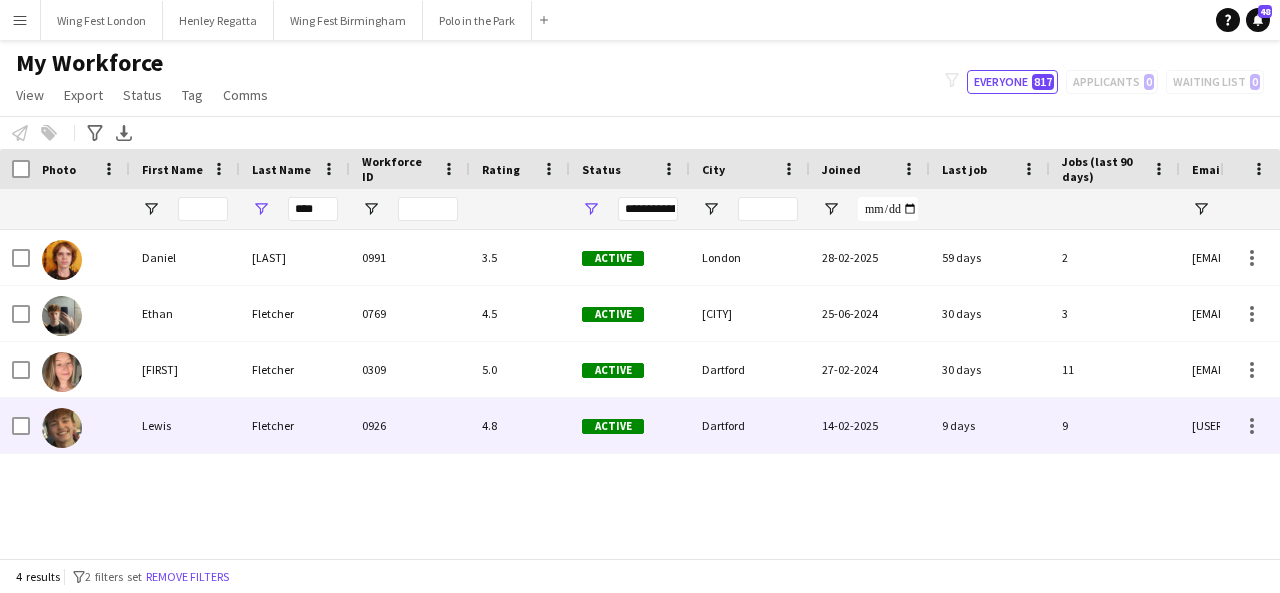 click on "Fletcher" at bounding box center (295, 425) 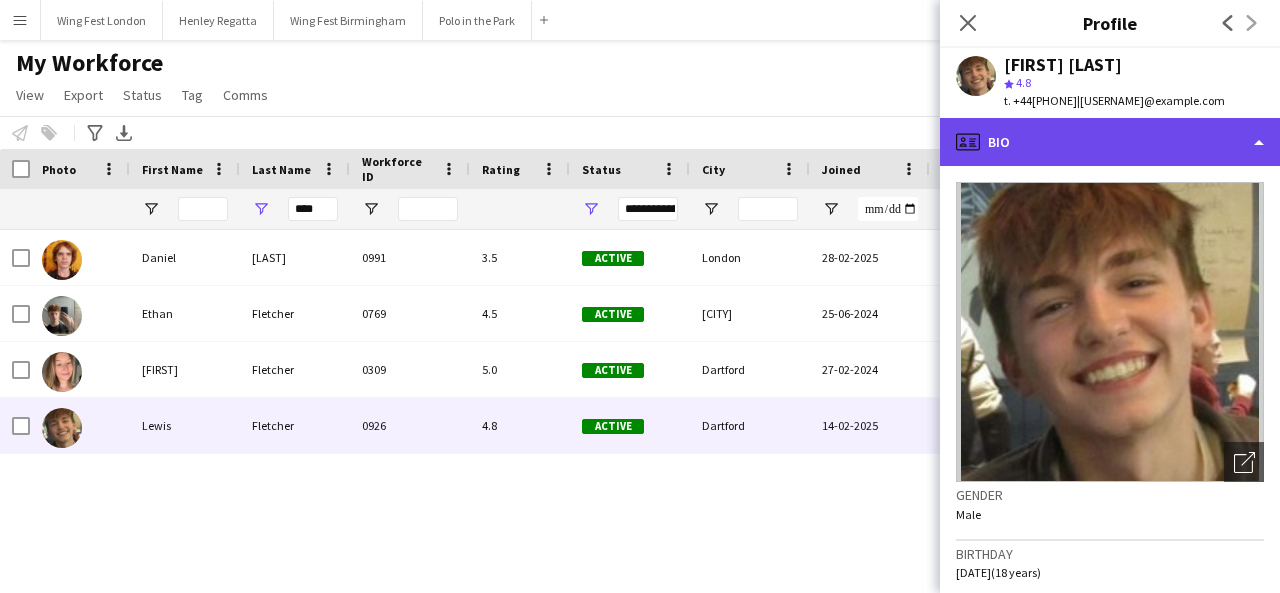 click on "profile
Bio" 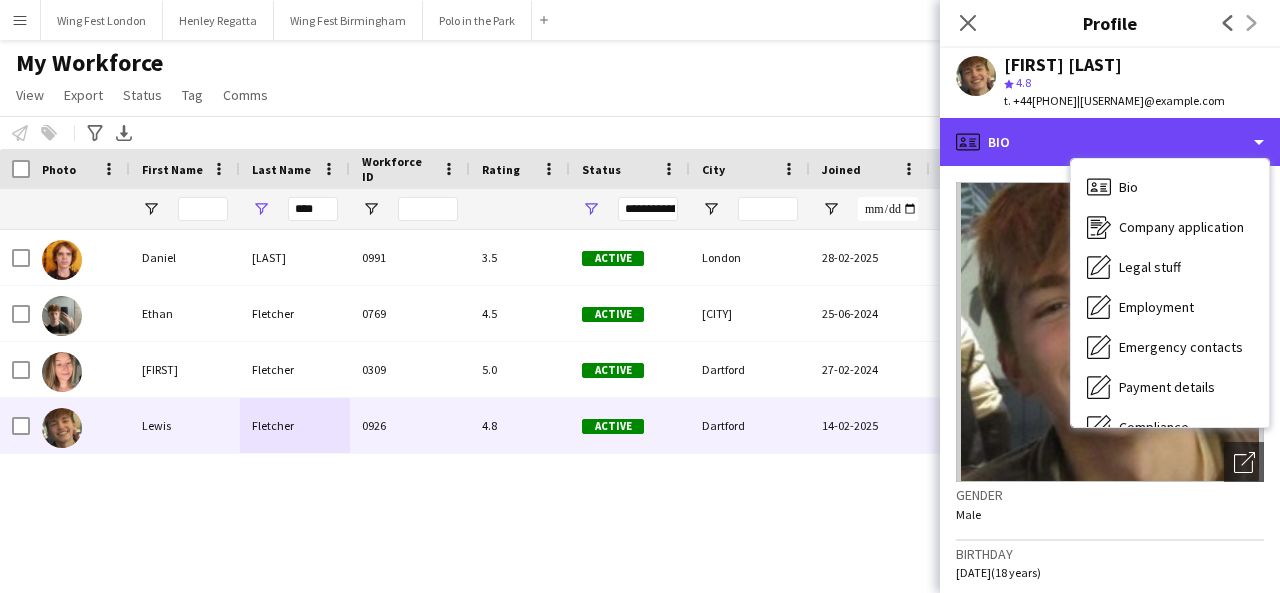 scroll, scrollTop: 148, scrollLeft: 0, axis: vertical 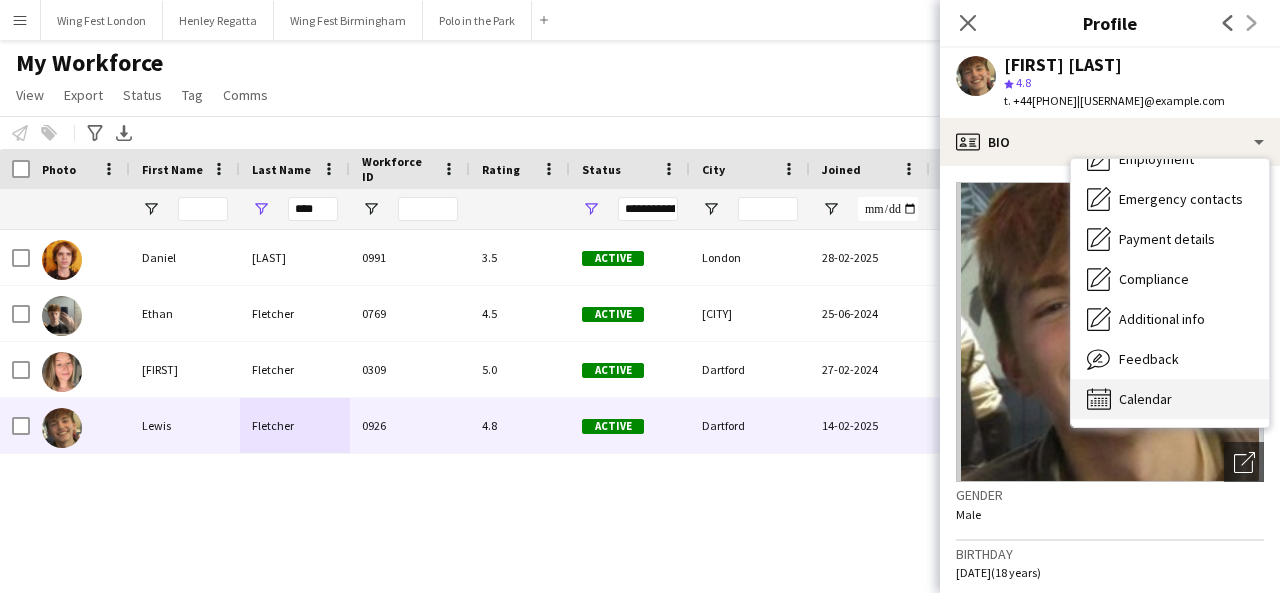 click on "Calendar
Calendar" at bounding box center [1170, 399] 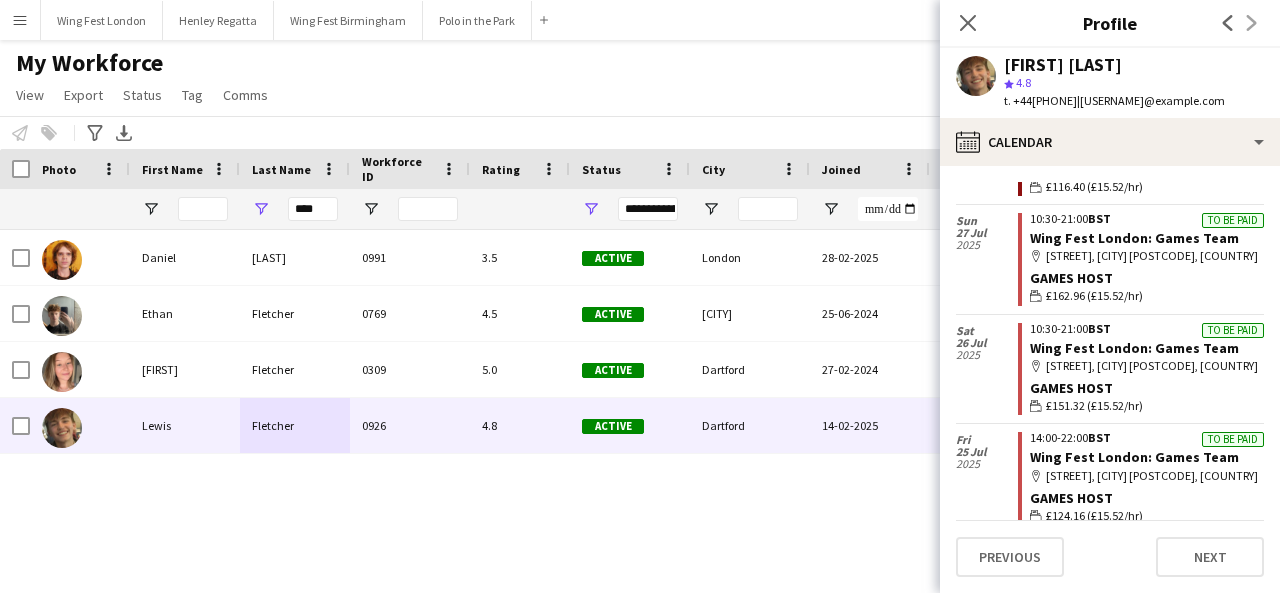 scroll, scrollTop: 936, scrollLeft: 0, axis: vertical 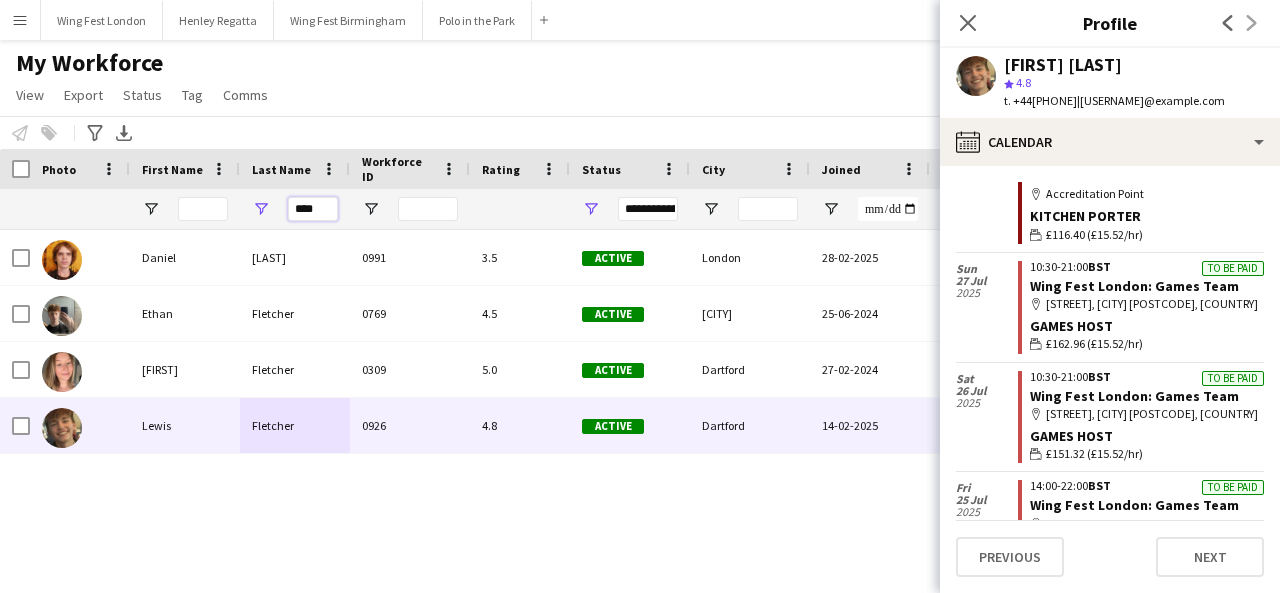 click on "****" at bounding box center [313, 209] 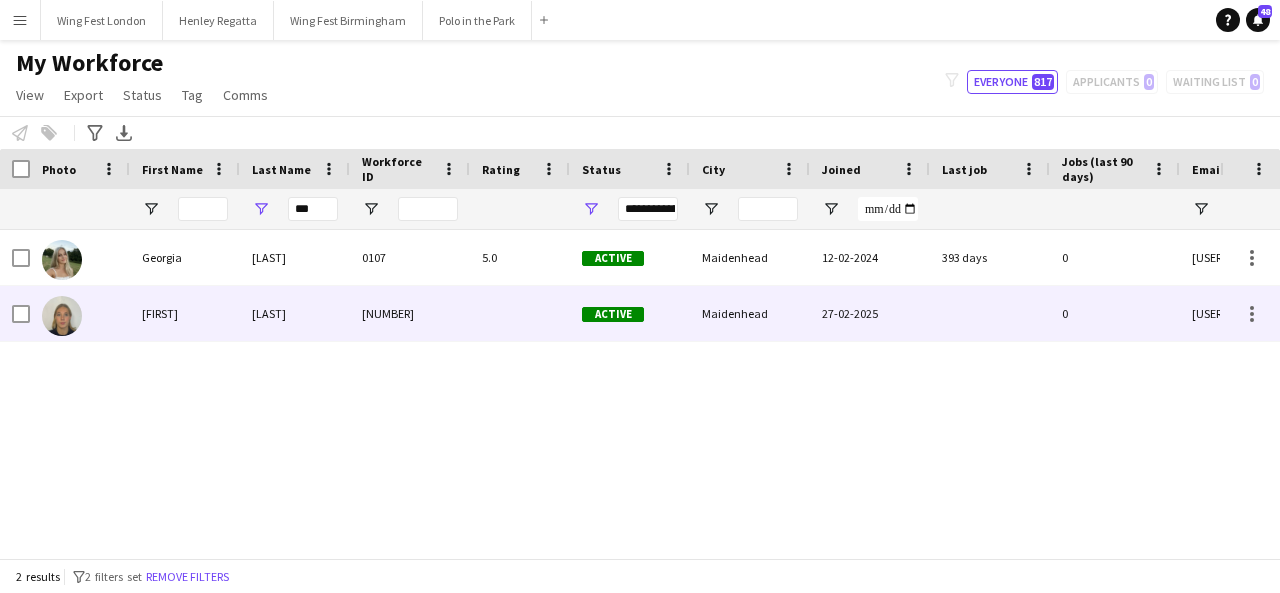 click on "[LAST]" at bounding box center [295, 313] 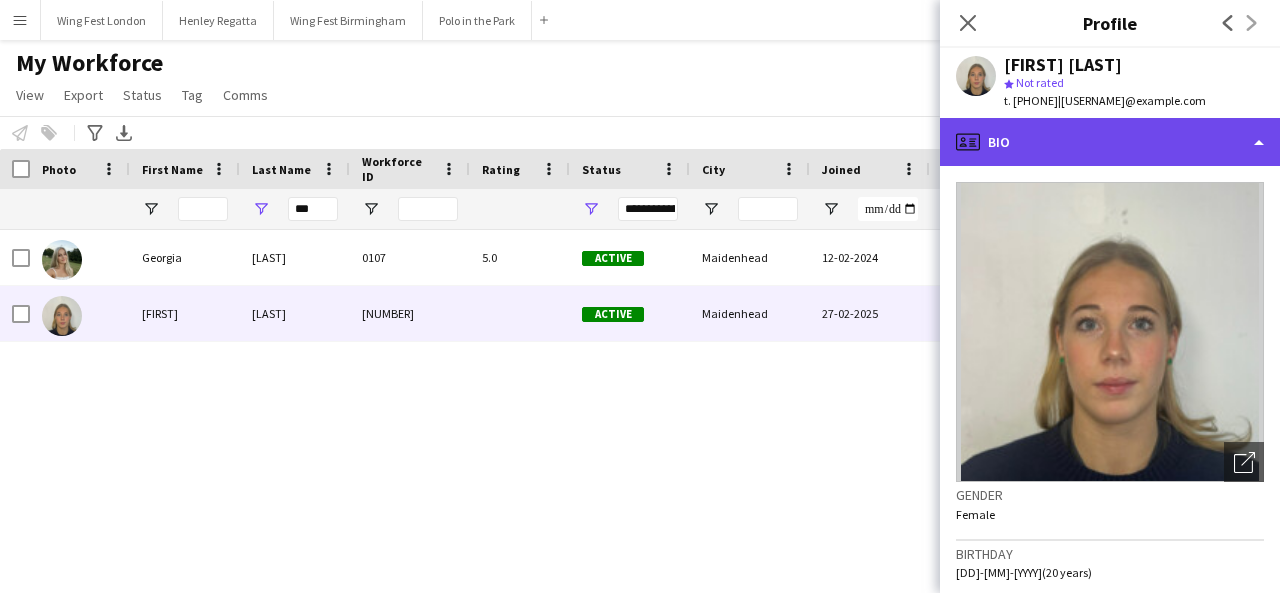 click on "profile
Bio" 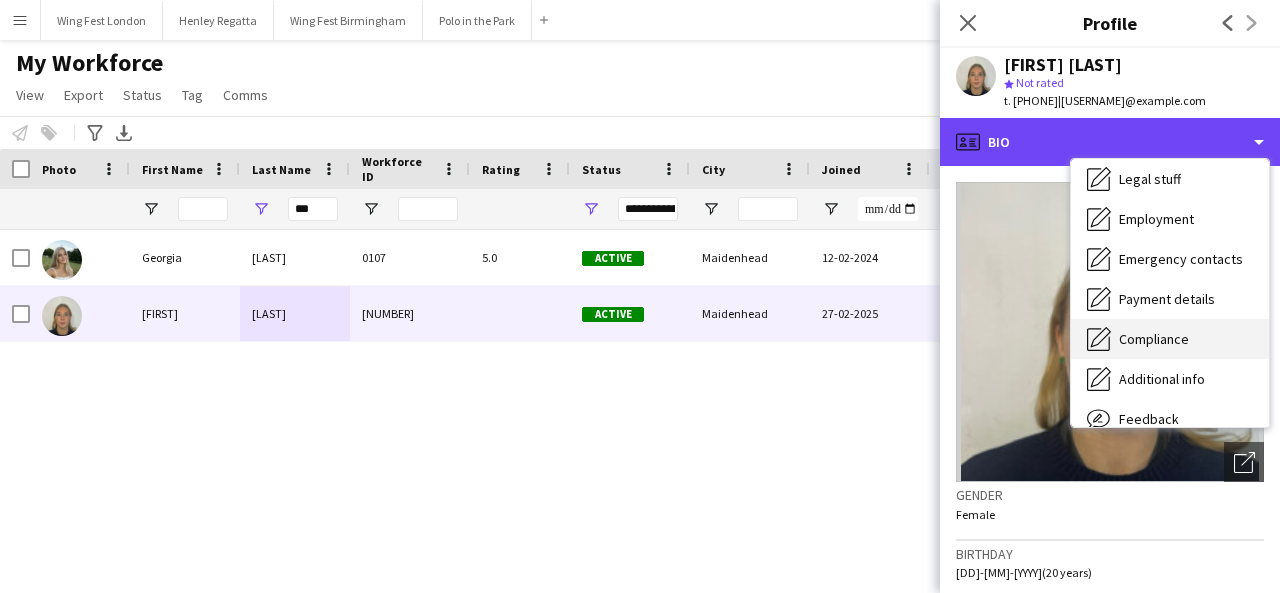 scroll, scrollTop: 148, scrollLeft: 0, axis: vertical 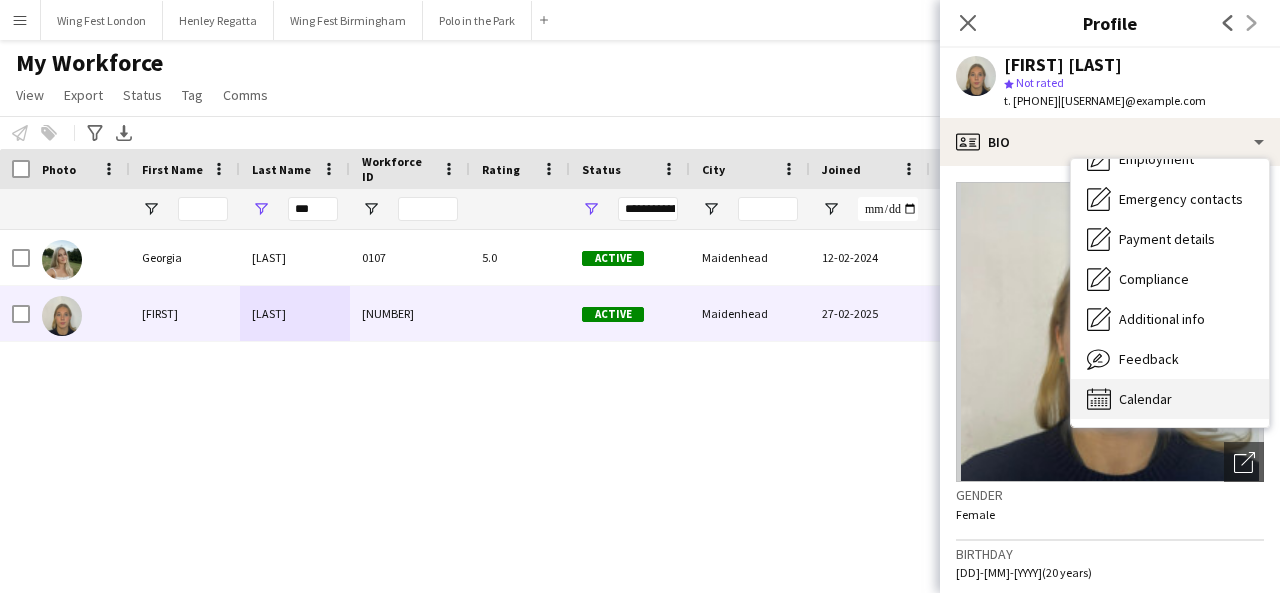 click on "Calendar
Calendar" at bounding box center (1170, 399) 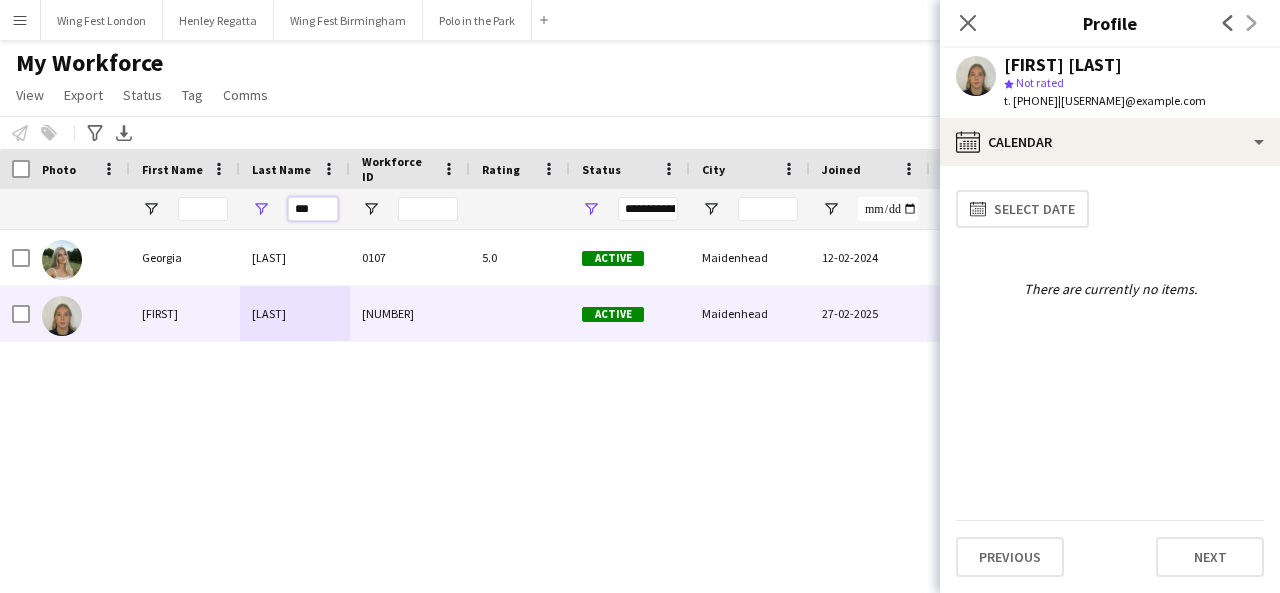 click on "***" at bounding box center [313, 209] 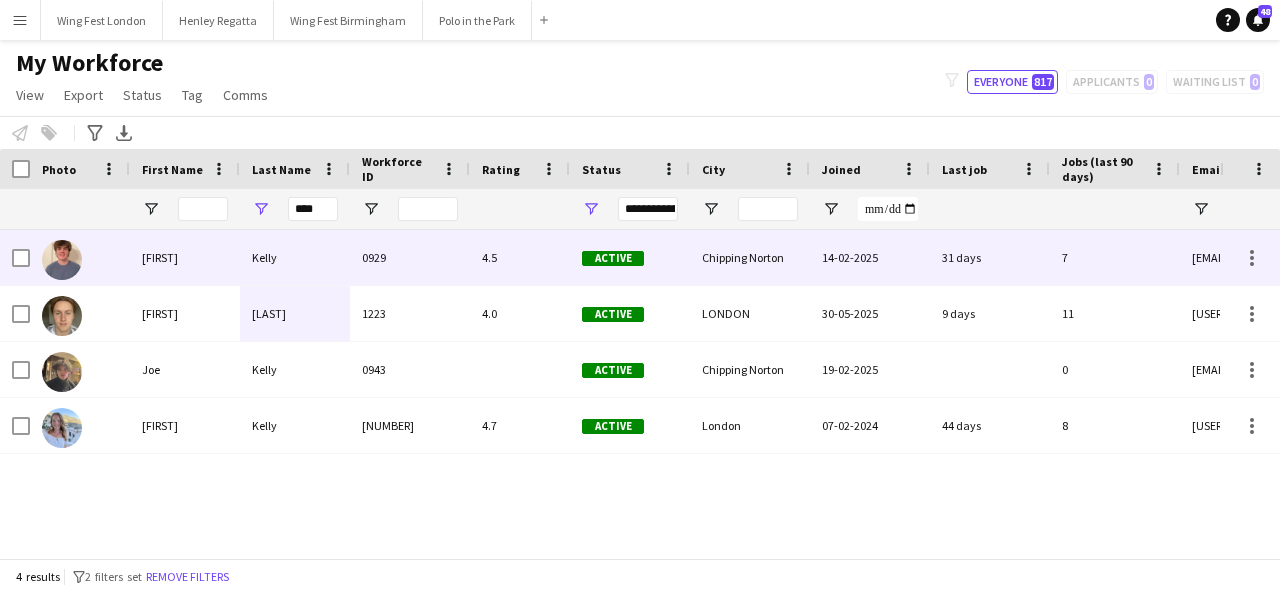 click on "Active" at bounding box center (613, 258) 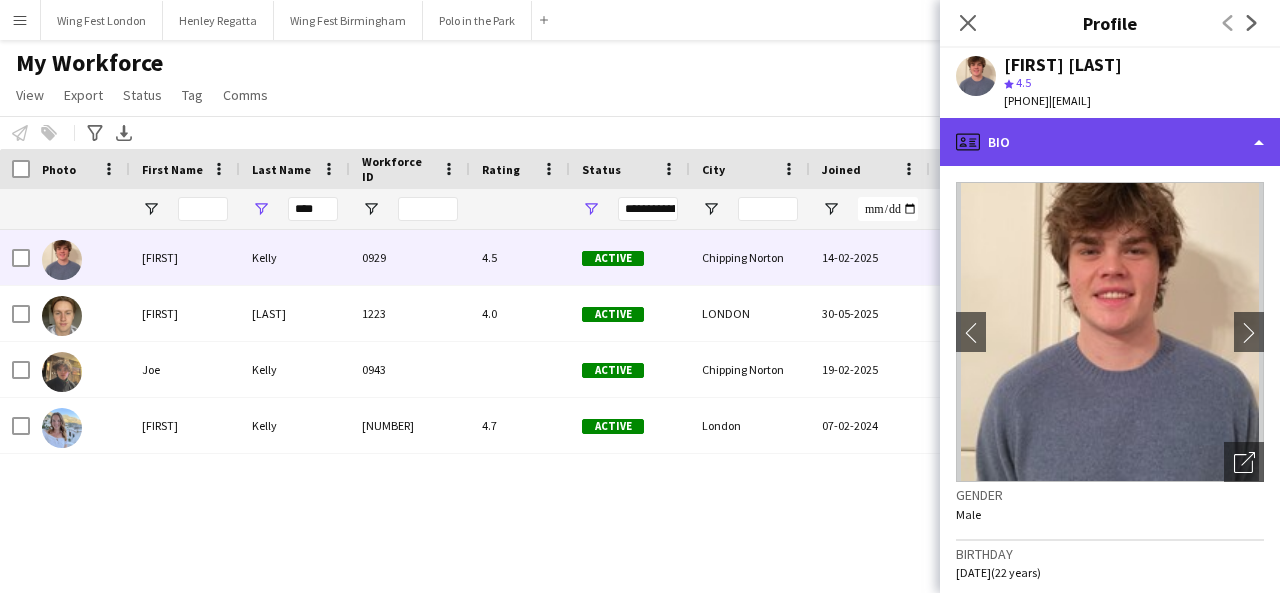 click on "profile
Bio" 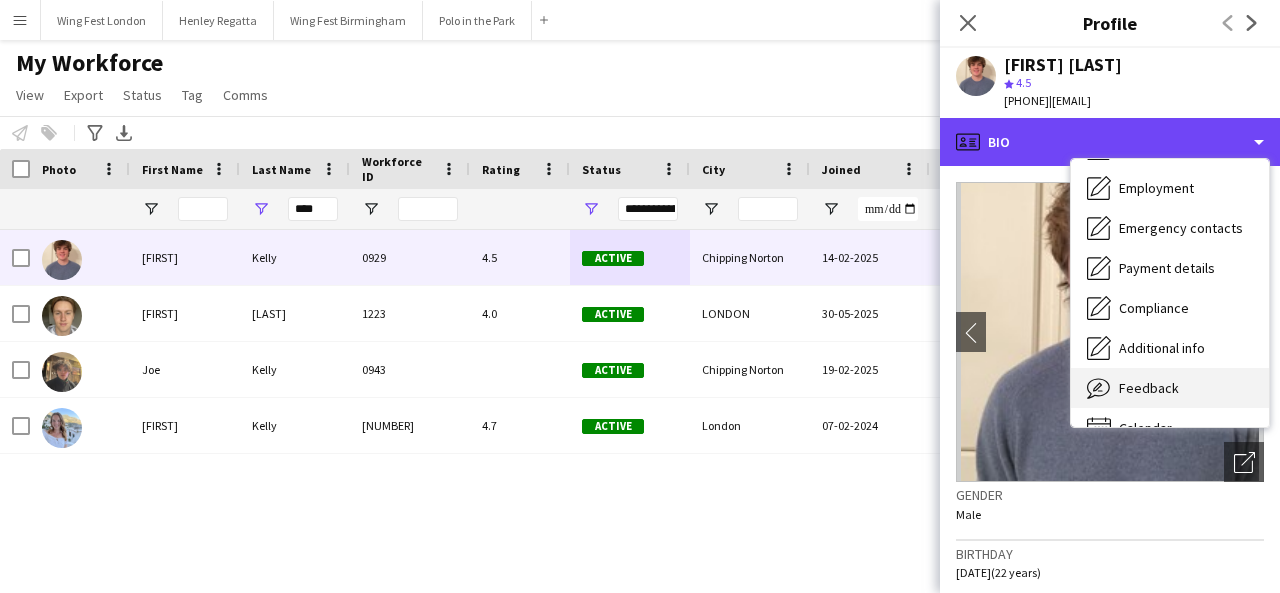 scroll, scrollTop: 148, scrollLeft: 0, axis: vertical 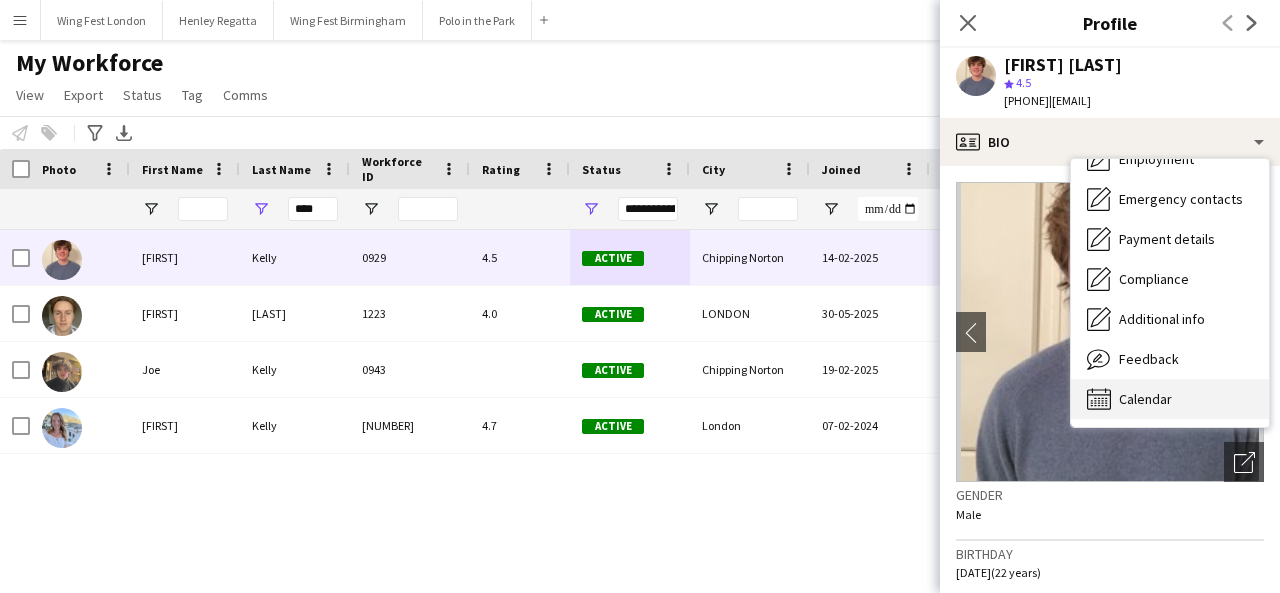 click on "Calendar
Calendar" at bounding box center (1170, 399) 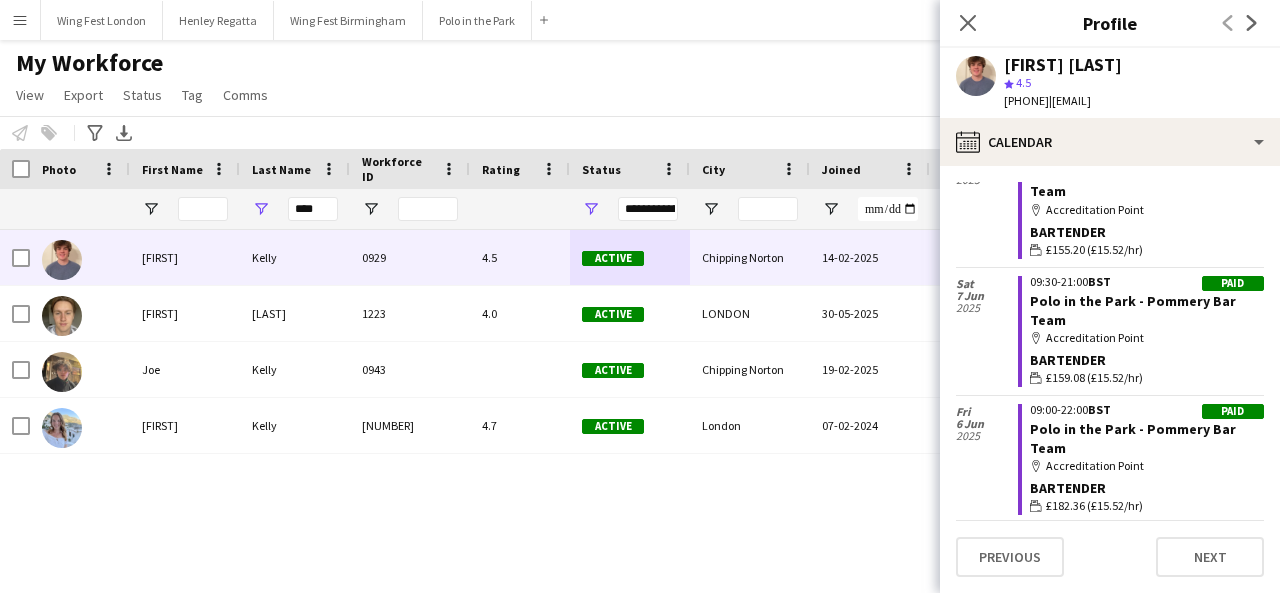 scroll, scrollTop: 482, scrollLeft: 0, axis: vertical 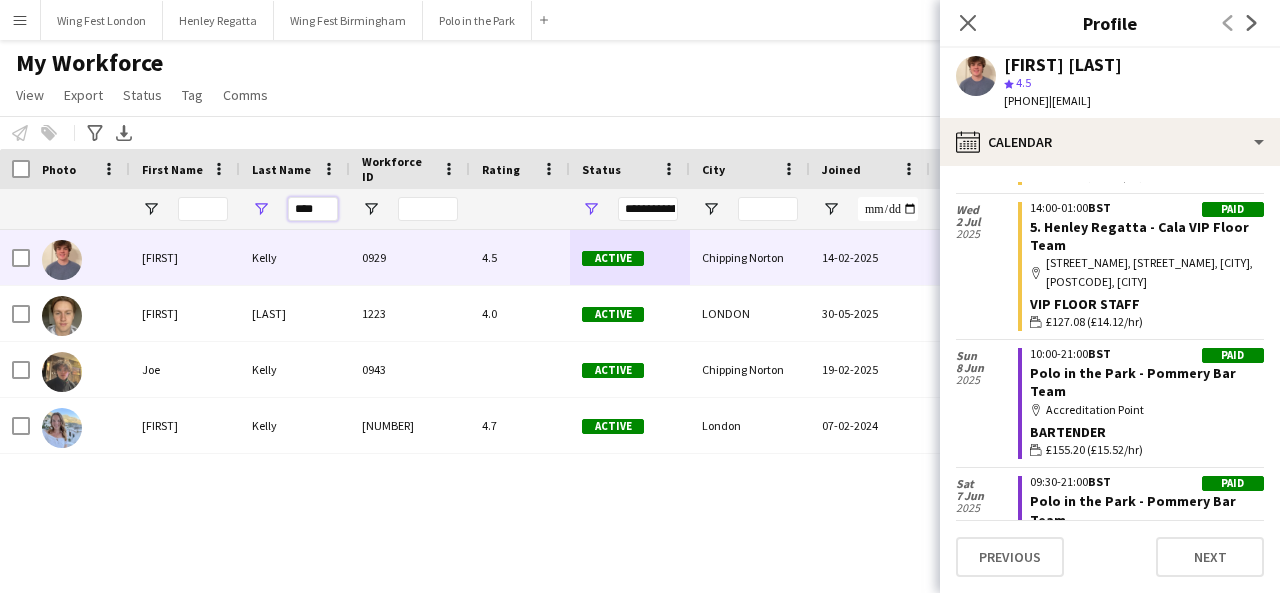click on "****" at bounding box center [313, 209] 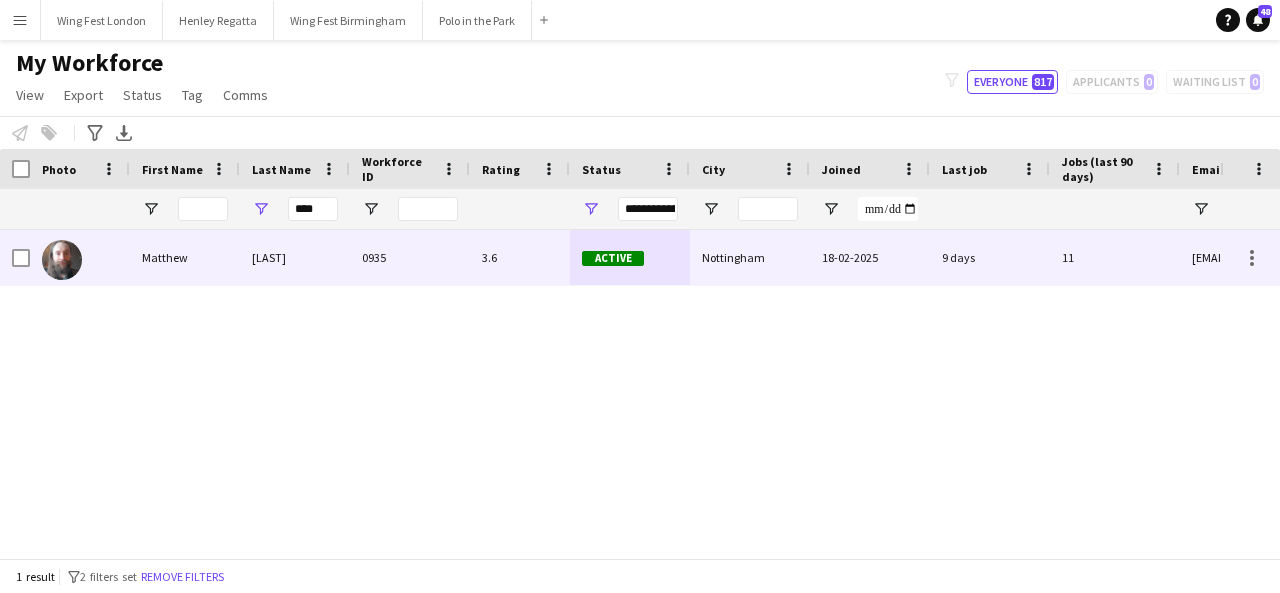 click on "Active" at bounding box center (630, 257) 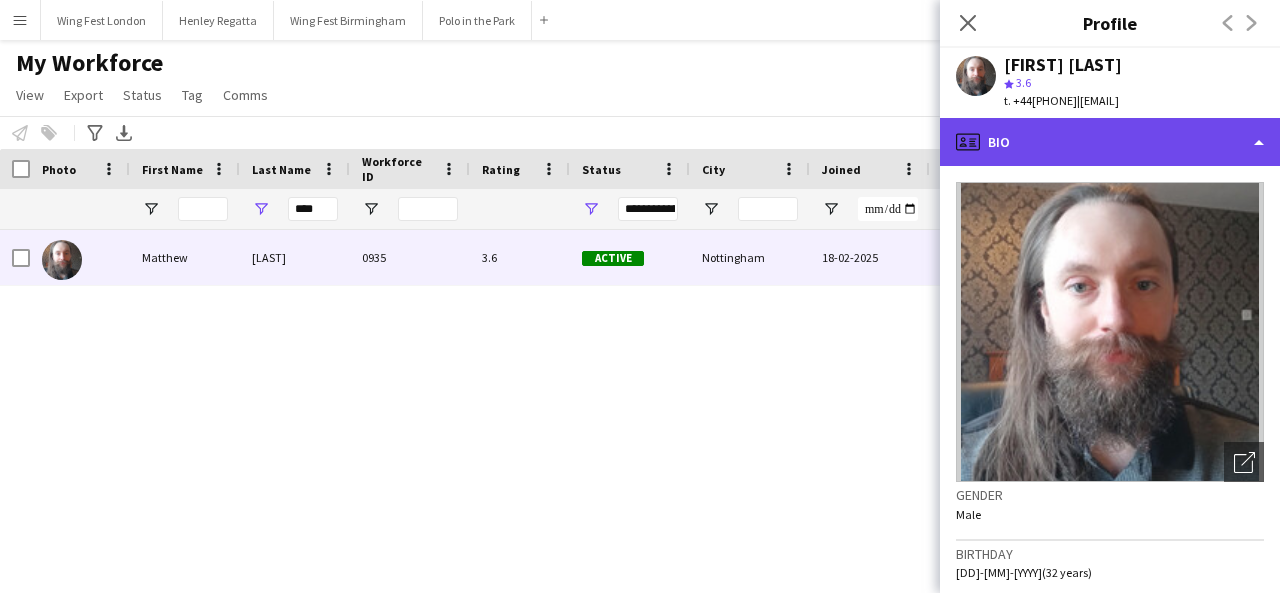 click on "profile
Bio" 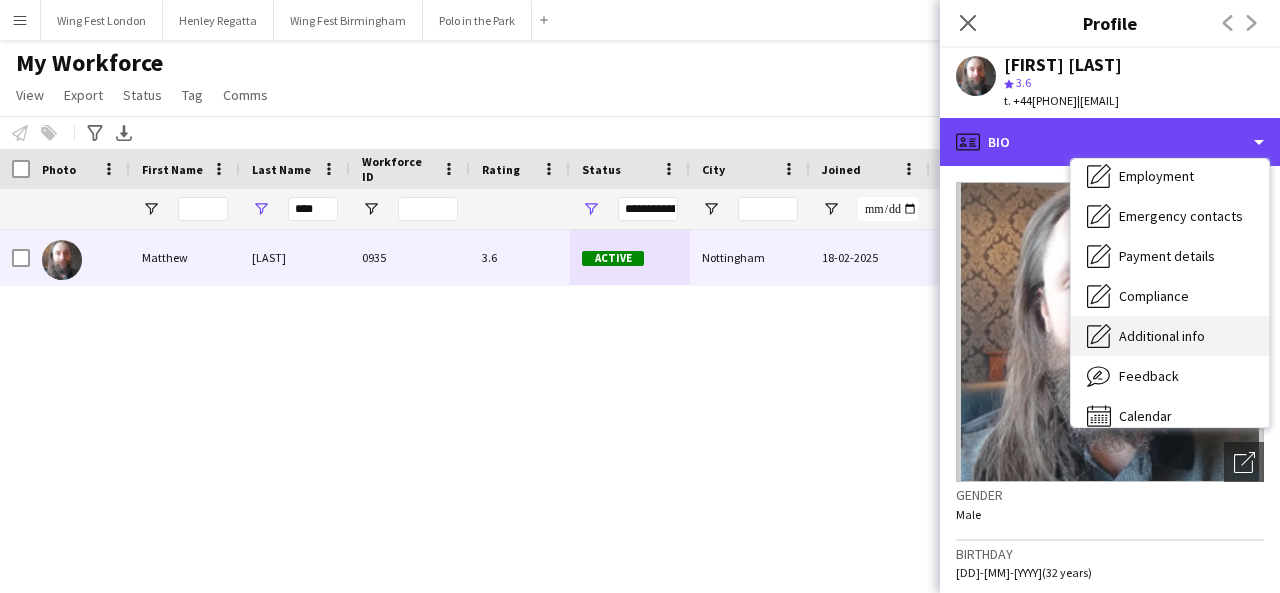 scroll, scrollTop: 148, scrollLeft: 0, axis: vertical 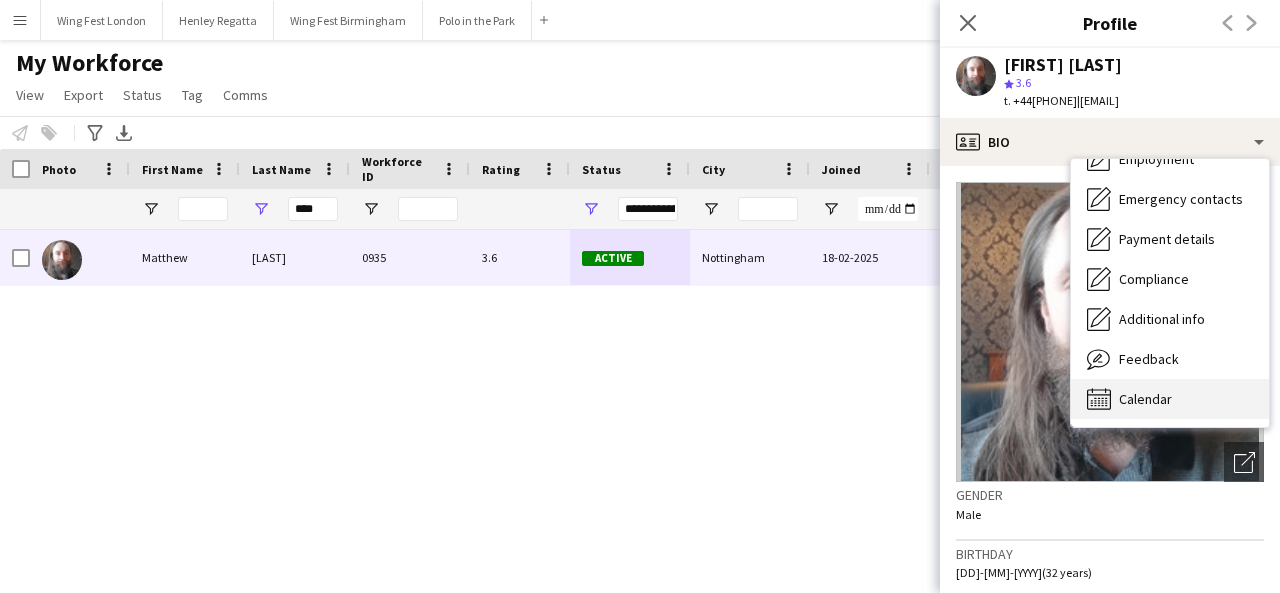 click on "Calendar
Calendar" at bounding box center (1170, 399) 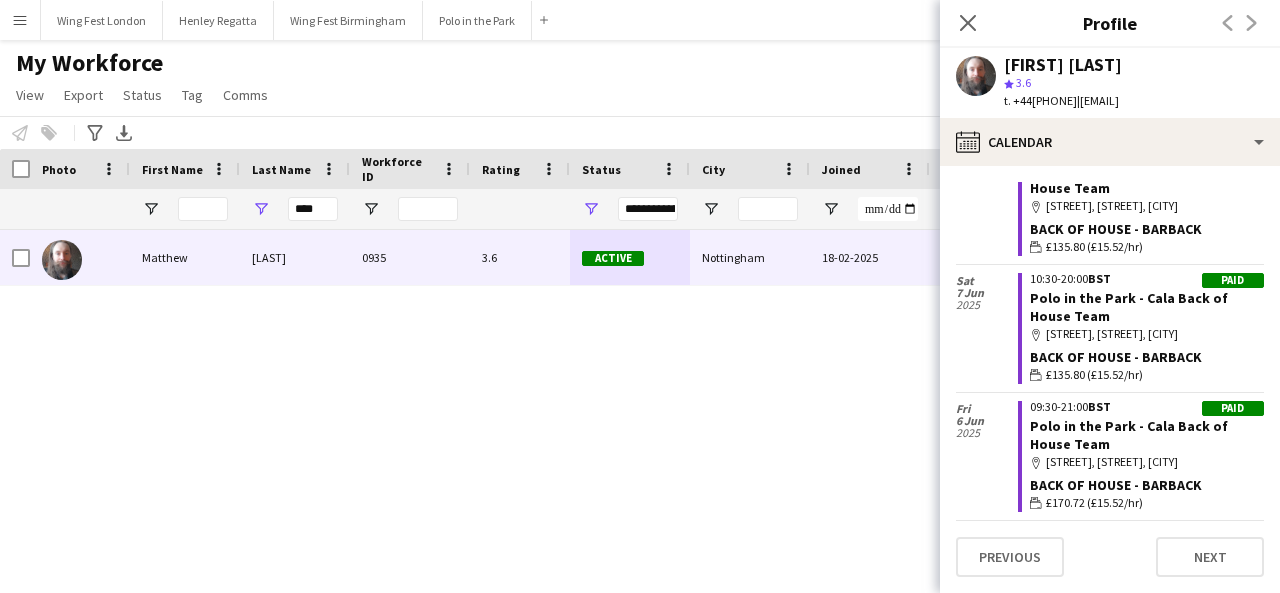 scroll, scrollTop: 1900, scrollLeft: 0, axis: vertical 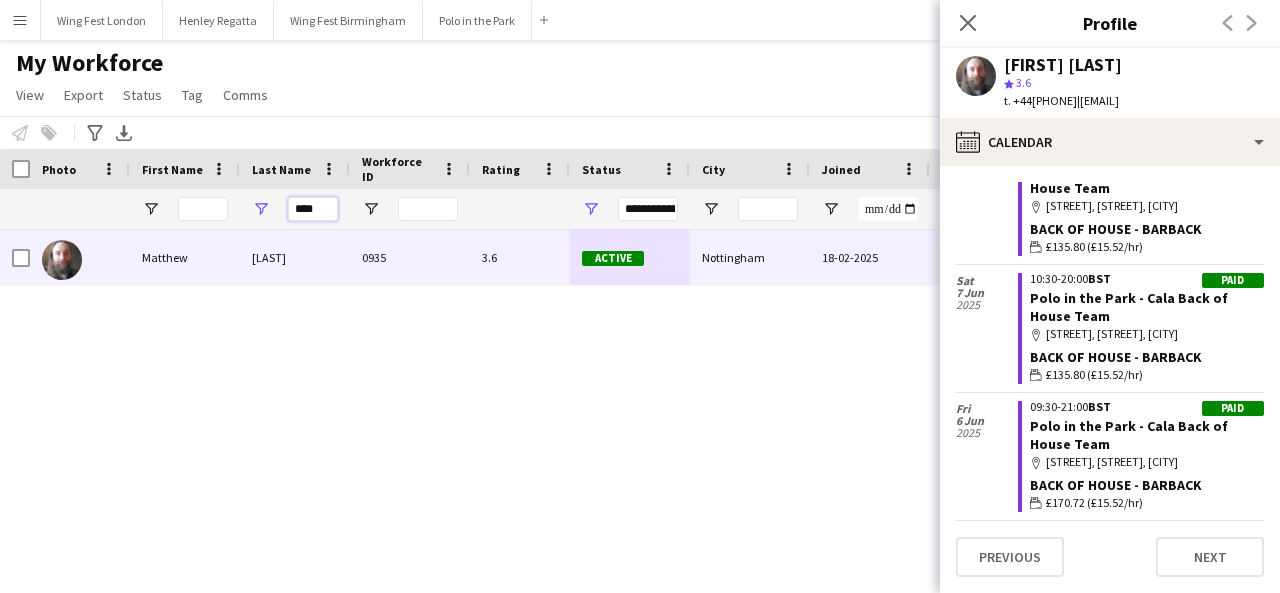 click on "****" at bounding box center (313, 209) 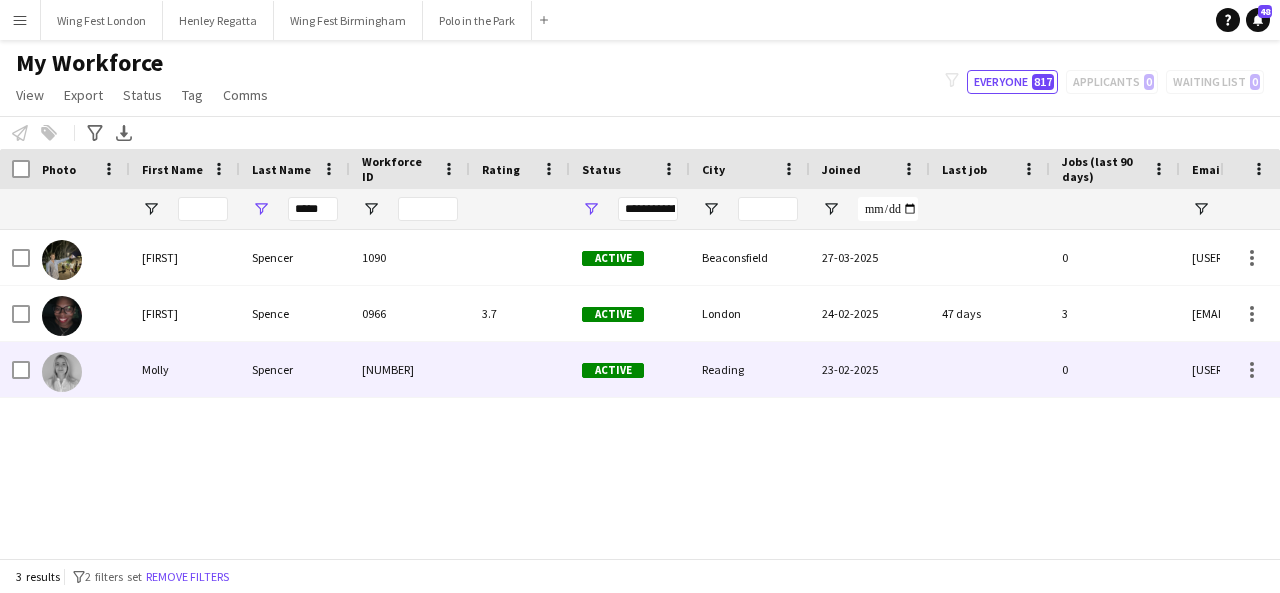 click on "Spencer" at bounding box center [295, 369] 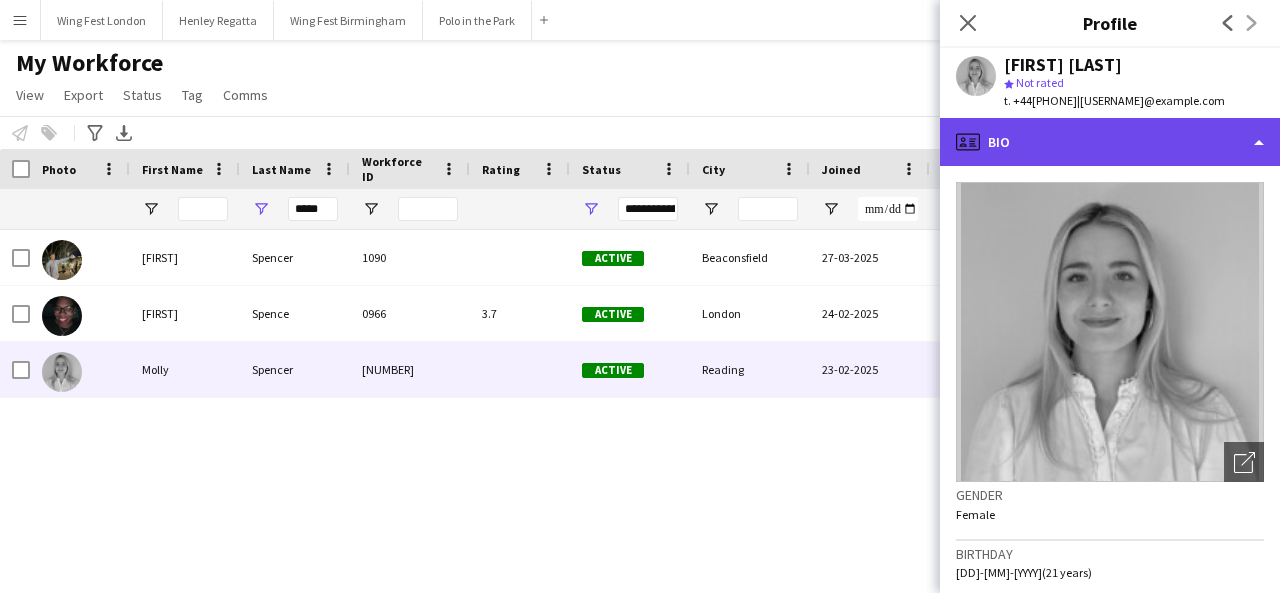 click on "profile
Bio" 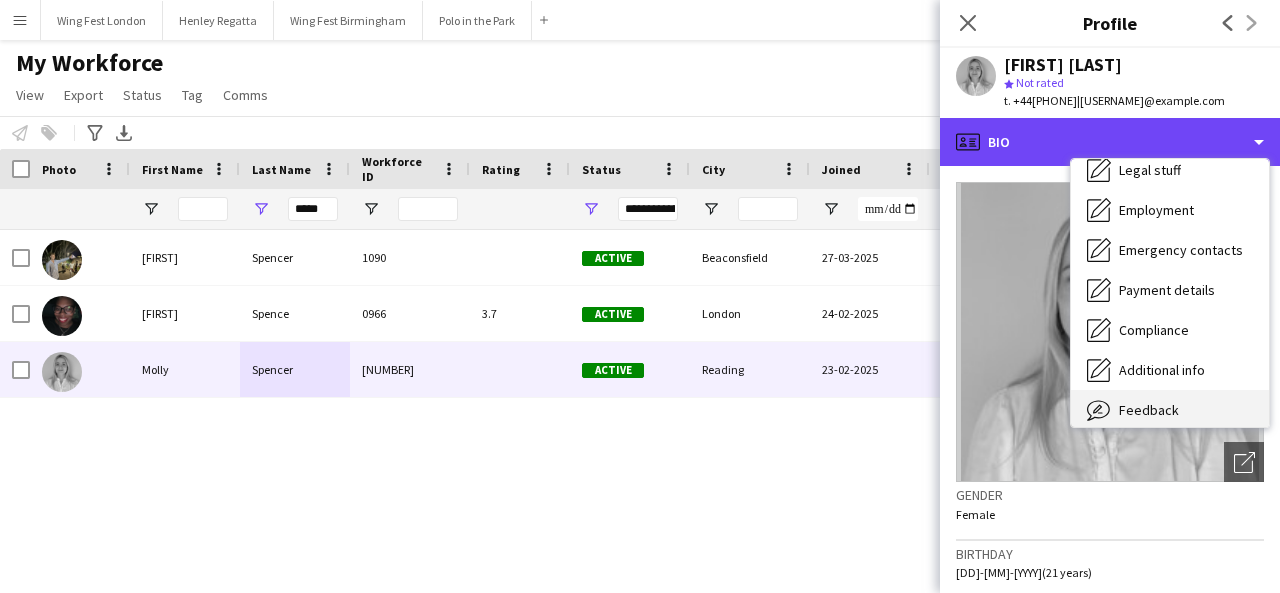 scroll, scrollTop: 148, scrollLeft: 0, axis: vertical 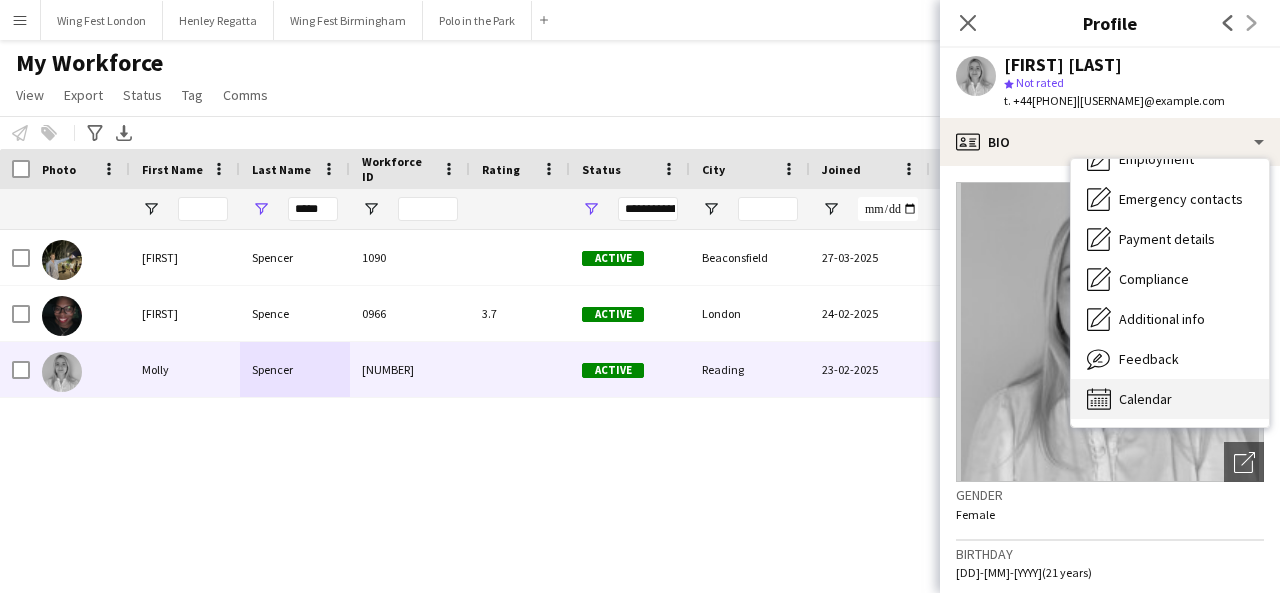 click on "Calendar
Calendar" at bounding box center [1170, 399] 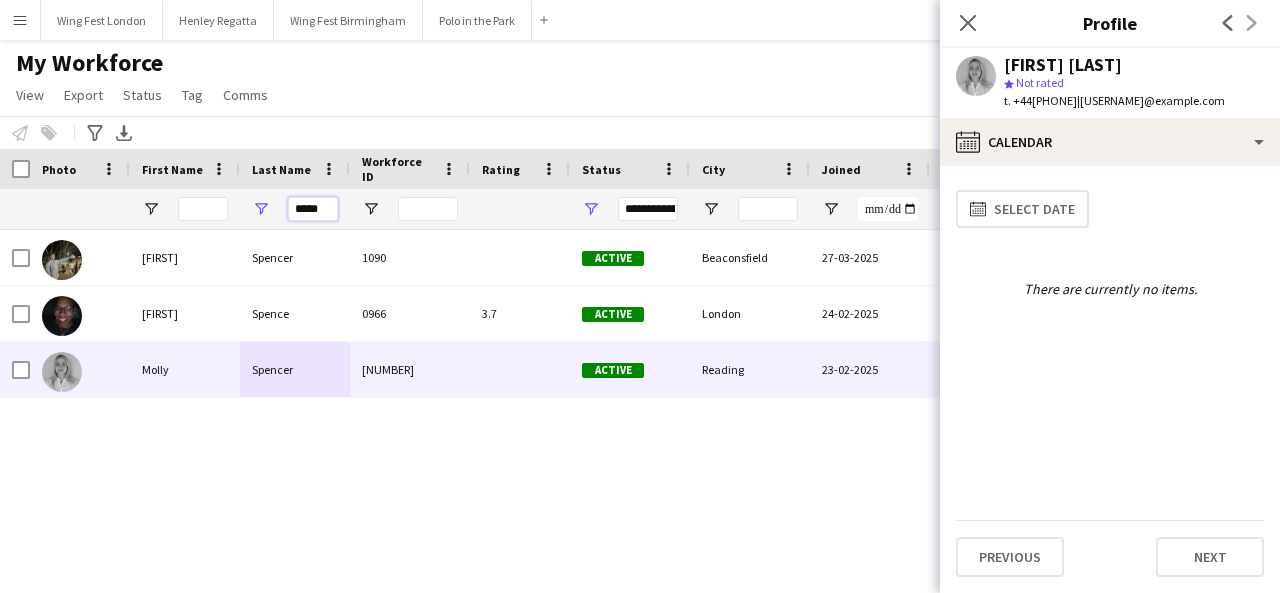 click on "*****" at bounding box center (313, 209) 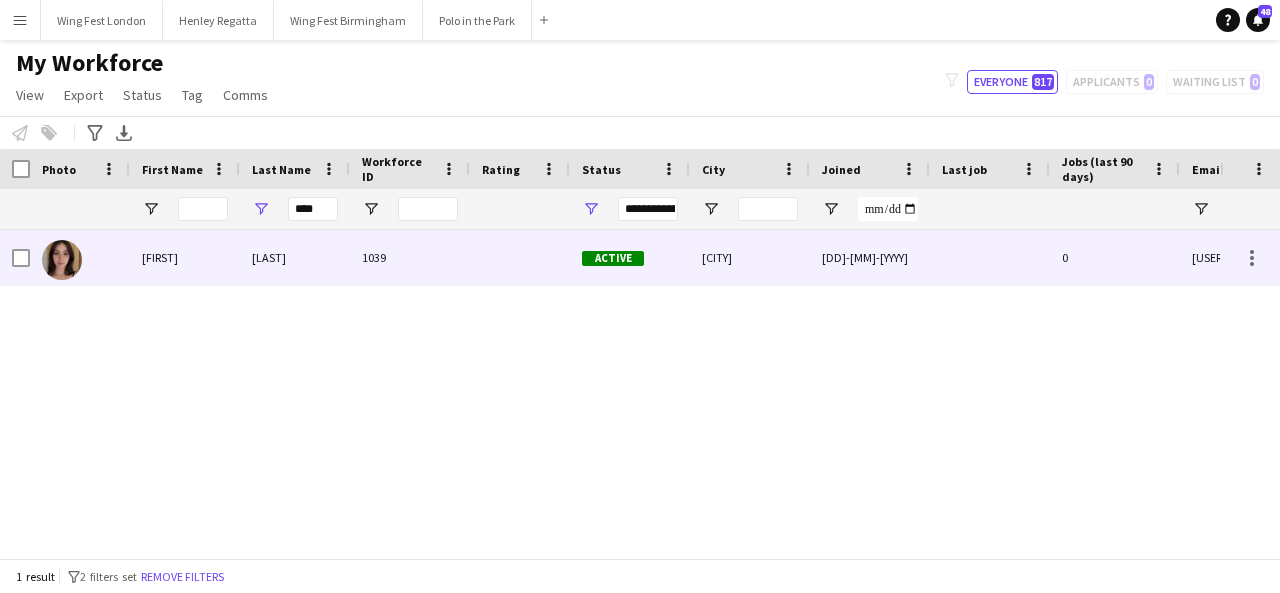 click on "[CITY]" at bounding box center (750, 257) 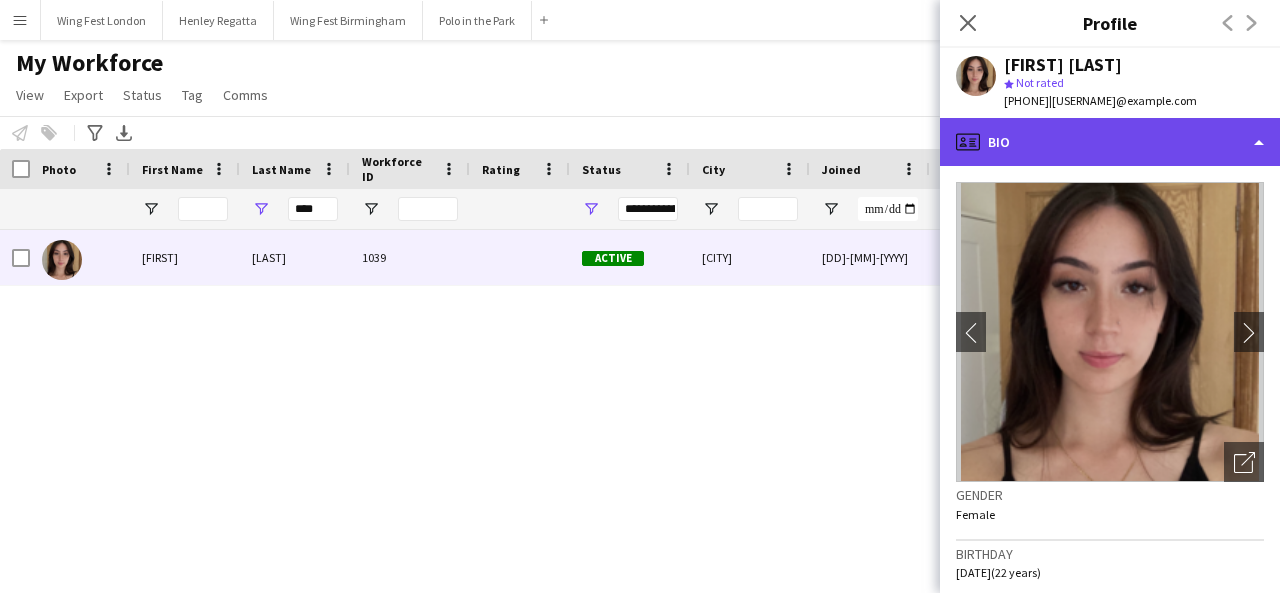 click on "profile
Bio" 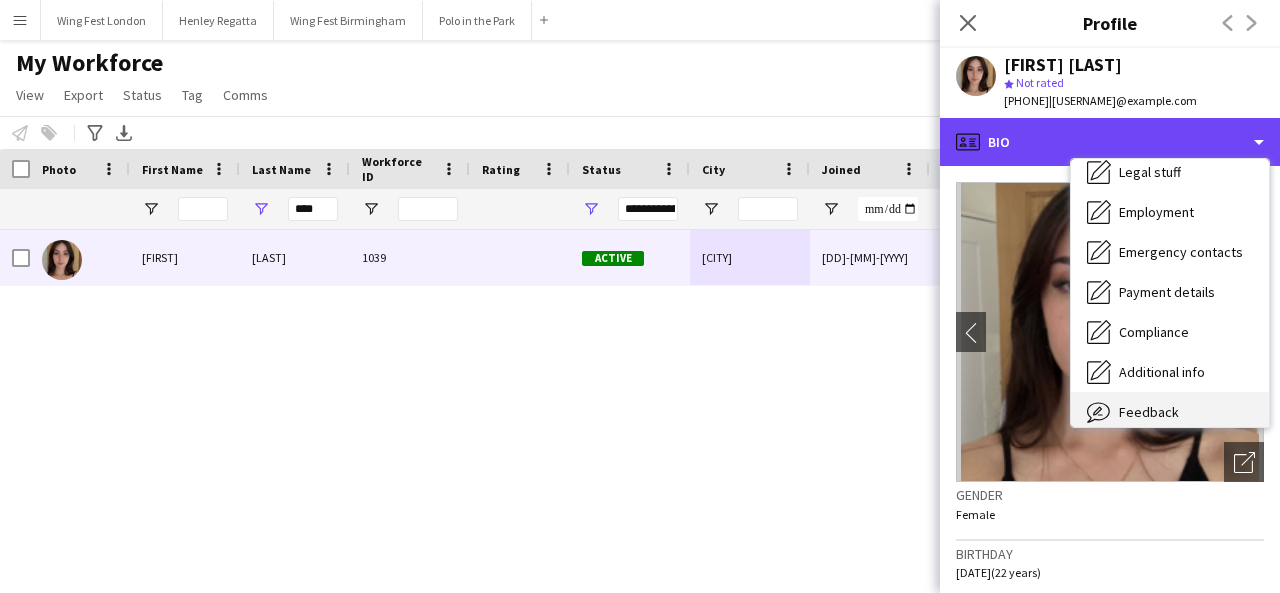 scroll, scrollTop: 148, scrollLeft: 0, axis: vertical 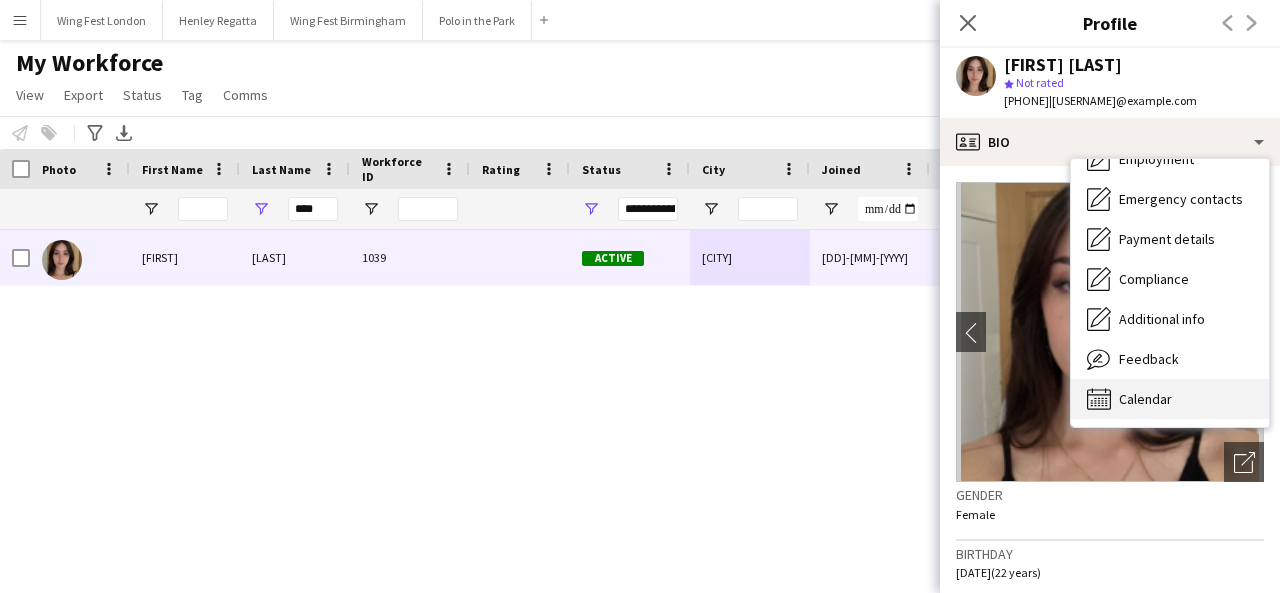 click on "Calendar
Calendar" at bounding box center (1170, 399) 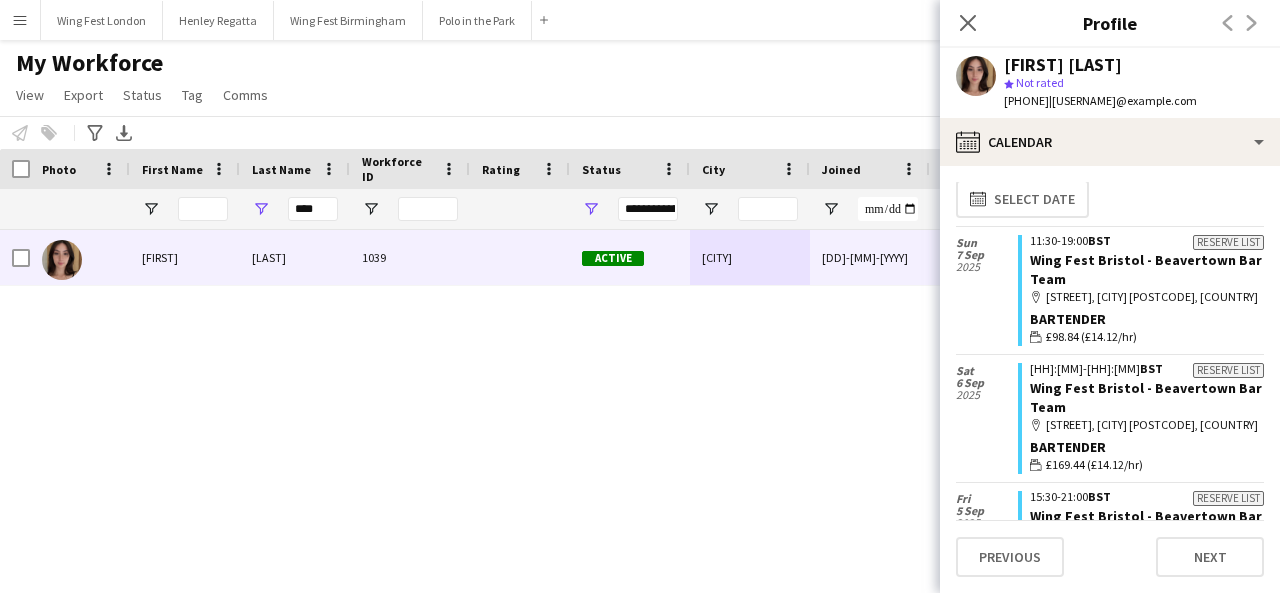 scroll, scrollTop: 0, scrollLeft: 0, axis: both 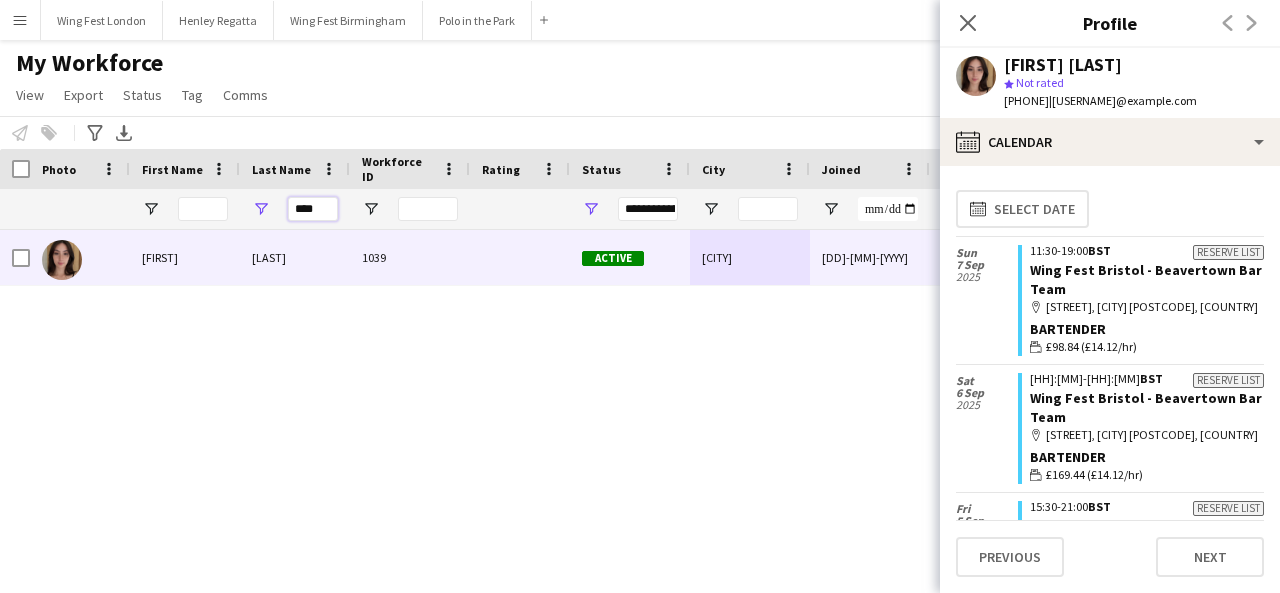 click on "****" at bounding box center [313, 209] 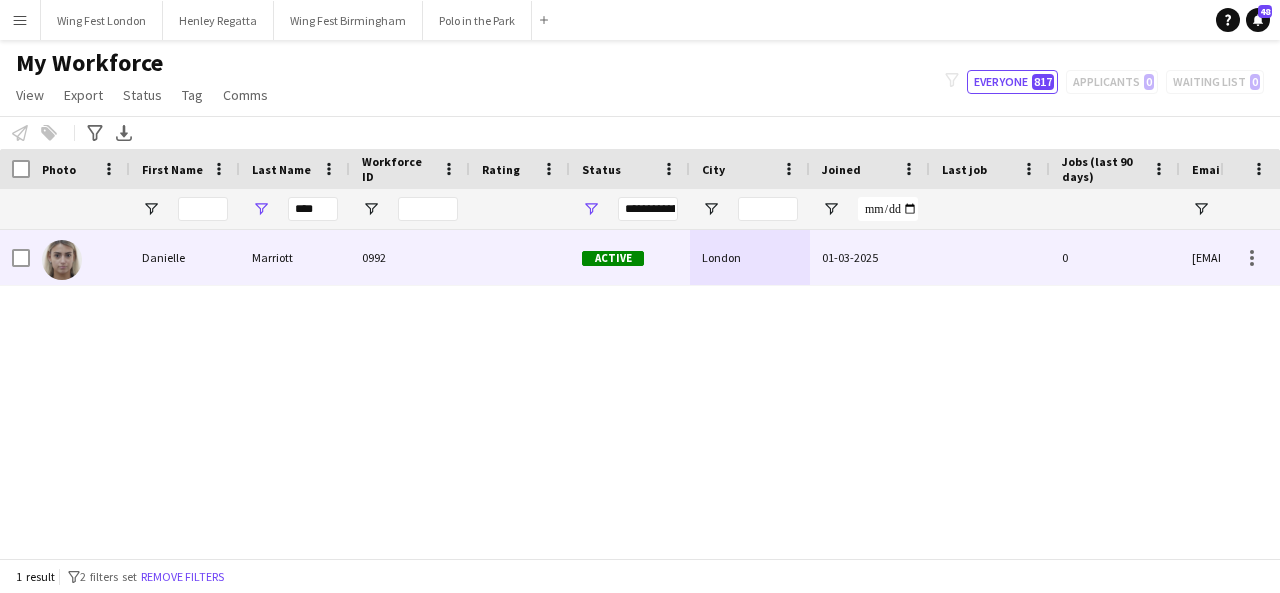 click on "Marriott" at bounding box center [295, 257] 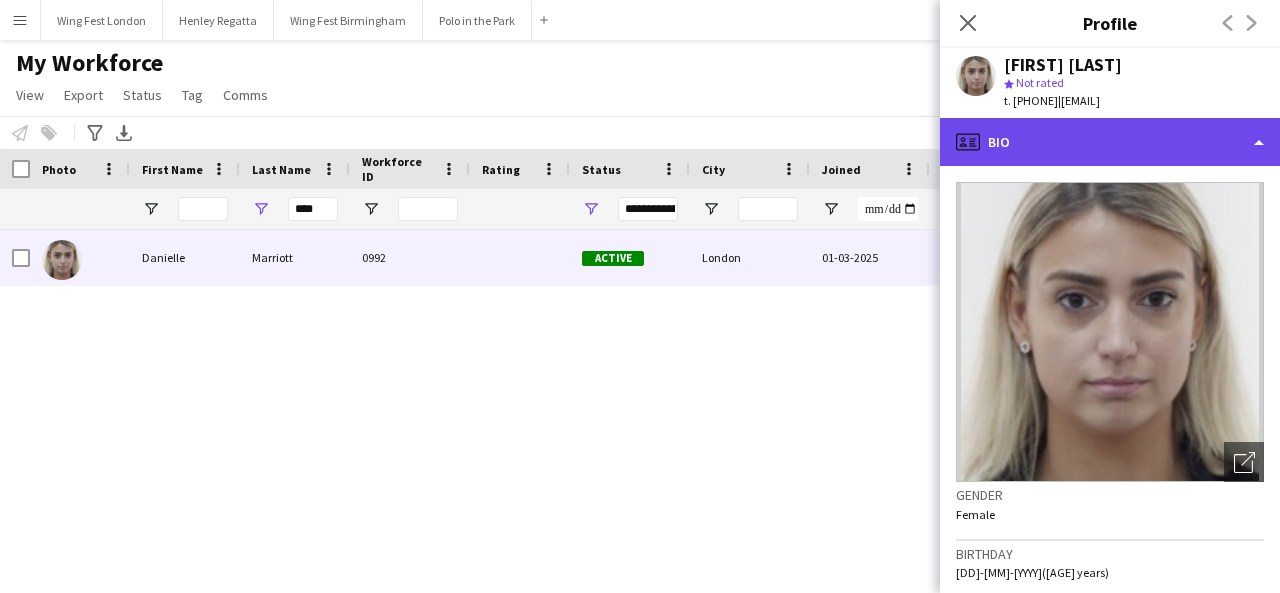 click on "profile
Bio" 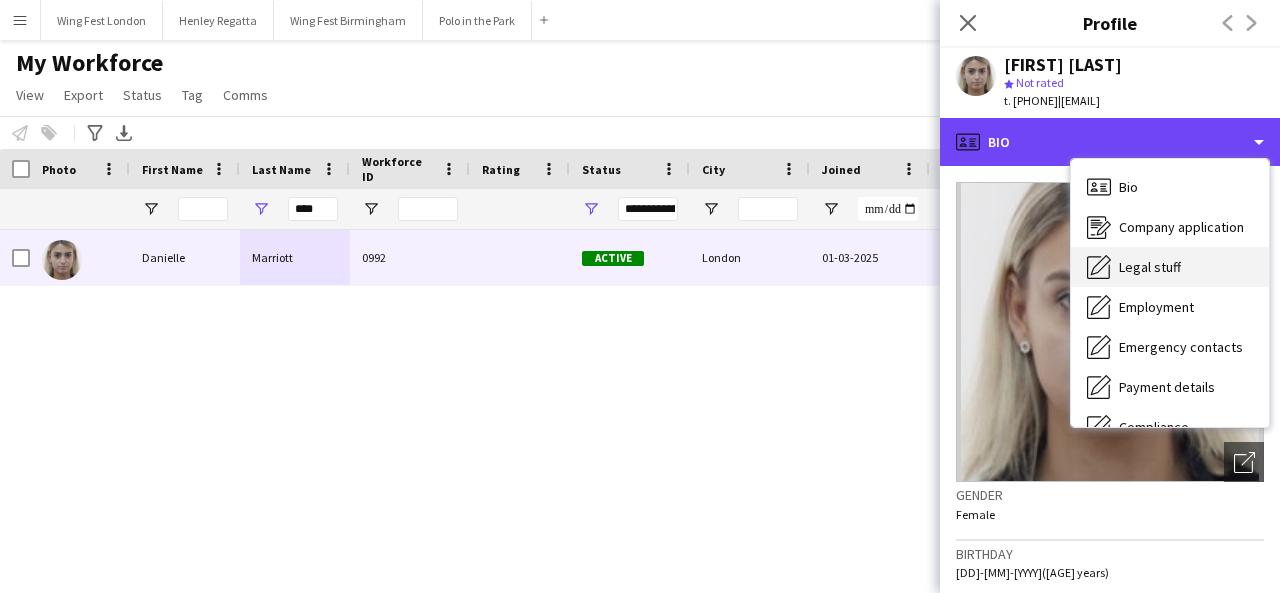 scroll, scrollTop: 148, scrollLeft: 0, axis: vertical 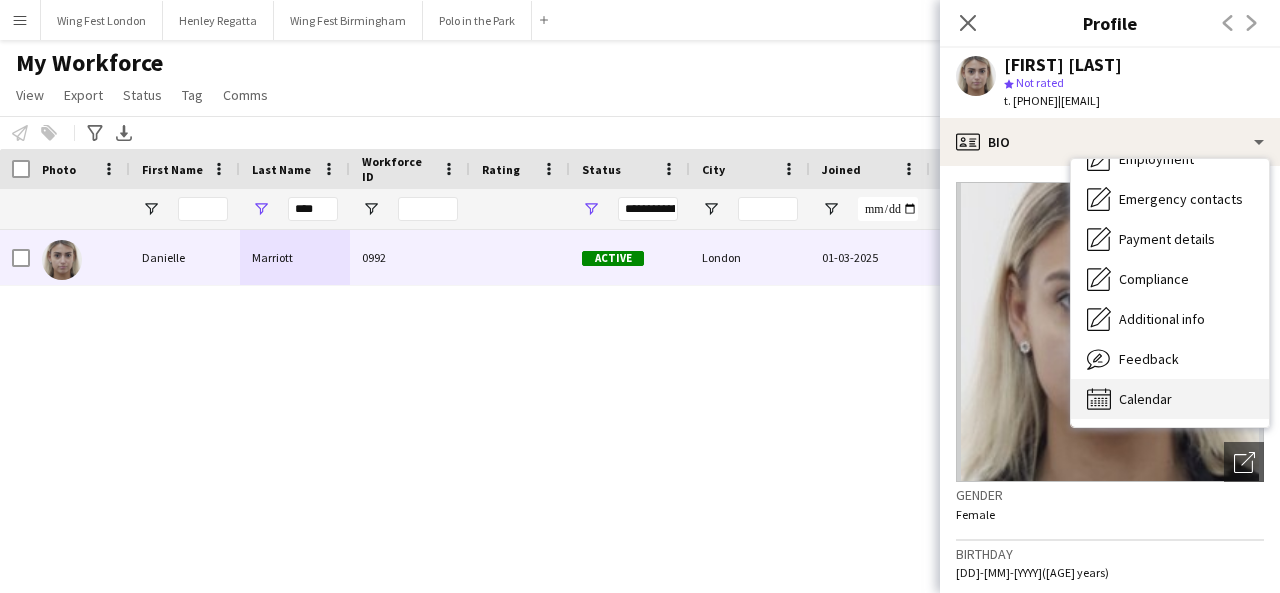 click on "Calendar" at bounding box center [1145, 399] 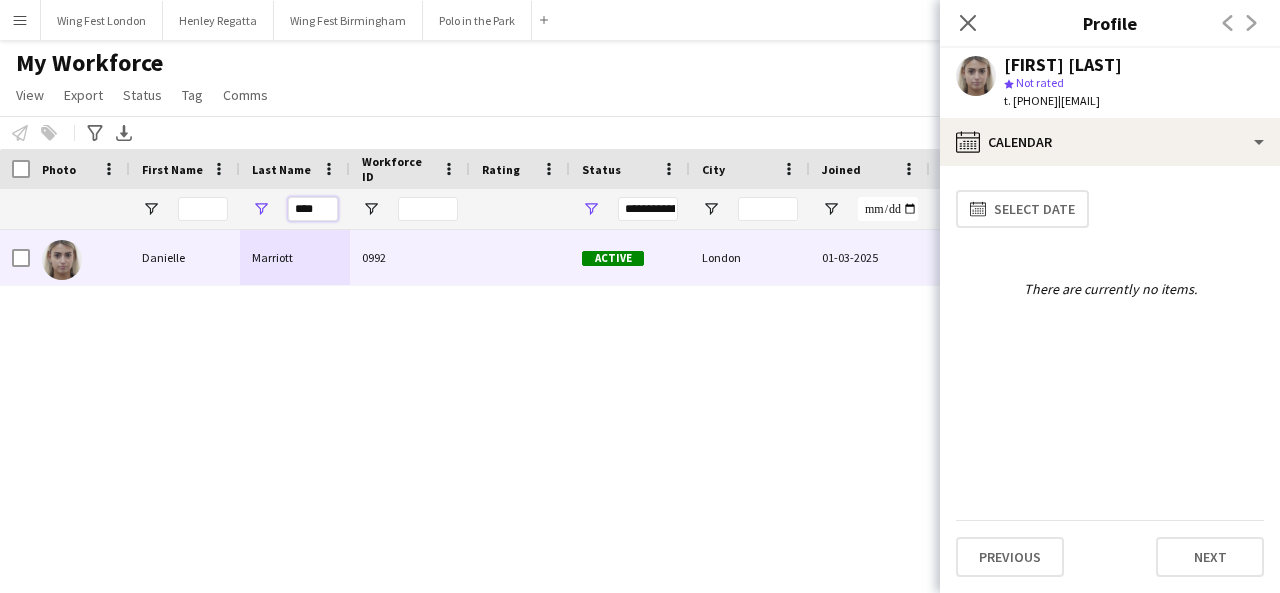 click on "****" at bounding box center [313, 209] 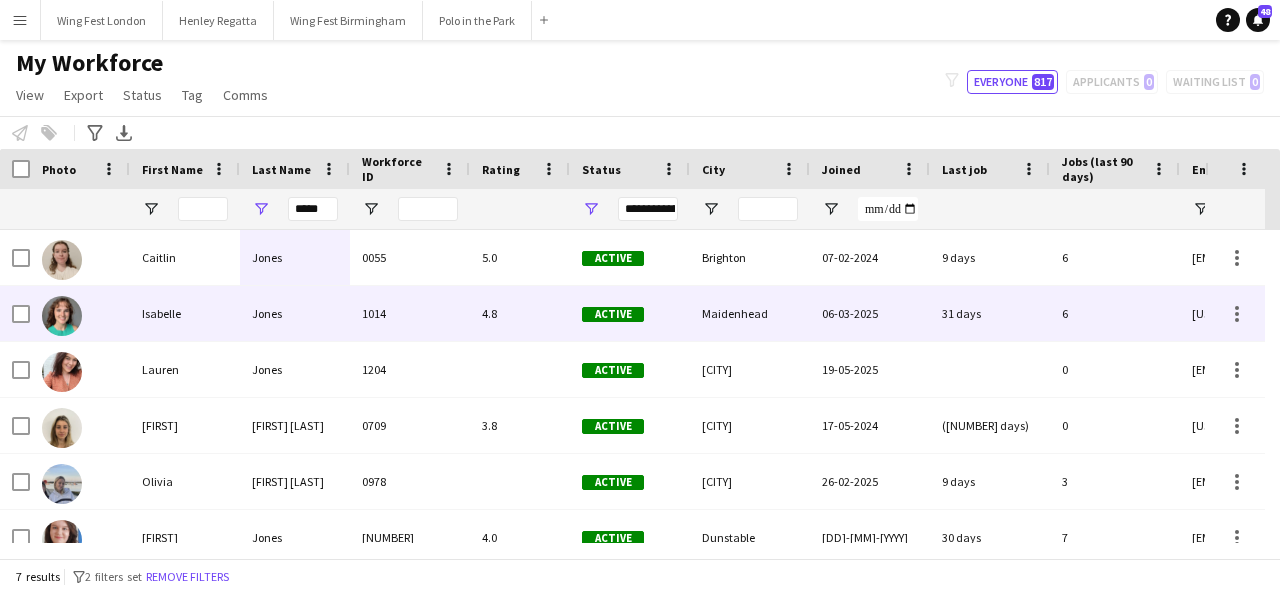 click on "Jones" at bounding box center [295, 313] 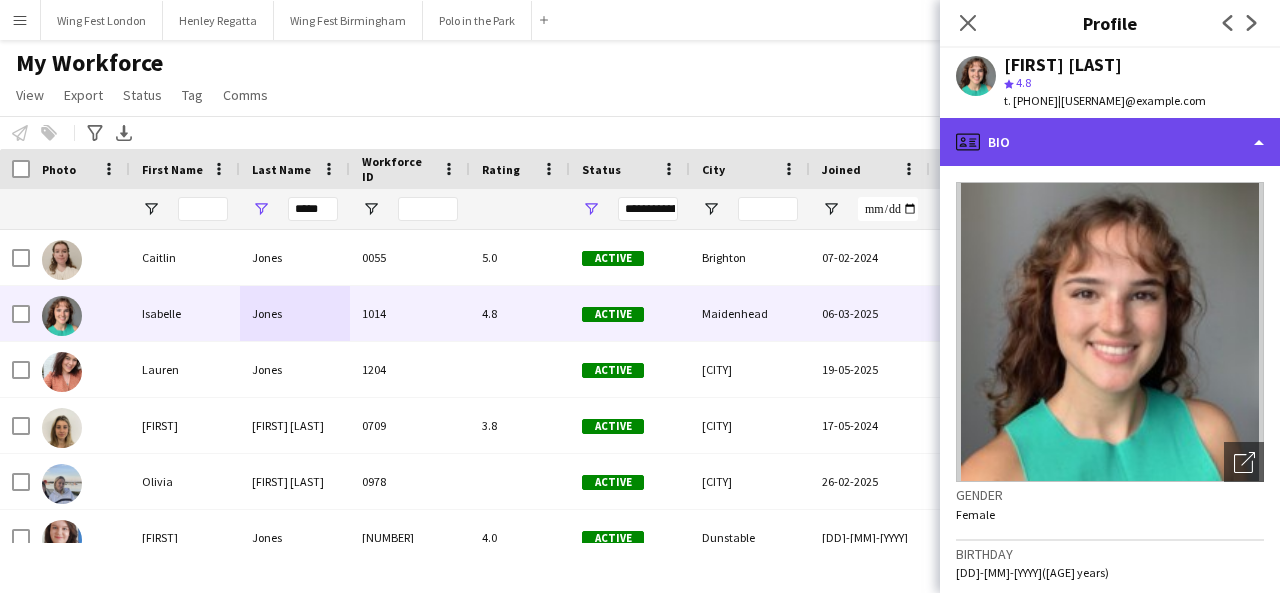 click on "profile
Bio" 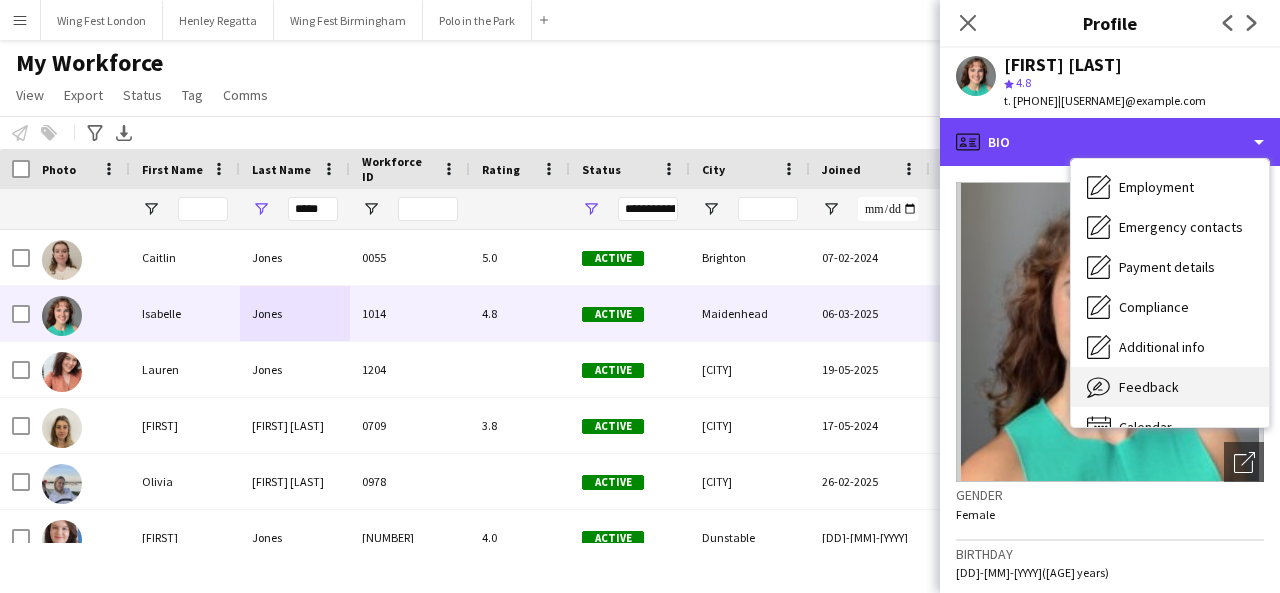 scroll, scrollTop: 148, scrollLeft: 0, axis: vertical 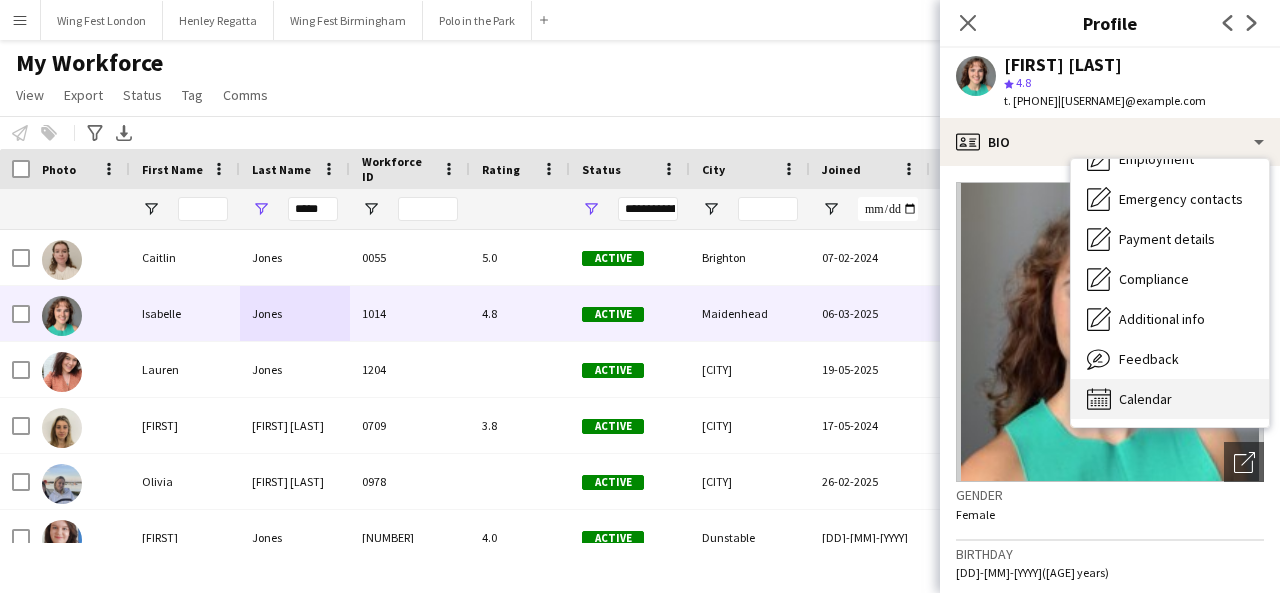 click on "Calendar
Calendar" at bounding box center (1170, 399) 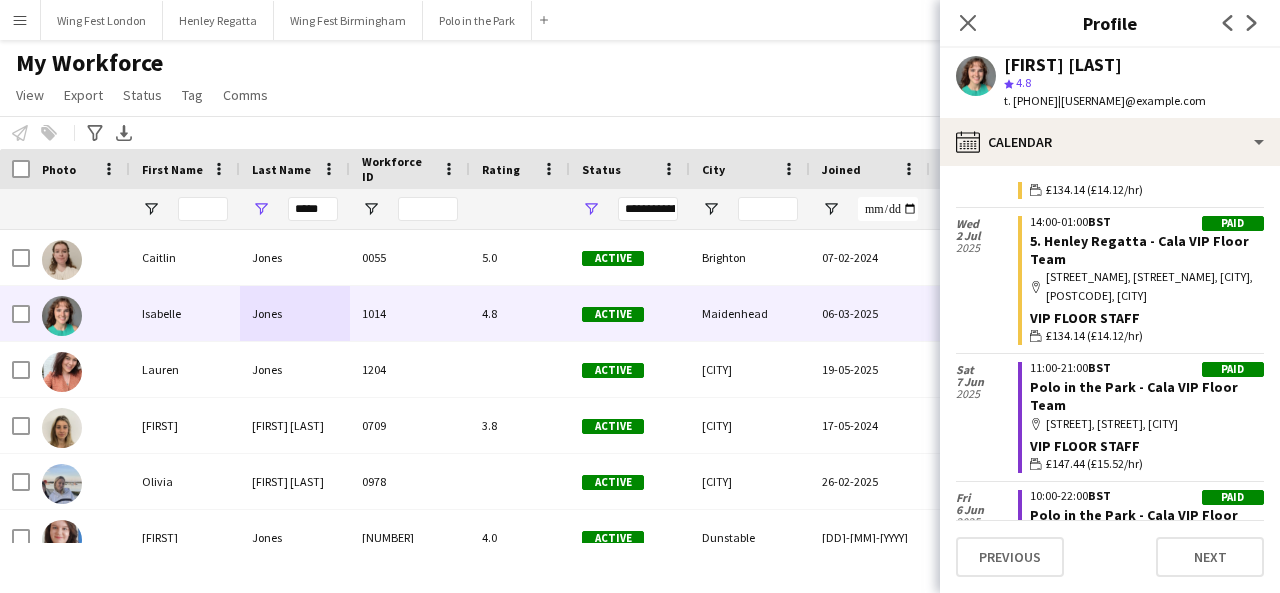 scroll, scrollTop: 390, scrollLeft: 0, axis: vertical 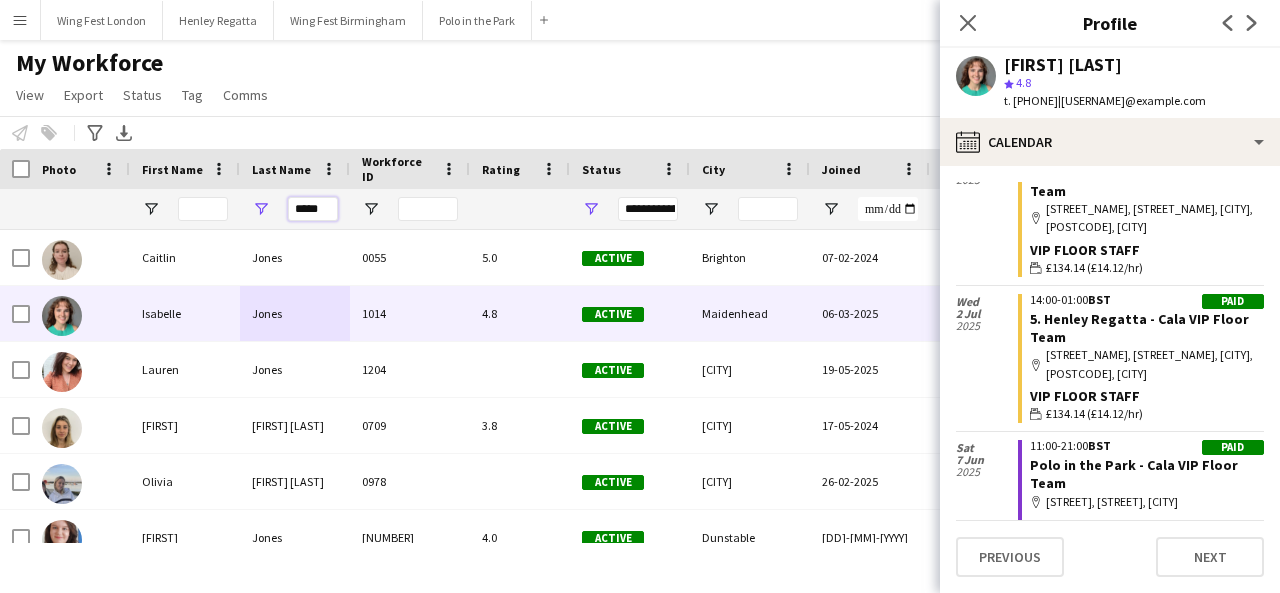 click on "*****" at bounding box center (313, 209) 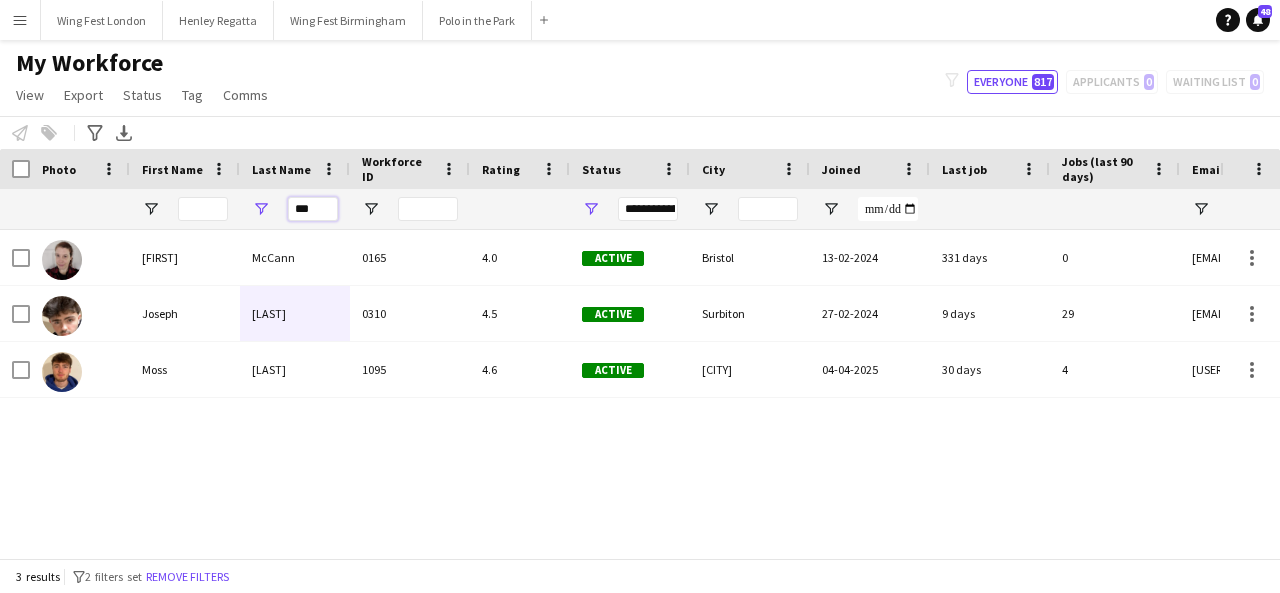 click on "***" at bounding box center [313, 209] 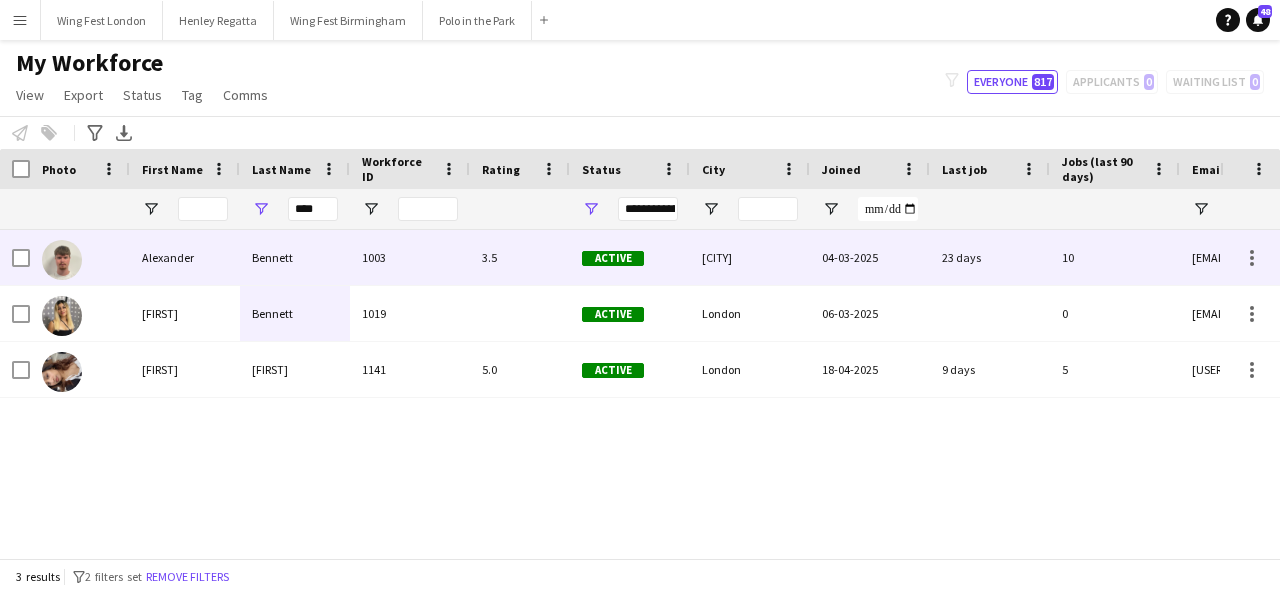 click on "Bennett" at bounding box center (295, 257) 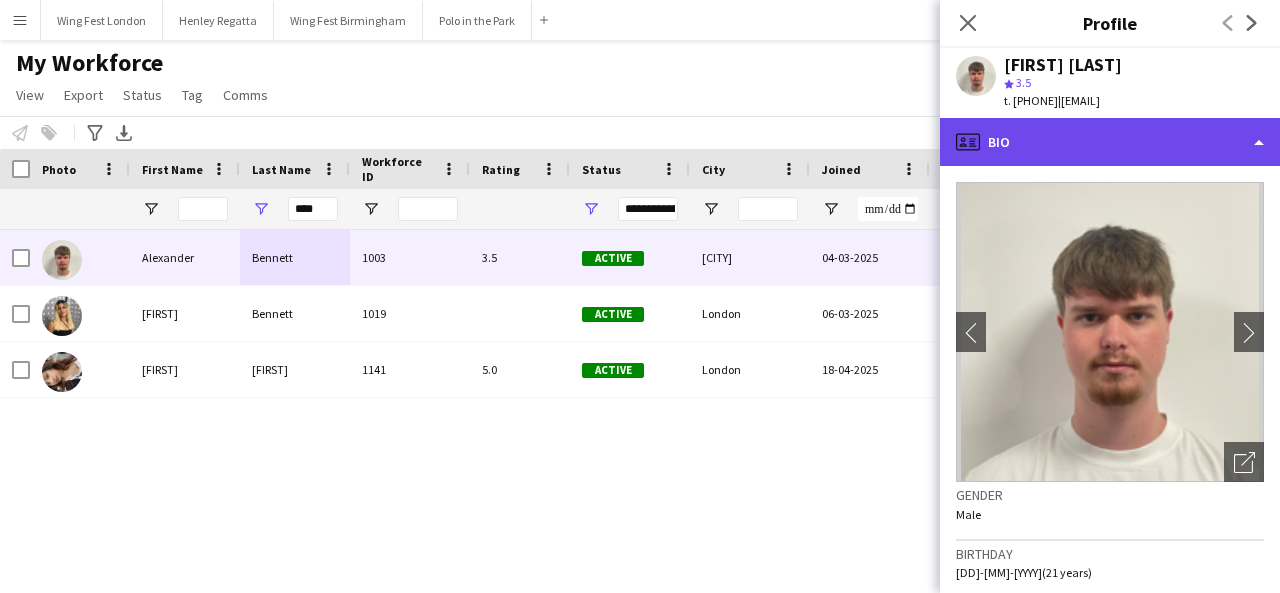 click on "profile
Bio" 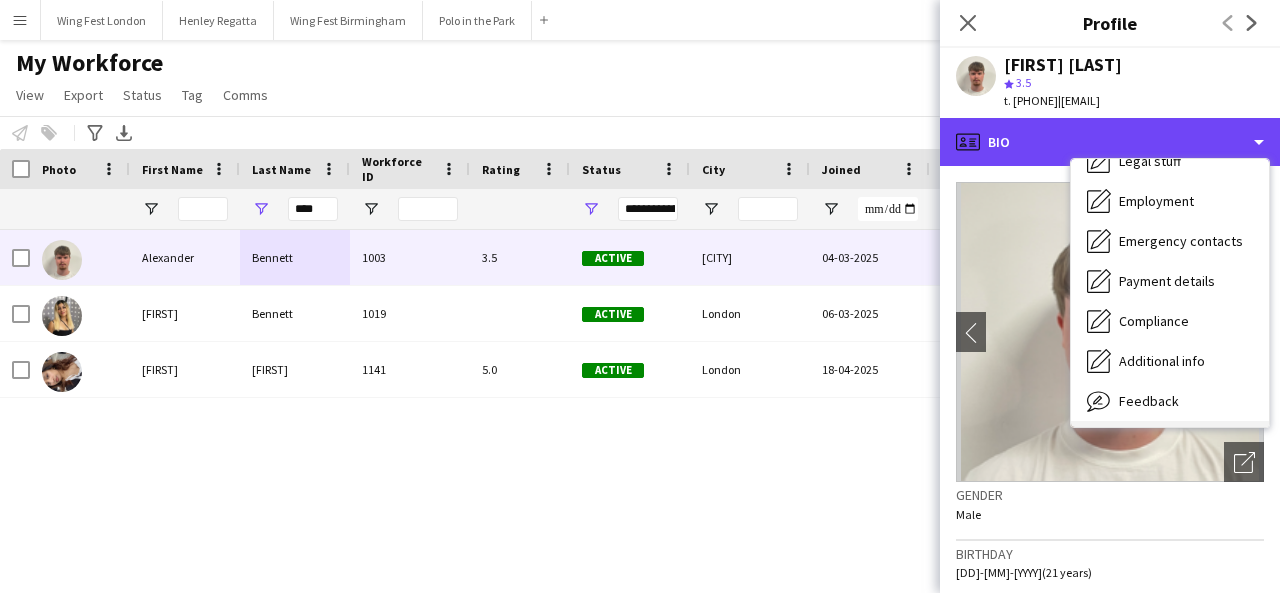 scroll, scrollTop: 148, scrollLeft: 0, axis: vertical 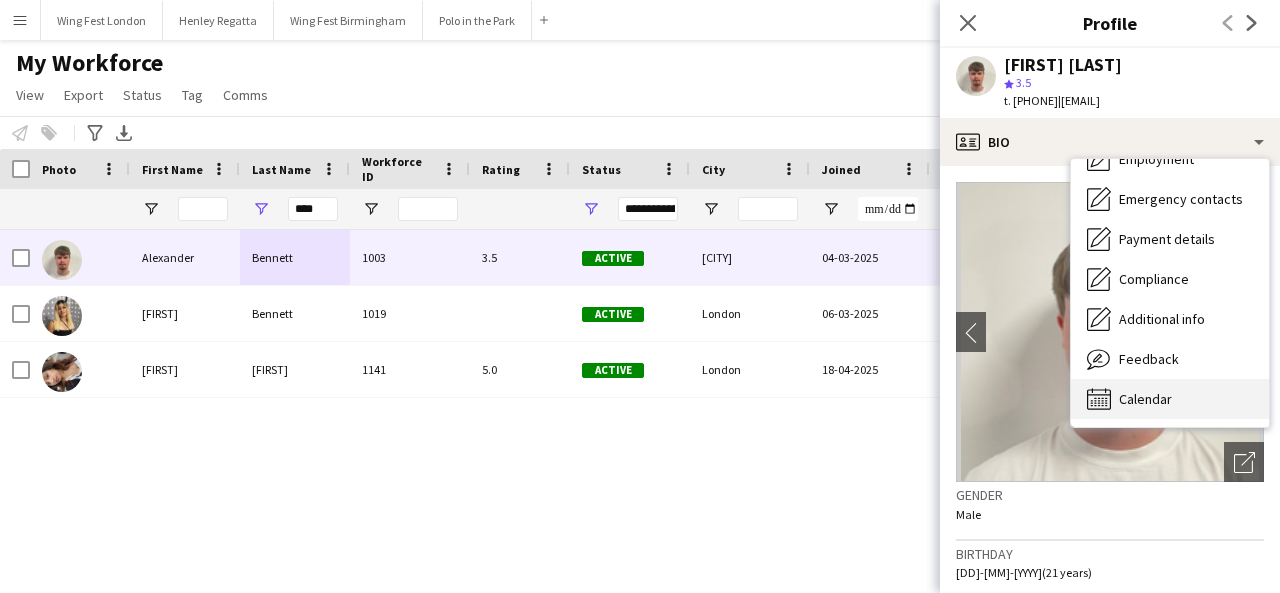 click on "Calendar
Calendar" at bounding box center (1170, 399) 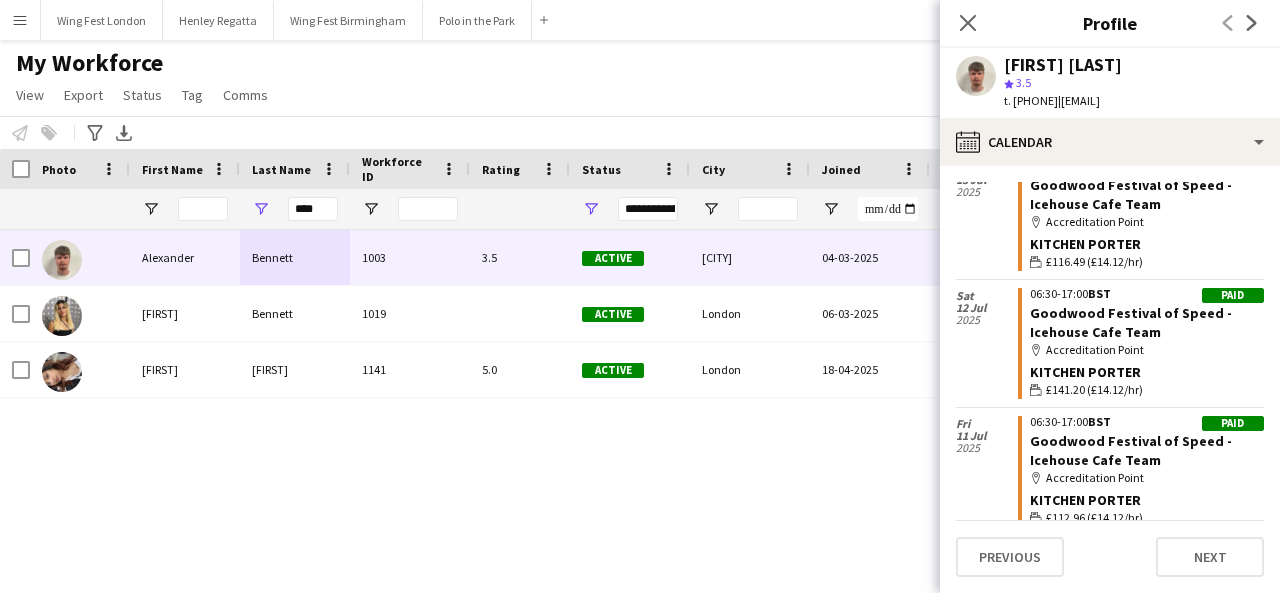 scroll, scrollTop: 0, scrollLeft: 0, axis: both 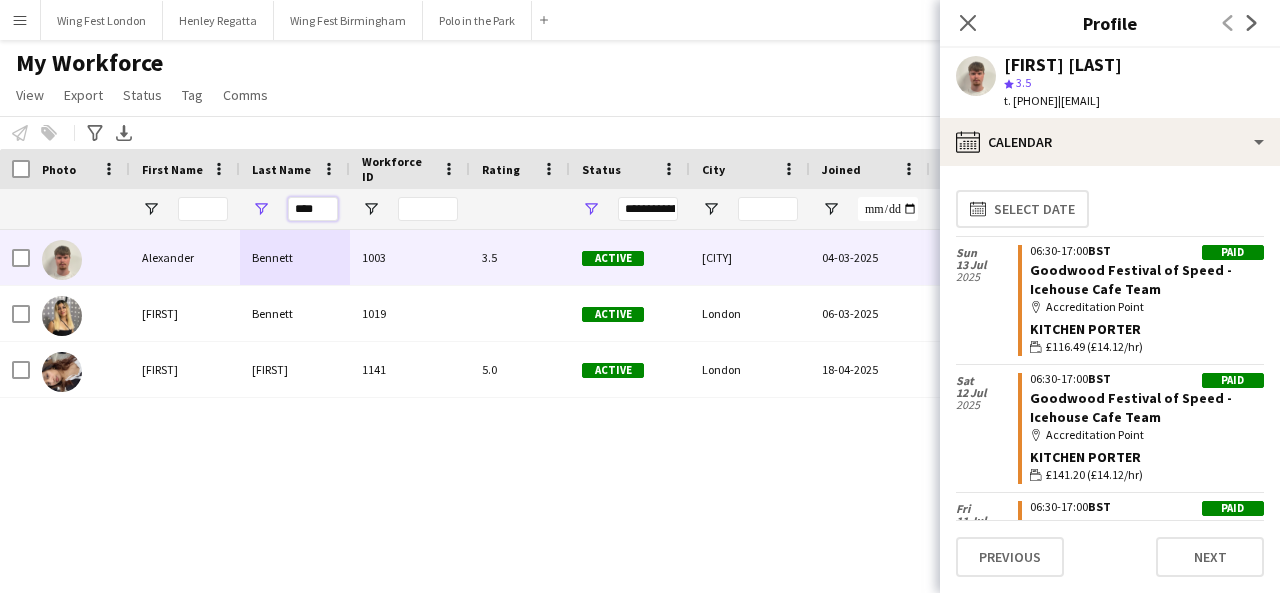 click on "****" at bounding box center [313, 209] 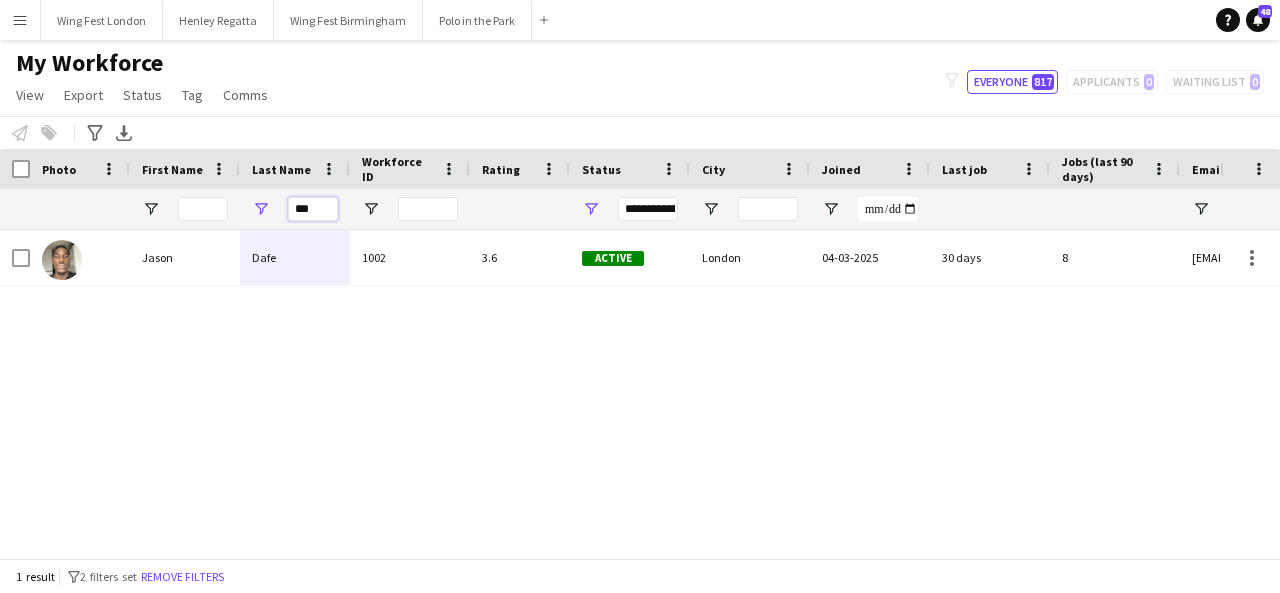 click on "***" at bounding box center [313, 209] 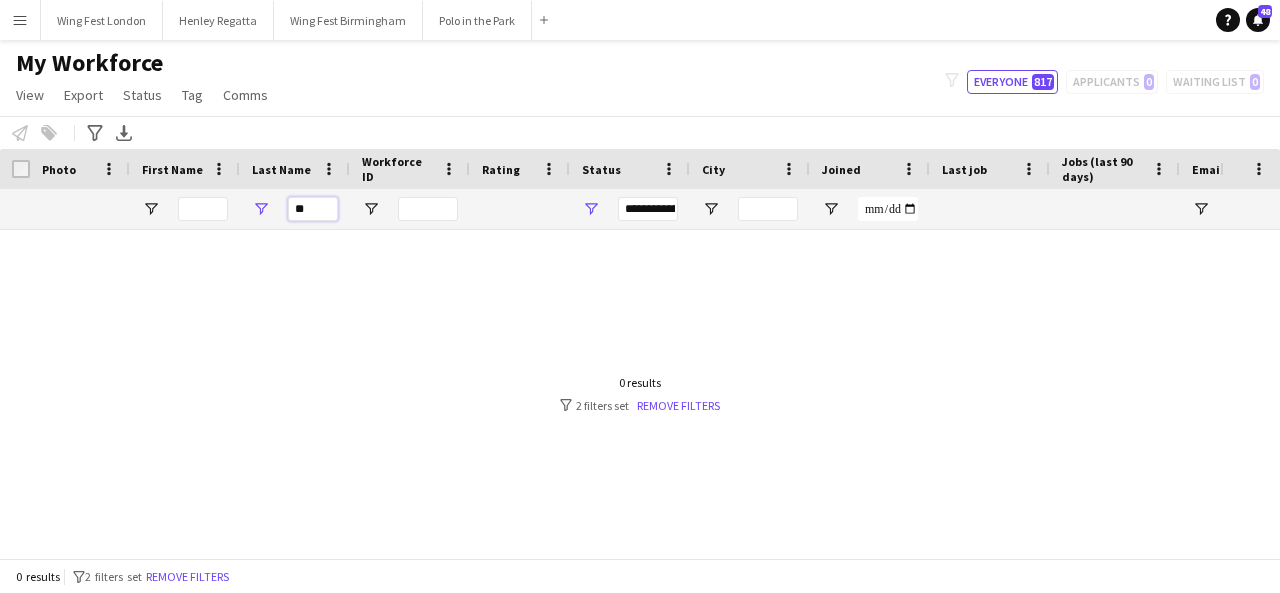 type on "*" 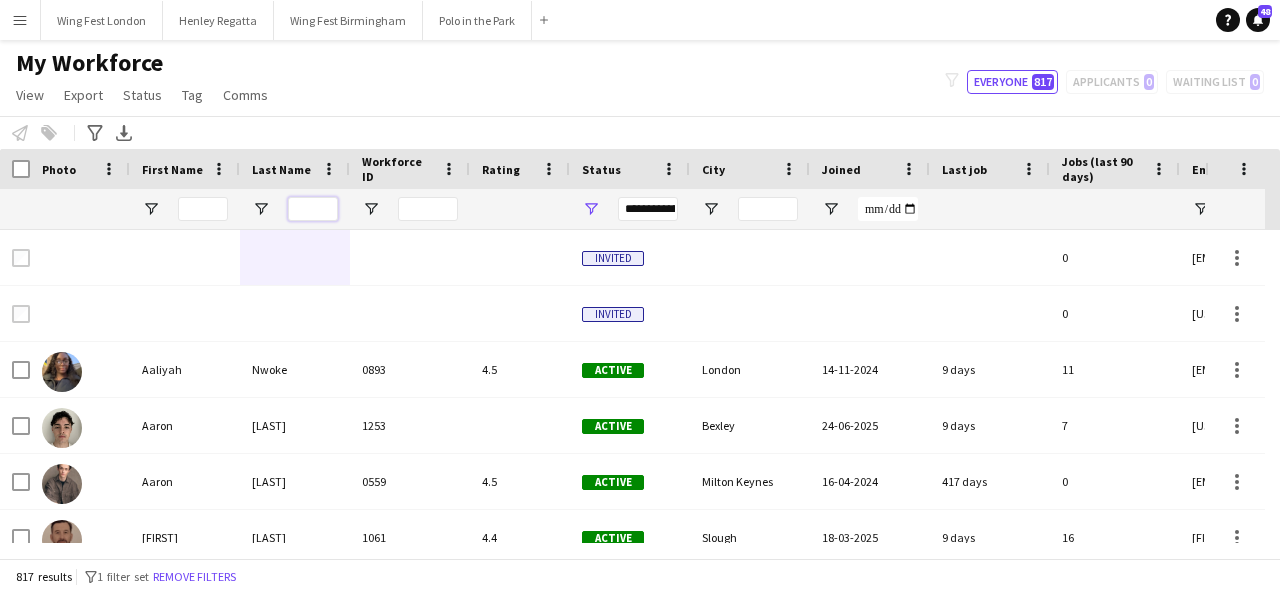 click at bounding box center (313, 209) 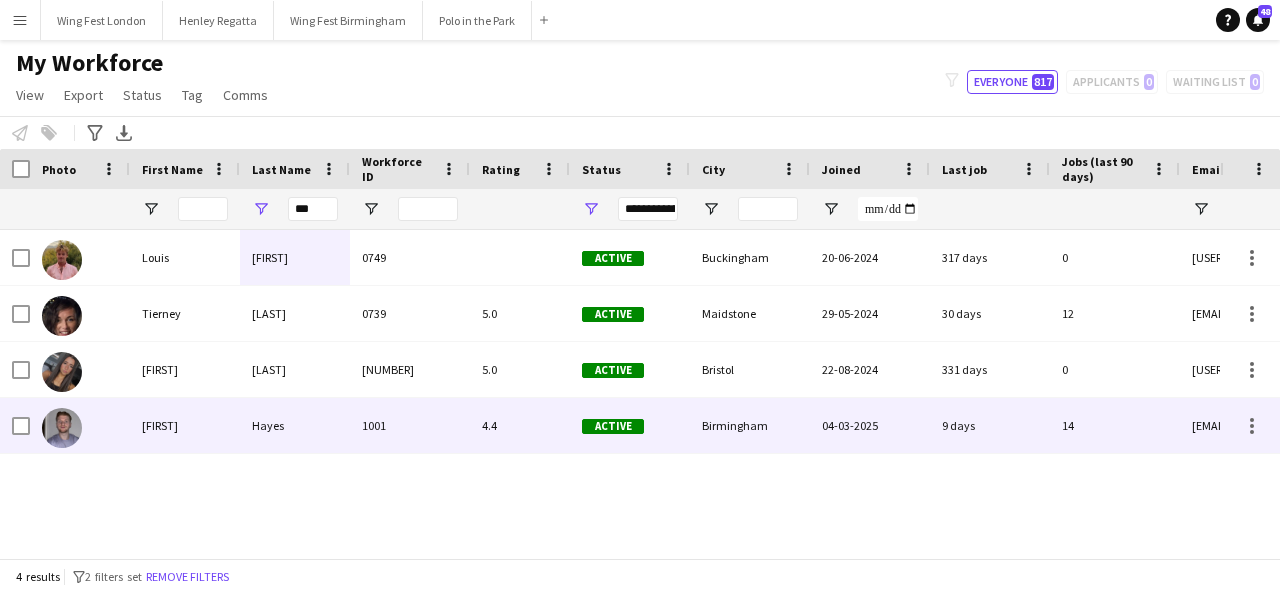 click on "Hayes" at bounding box center (295, 425) 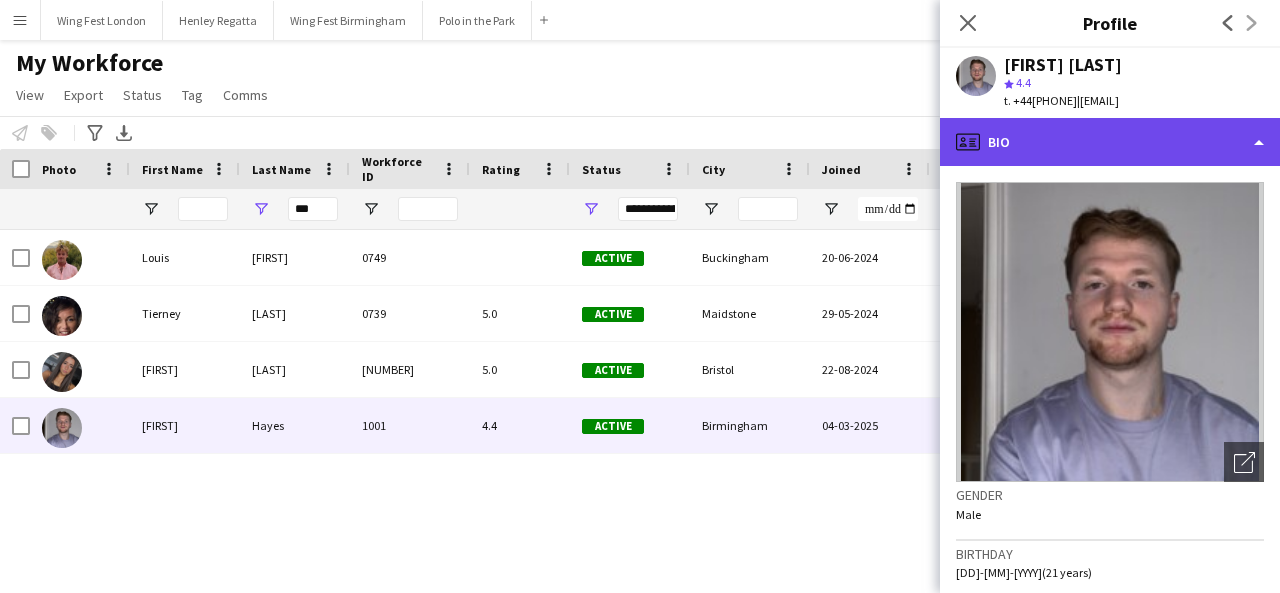 drag, startPoint x: 1118, startPoint y: 136, endPoint x: 1121, endPoint y: 122, distance: 14.3178215 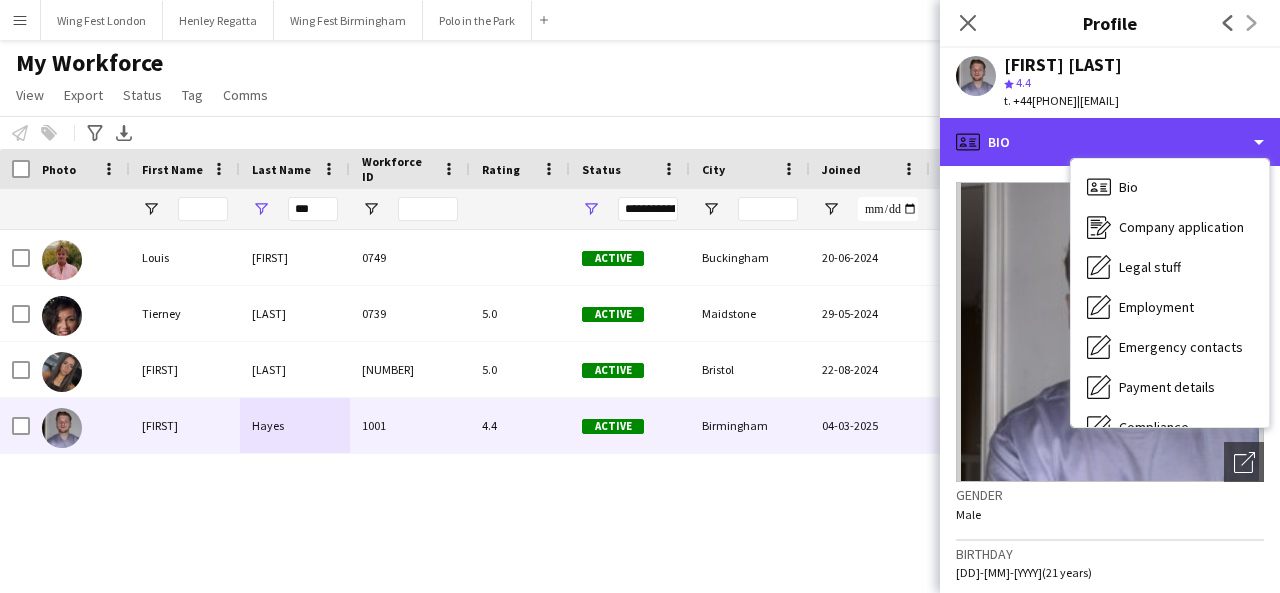scroll, scrollTop: 148, scrollLeft: 0, axis: vertical 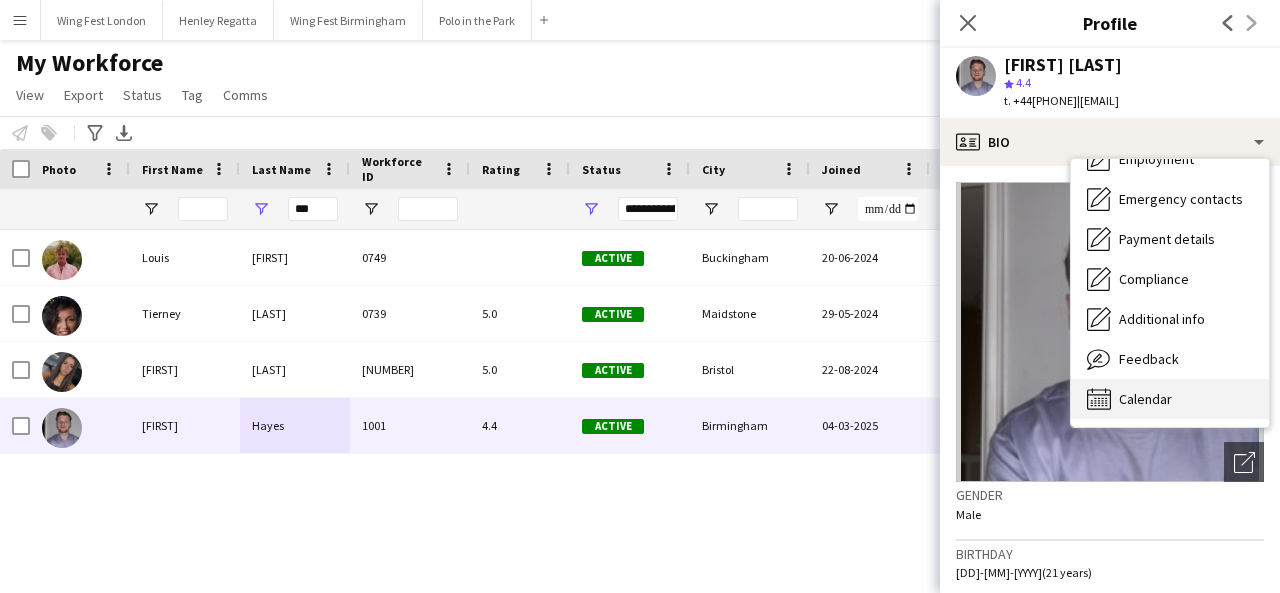 click on "Calendar
Calendar" at bounding box center (1170, 399) 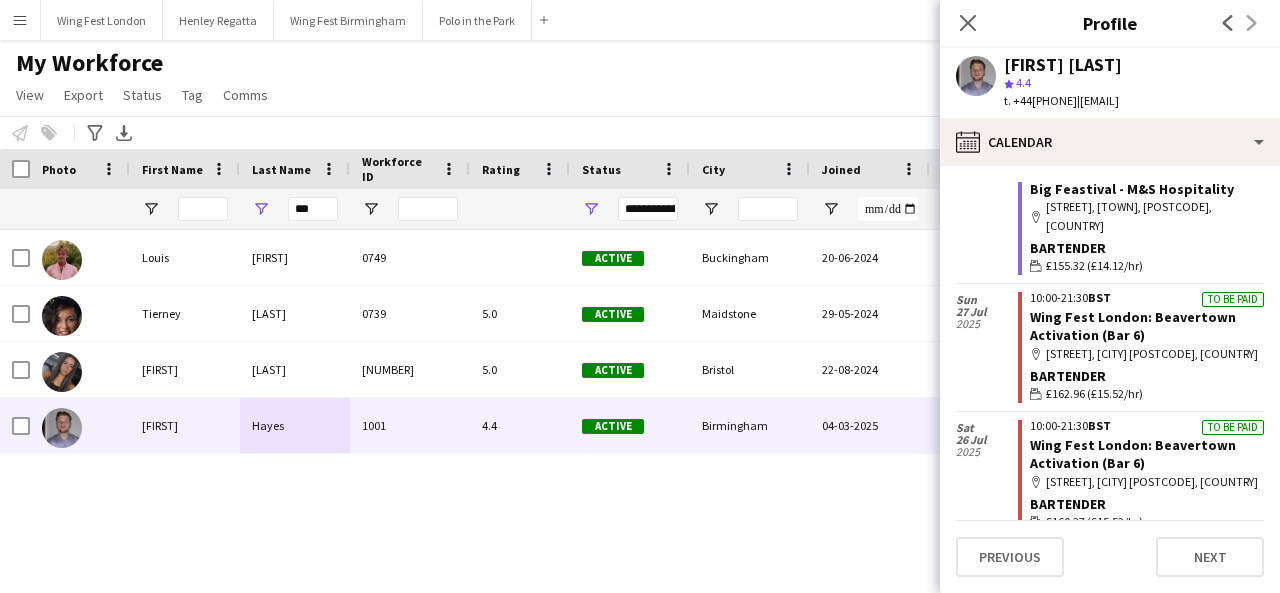 scroll, scrollTop: 2600, scrollLeft: 0, axis: vertical 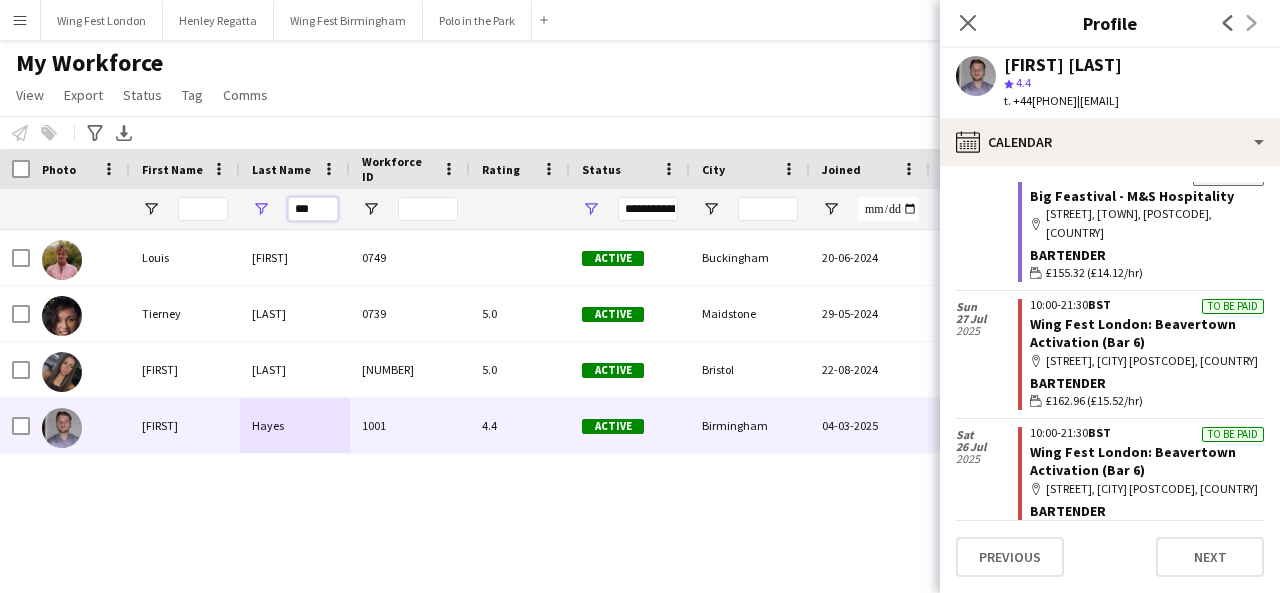 click on "***" at bounding box center (313, 209) 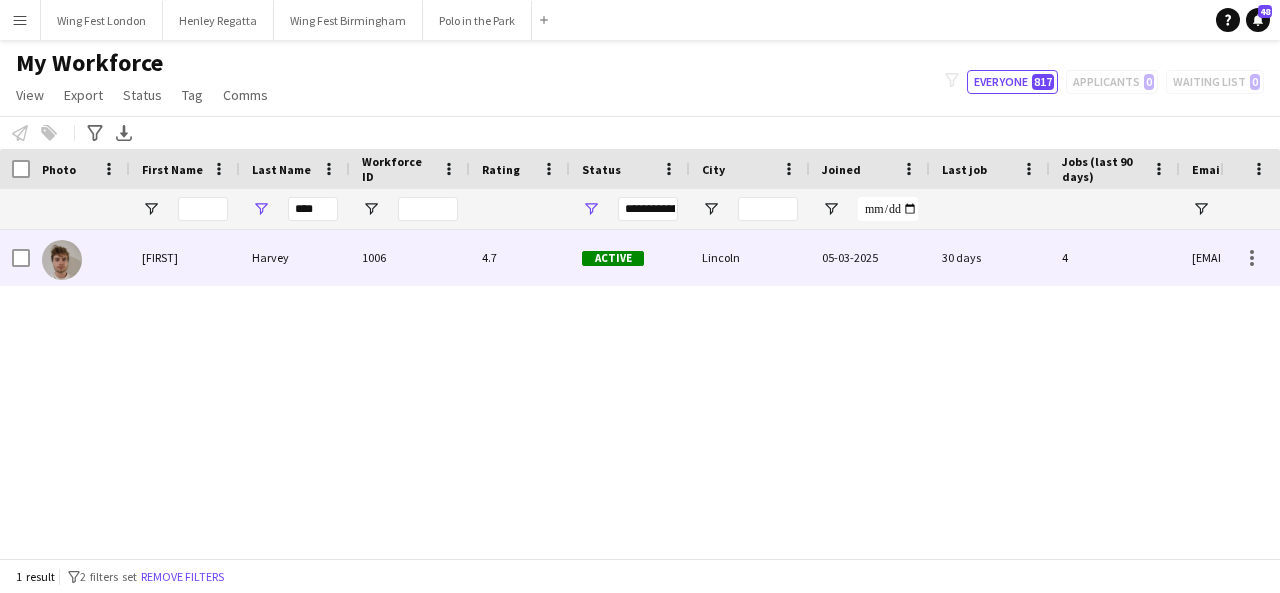 drag, startPoint x: 320, startPoint y: 260, endPoint x: 330, endPoint y: 268, distance: 12.806249 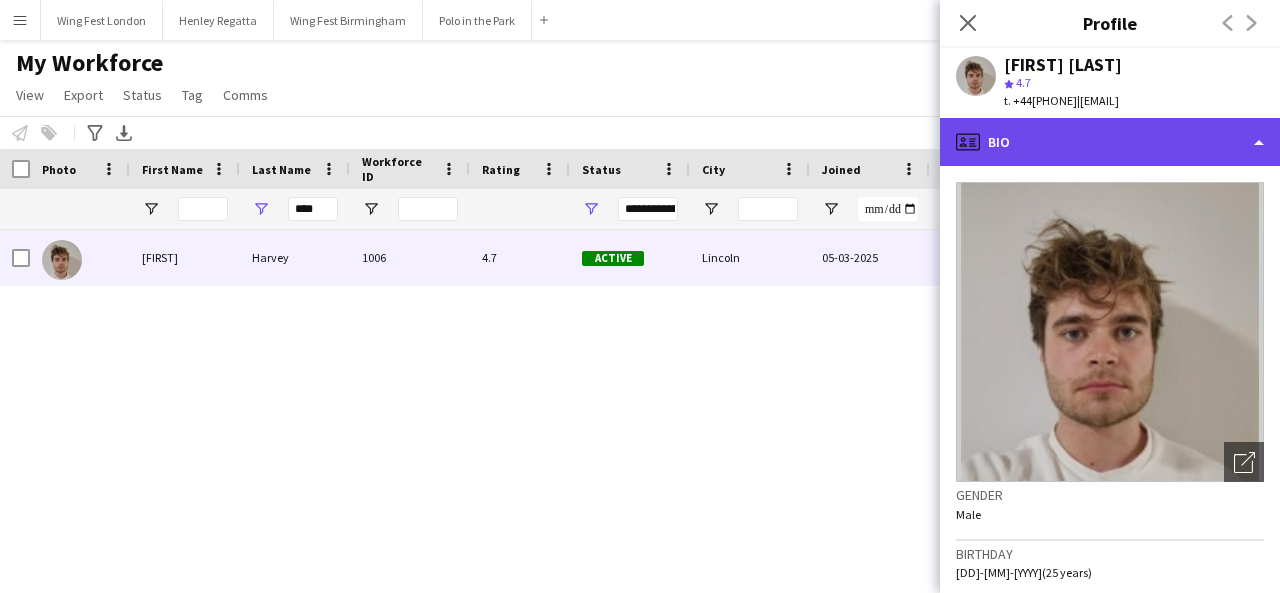 click on "profile
Bio" 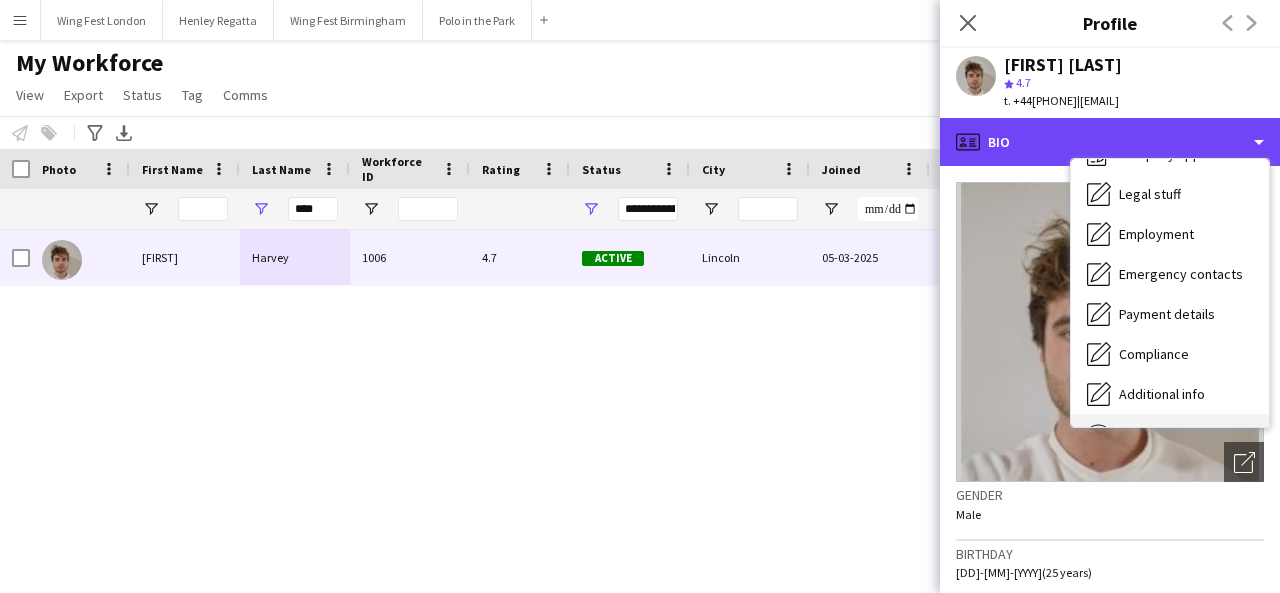 scroll, scrollTop: 148, scrollLeft: 0, axis: vertical 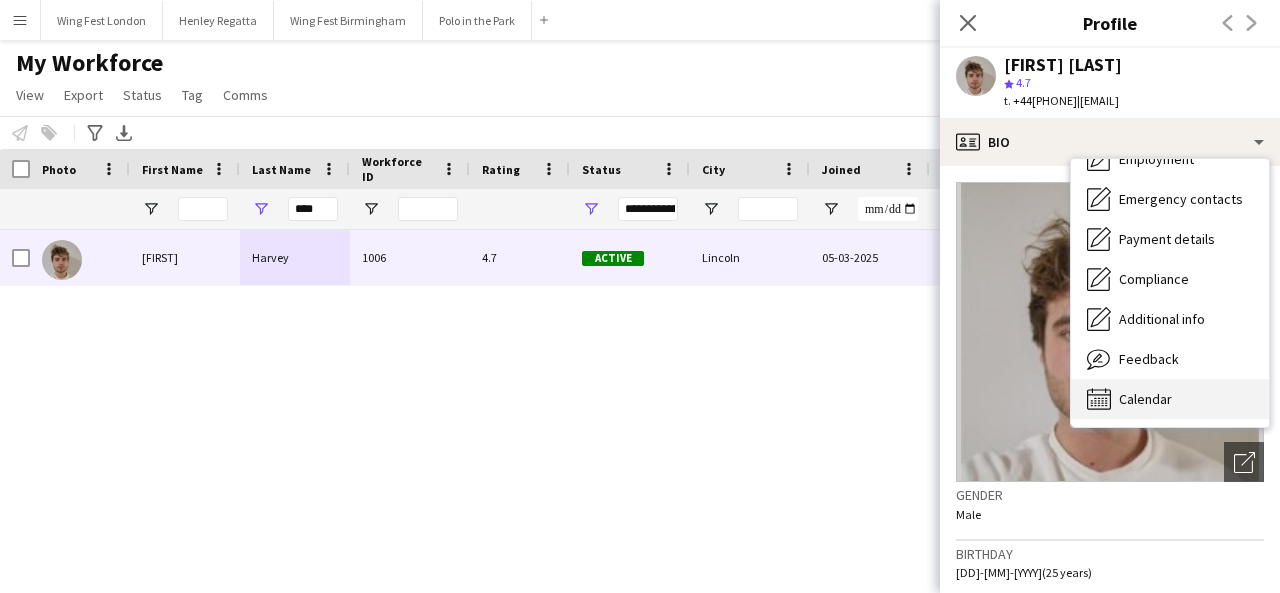 click on "Calendar
Calendar" at bounding box center [1170, 399] 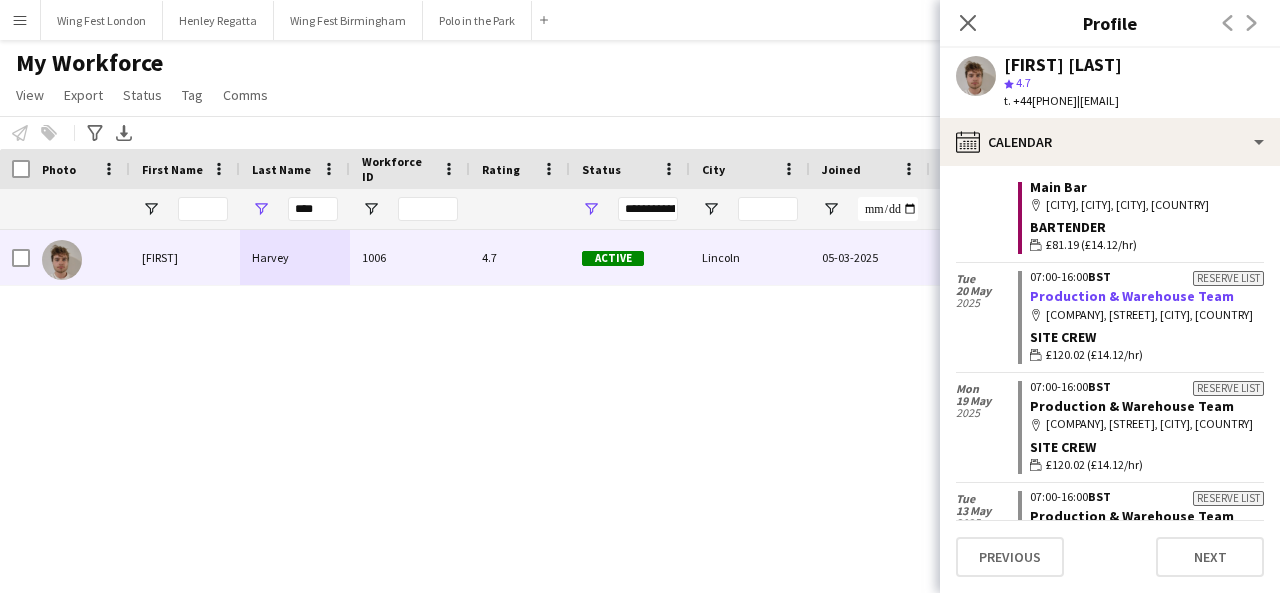scroll, scrollTop: 365, scrollLeft: 0, axis: vertical 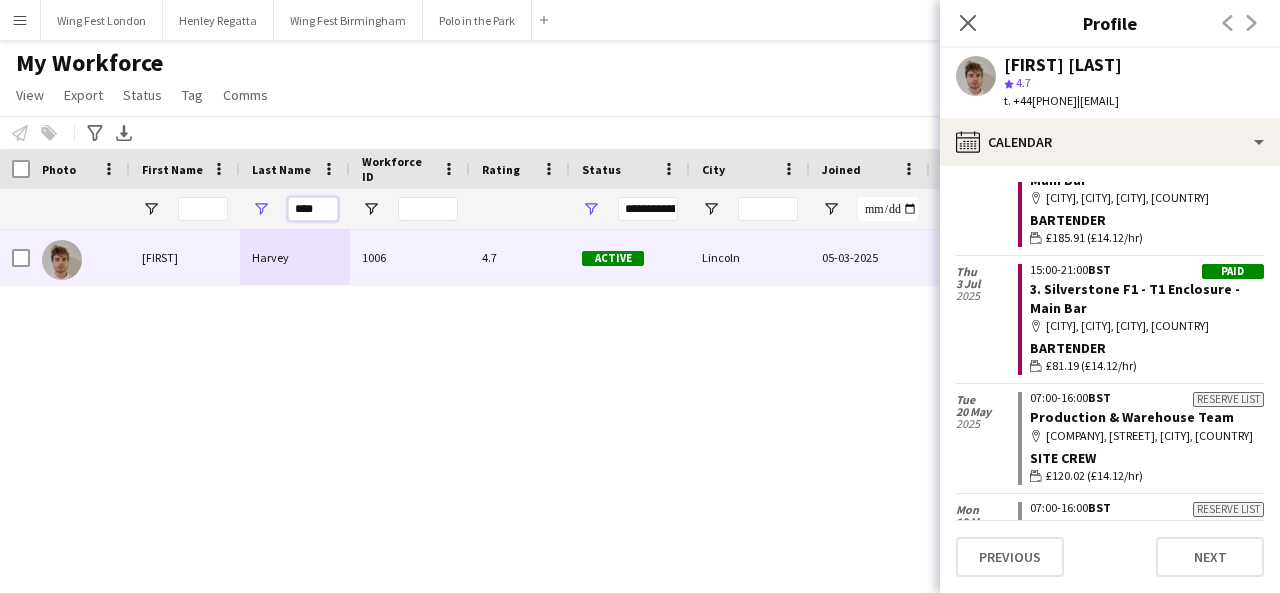 click on "****" at bounding box center (313, 209) 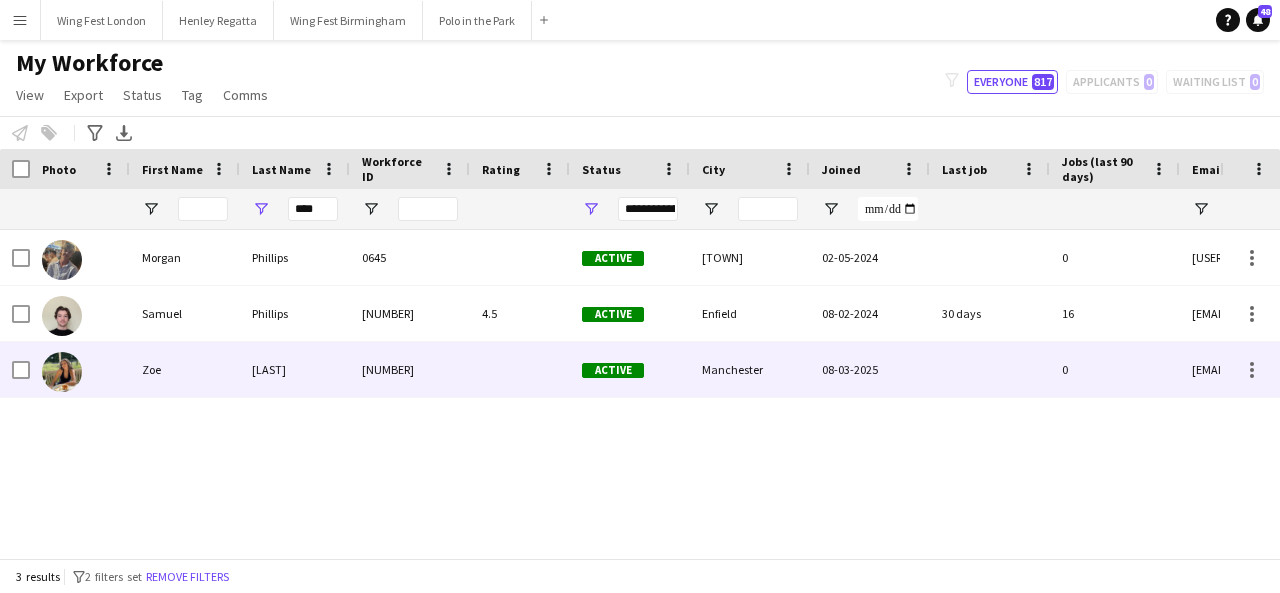 click on "[LAST]" at bounding box center (295, 369) 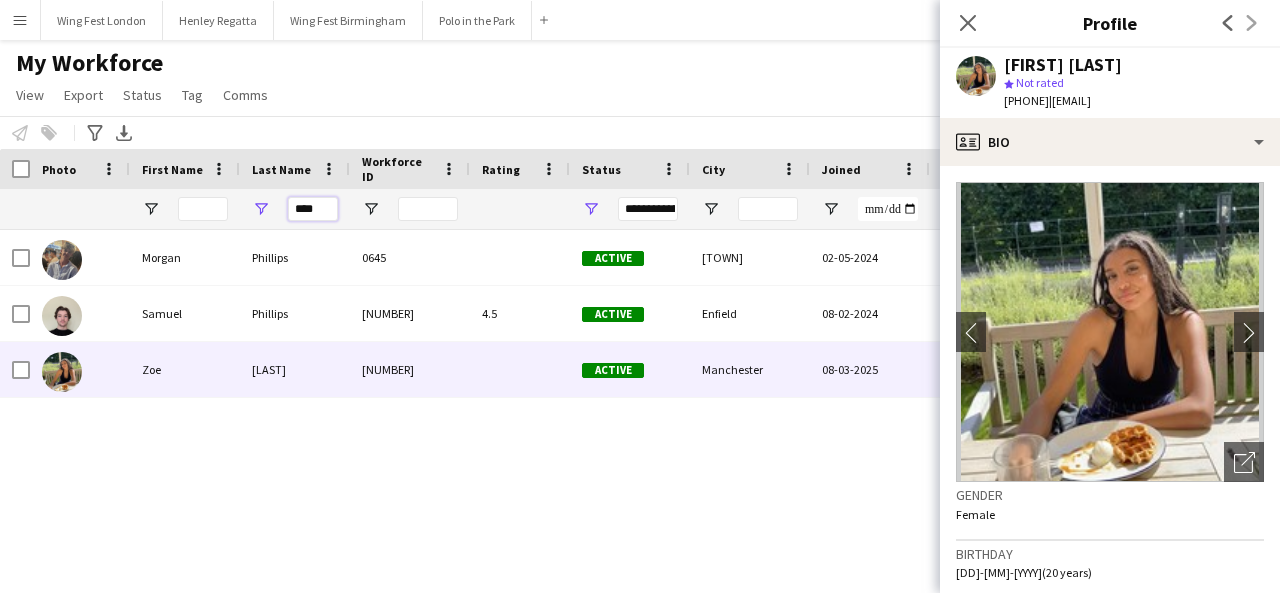 click on "****" at bounding box center [313, 209] 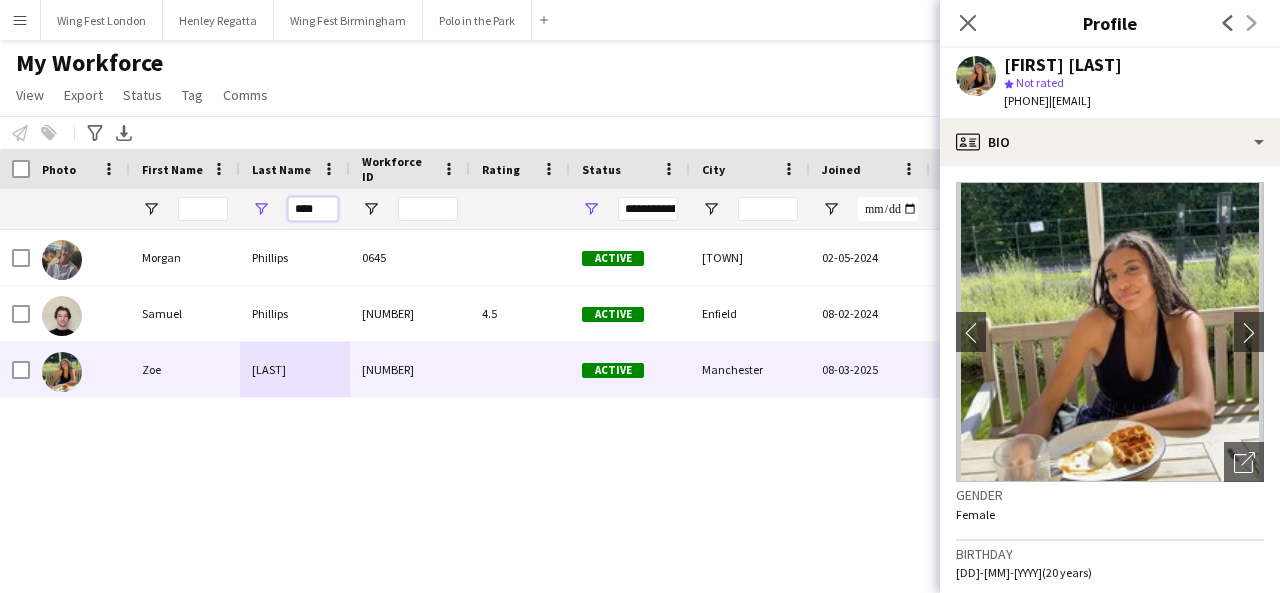 click on "****" at bounding box center (313, 209) 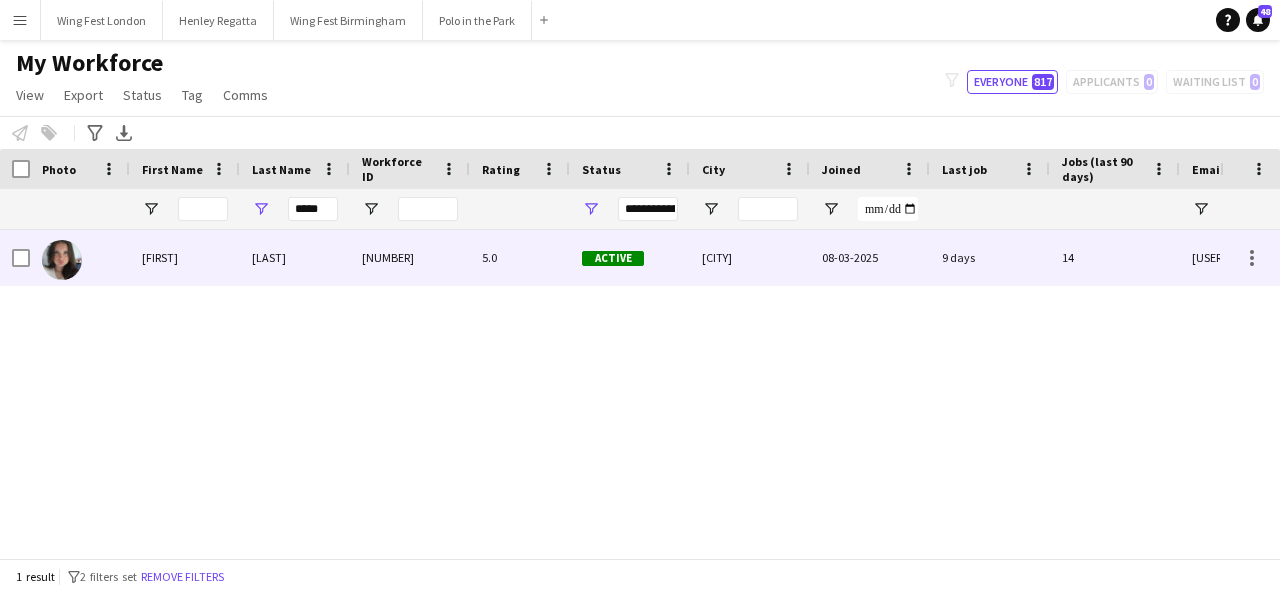 click on "Active" at bounding box center (630, 257) 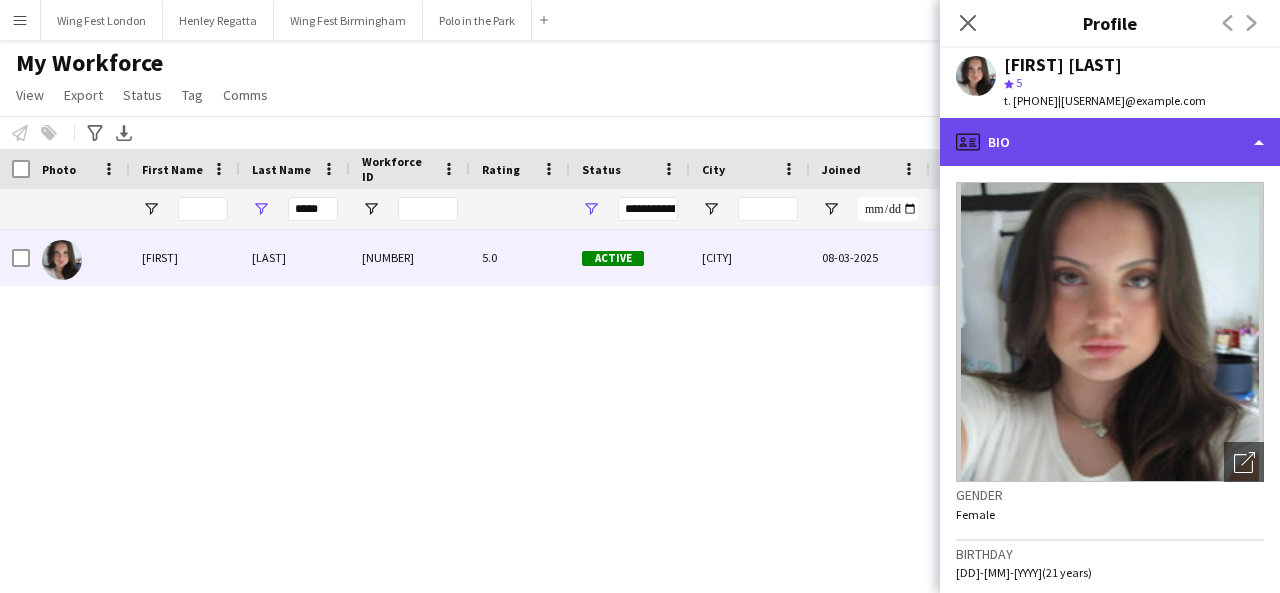 click on "profile
Bio" 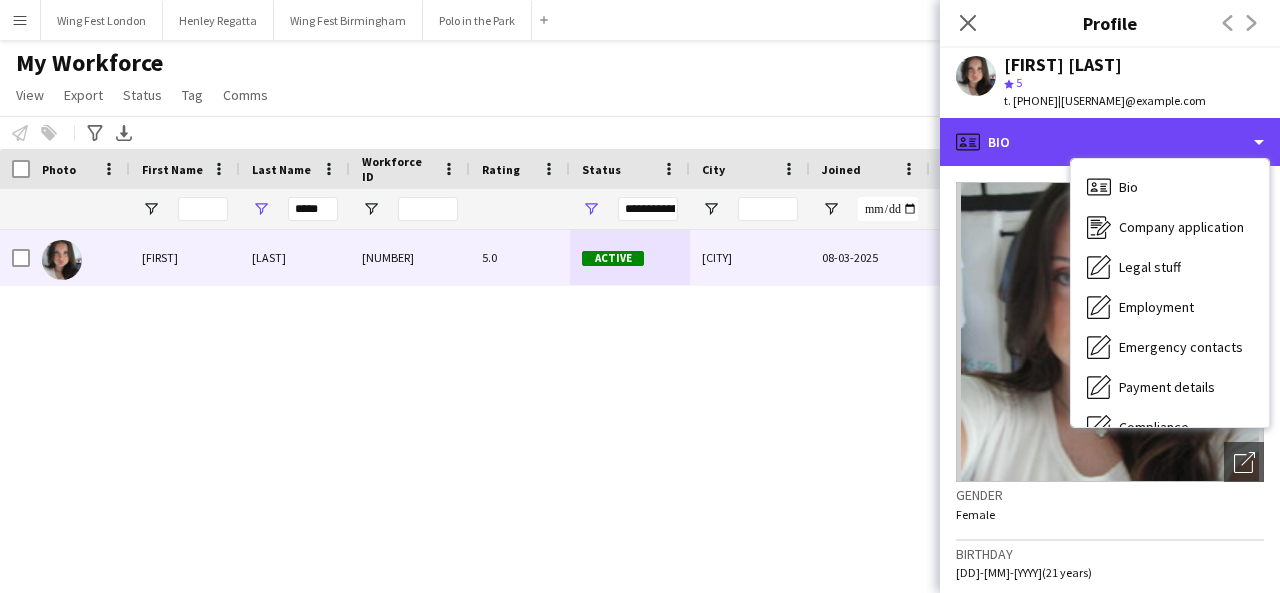 scroll, scrollTop: 148, scrollLeft: 0, axis: vertical 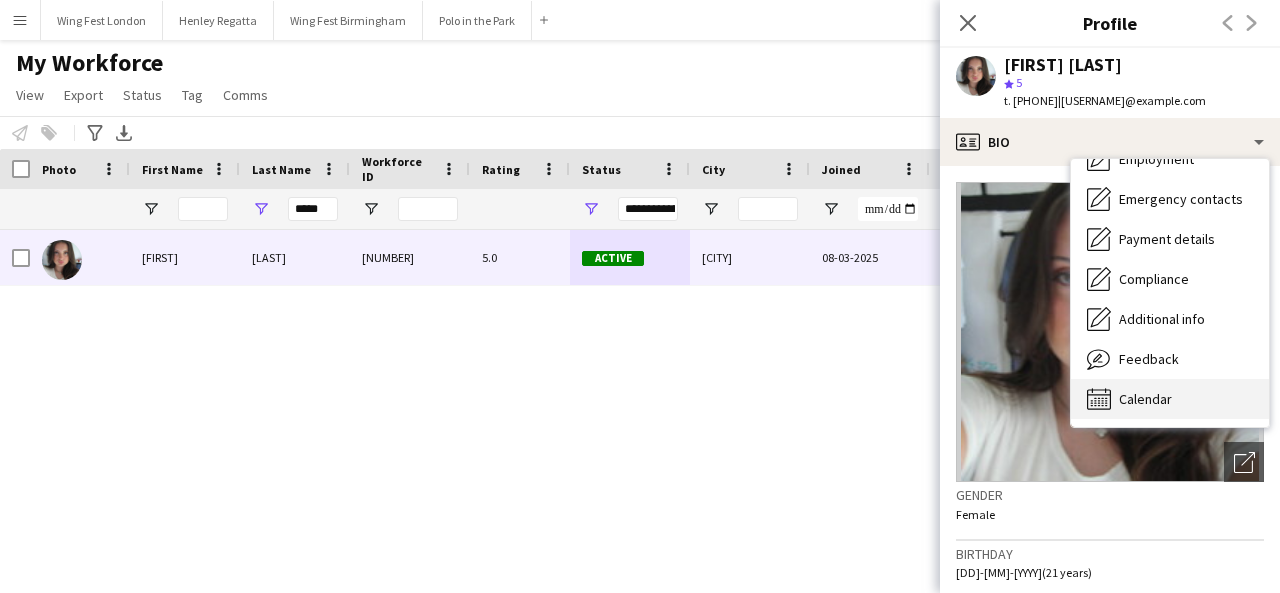 click on "Calendar
Calendar" at bounding box center (1170, 399) 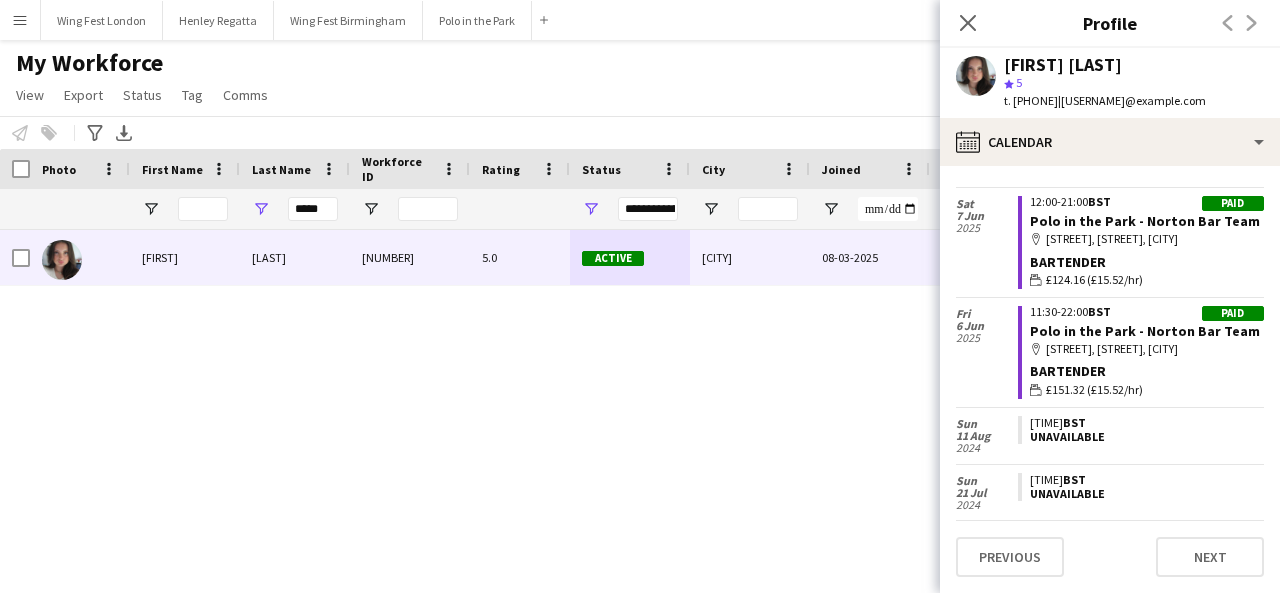 scroll, scrollTop: 2900, scrollLeft: 0, axis: vertical 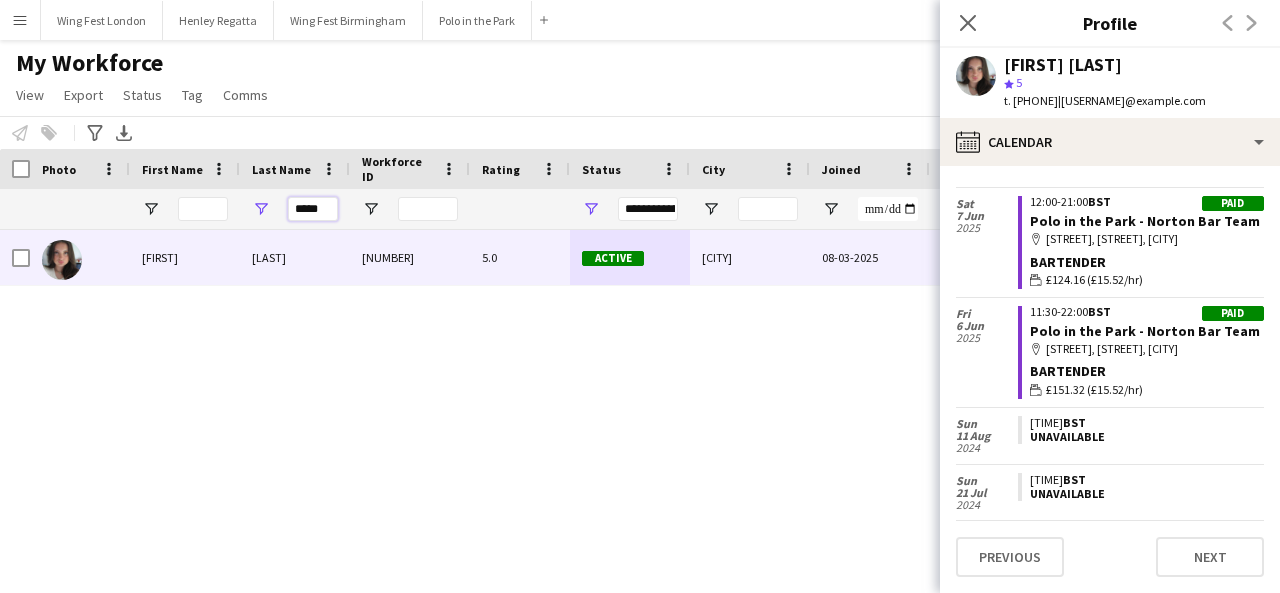 click on "*****" at bounding box center (313, 209) 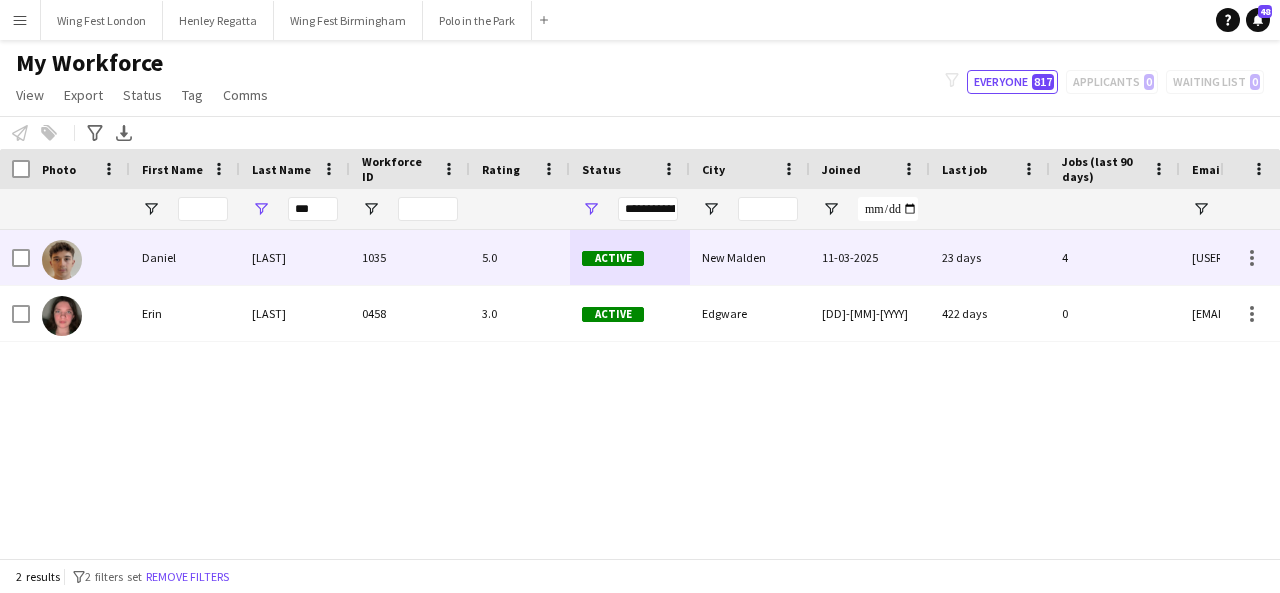 click on "[LAST]" at bounding box center (295, 257) 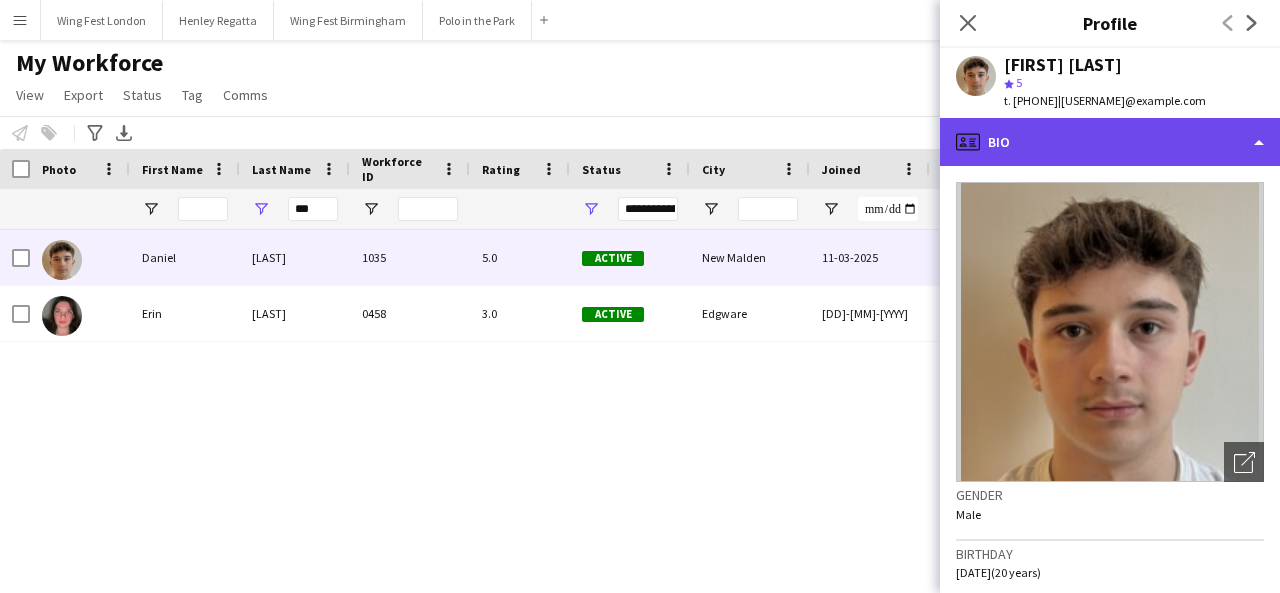 click on "profile
Bio" 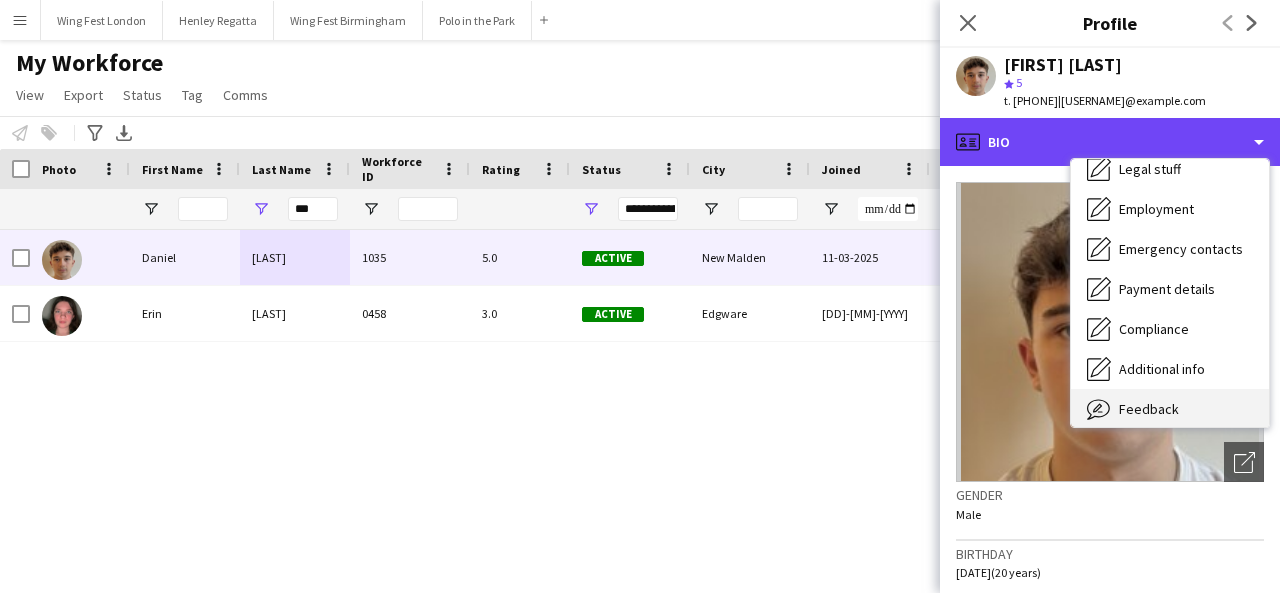 scroll, scrollTop: 148, scrollLeft: 0, axis: vertical 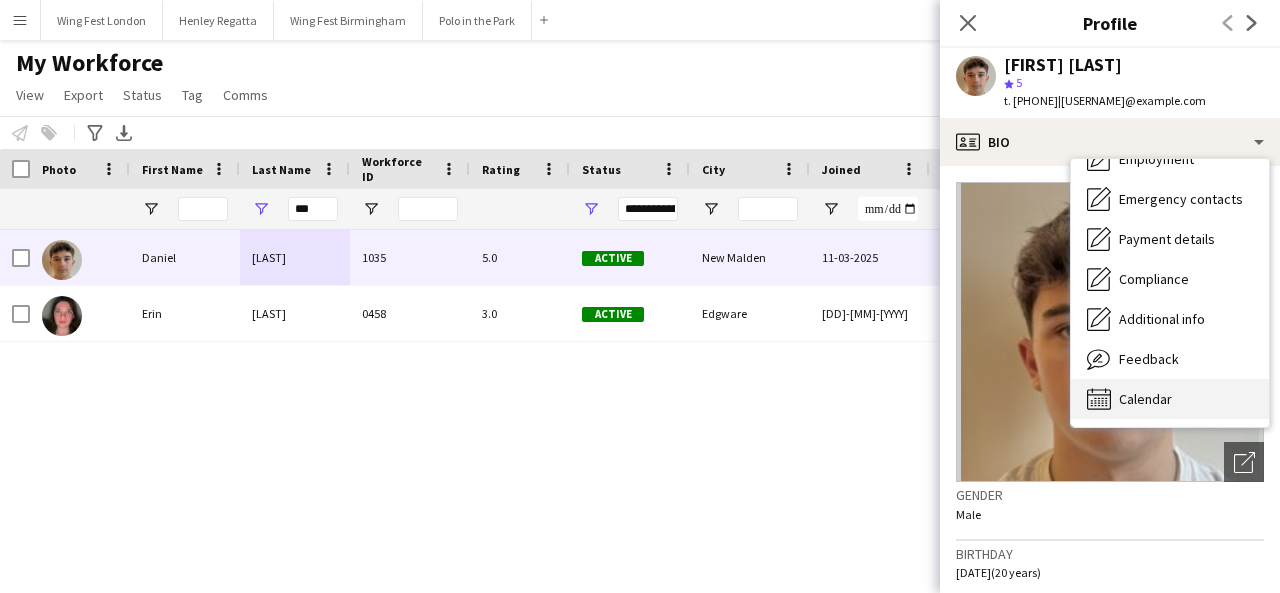 click on "Calendar
Calendar" at bounding box center (1170, 399) 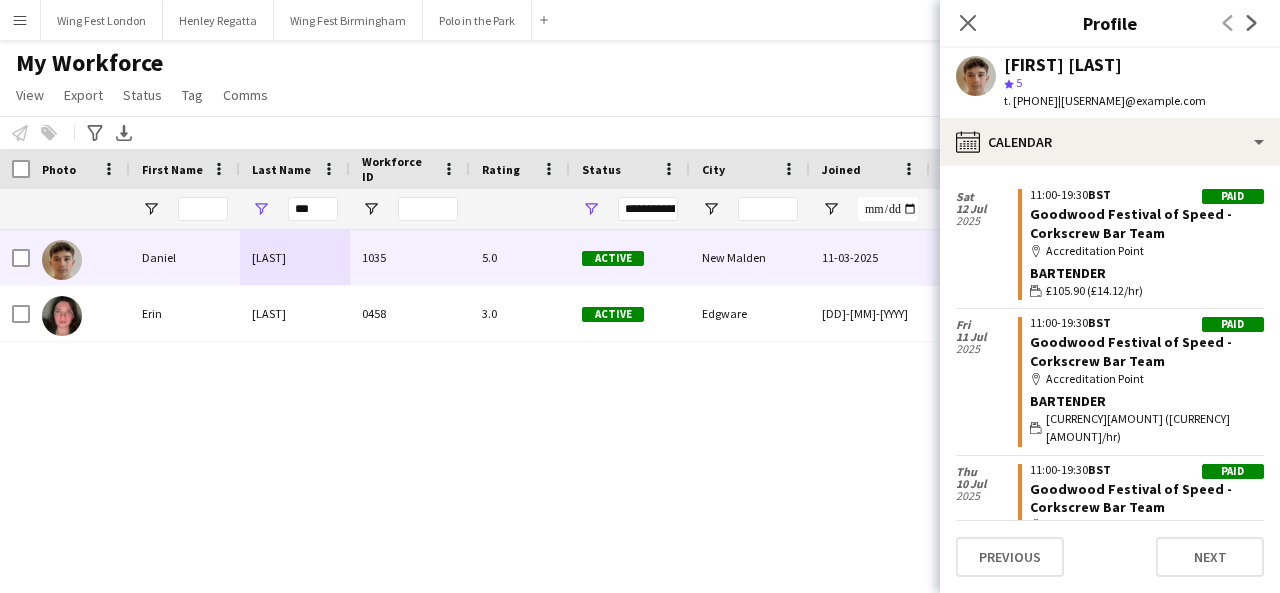 scroll, scrollTop: 300, scrollLeft: 0, axis: vertical 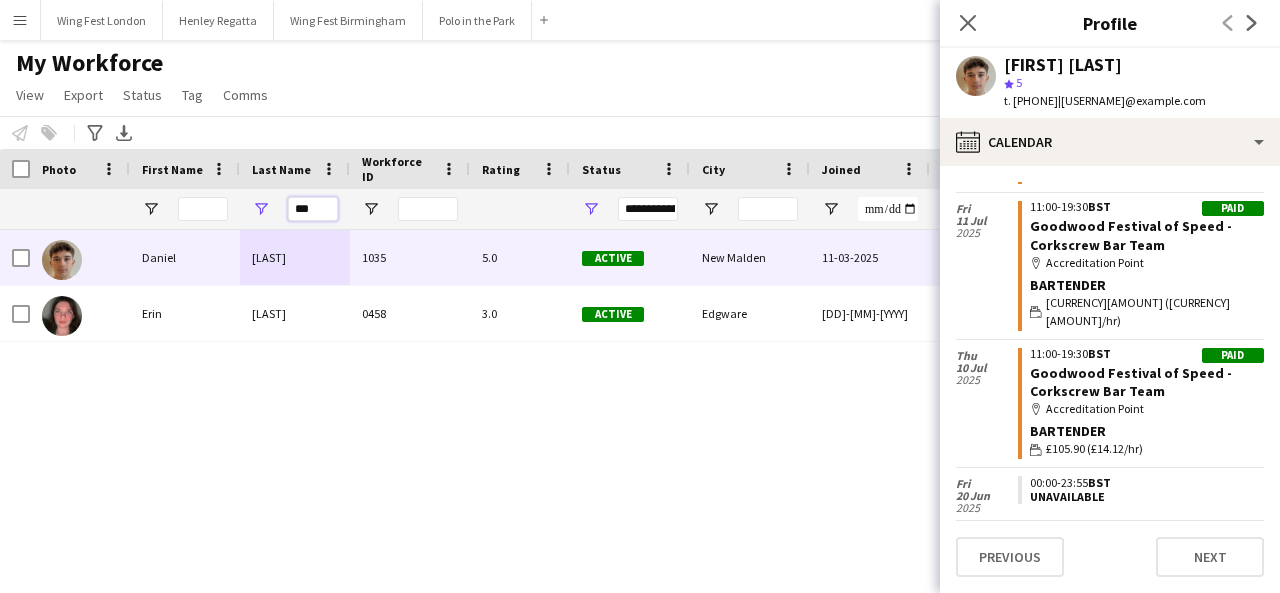 click on "***" at bounding box center (313, 209) 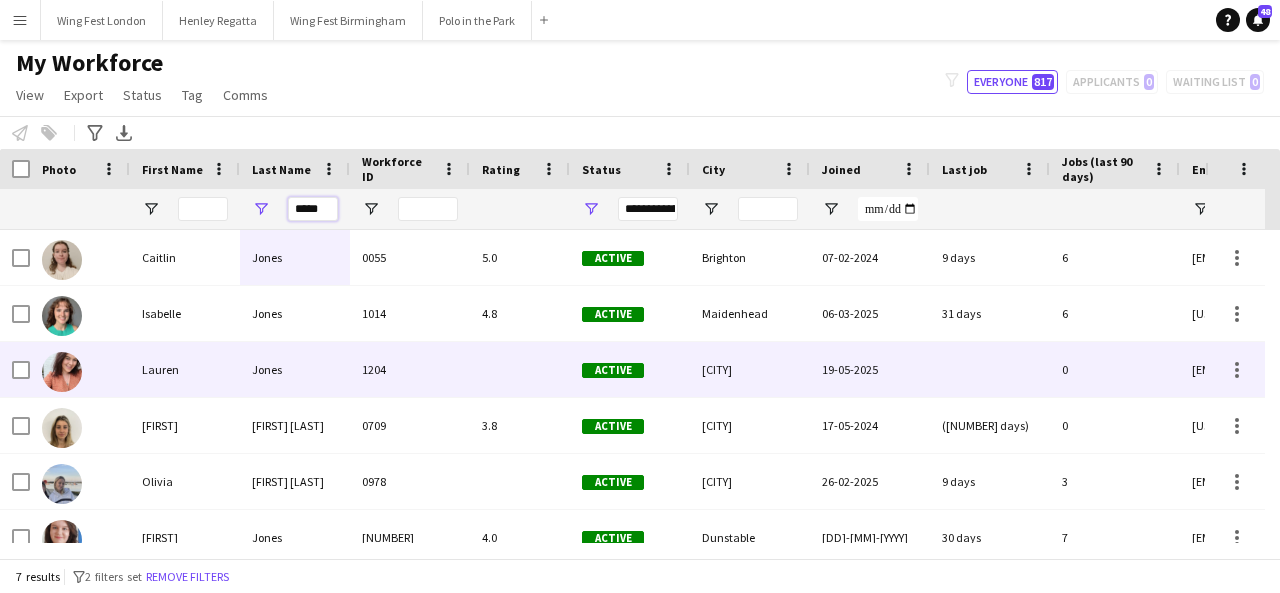 scroll, scrollTop: 51, scrollLeft: 0, axis: vertical 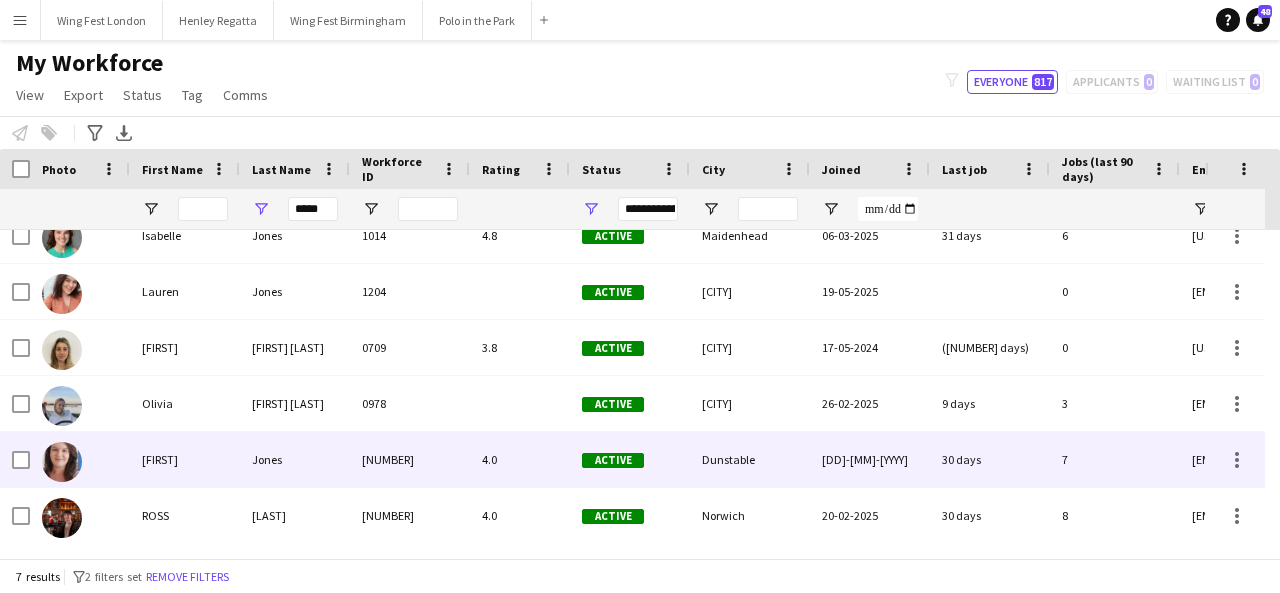 click on "[NUMBER]" at bounding box center (410, 459) 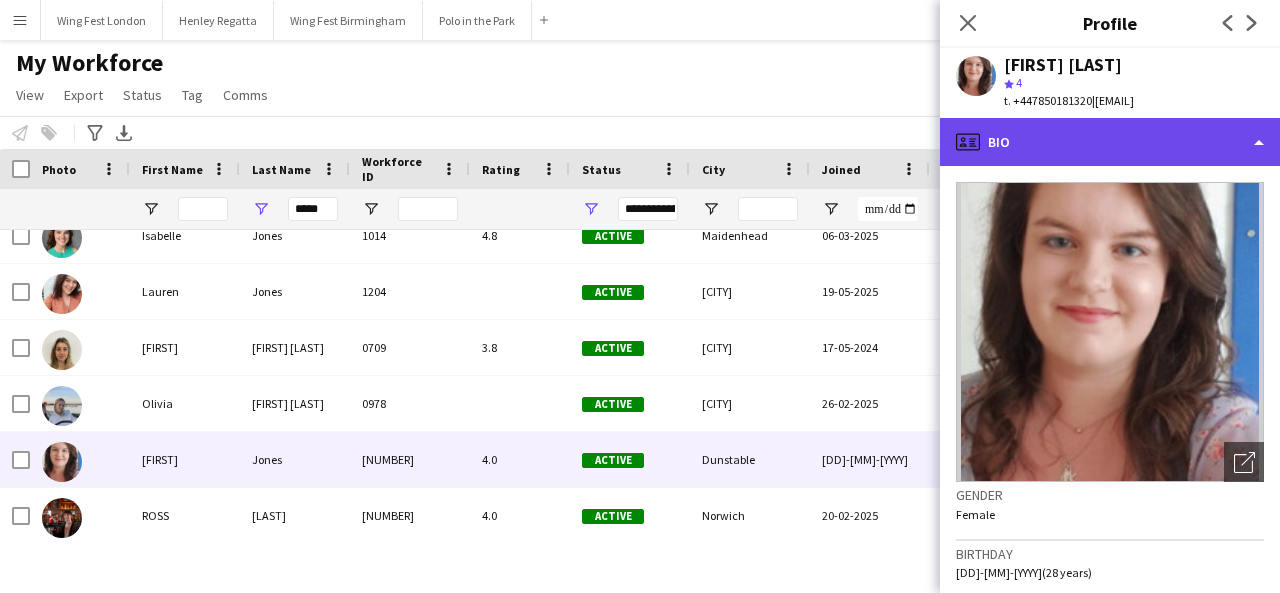 click on "profile
Bio" 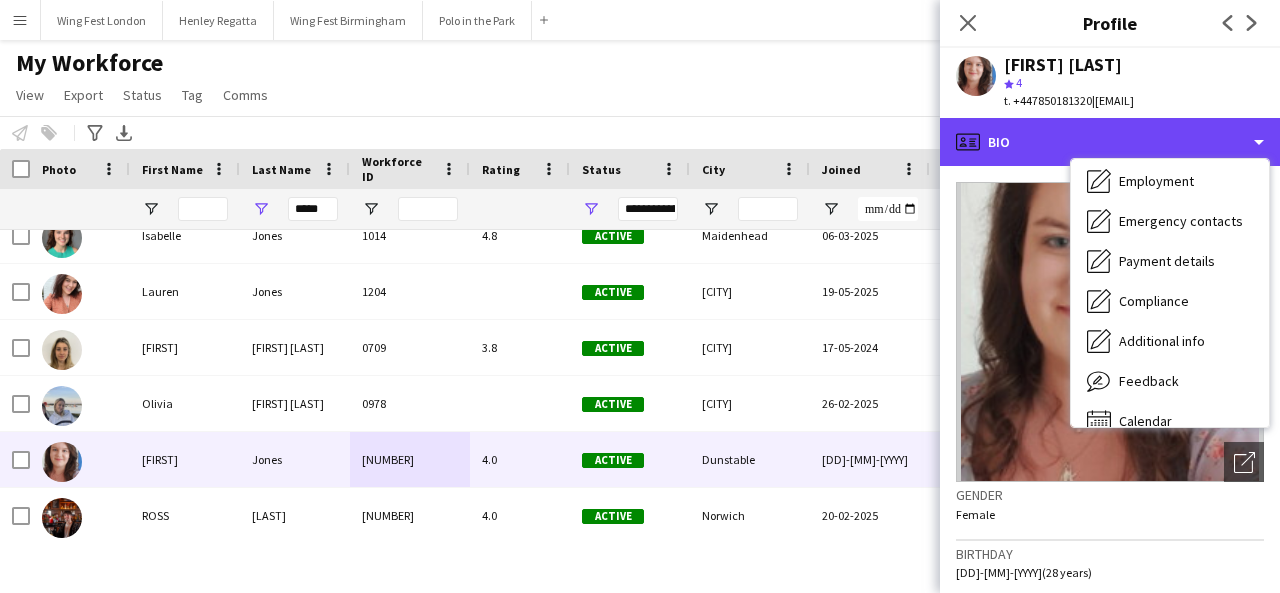 scroll, scrollTop: 148, scrollLeft: 0, axis: vertical 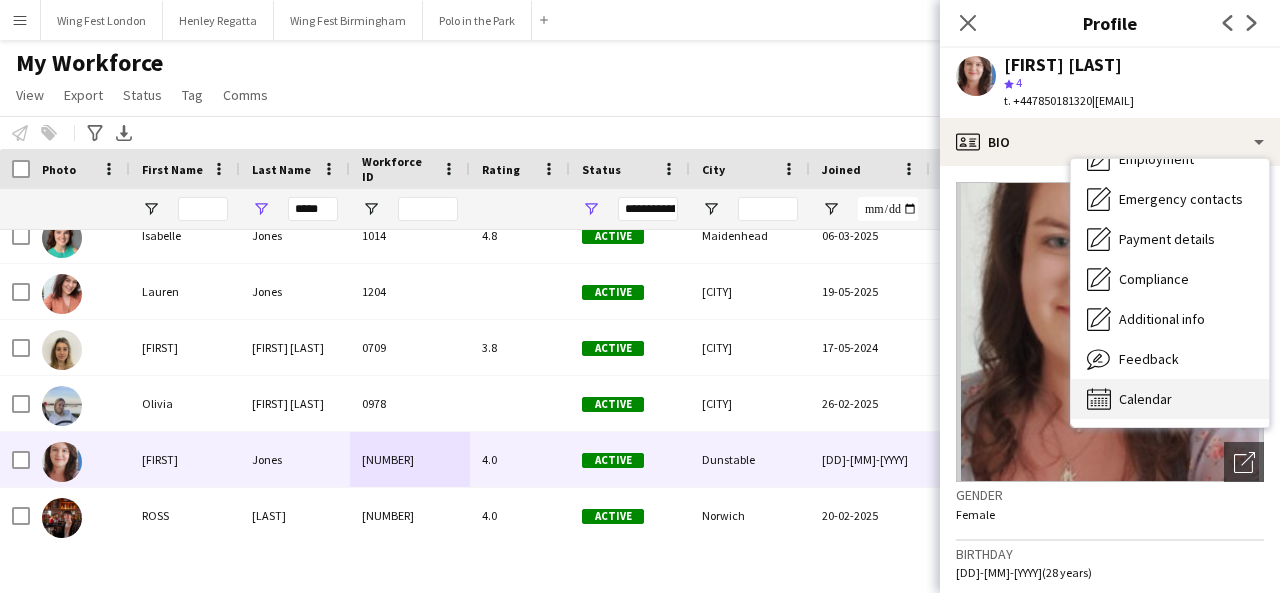 click on "Calendar" at bounding box center [1145, 399] 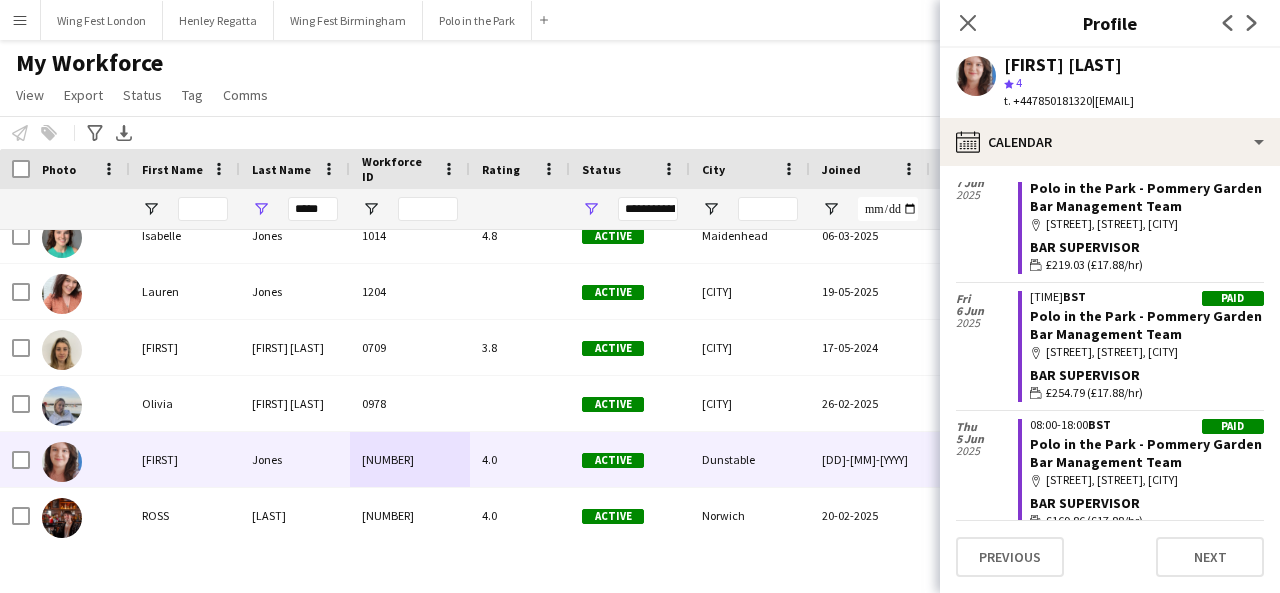 scroll, scrollTop: 1831, scrollLeft: 0, axis: vertical 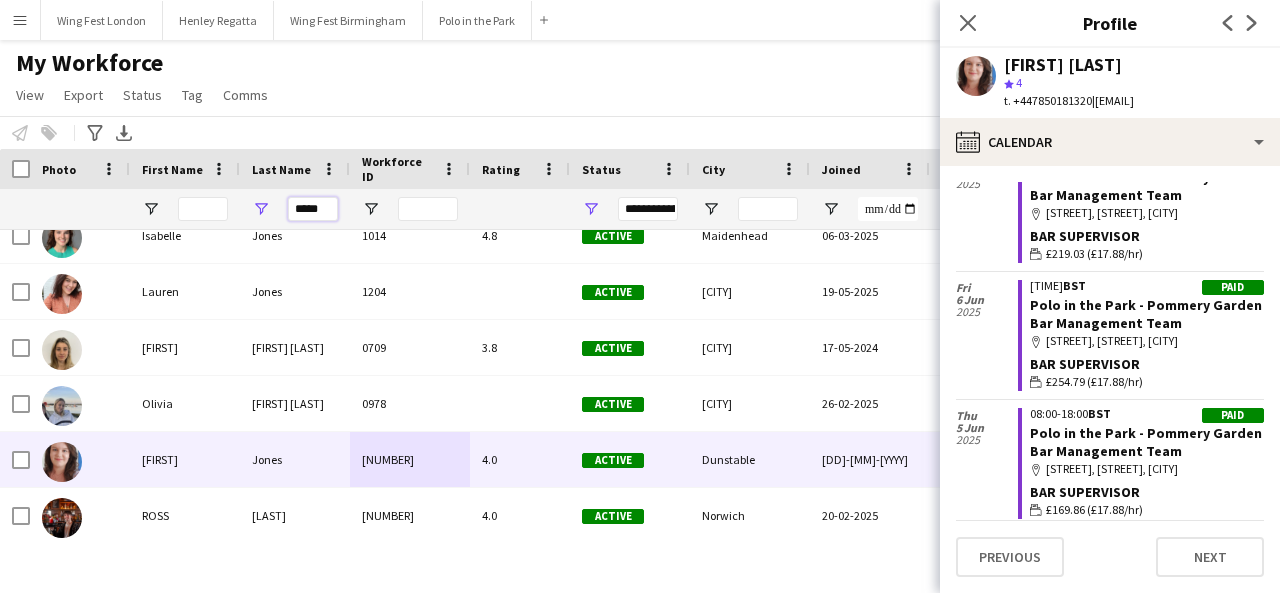 click on "*****" at bounding box center (313, 209) 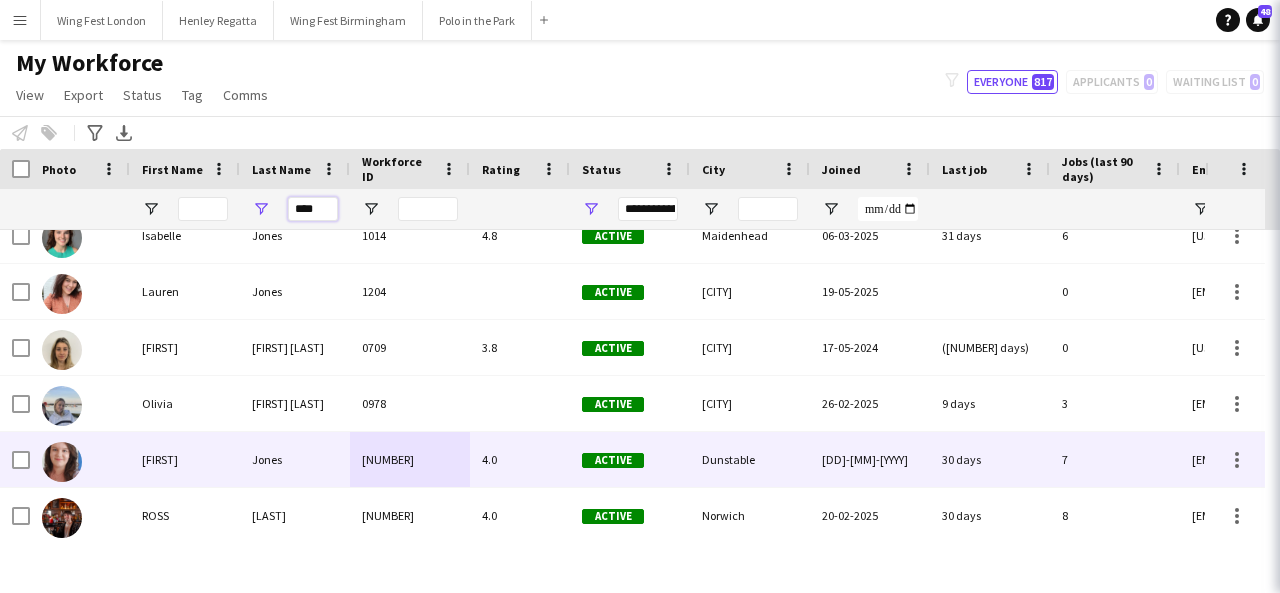 scroll, scrollTop: 0, scrollLeft: 0, axis: both 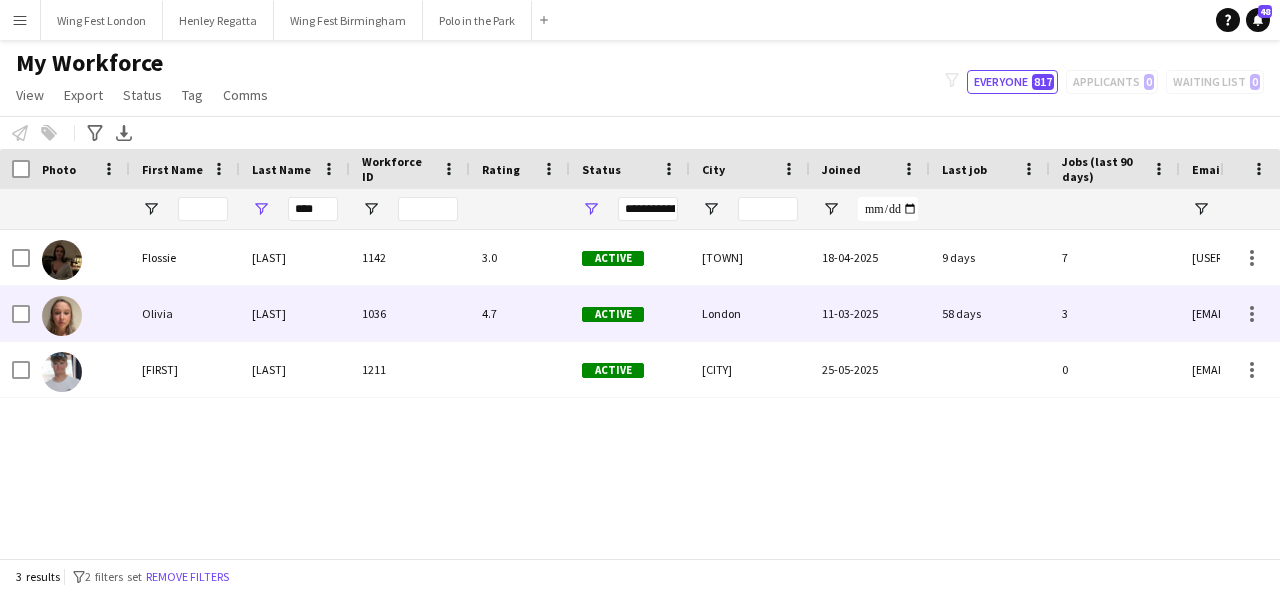 click on "[LAST]" at bounding box center (295, 313) 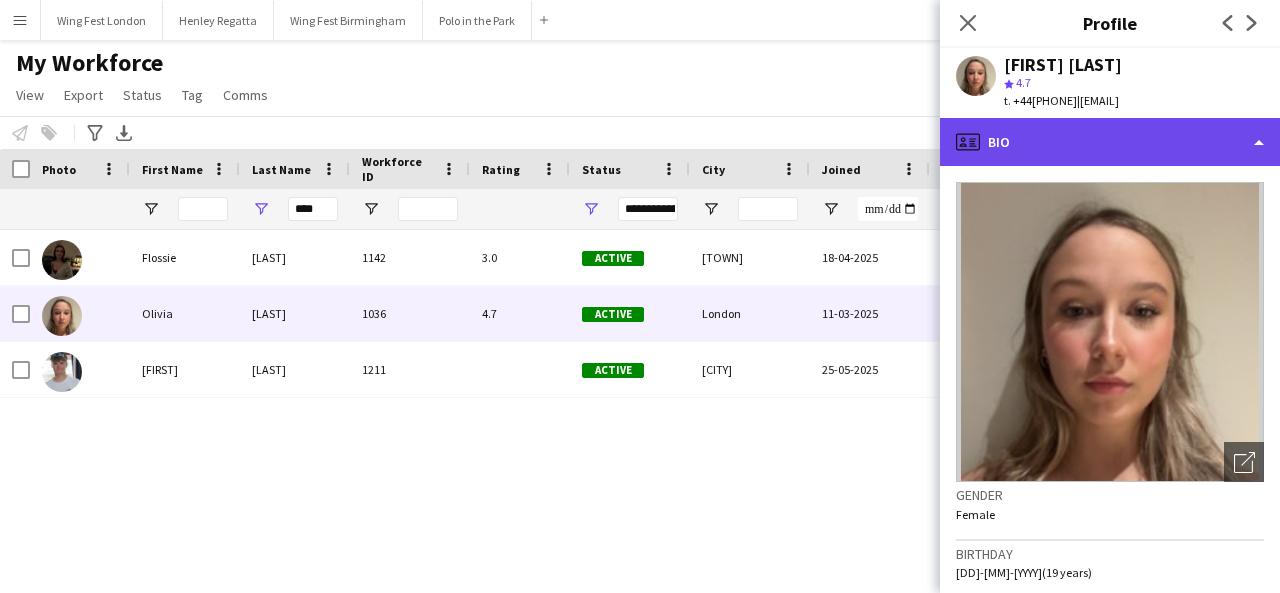 click on "profile
Bio" 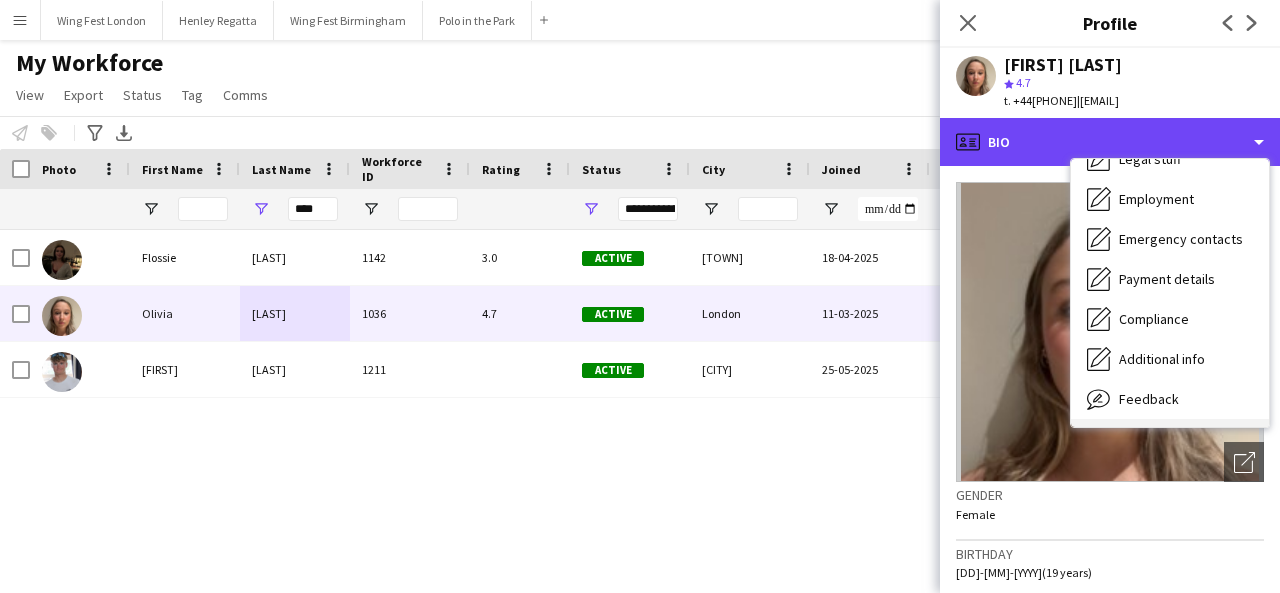 scroll, scrollTop: 148, scrollLeft: 0, axis: vertical 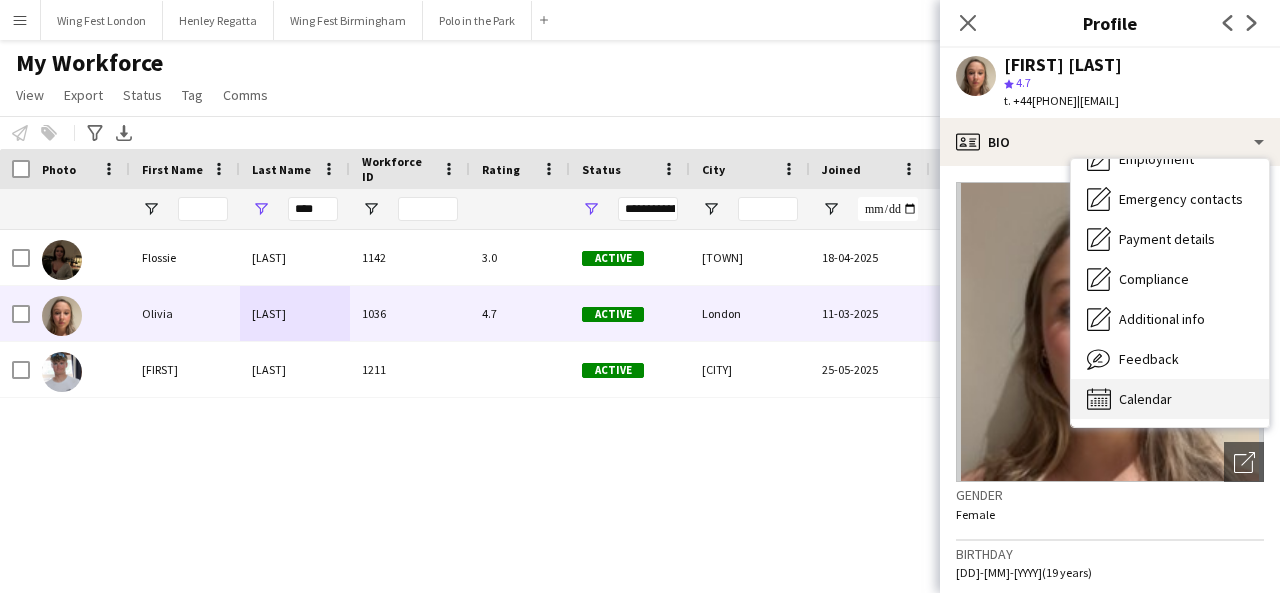 click on "Calendar
Calendar" at bounding box center [1170, 399] 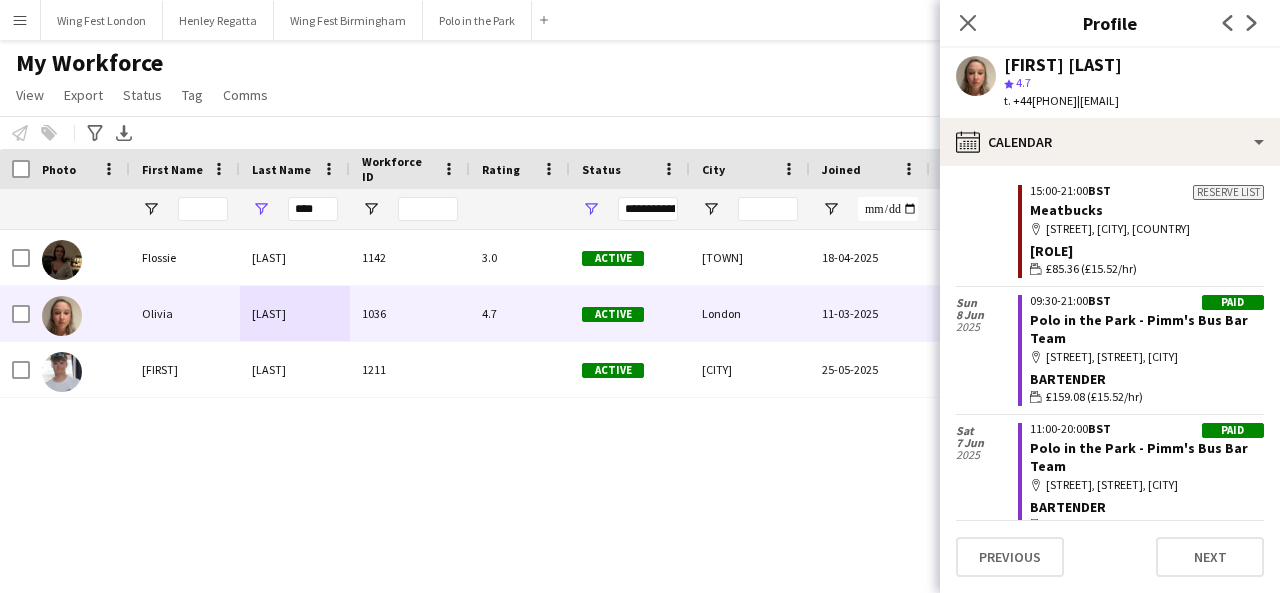 scroll, scrollTop: 1901, scrollLeft: 0, axis: vertical 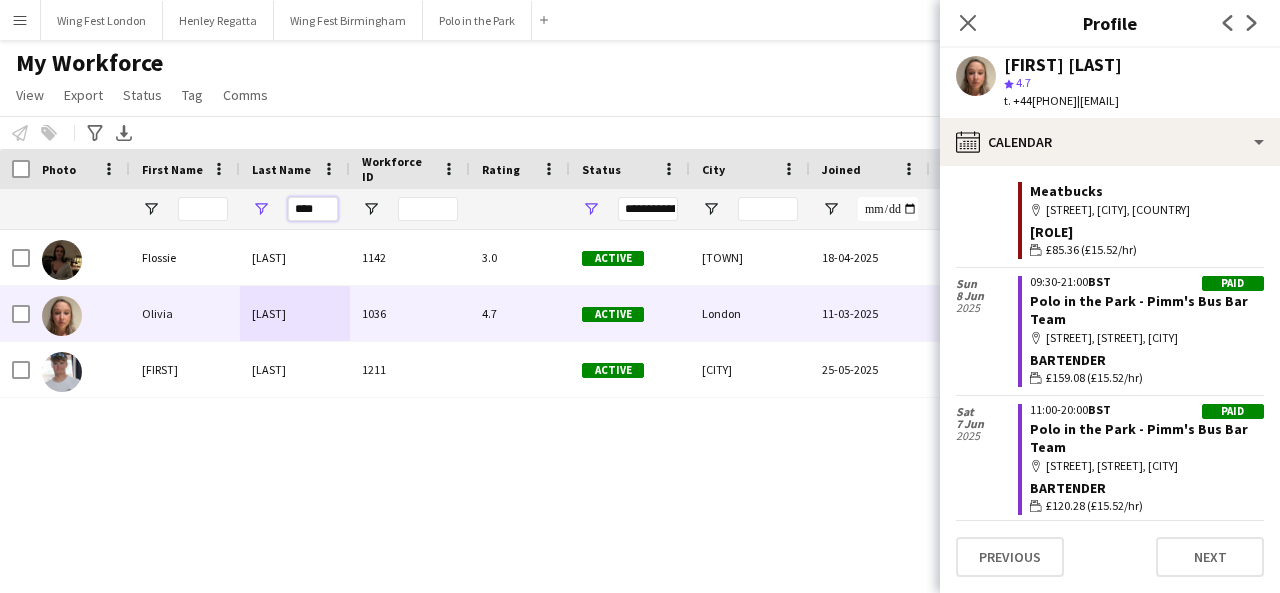 click on "****" at bounding box center [313, 209] 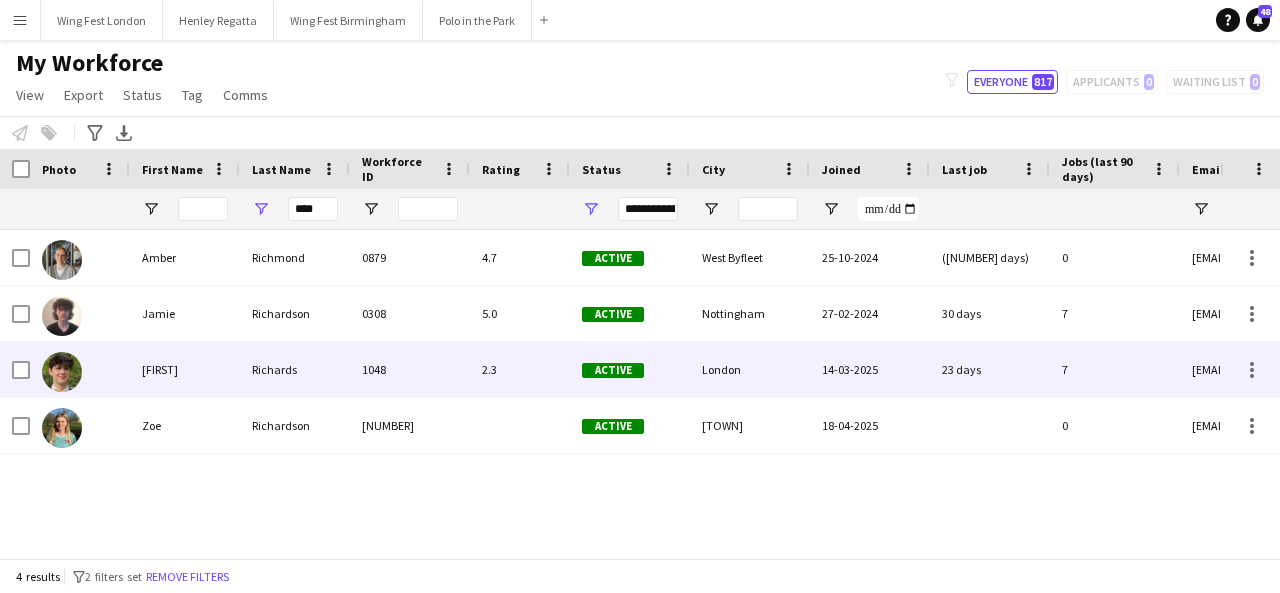 click on "[FIRST]" at bounding box center (185, 369) 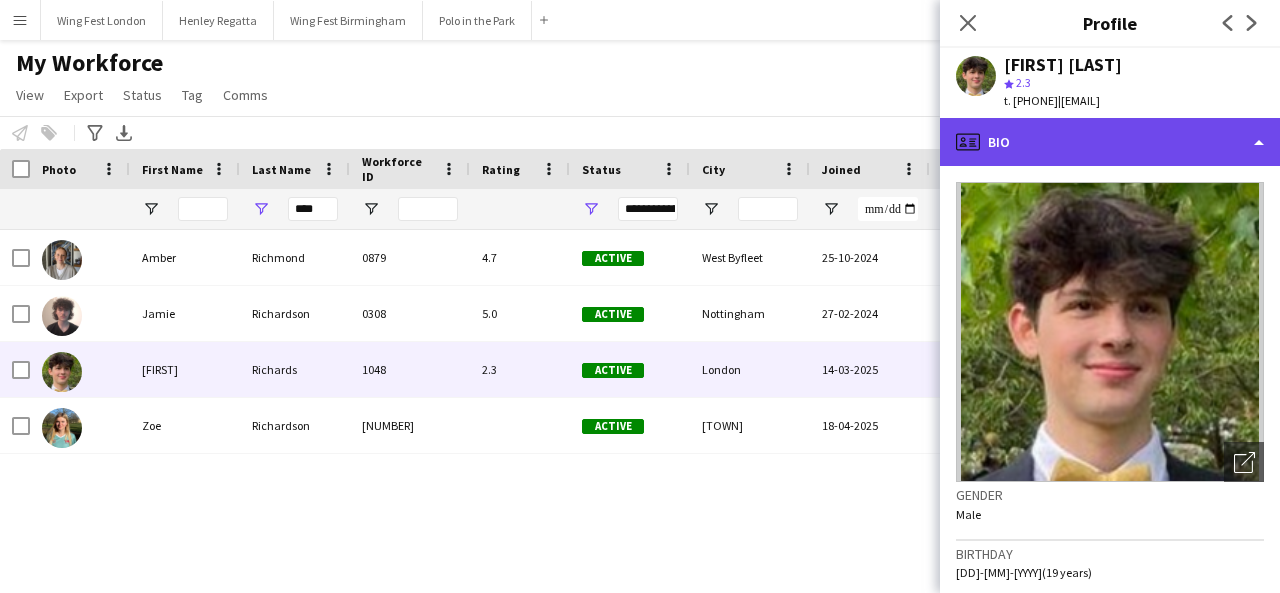 click on "profile
Bio" 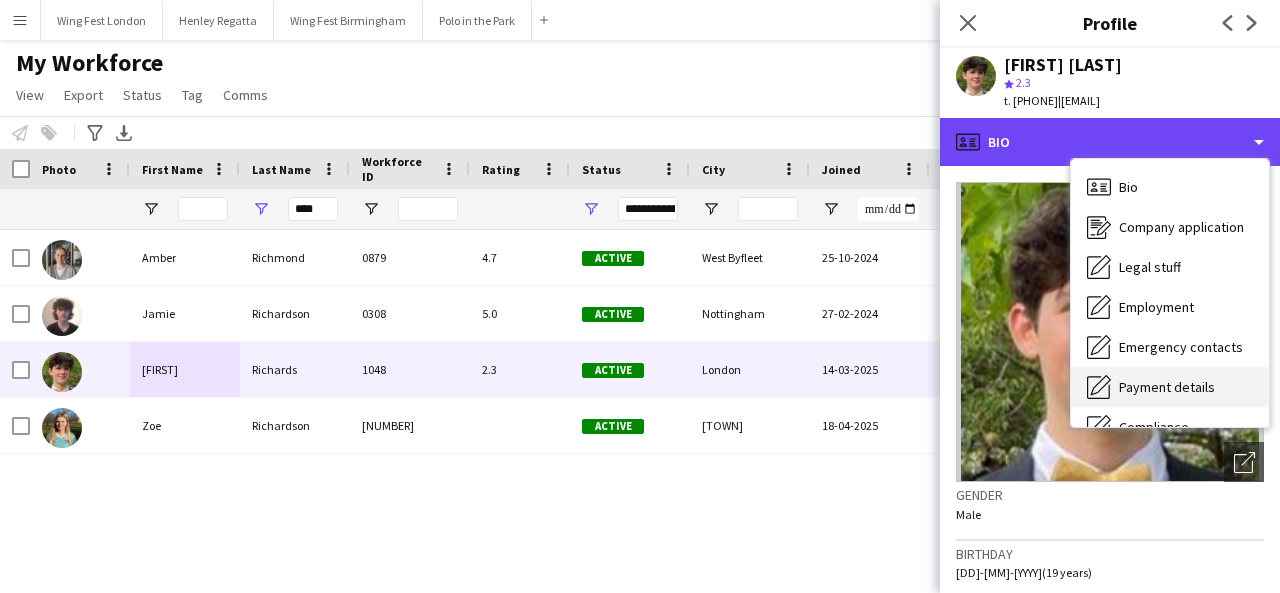 scroll, scrollTop: 148, scrollLeft: 0, axis: vertical 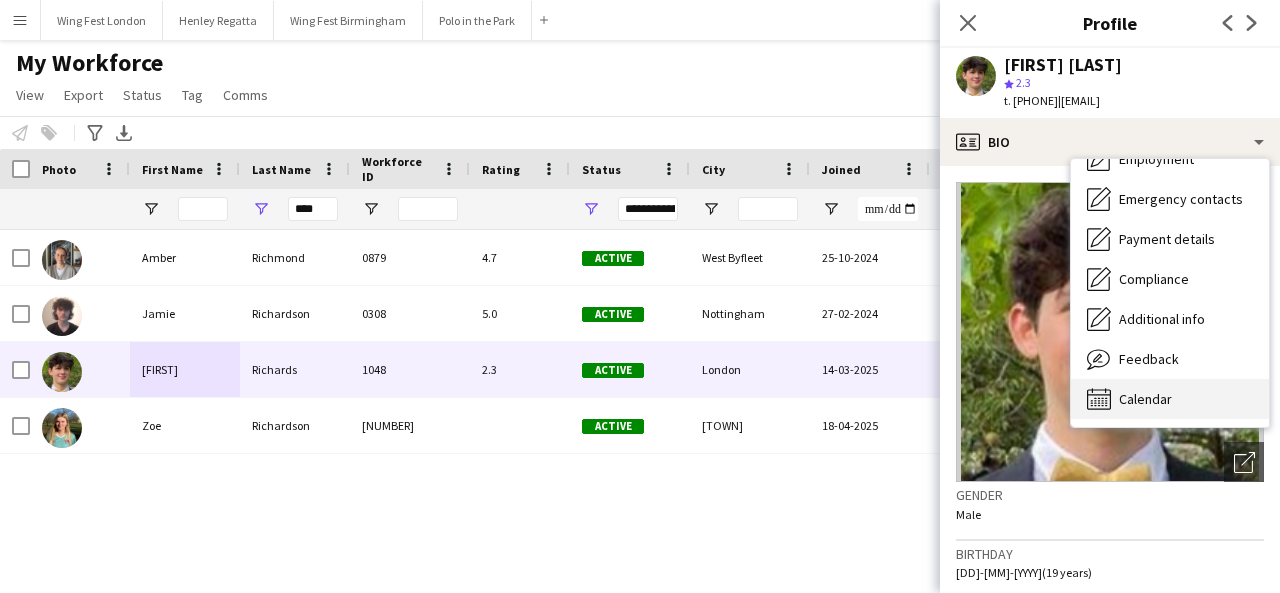 click on "Calendar
Calendar" at bounding box center (1170, 399) 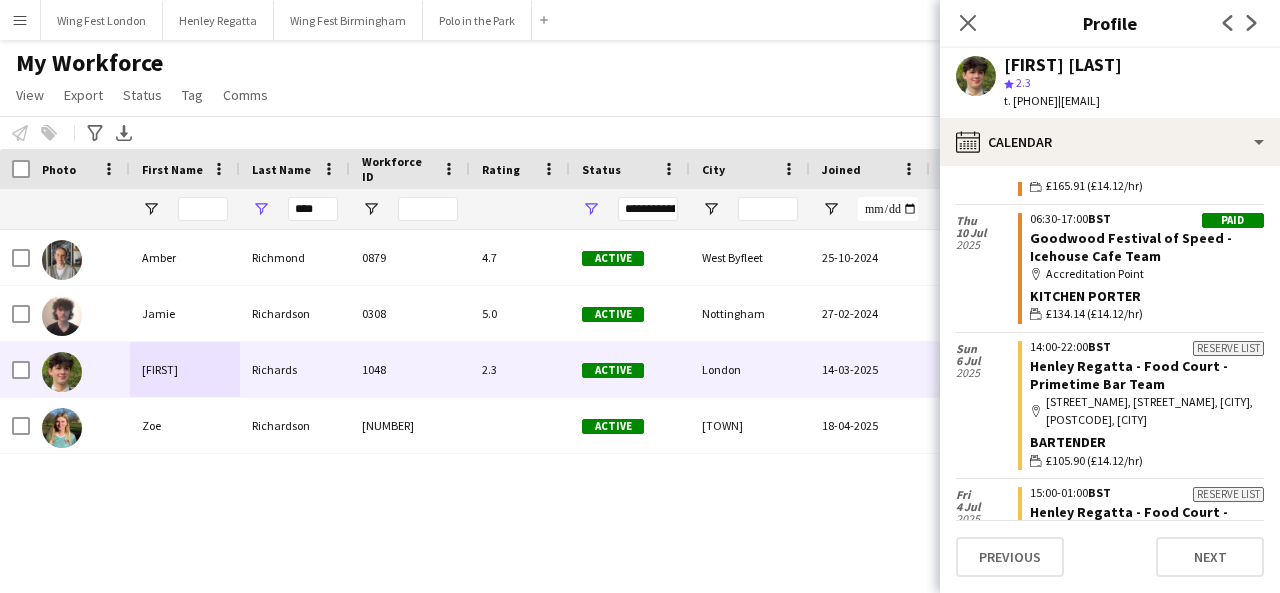 scroll, scrollTop: 2900, scrollLeft: 0, axis: vertical 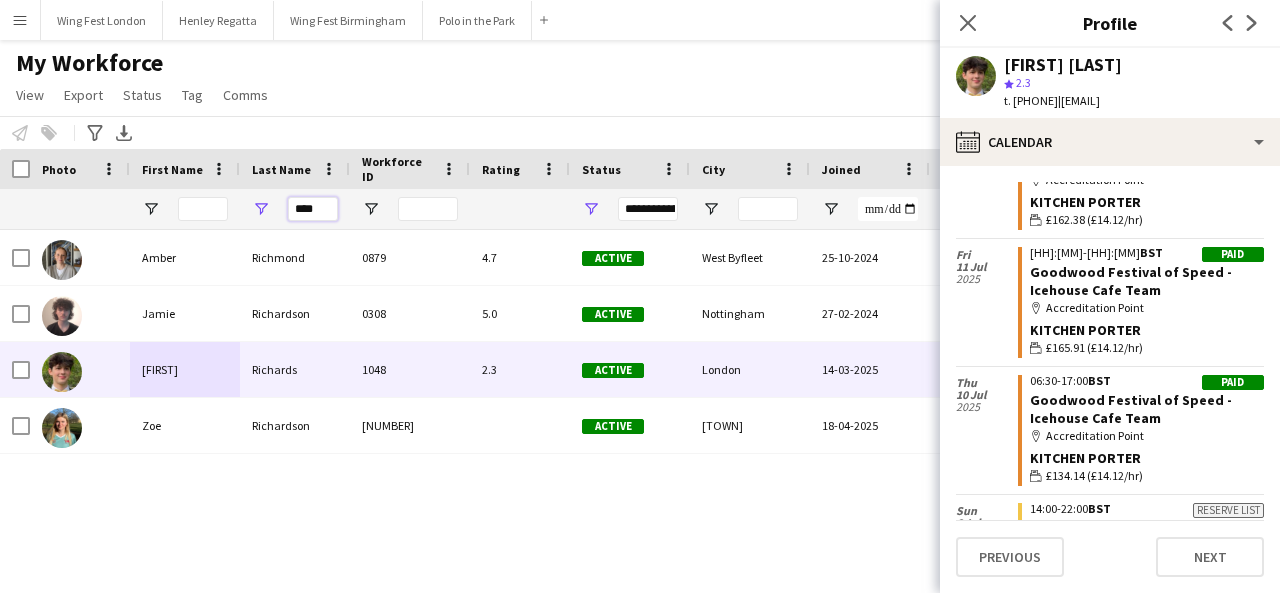 click on "****" at bounding box center [313, 209] 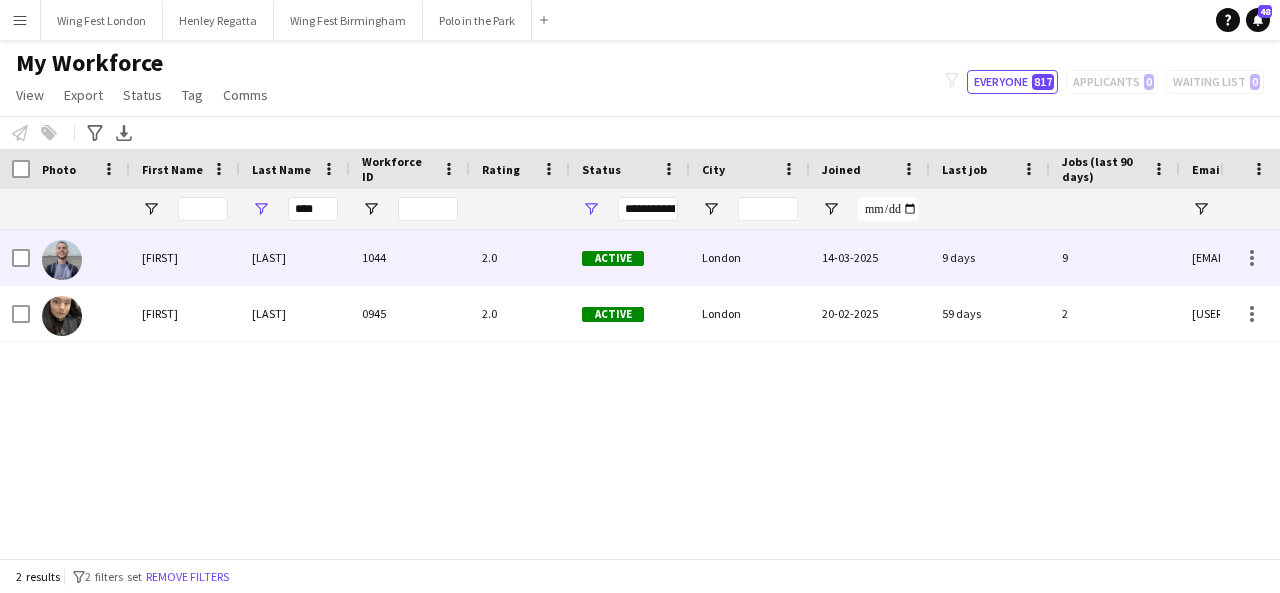 click on "[LAST]" at bounding box center (295, 257) 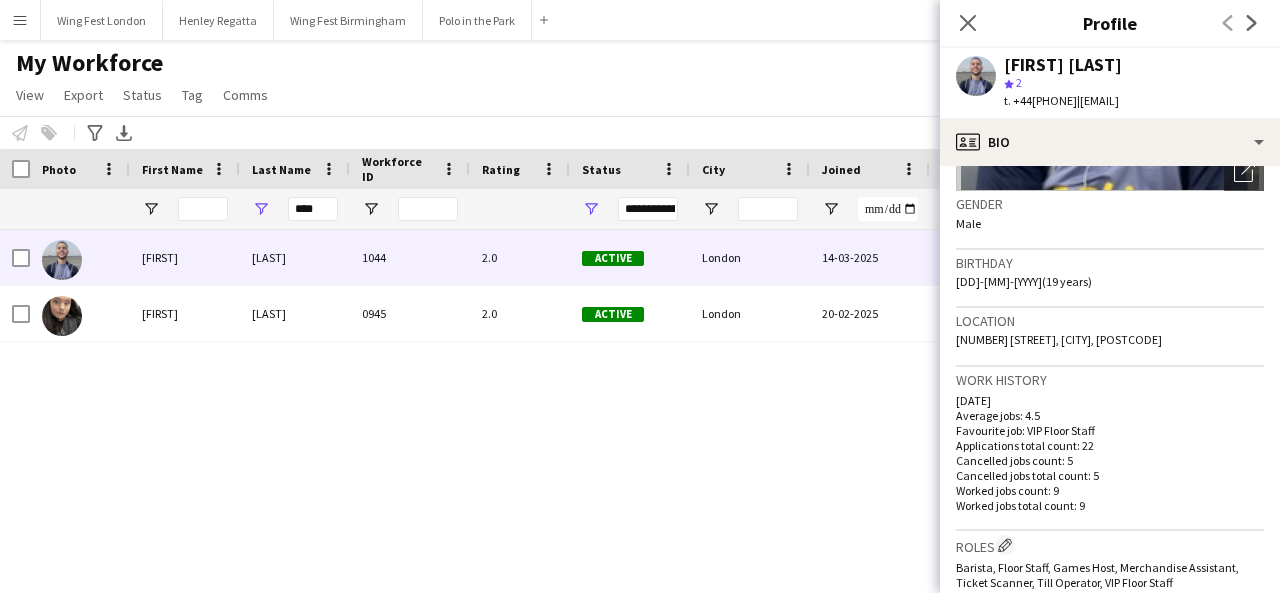 scroll, scrollTop: 300, scrollLeft: 0, axis: vertical 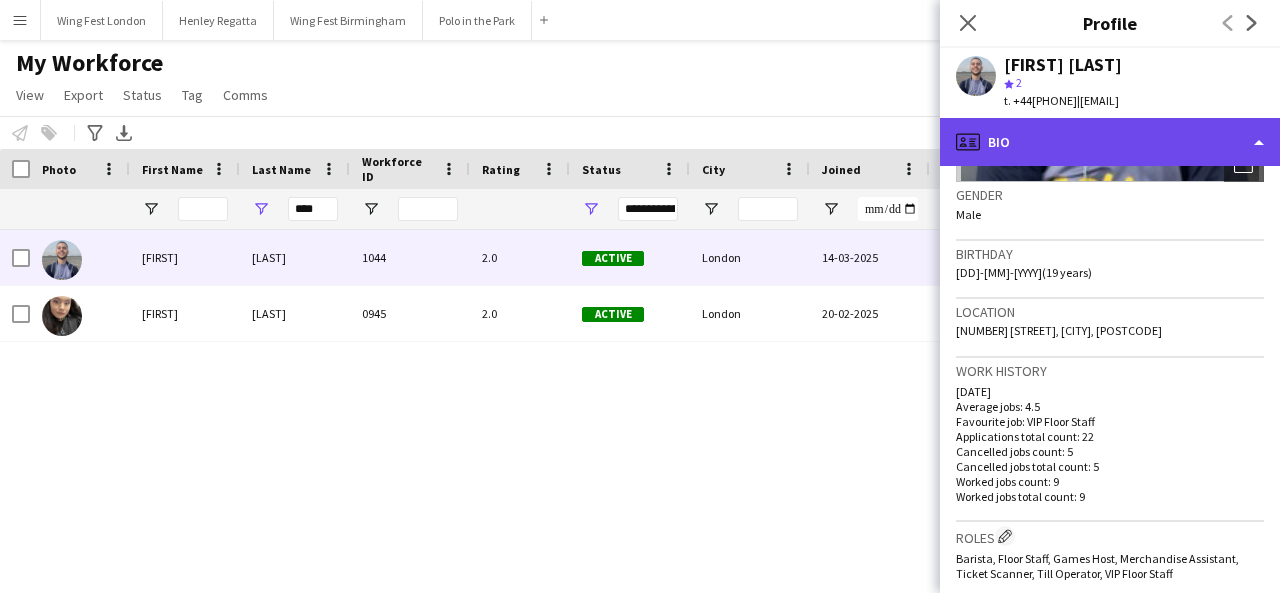 click on "profile
Bio" 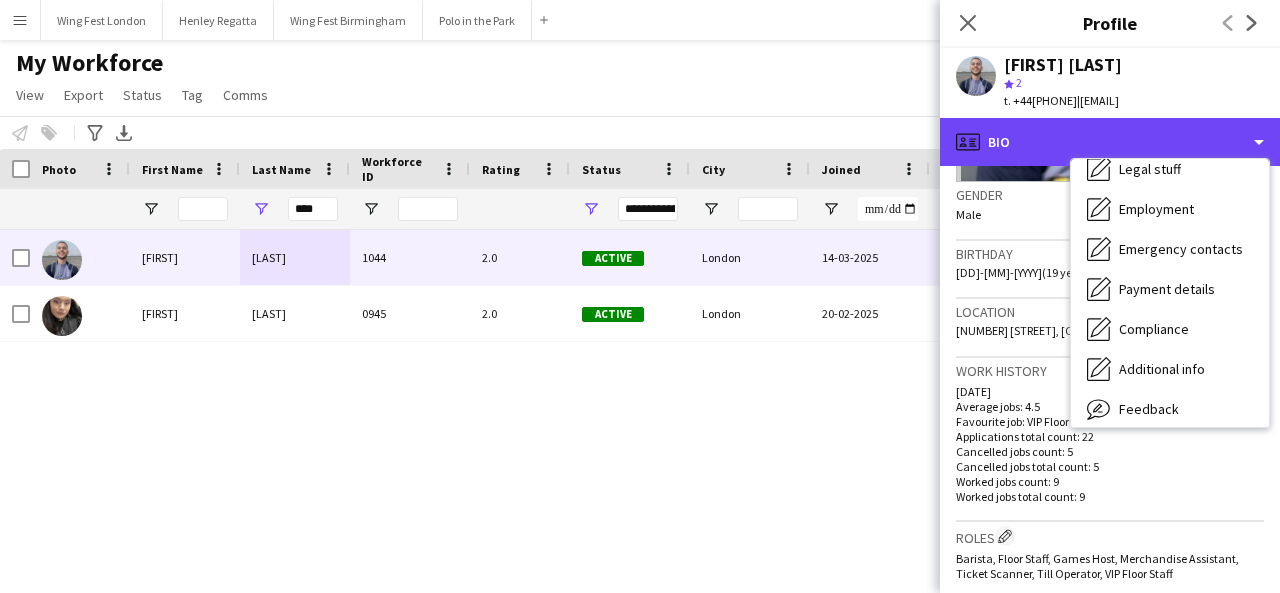 scroll, scrollTop: 148, scrollLeft: 0, axis: vertical 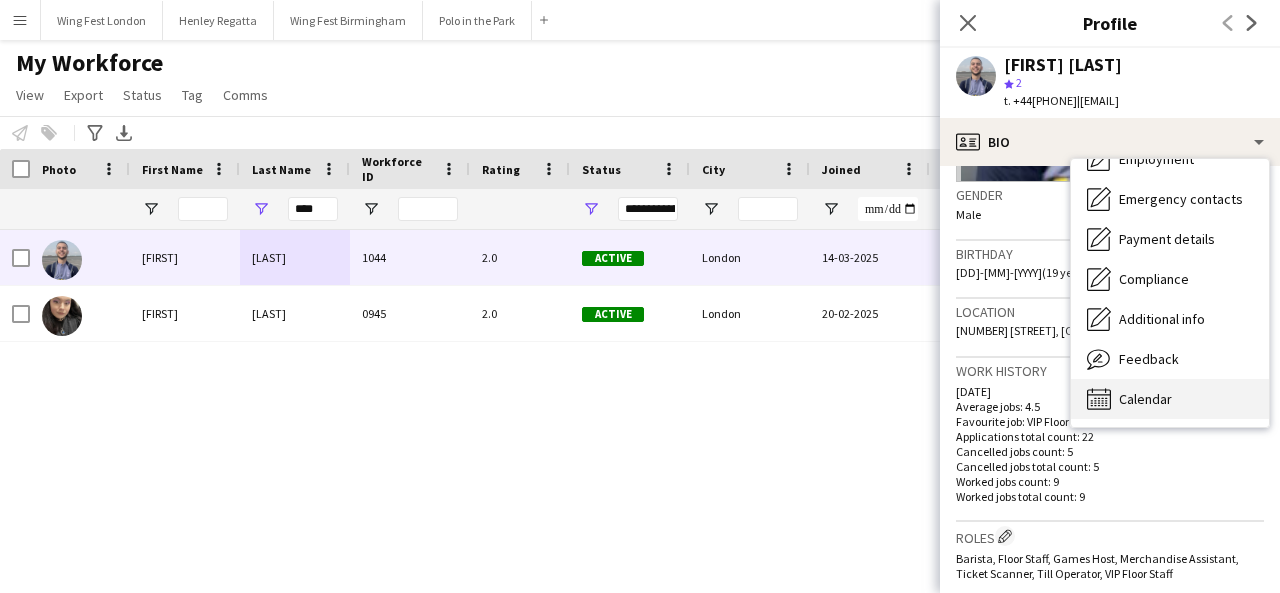 click on "Calendar
Calendar" at bounding box center (1170, 399) 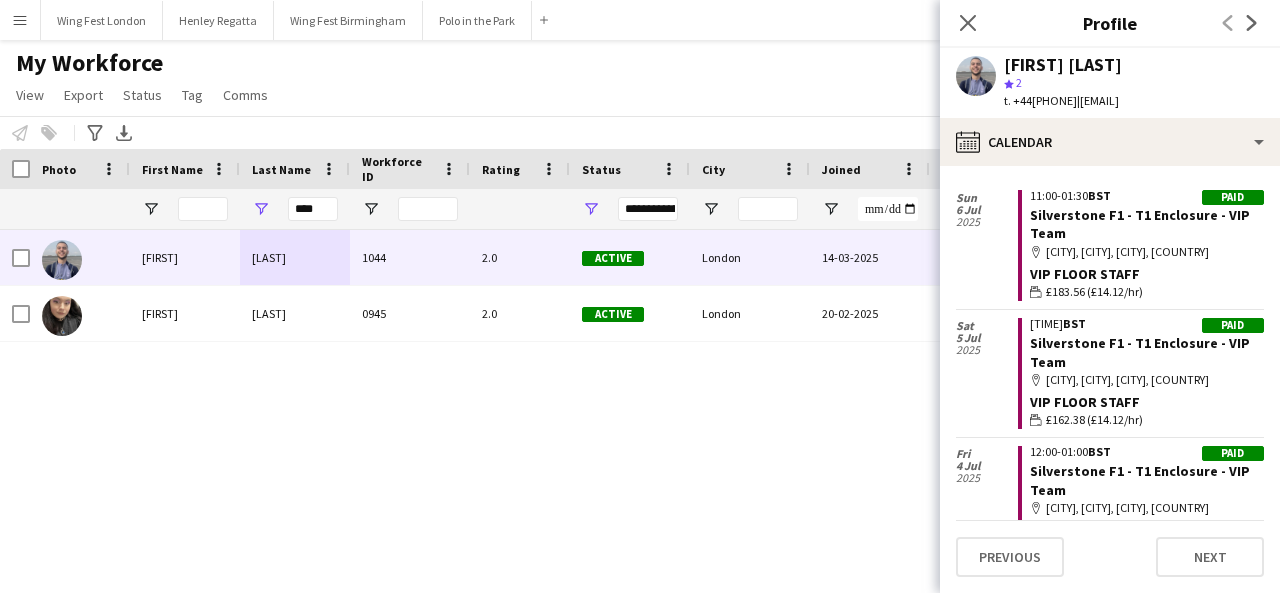 scroll, scrollTop: 499, scrollLeft: 0, axis: vertical 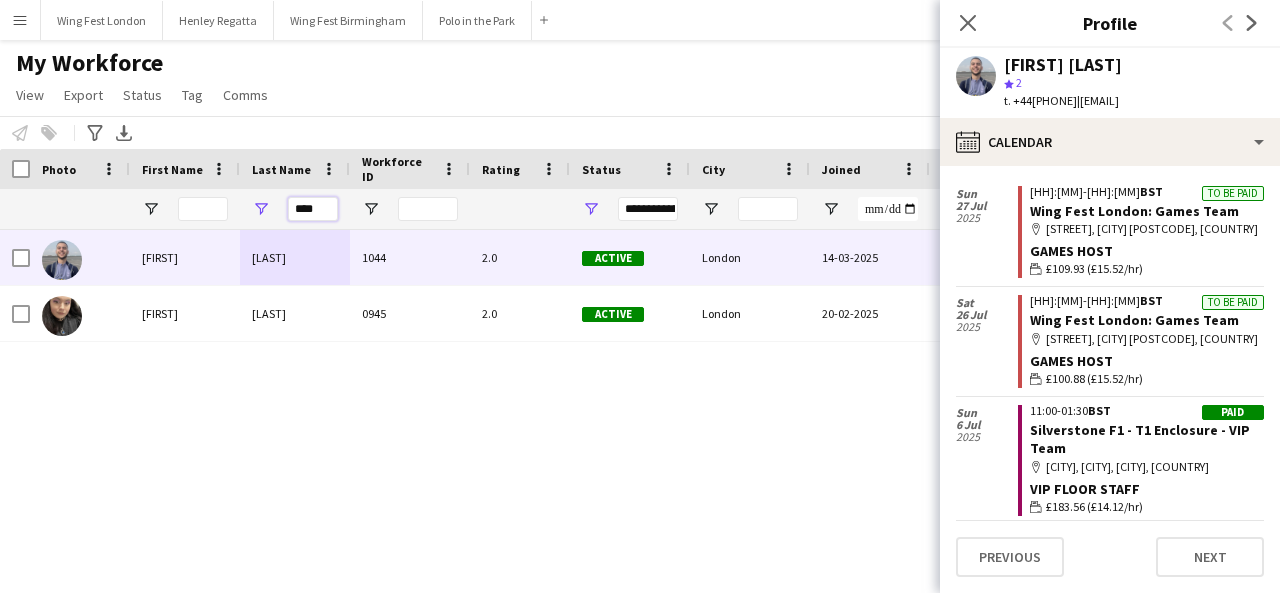 click on "****" at bounding box center (313, 209) 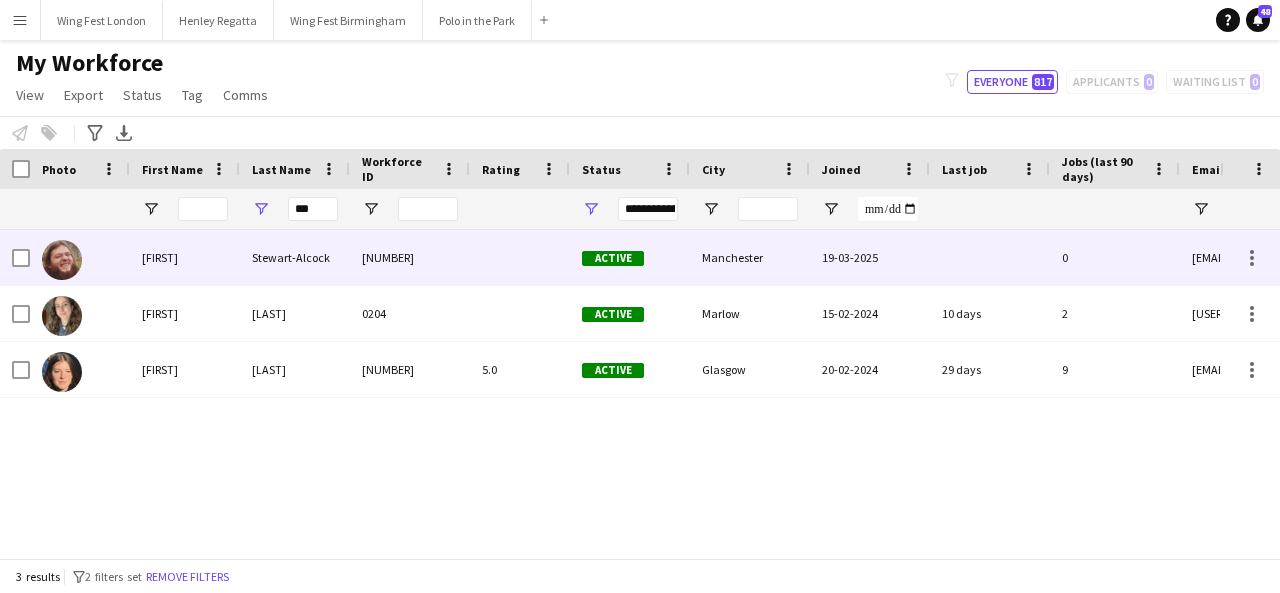 click on "Stewart-Alcock" at bounding box center [295, 257] 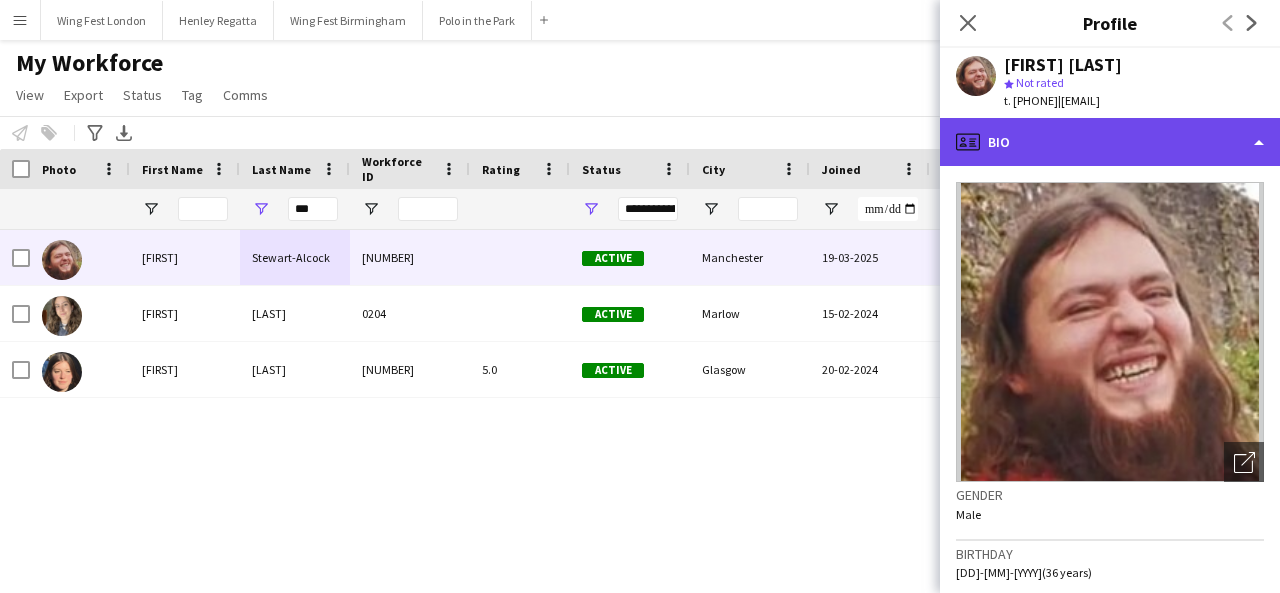 click on "profile
Bio" 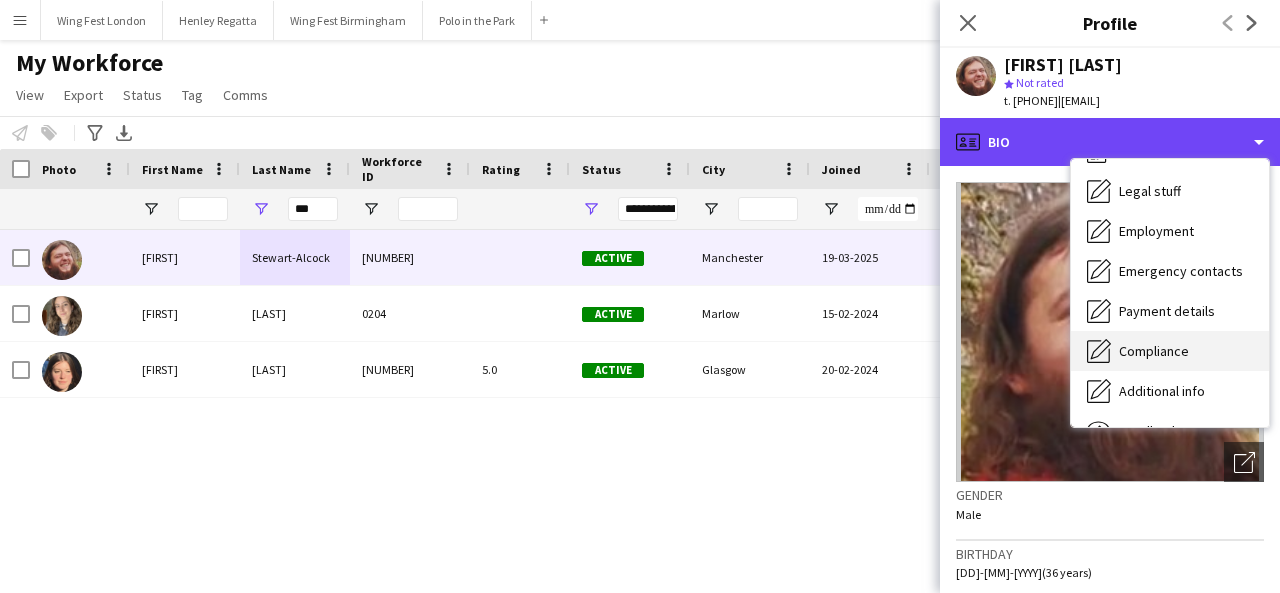 scroll, scrollTop: 148, scrollLeft: 0, axis: vertical 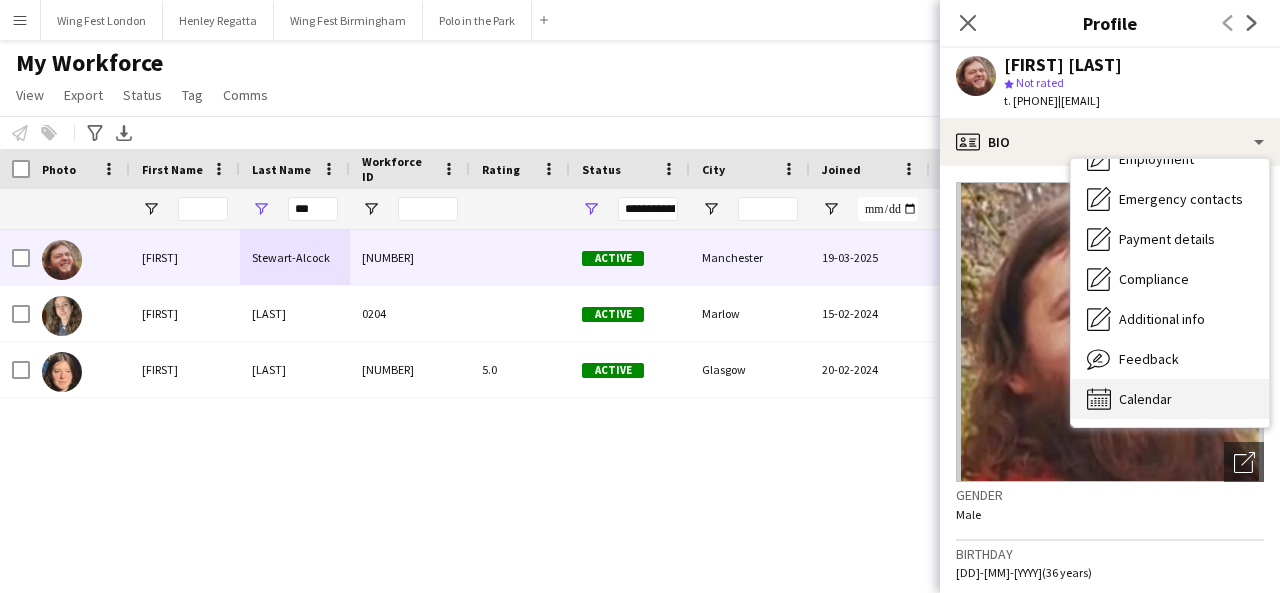 click on "Calendar
Calendar" at bounding box center (1170, 399) 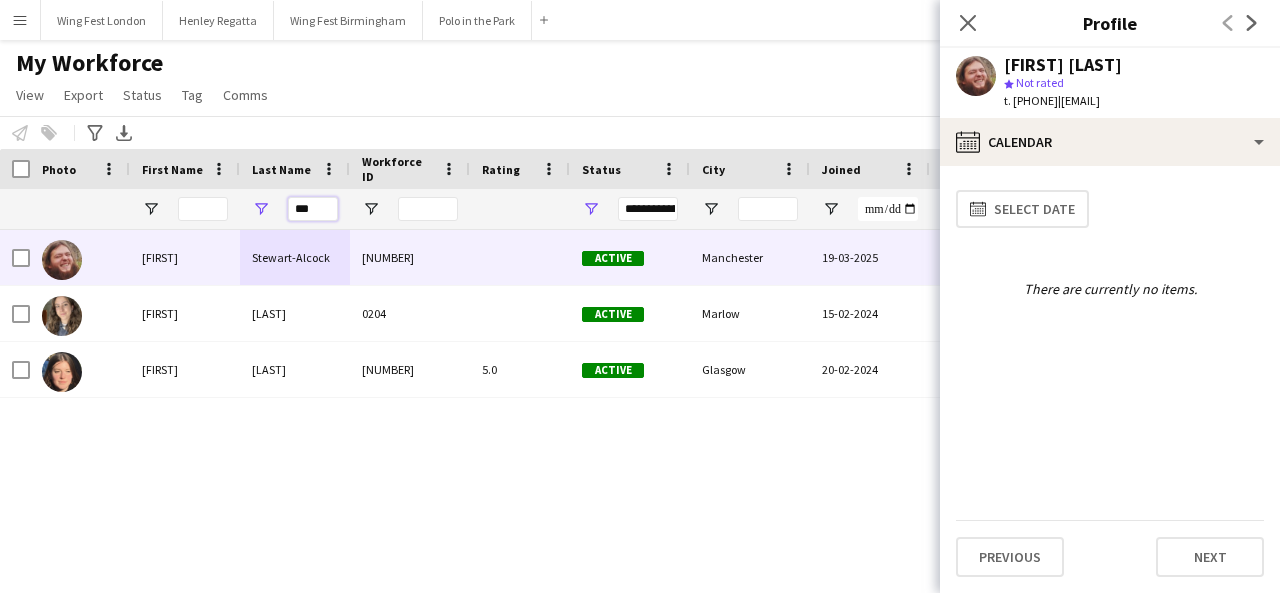 click on "***" at bounding box center (313, 209) 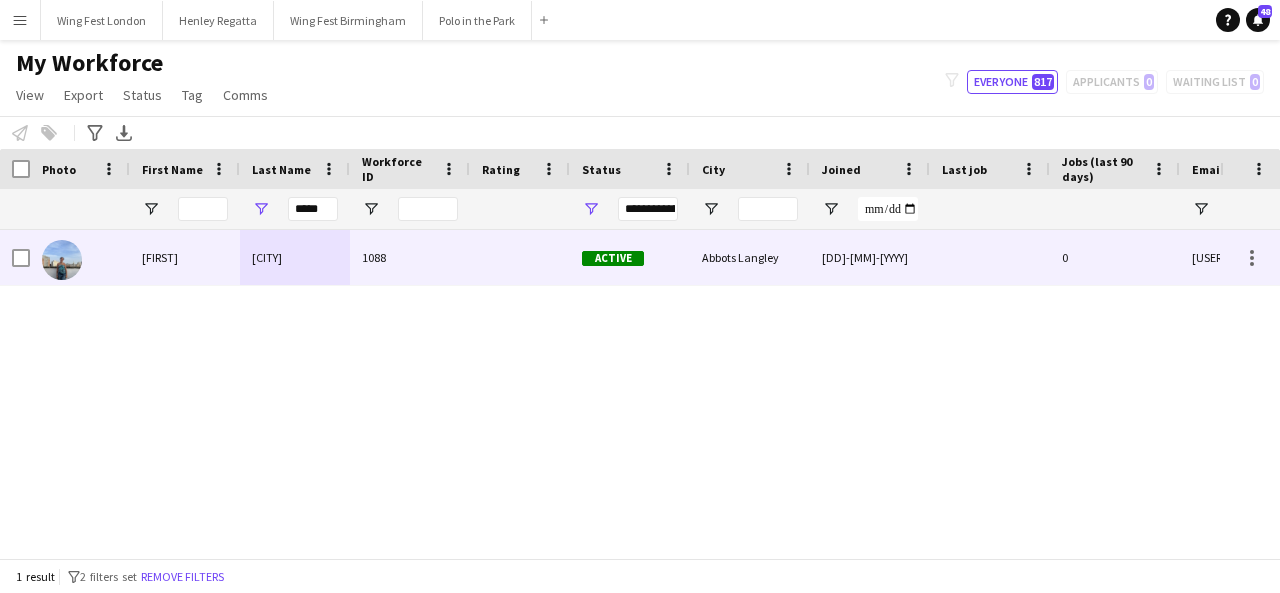 click on "1088" at bounding box center [410, 257] 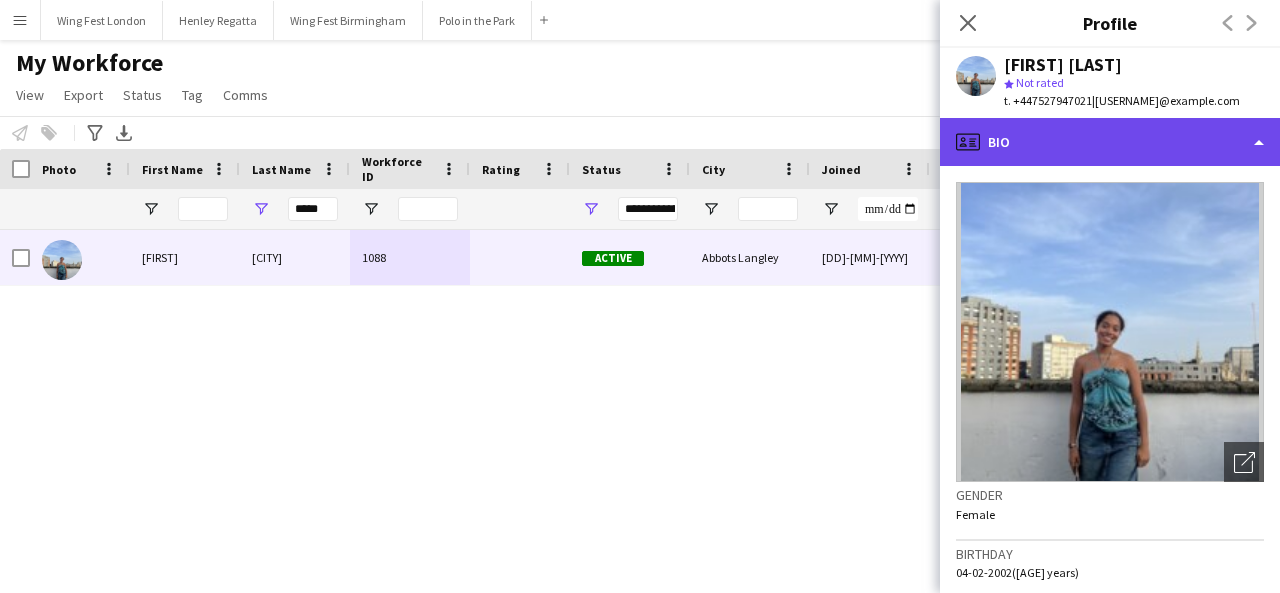 click on "profile
Bio" 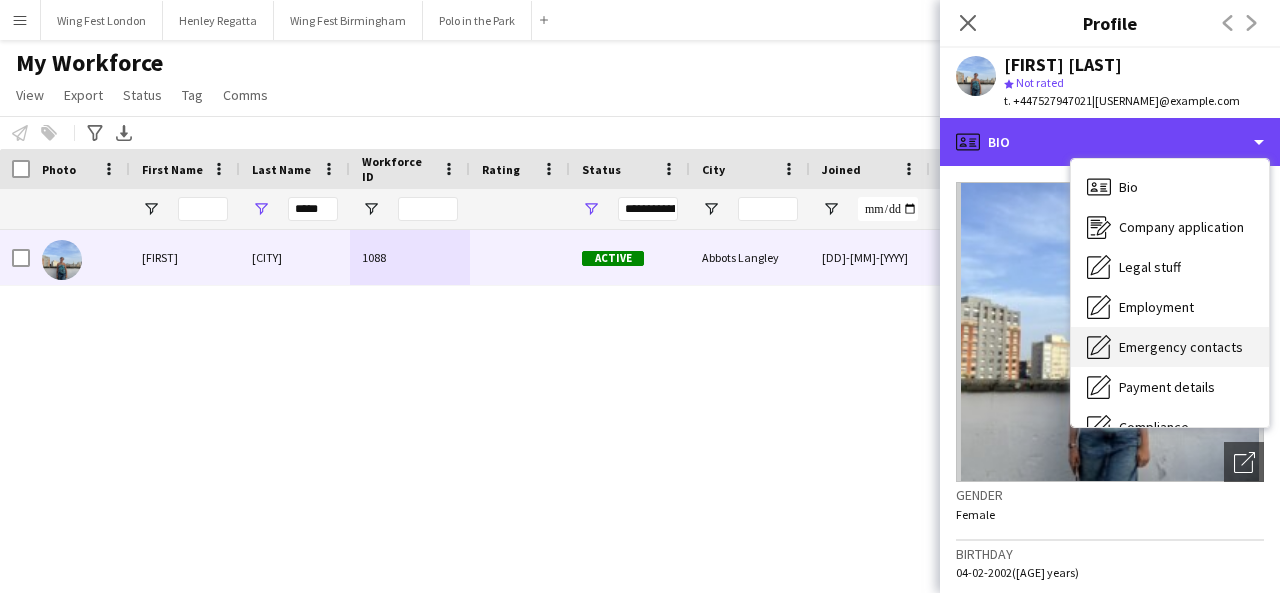 scroll, scrollTop: 148, scrollLeft: 0, axis: vertical 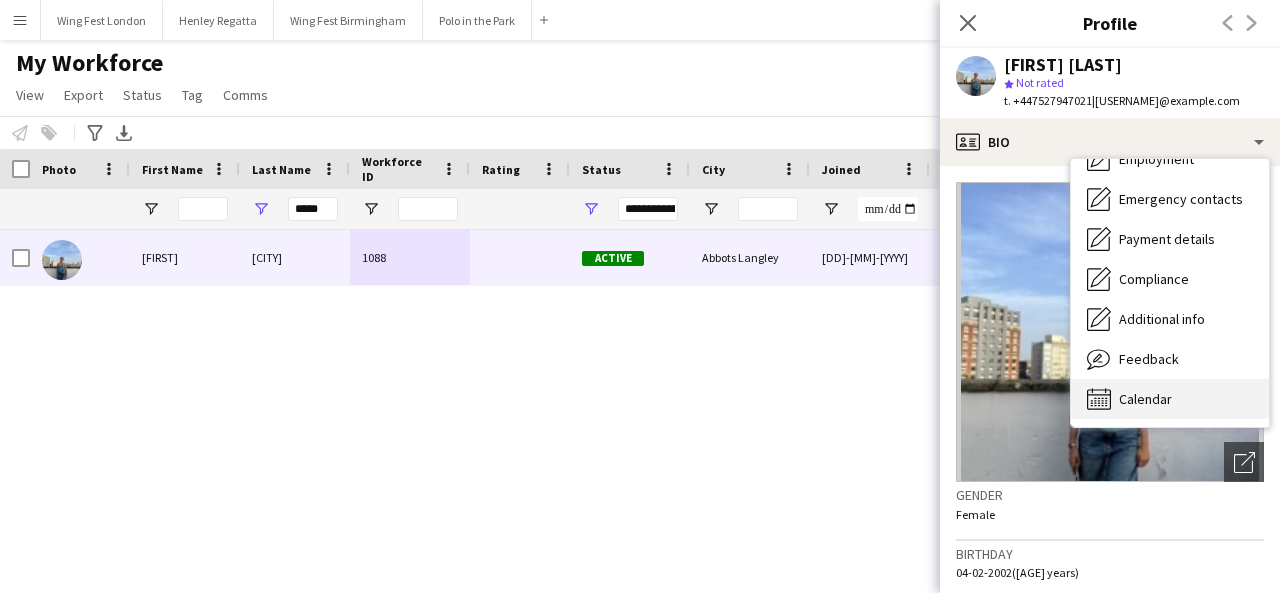 click on "Calendar
Calendar" at bounding box center (1170, 399) 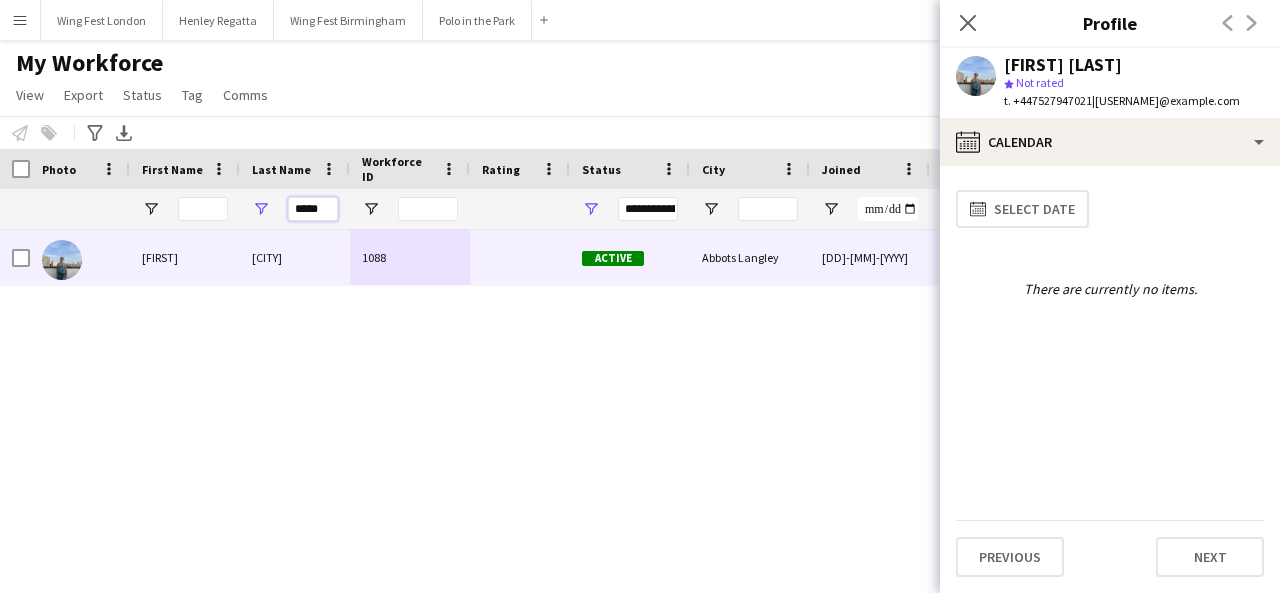 click on "*****" at bounding box center [313, 209] 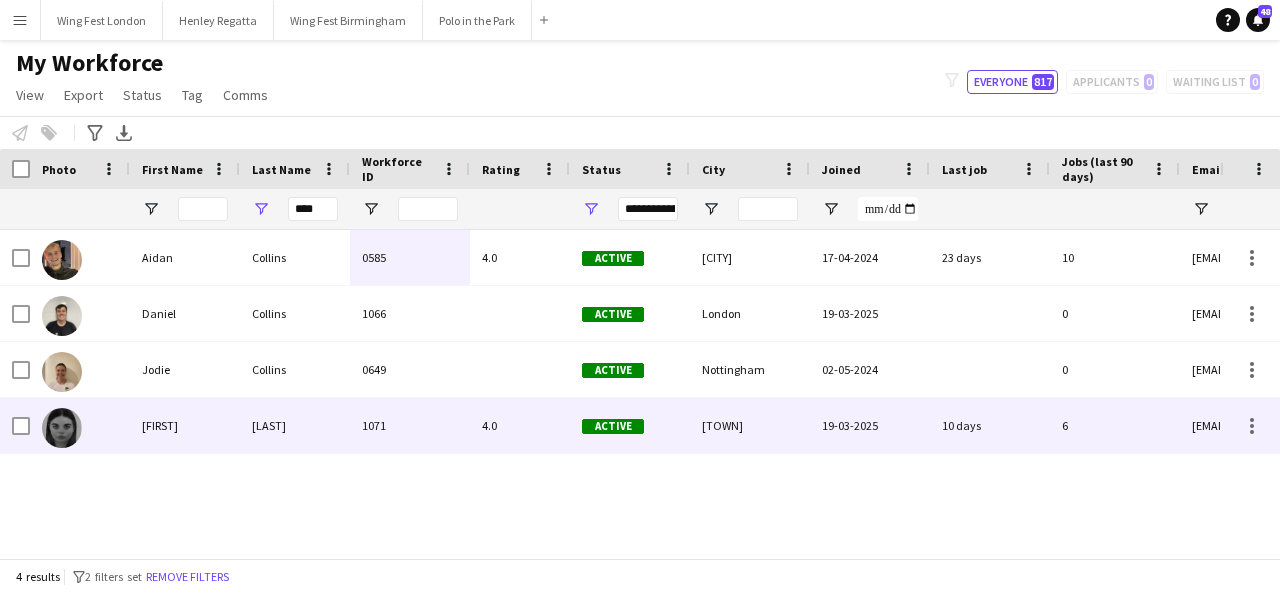 click on "[LAST]" at bounding box center [295, 425] 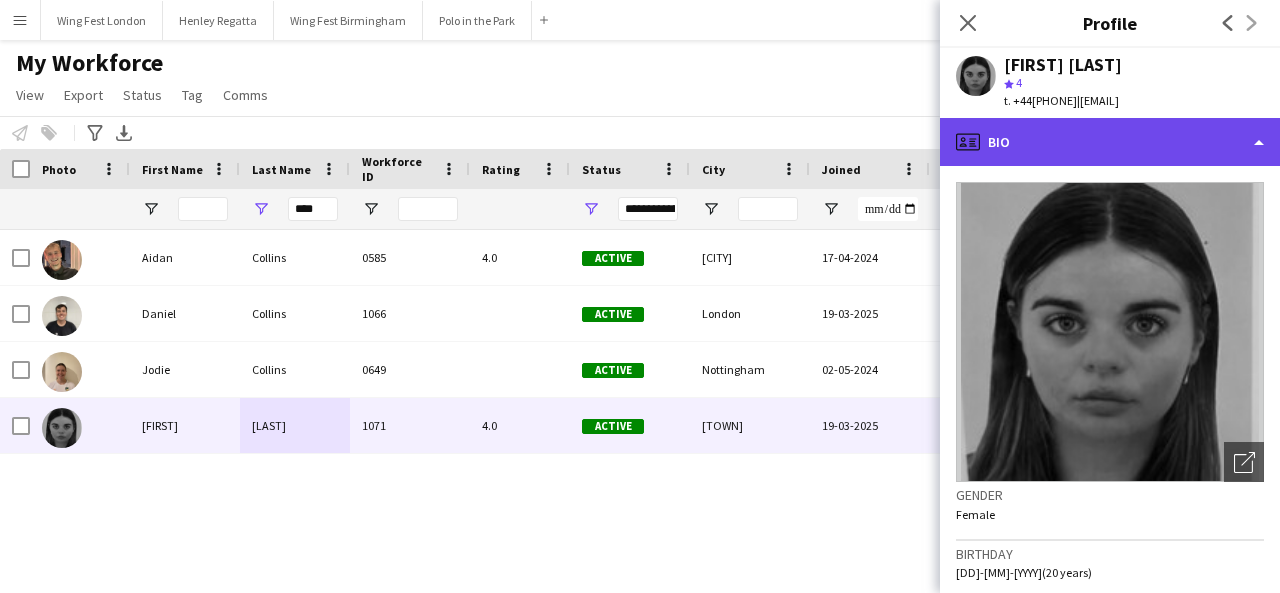 click on "profile
Bio" 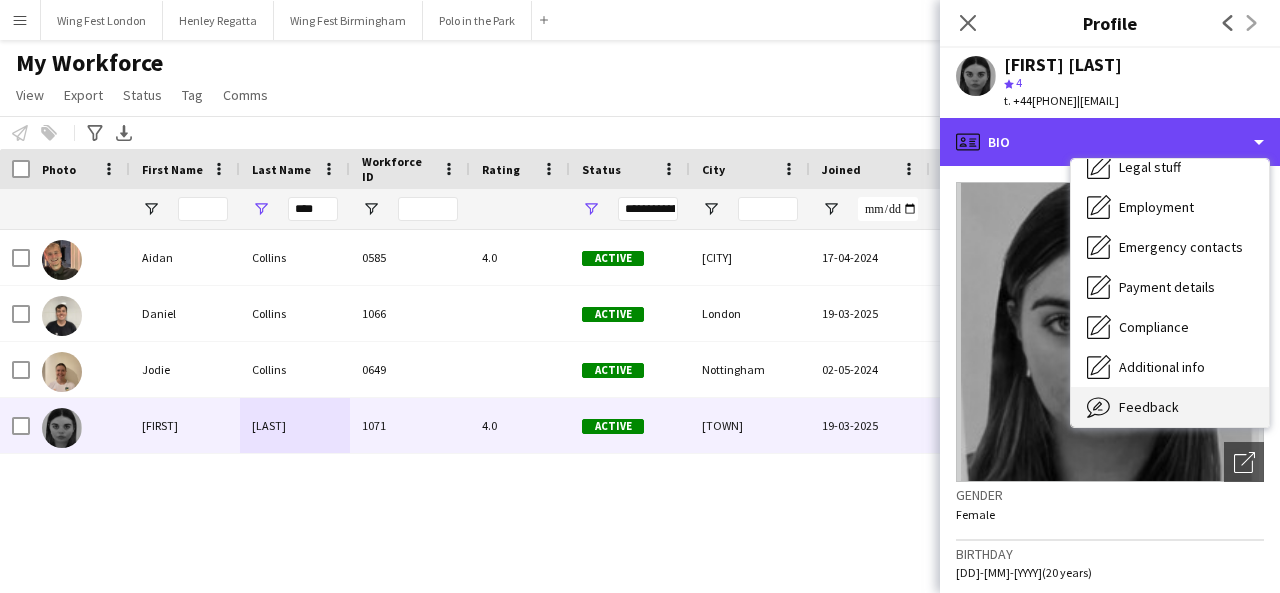 scroll, scrollTop: 148, scrollLeft: 0, axis: vertical 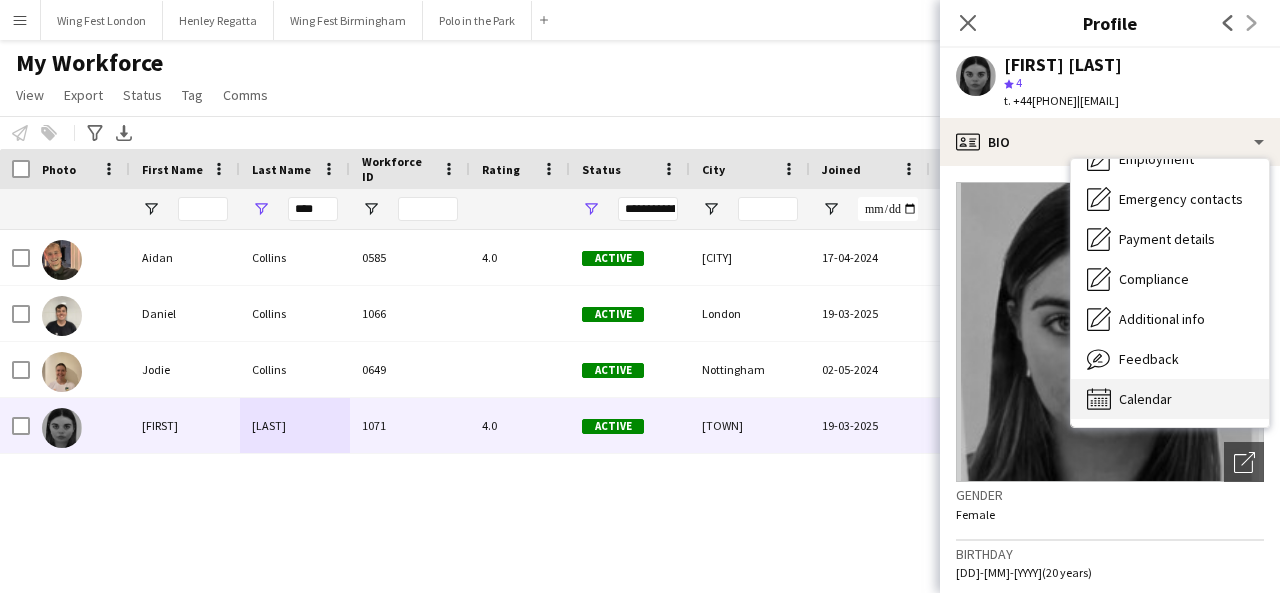 click on "Calendar
Calendar" at bounding box center (1170, 399) 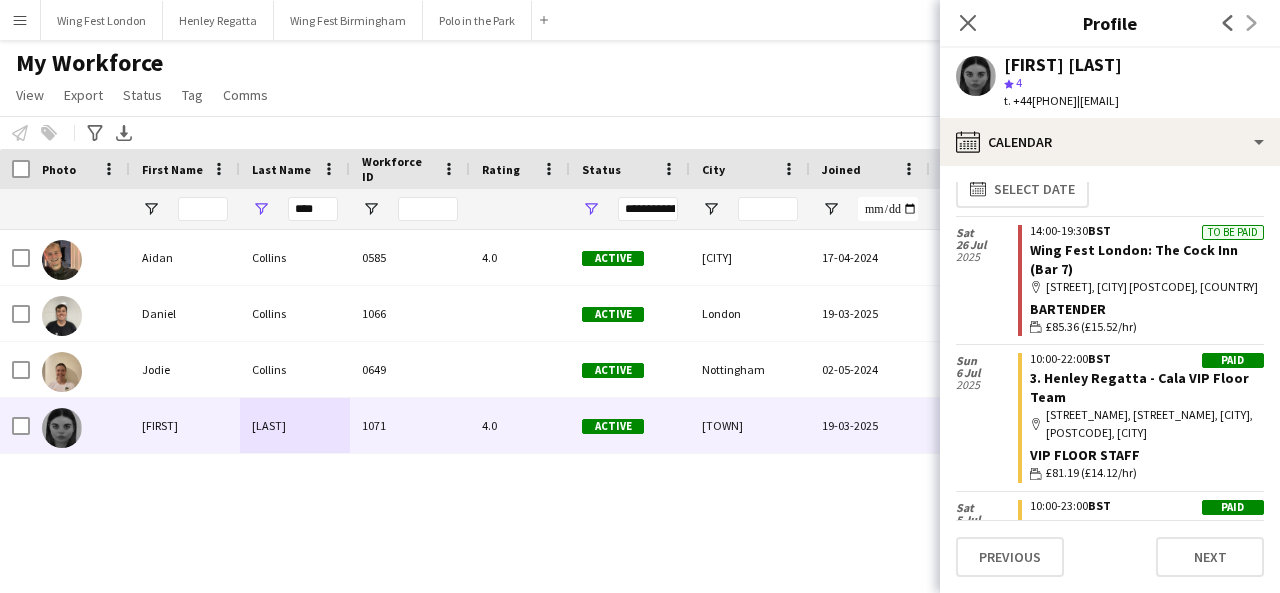scroll, scrollTop: 0, scrollLeft: 0, axis: both 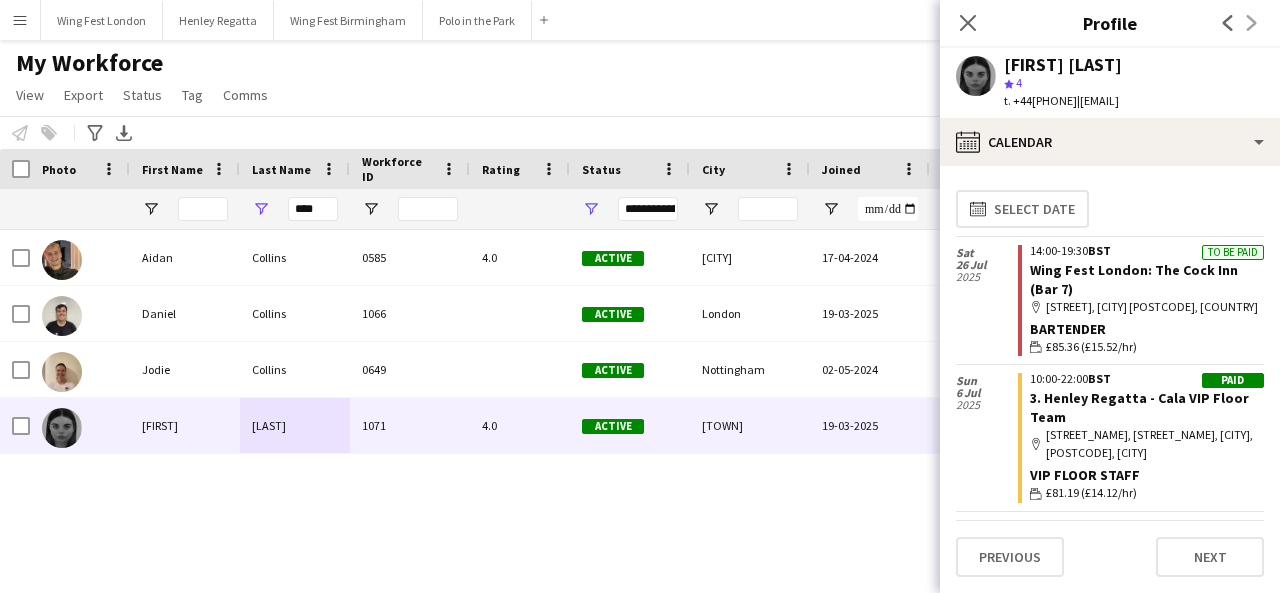 click on "****" at bounding box center [313, 209] 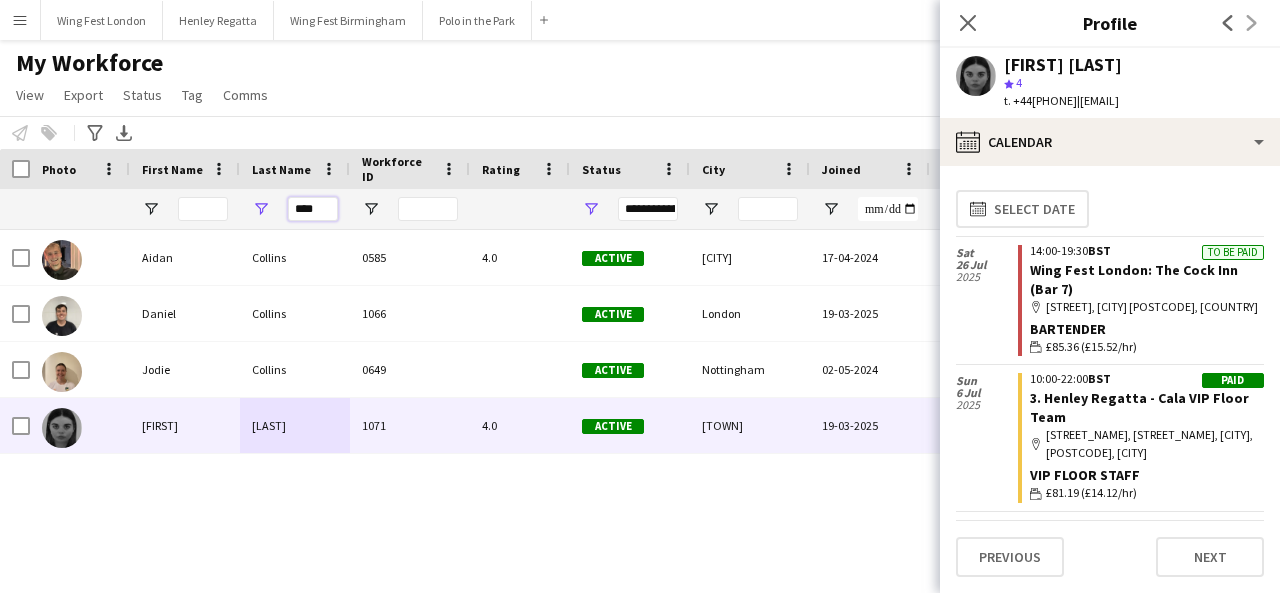 click on "****" at bounding box center [313, 209] 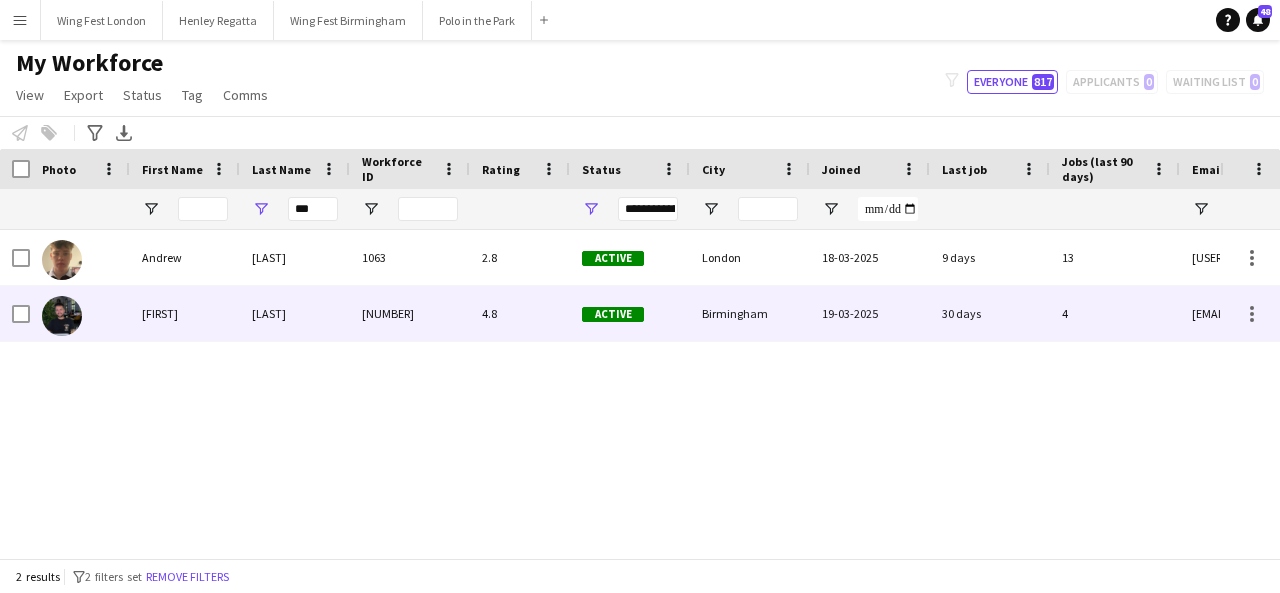 drag, startPoint x: 318, startPoint y: 299, endPoint x: 561, endPoint y: 282, distance: 243.59392 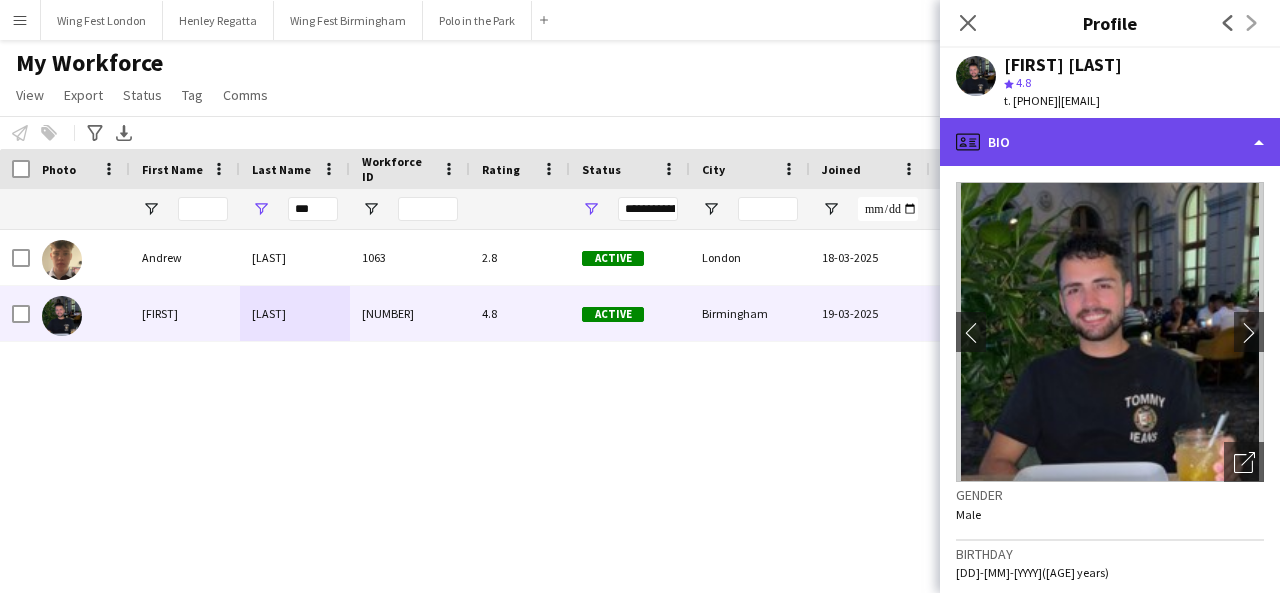 click on "profile
Bio" 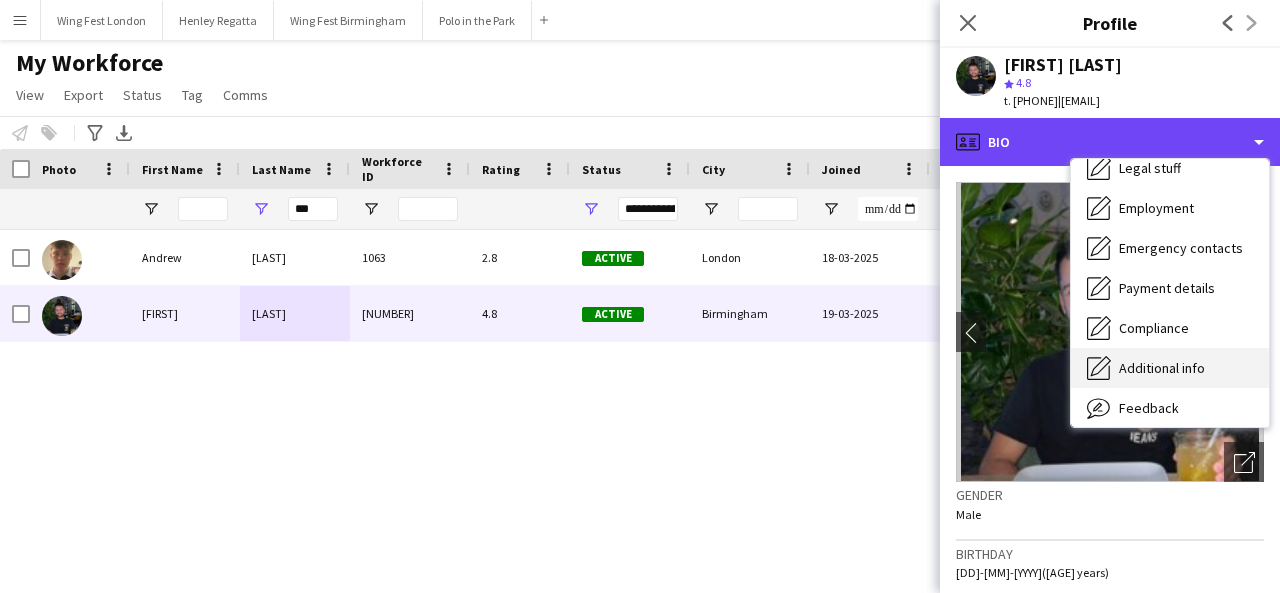 scroll, scrollTop: 148, scrollLeft: 0, axis: vertical 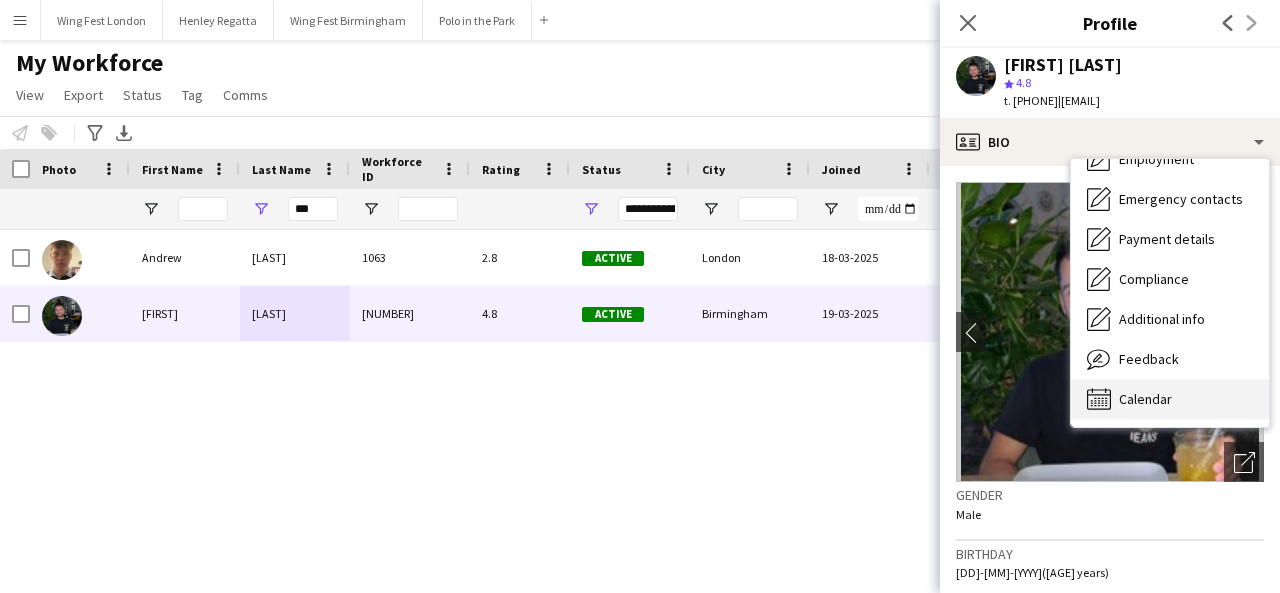 click on "Calendar
Calendar" at bounding box center [1170, 399] 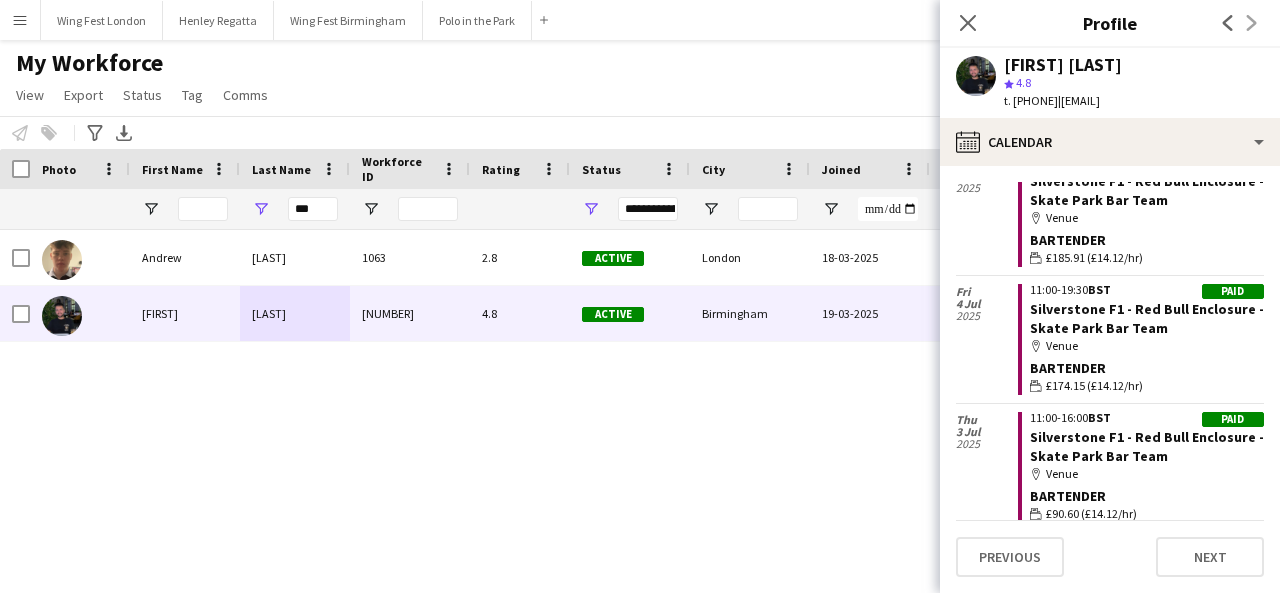 scroll, scrollTop: 226, scrollLeft: 0, axis: vertical 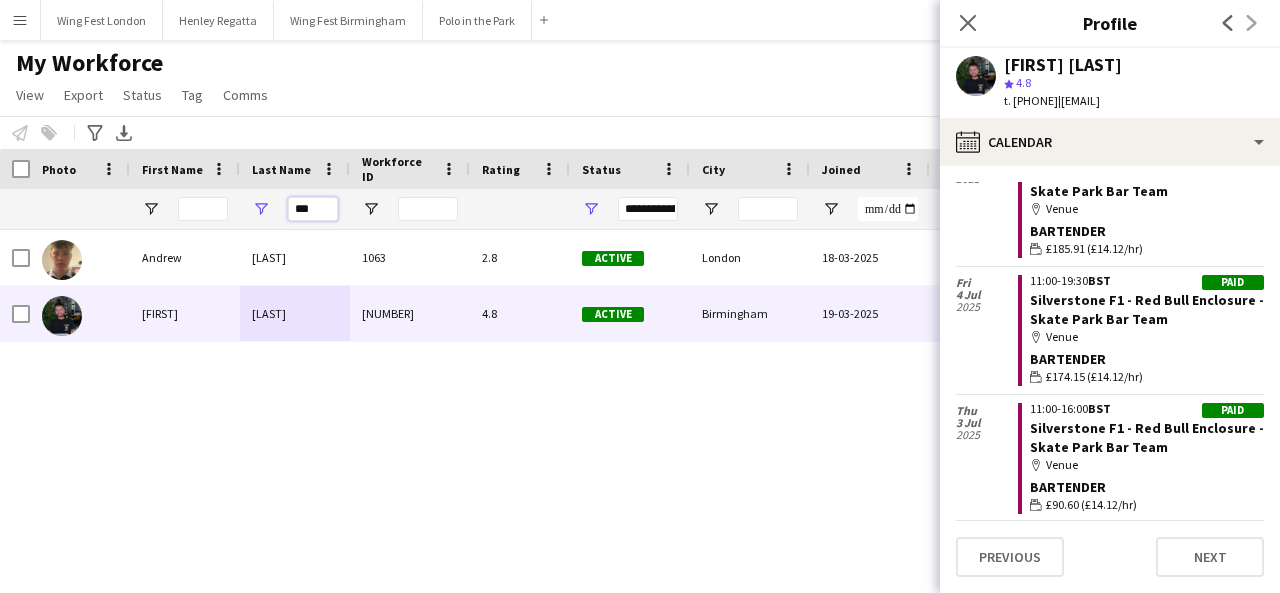 click on "***" at bounding box center [313, 209] 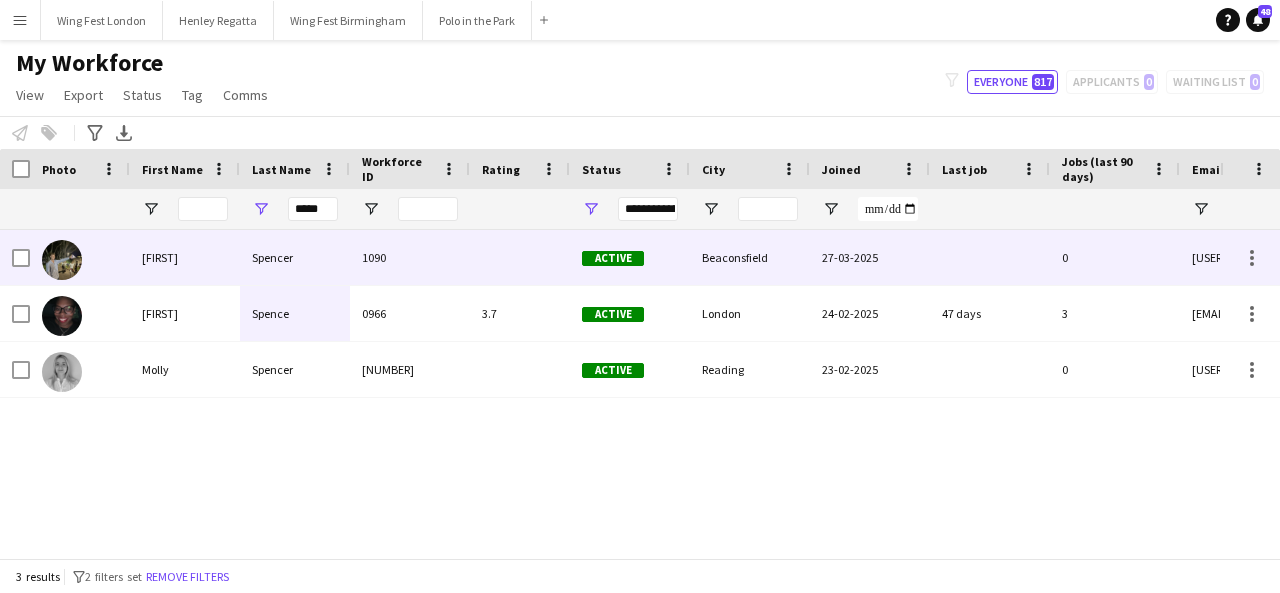 click on "Spencer" at bounding box center (295, 257) 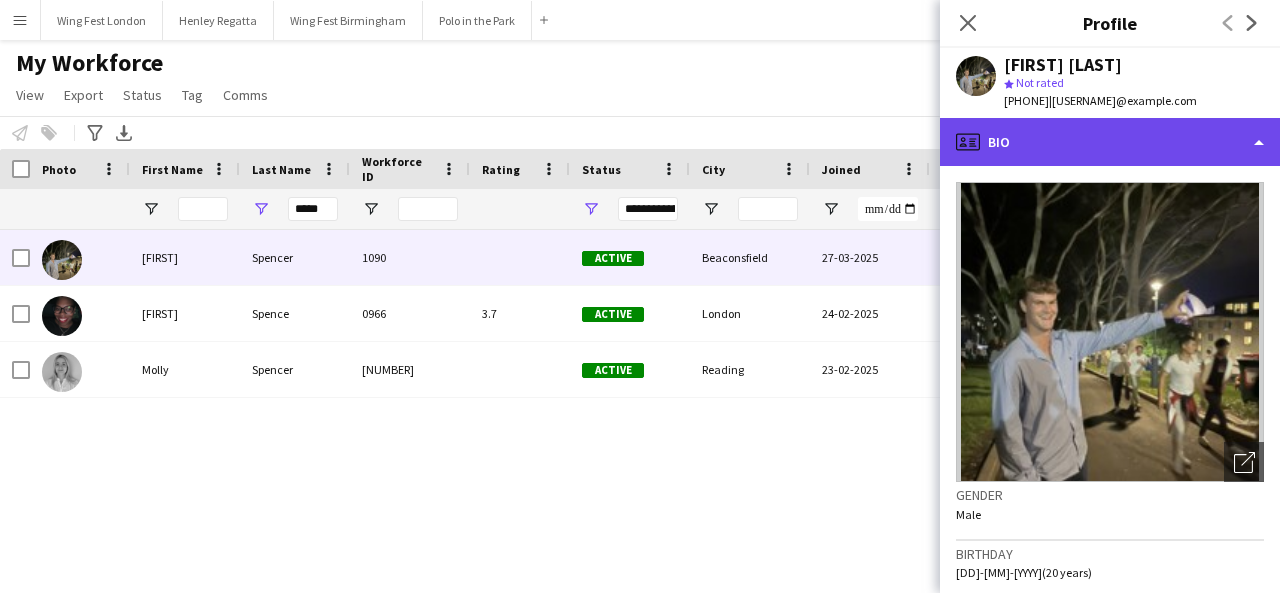 click on "profile
Bio" 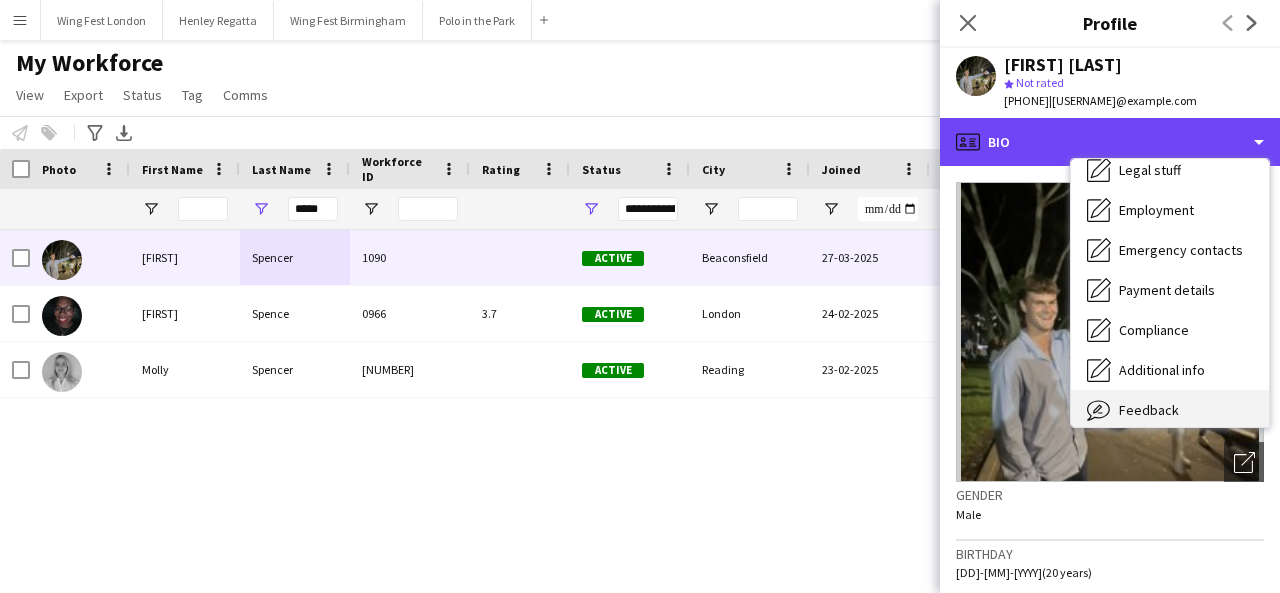 scroll, scrollTop: 148, scrollLeft: 0, axis: vertical 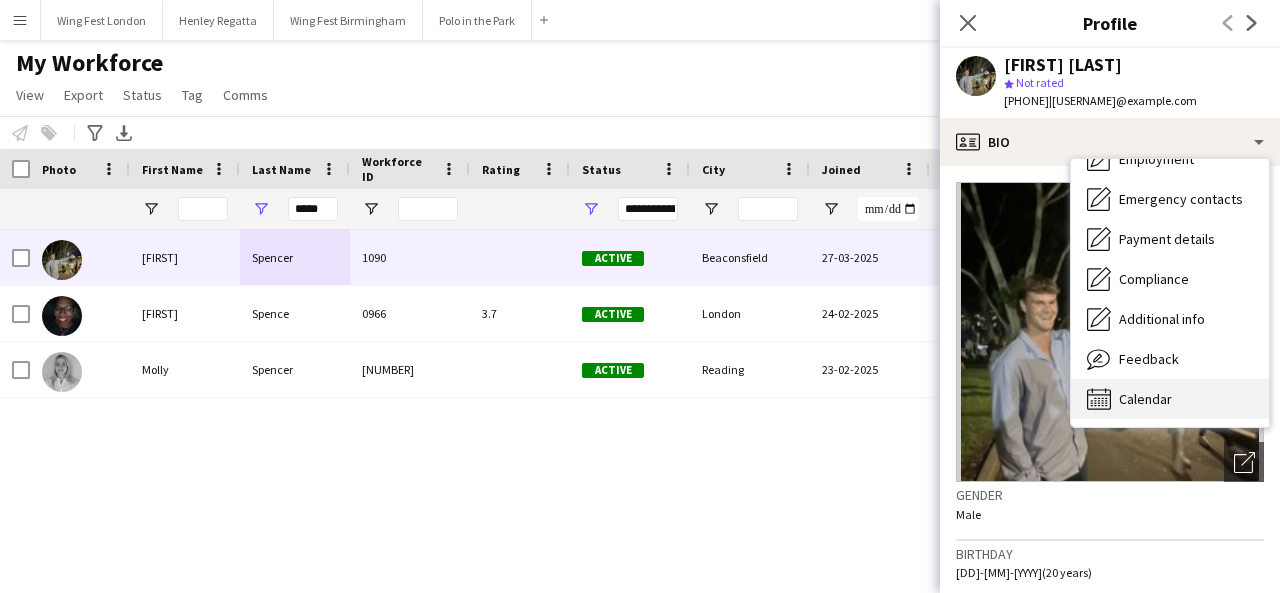click on "Calendar" at bounding box center (1145, 399) 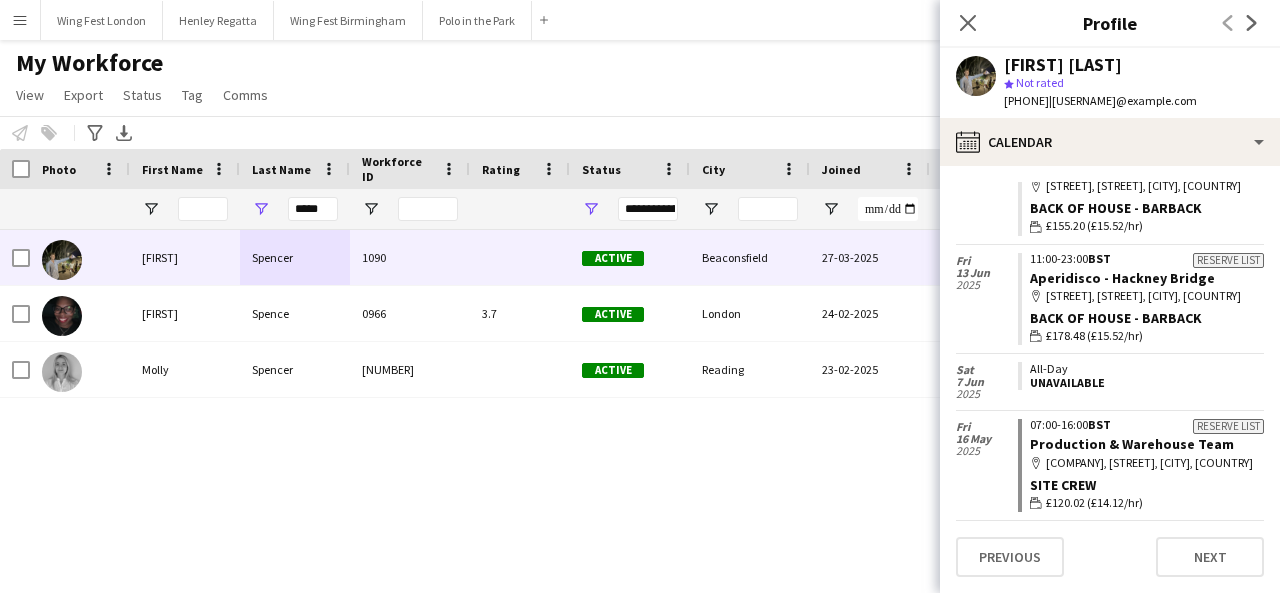 scroll, scrollTop: 5726, scrollLeft: 0, axis: vertical 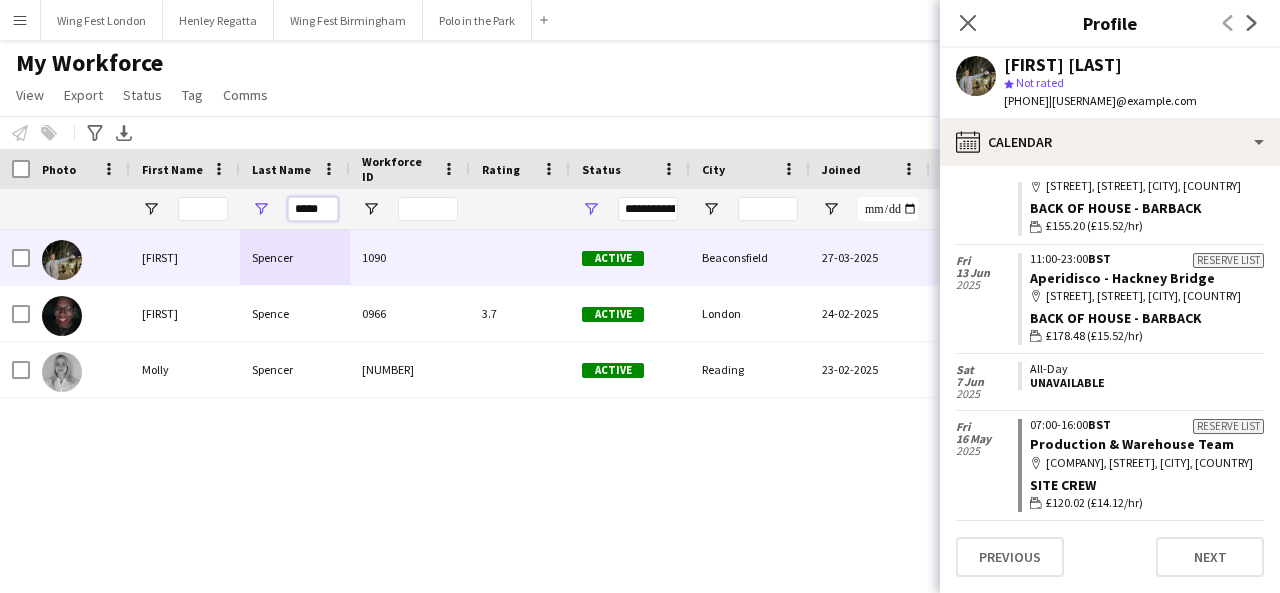click on "*****" at bounding box center [313, 209] 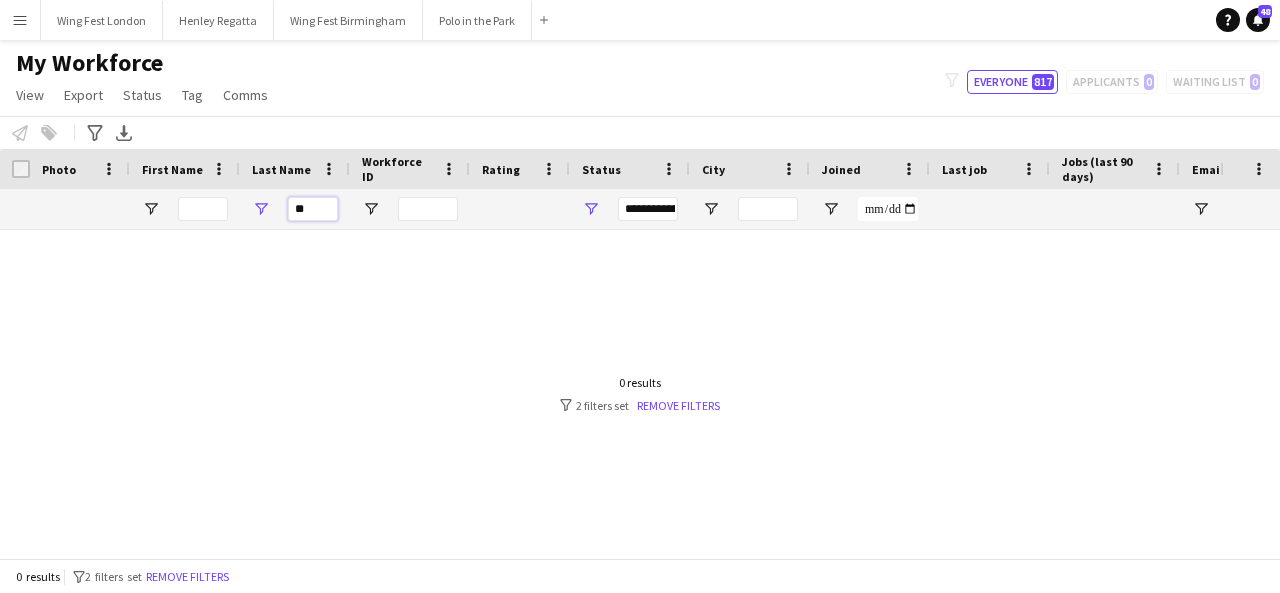 type on "*" 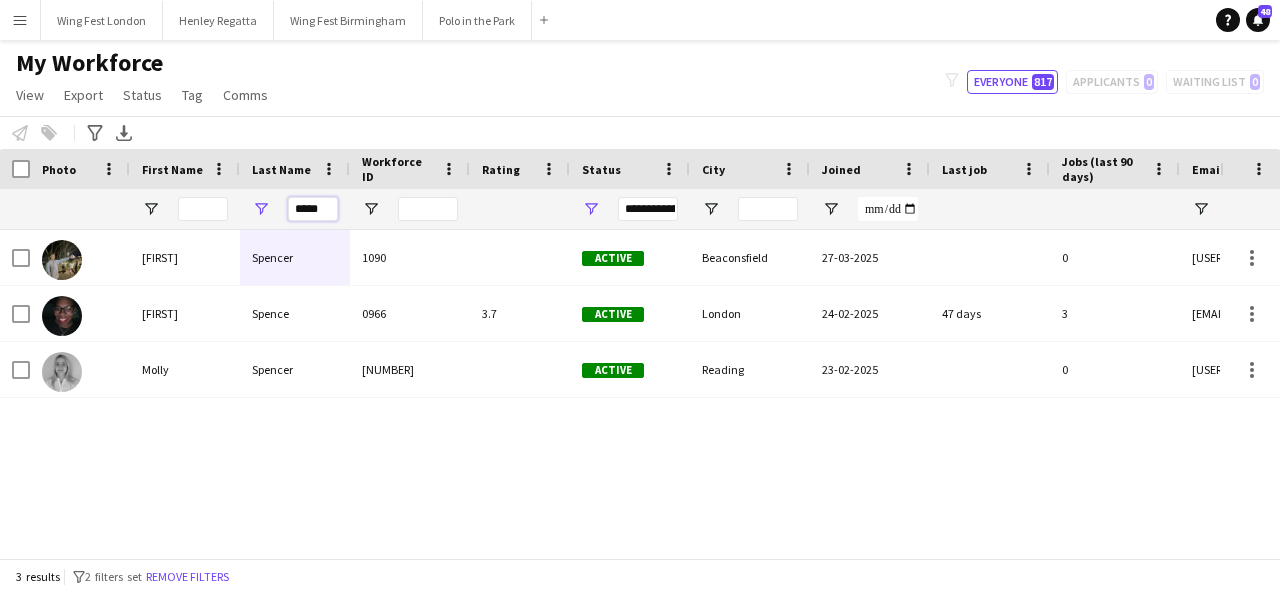 click on "*****" at bounding box center [313, 209] 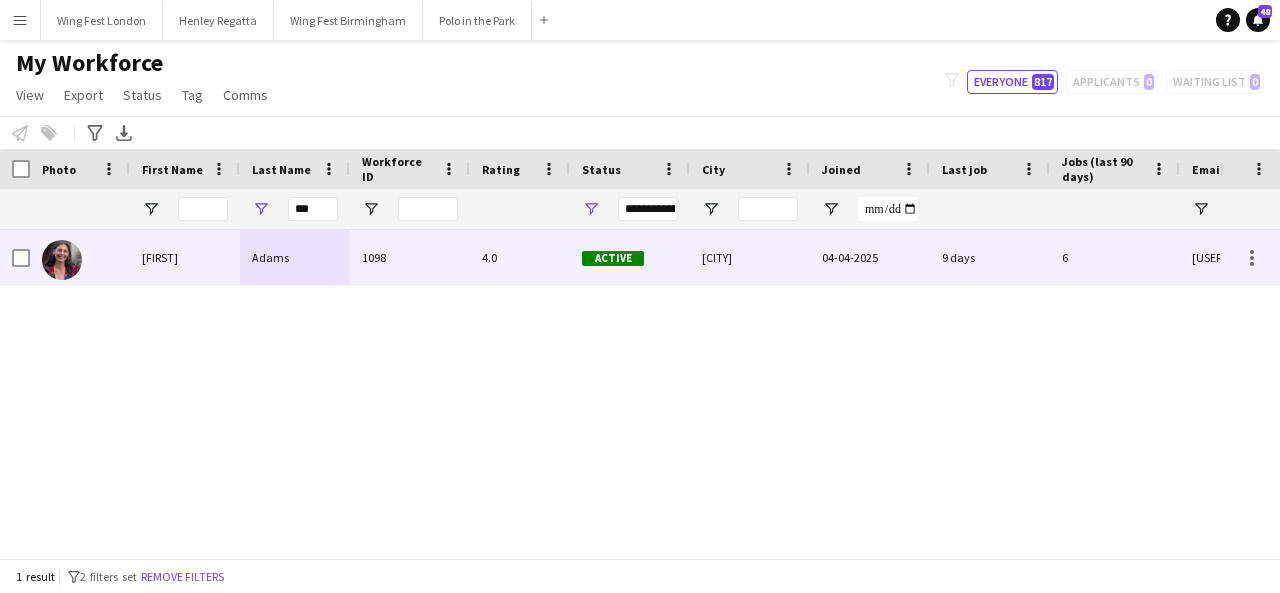 click on "1098" at bounding box center (410, 257) 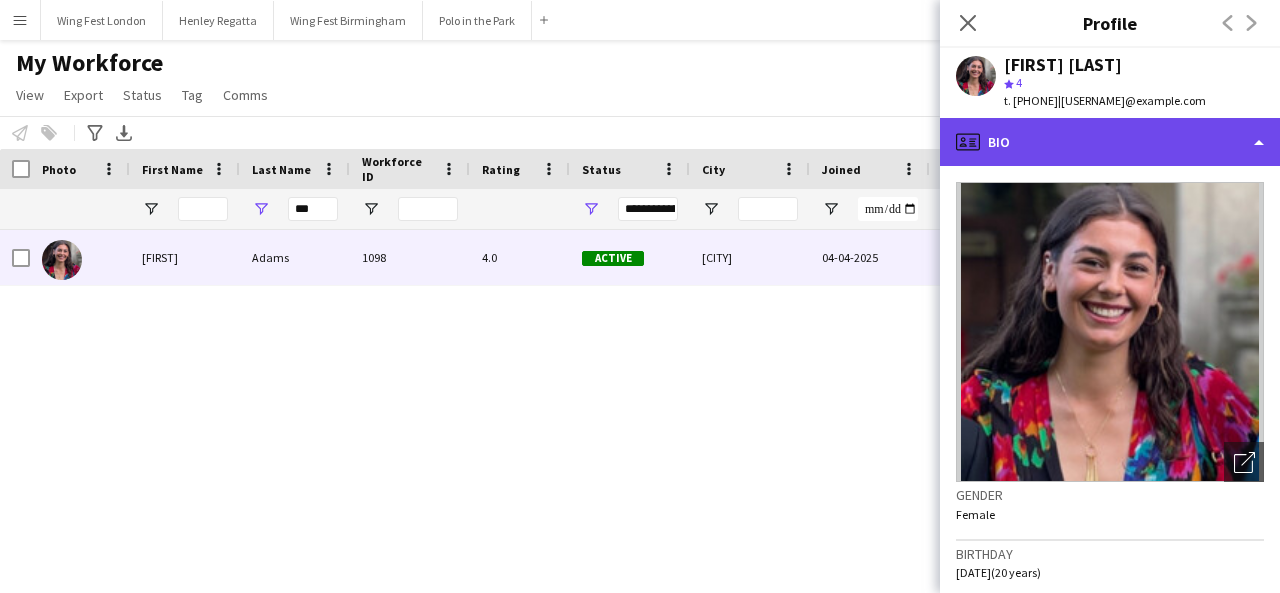click on "profile
Bio" 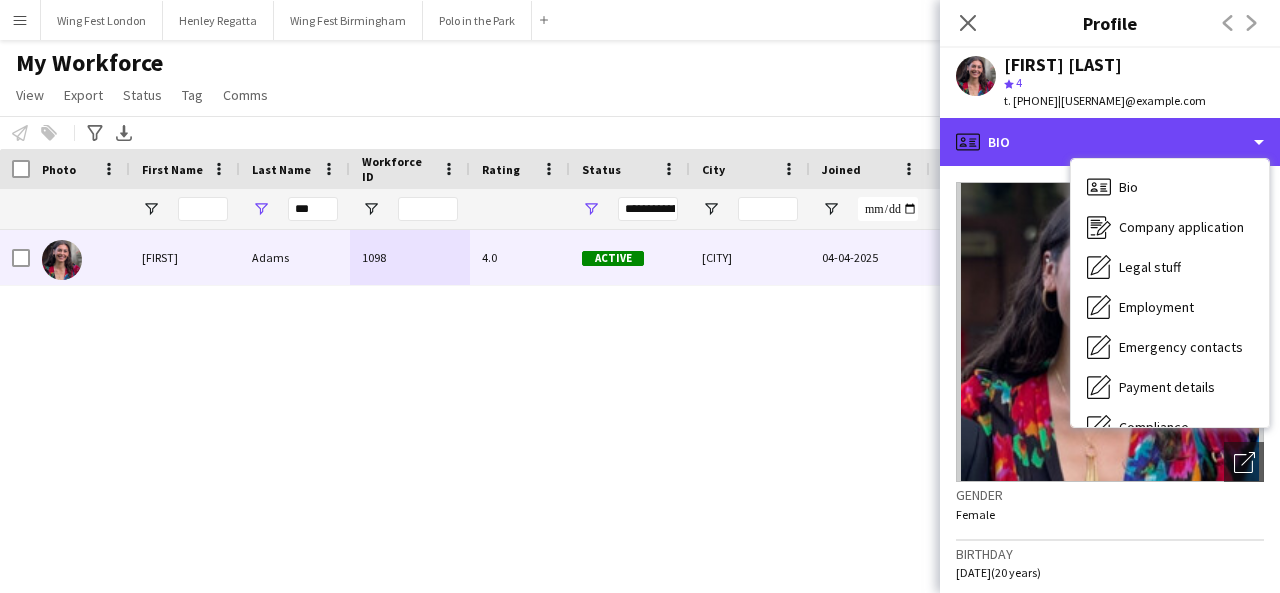 scroll, scrollTop: 148, scrollLeft: 0, axis: vertical 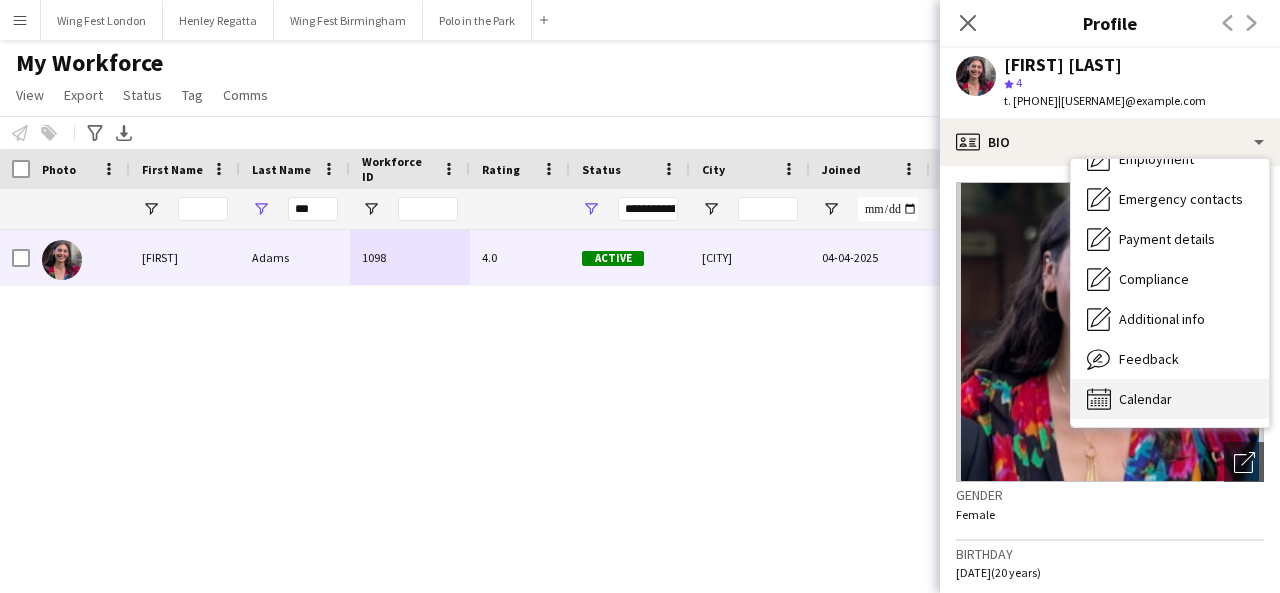 click on "Calendar
Calendar" at bounding box center [1170, 399] 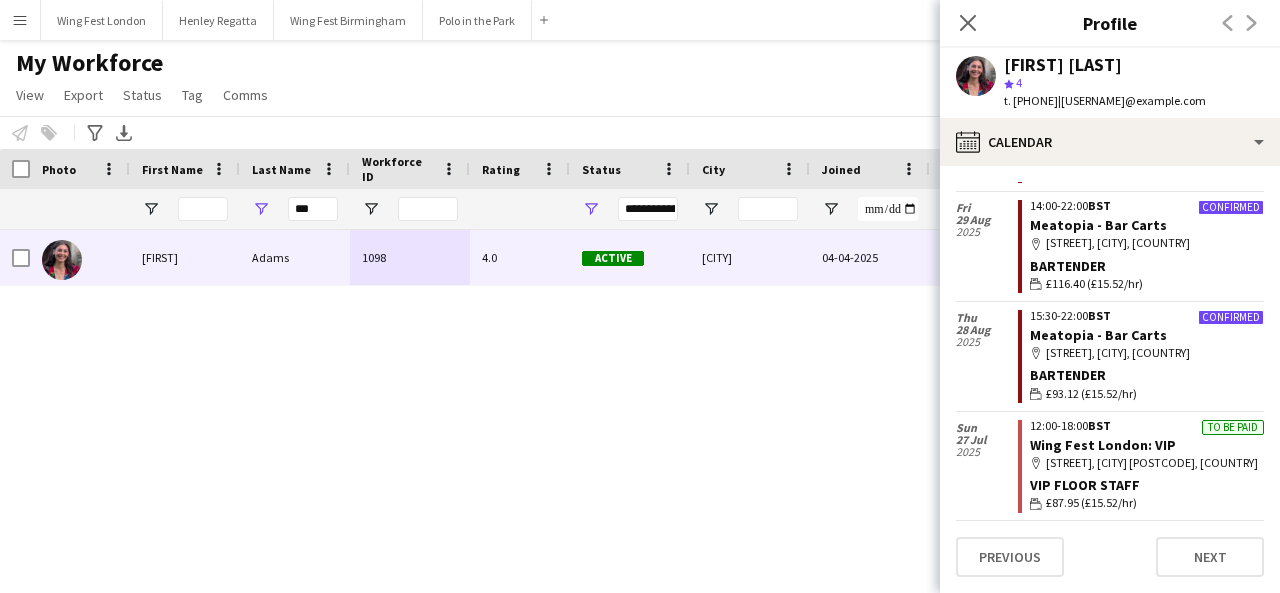 scroll, scrollTop: 55, scrollLeft: 0, axis: vertical 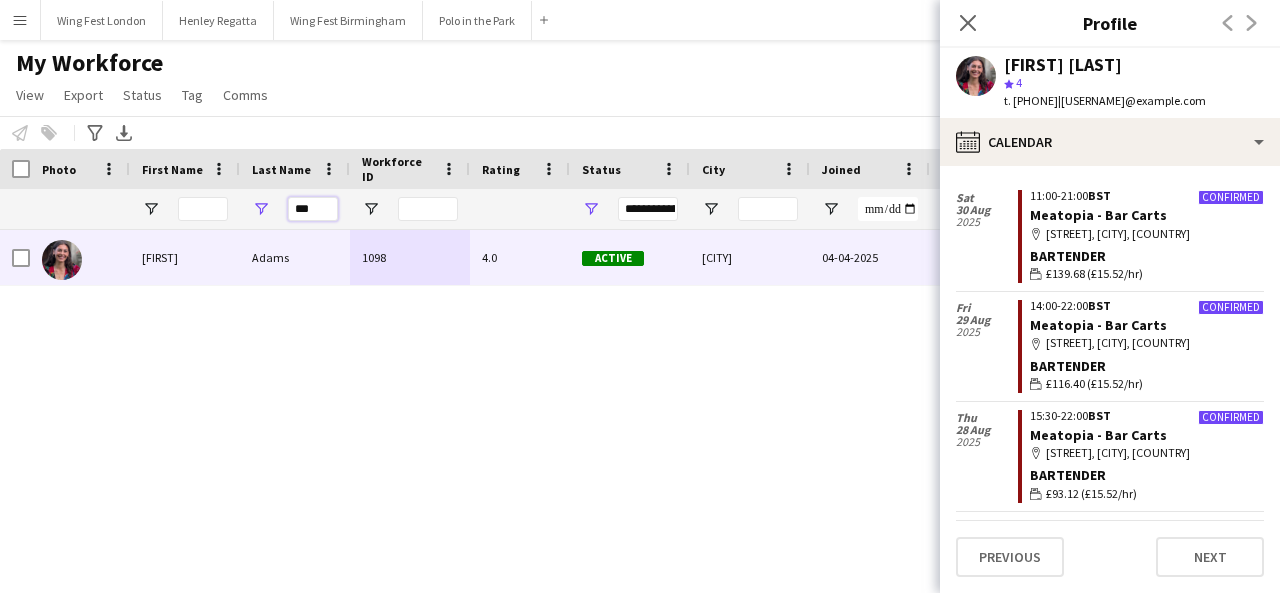 click on "***" at bounding box center [313, 209] 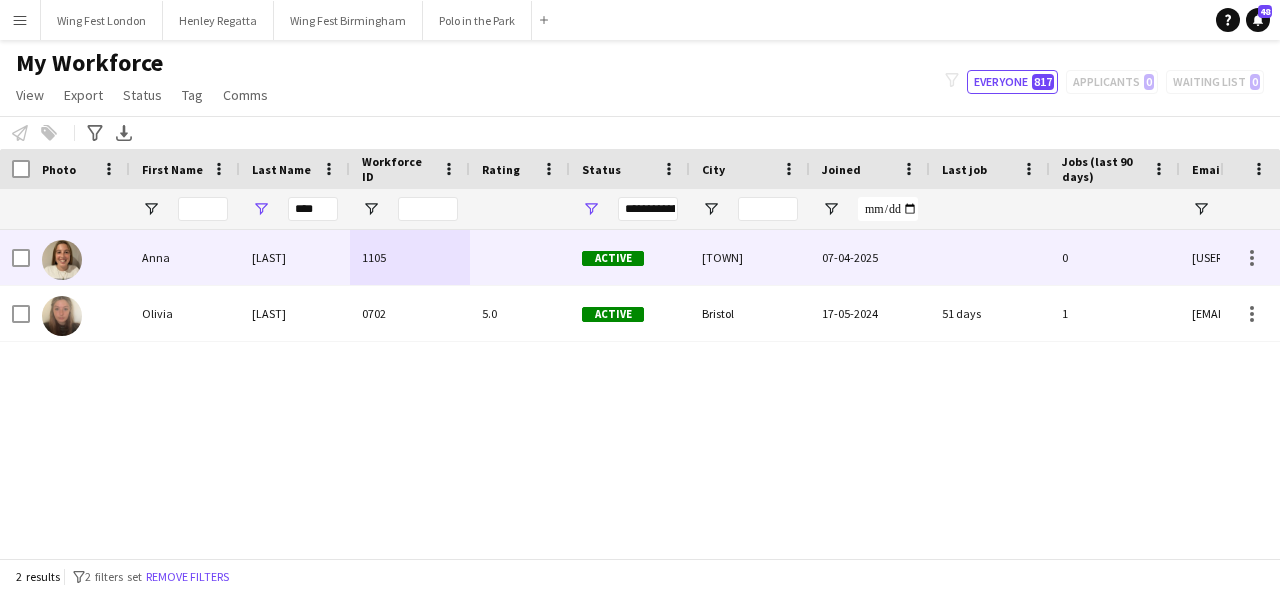 click on "[LAST]" at bounding box center [295, 257] 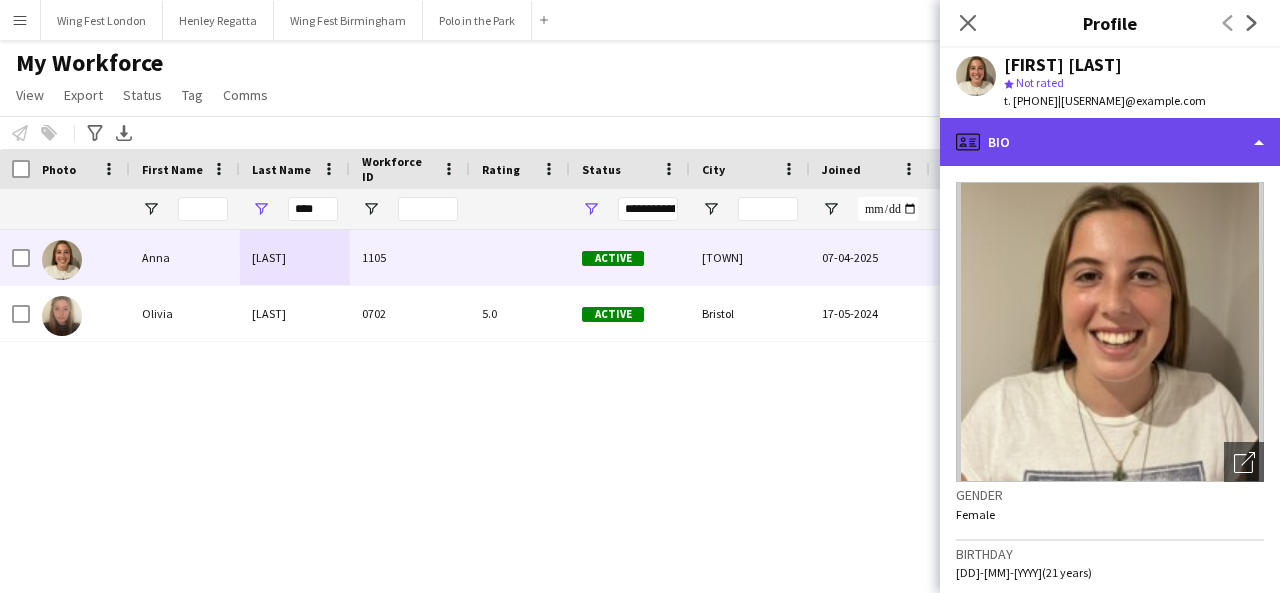 click on "profile
Bio" 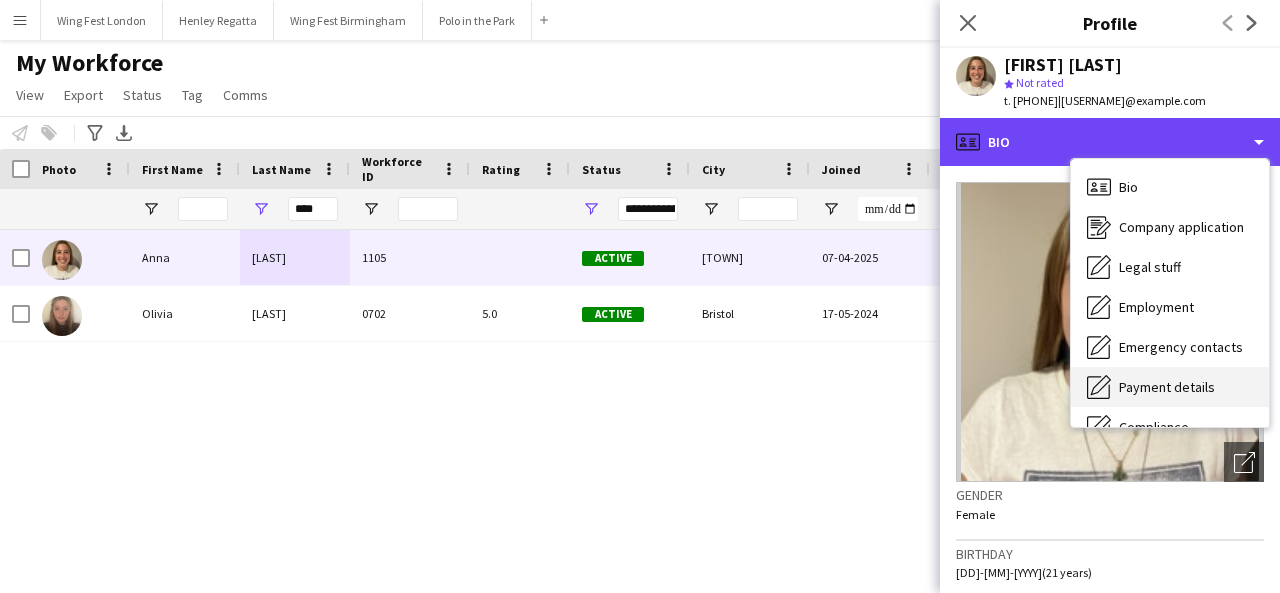 scroll, scrollTop: 148, scrollLeft: 0, axis: vertical 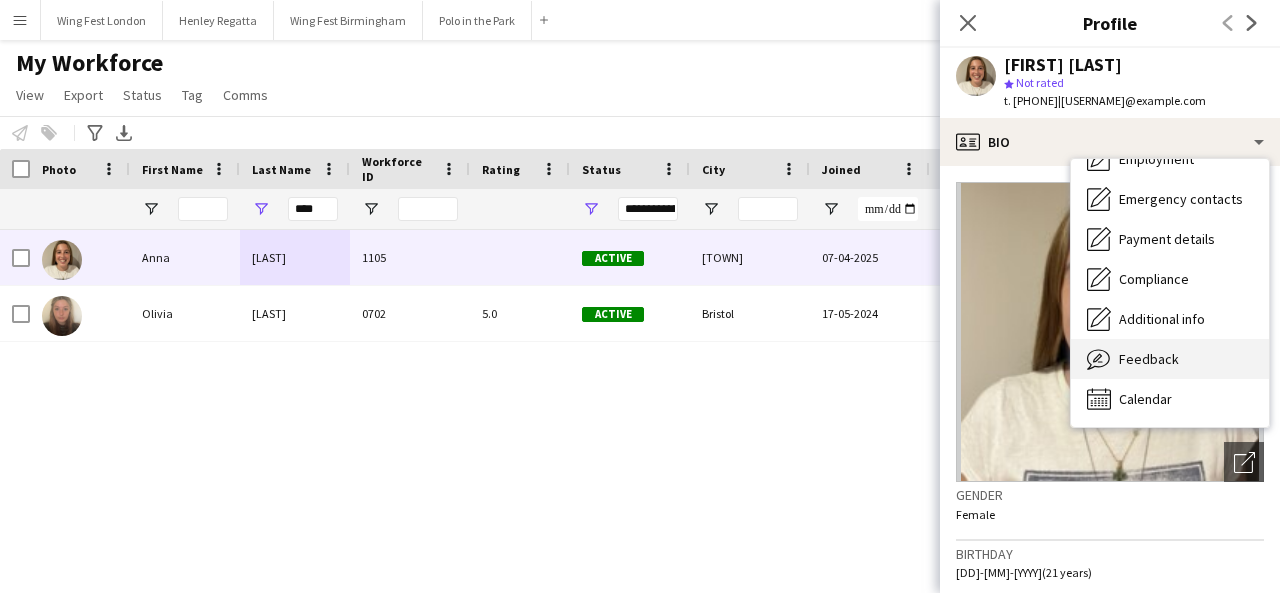 click on "Feedback
Feedback" at bounding box center (1170, 359) 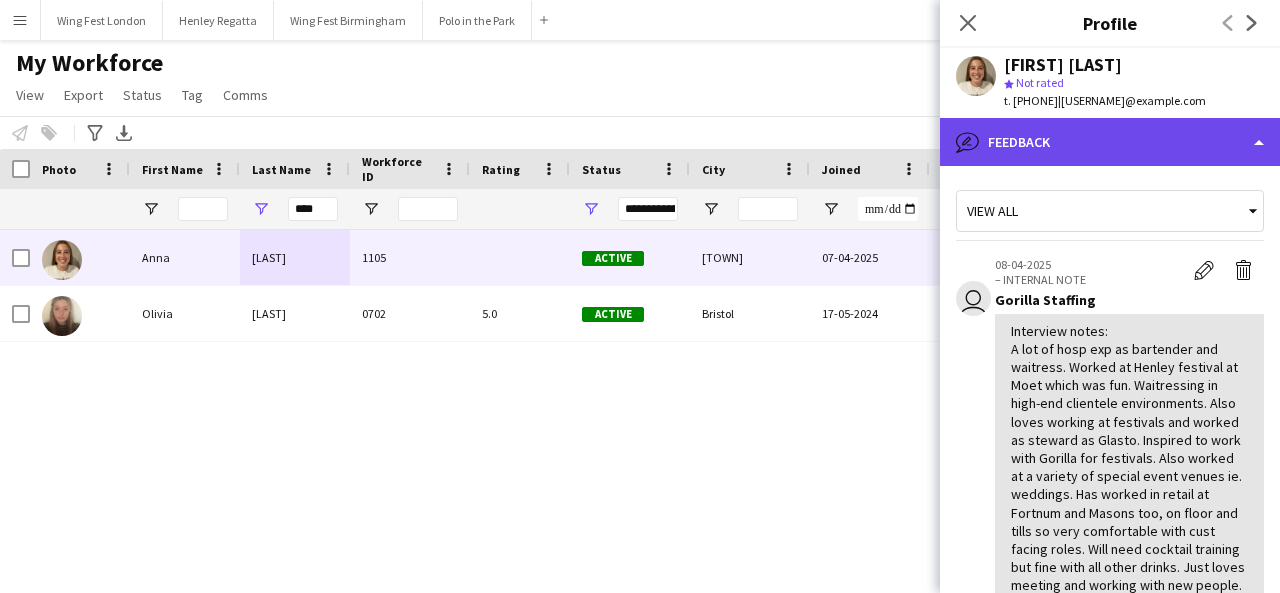 click on "bubble-pencil
Feedback" 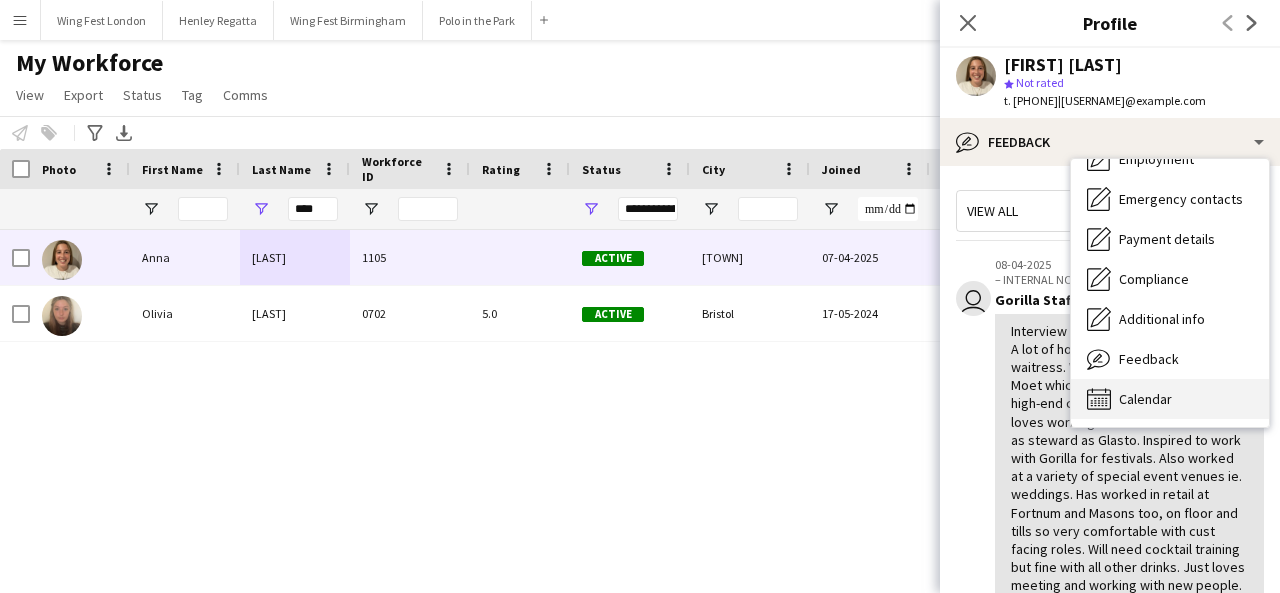 click on "Calendar" at bounding box center [1145, 399] 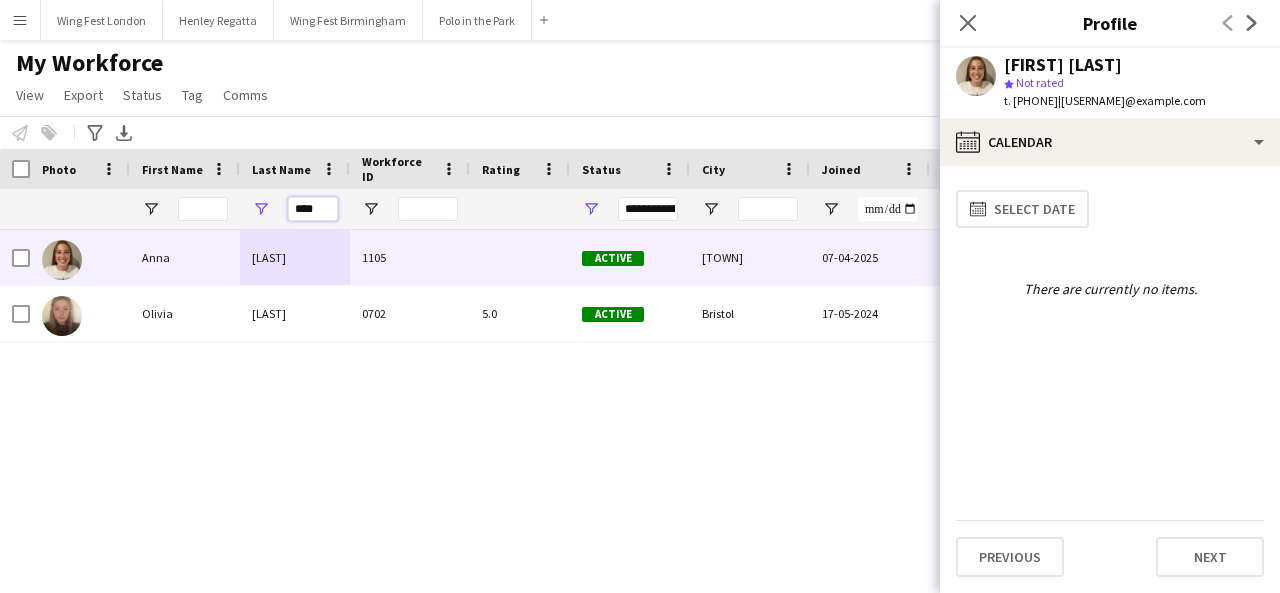 click on "****" at bounding box center [313, 209] 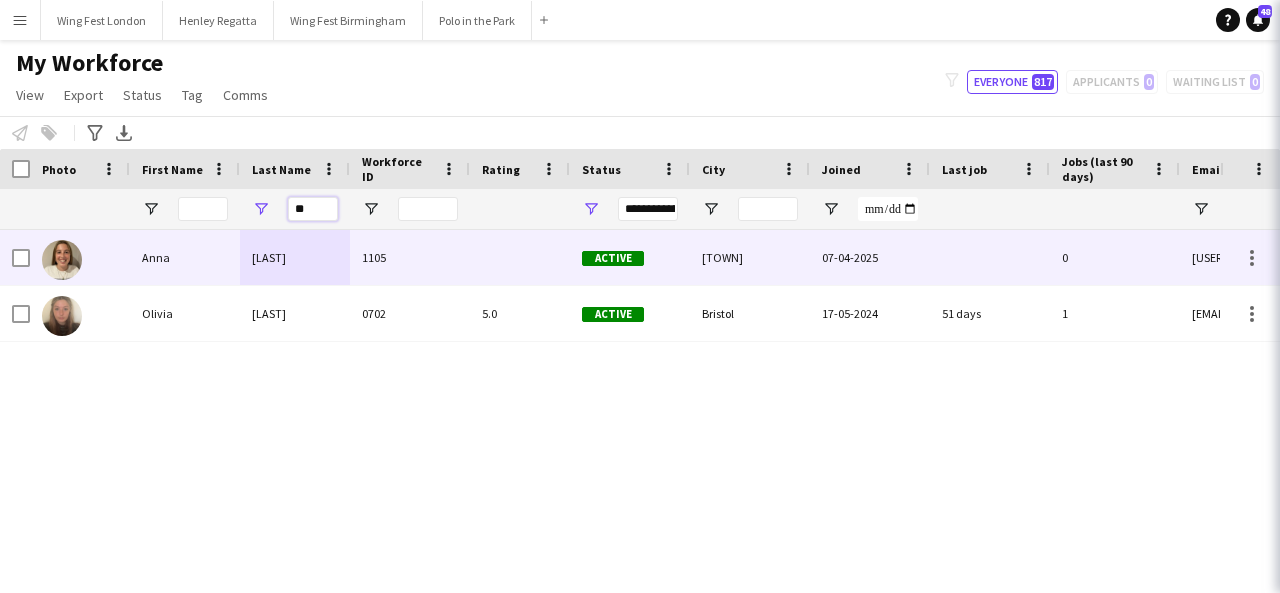 type on "*" 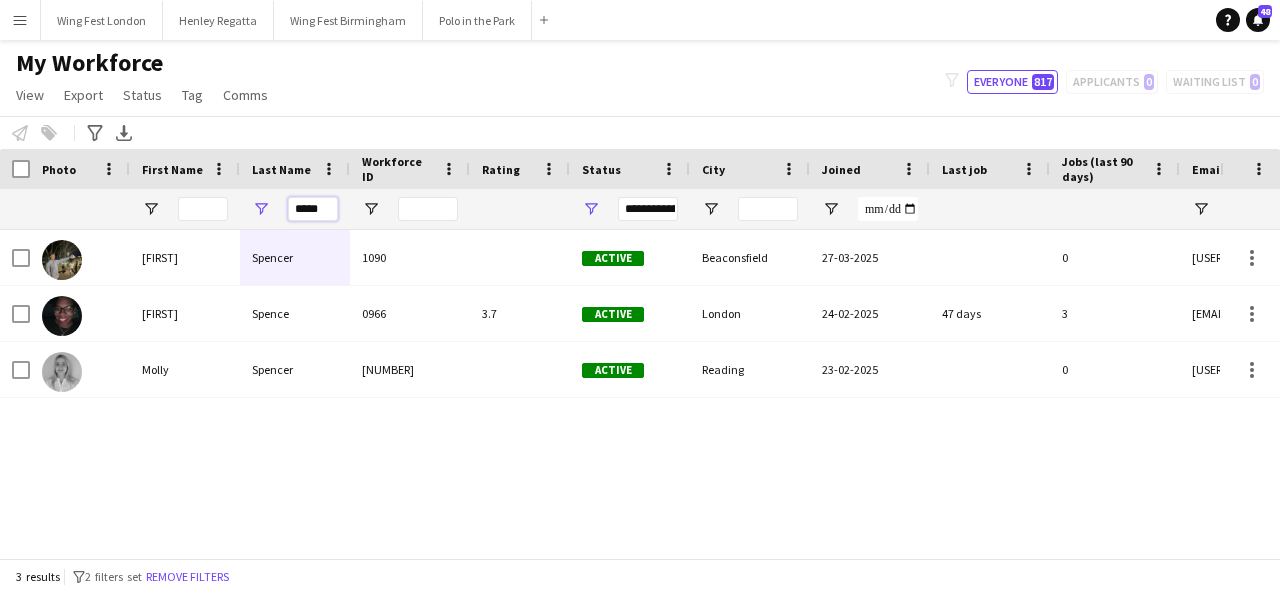 click on "*****" at bounding box center (313, 209) 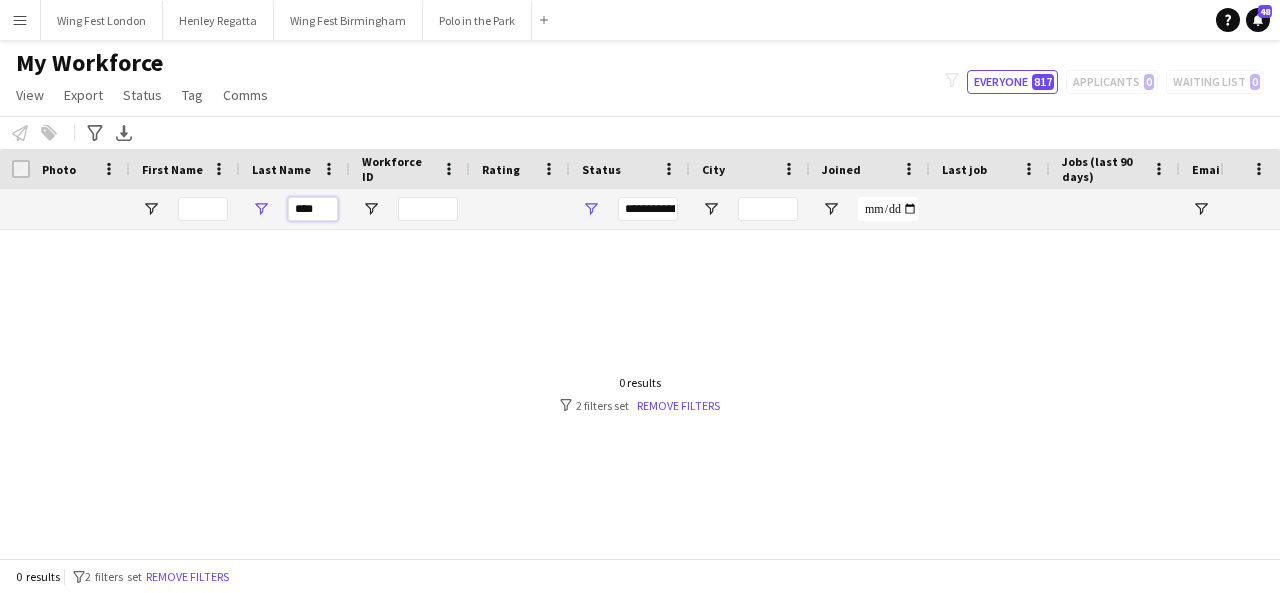 scroll, scrollTop: 0, scrollLeft: 0, axis: both 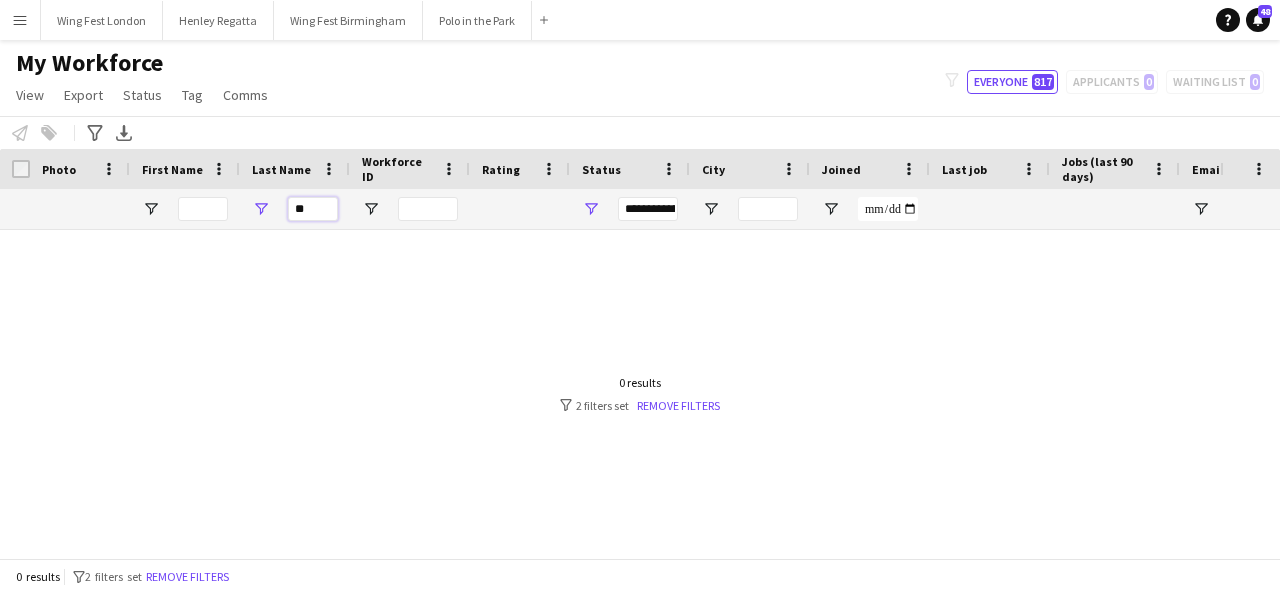 type on "*" 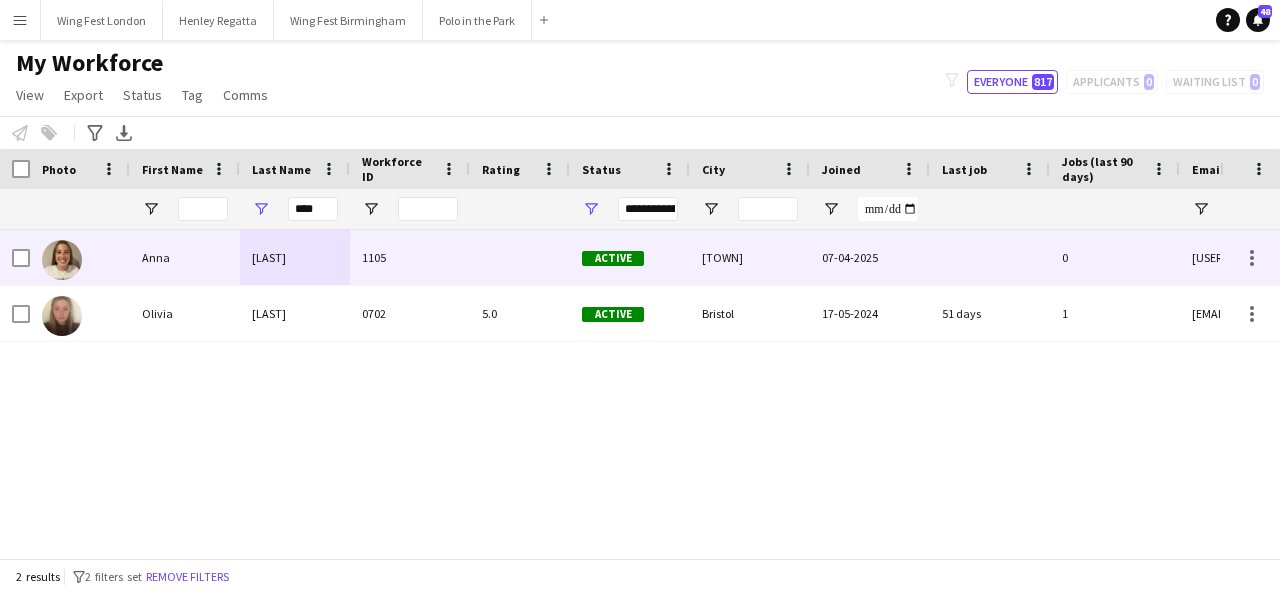 drag, startPoint x: 254, startPoint y: 259, endPoint x: 252, endPoint y: 249, distance: 10.198039 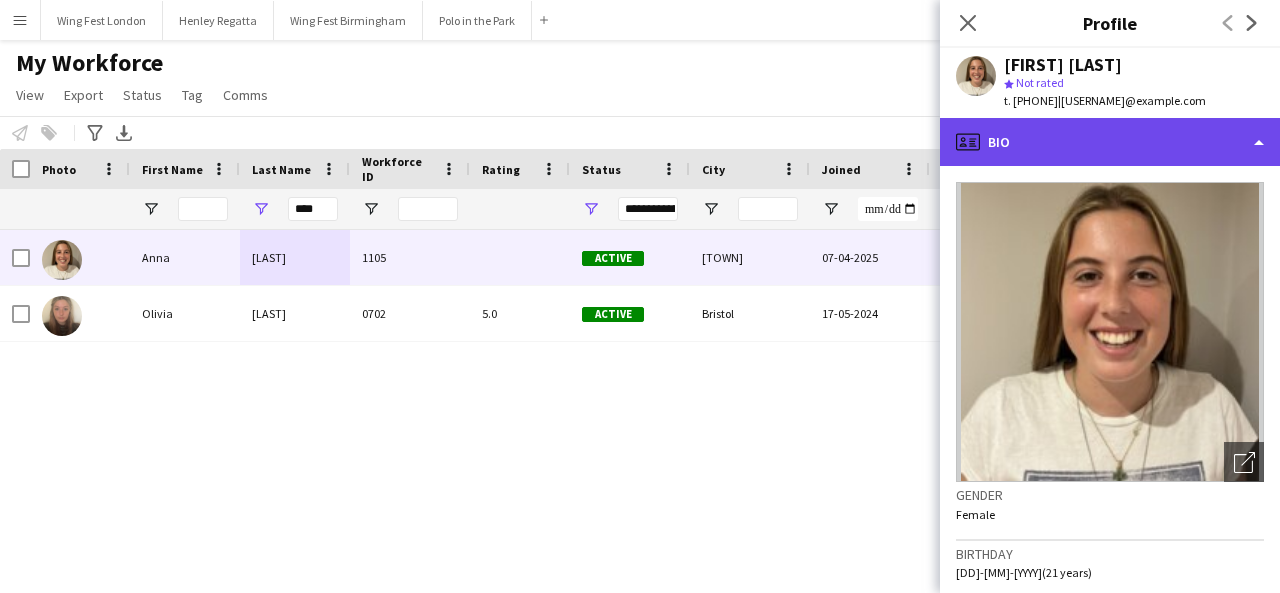 click on "profile
Bio" 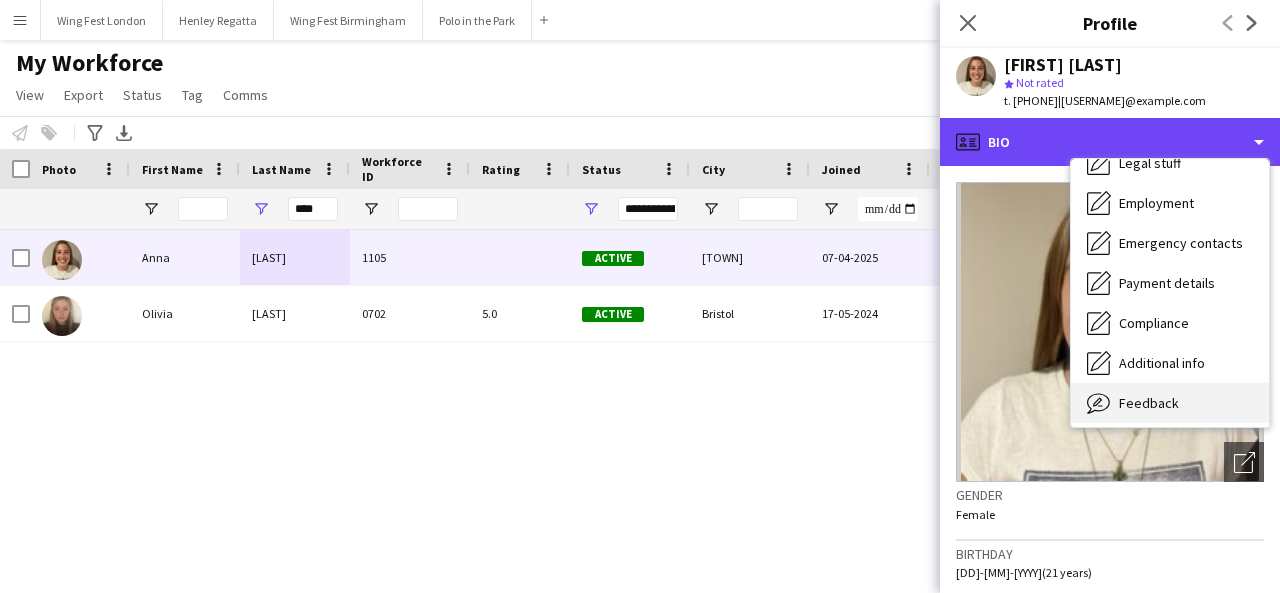 scroll, scrollTop: 148, scrollLeft: 0, axis: vertical 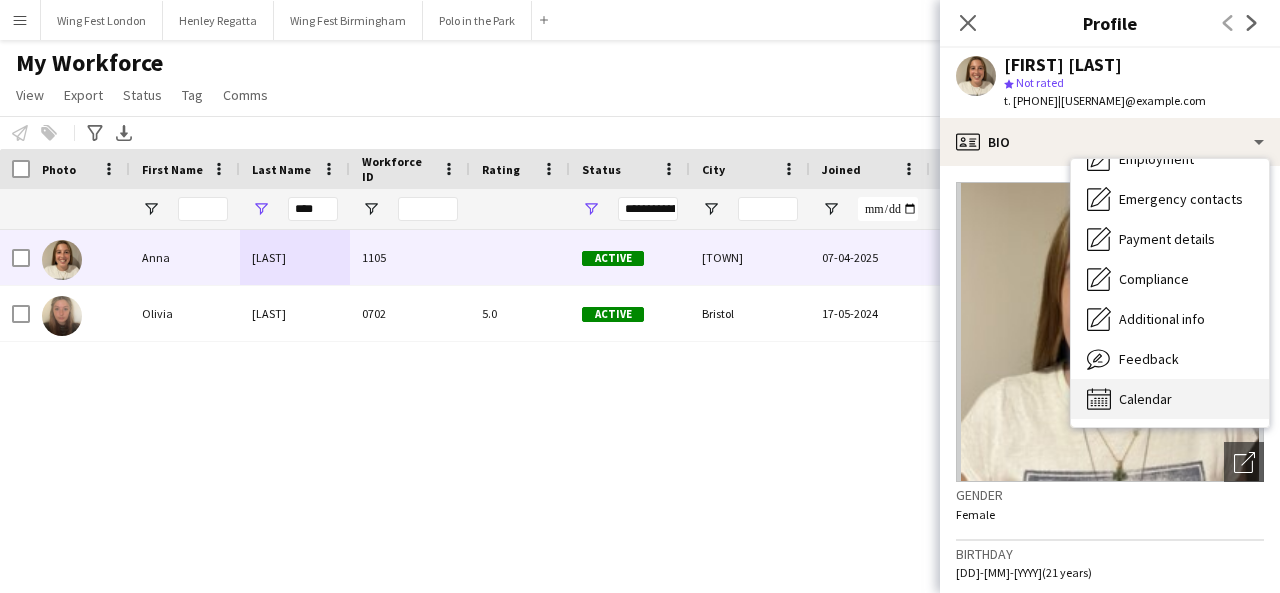 click on "Calendar
Calendar" at bounding box center (1170, 399) 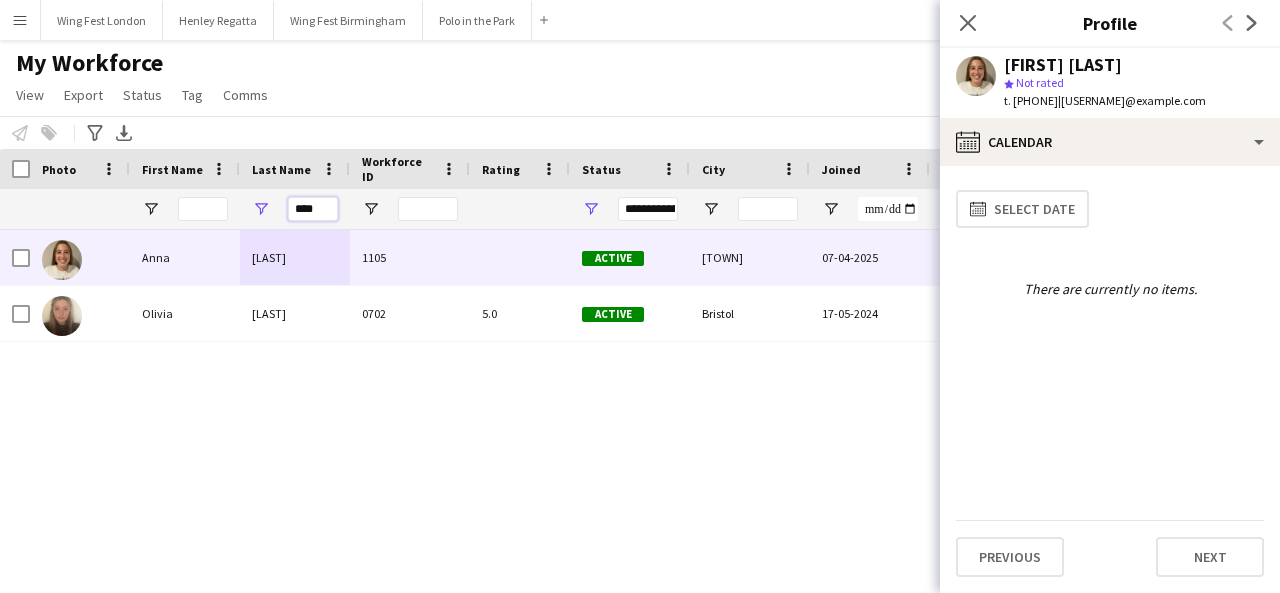 click on "****" at bounding box center [313, 209] 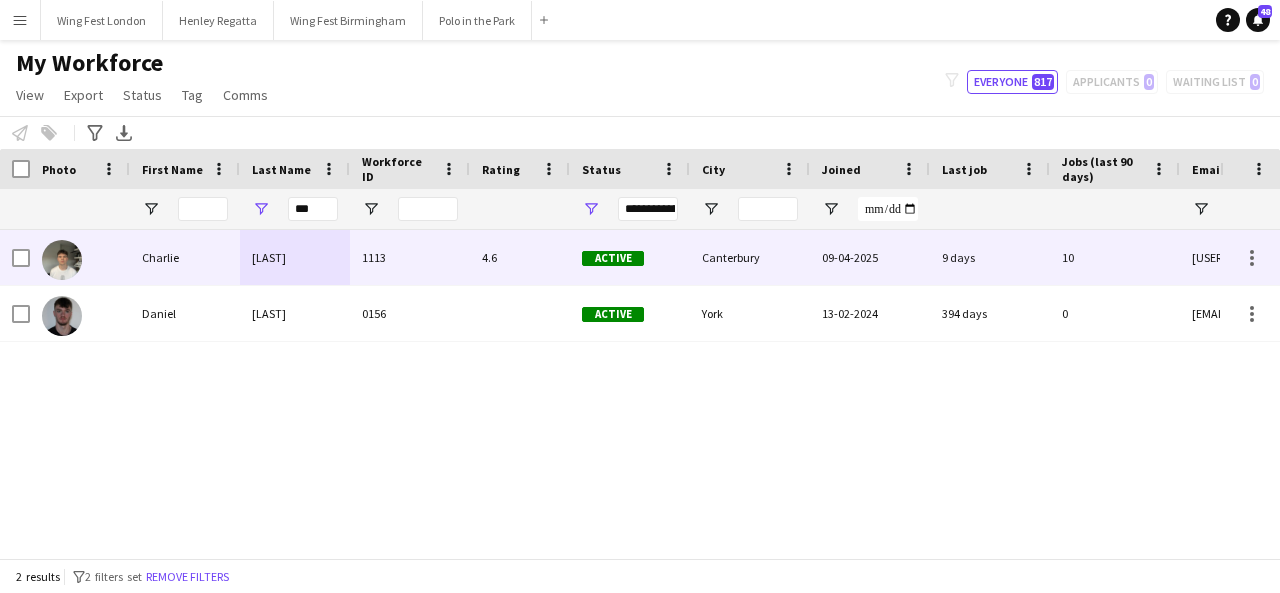 click on "[LAST]" at bounding box center [295, 257] 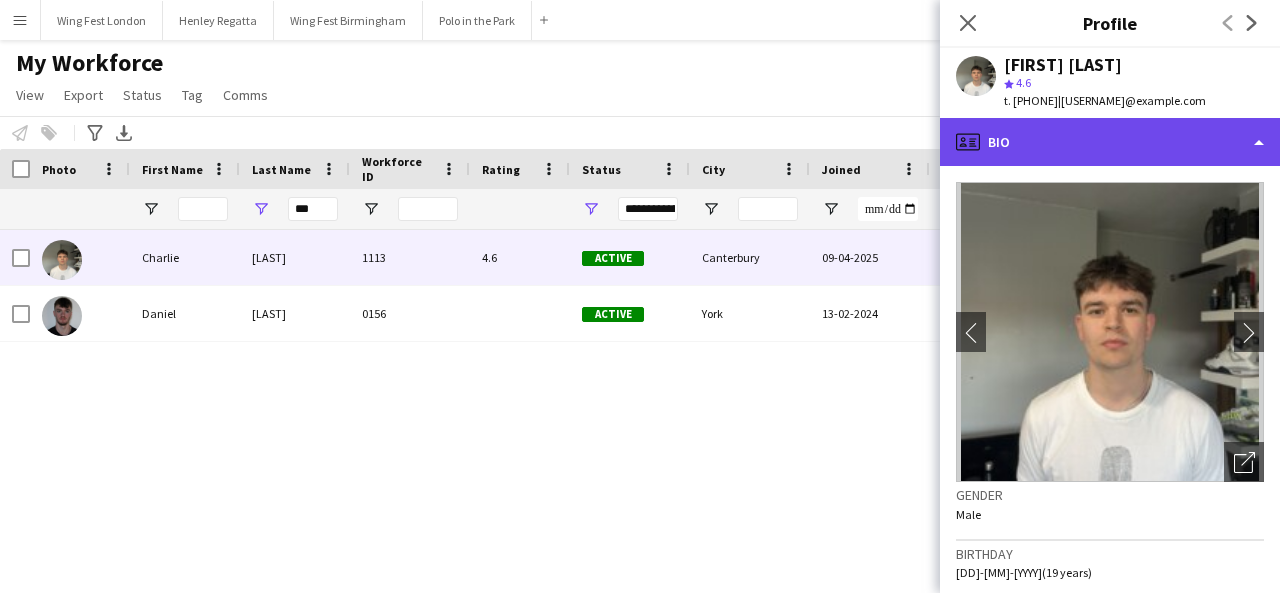 click on "profile
Bio" 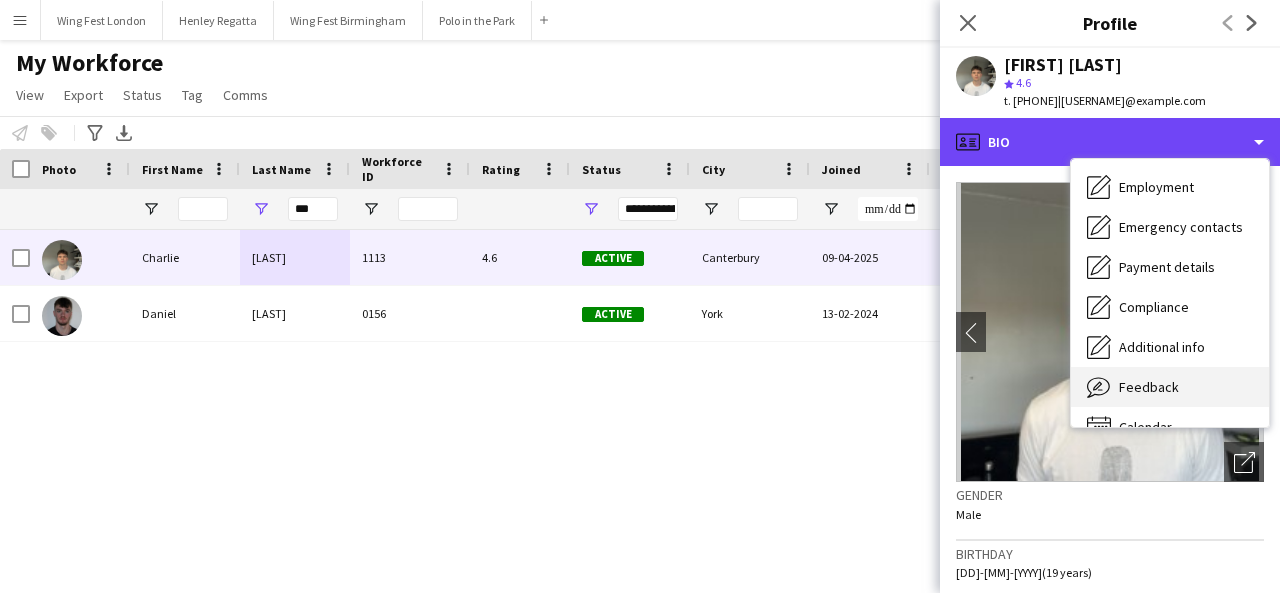 scroll, scrollTop: 148, scrollLeft: 0, axis: vertical 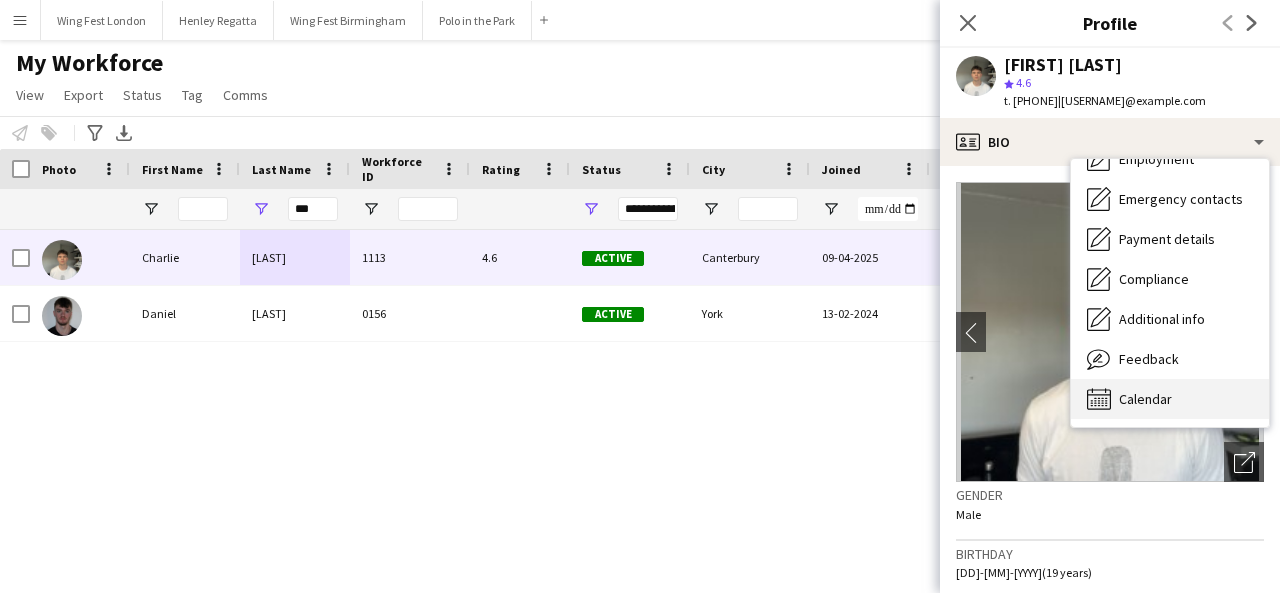 click on "Calendar
Calendar" at bounding box center (1170, 399) 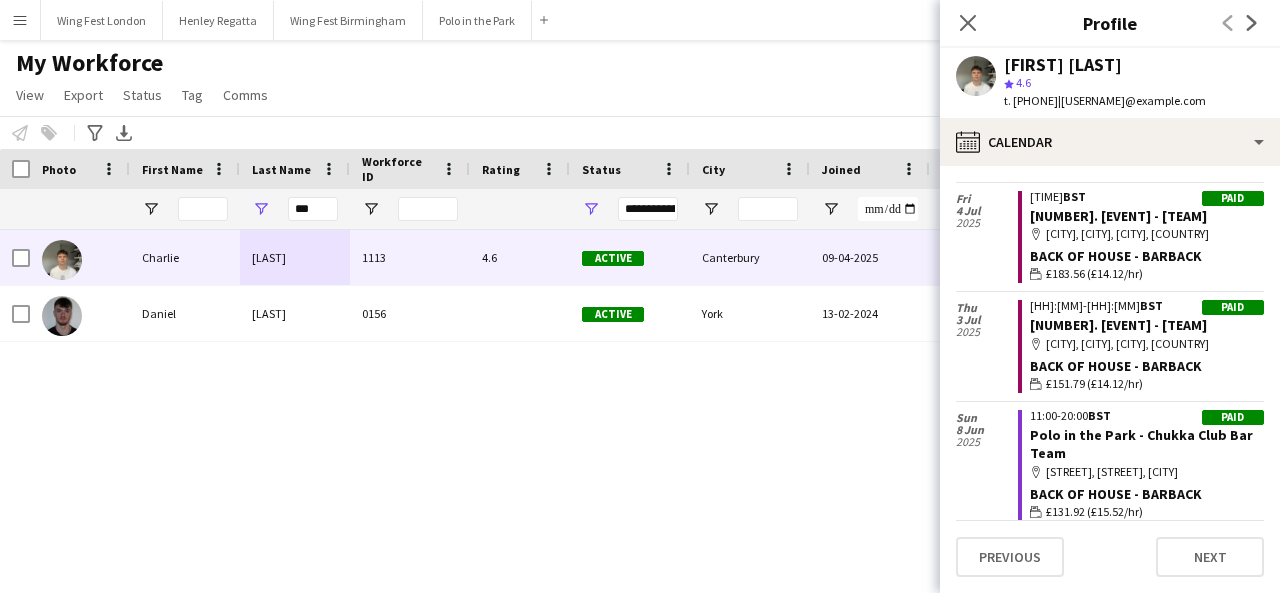 scroll, scrollTop: 1886, scrollLeft: 0, axis: vertical 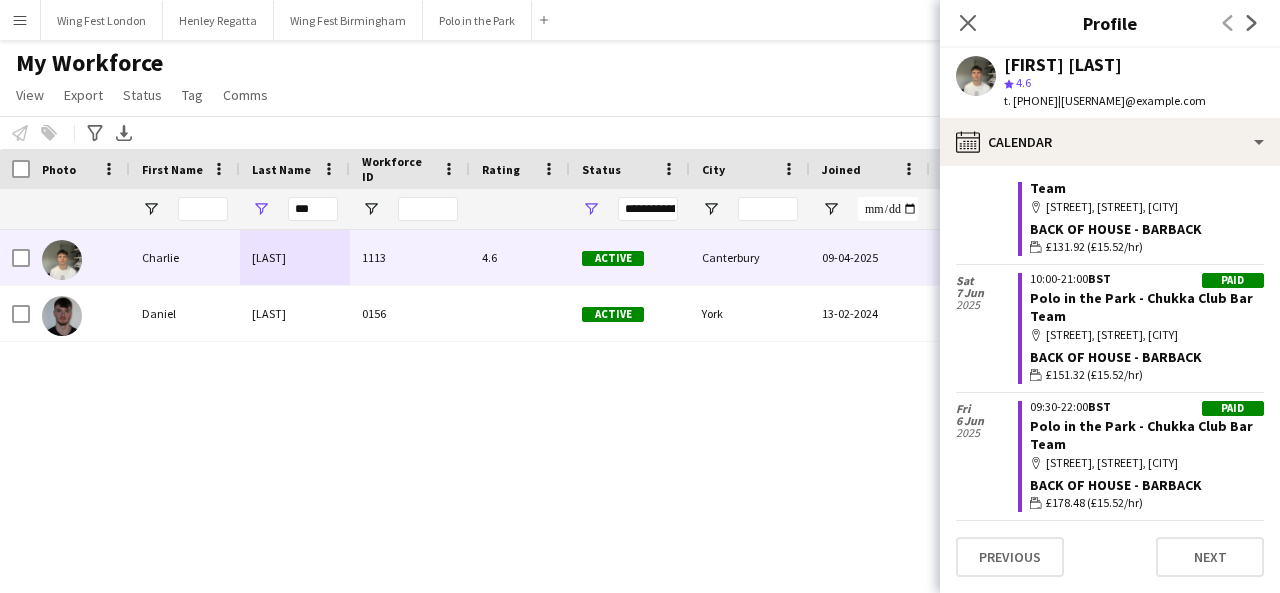 click on "***" at bounding box center (313, 209) 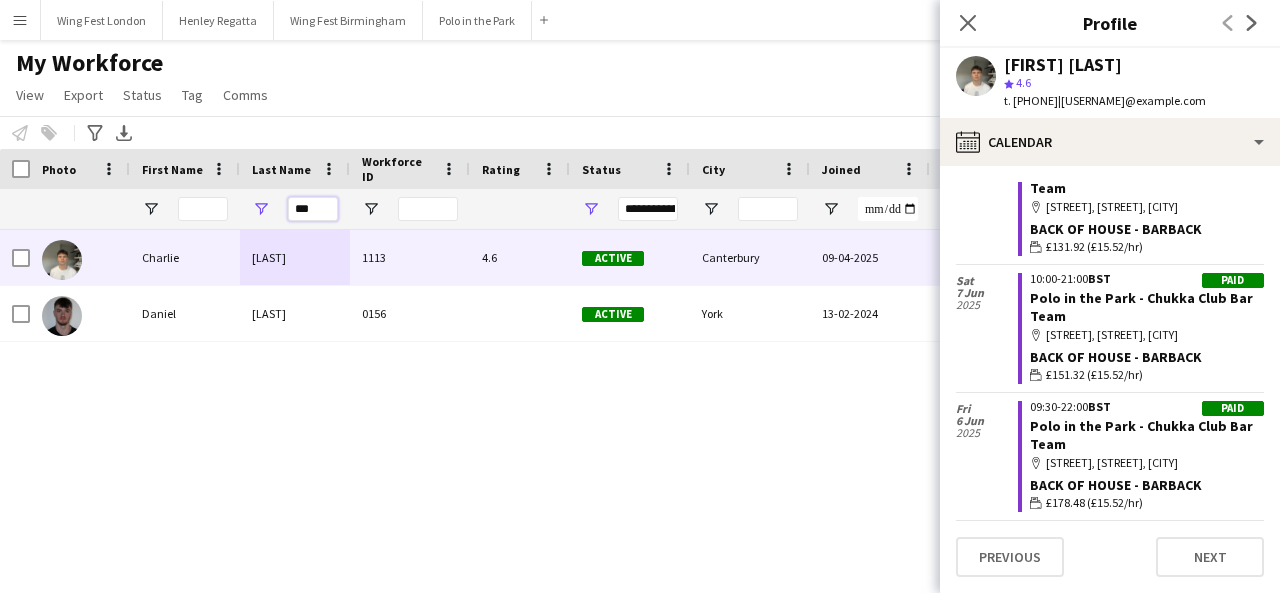 click on "***" at bounding box center (313, 209) 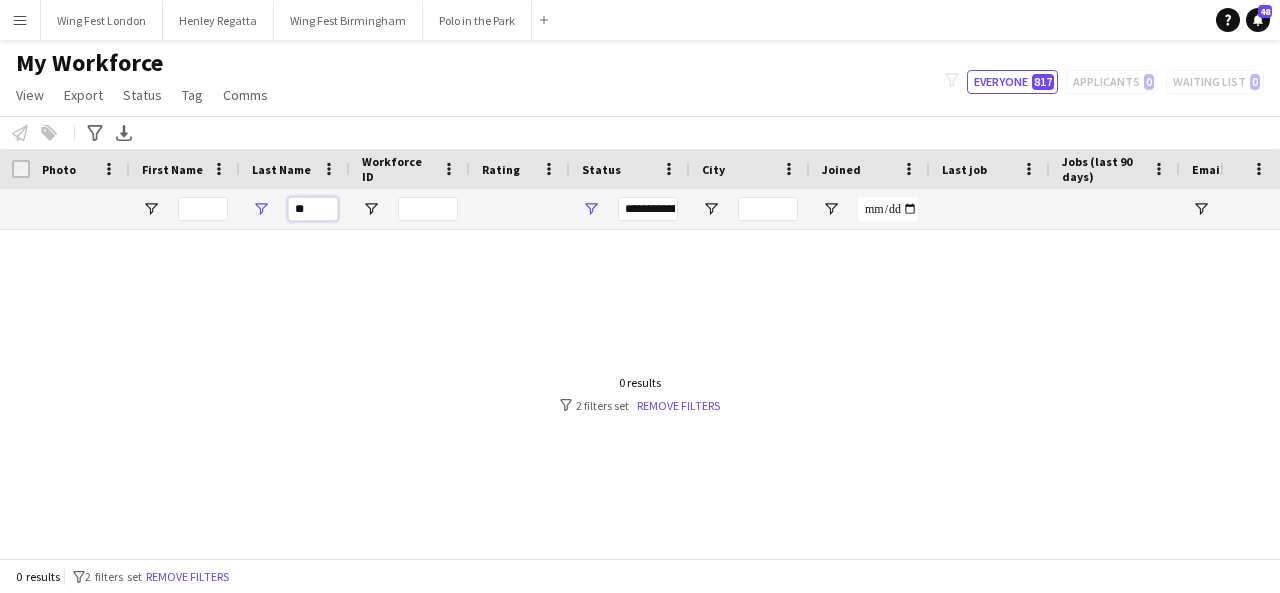 type on "*" 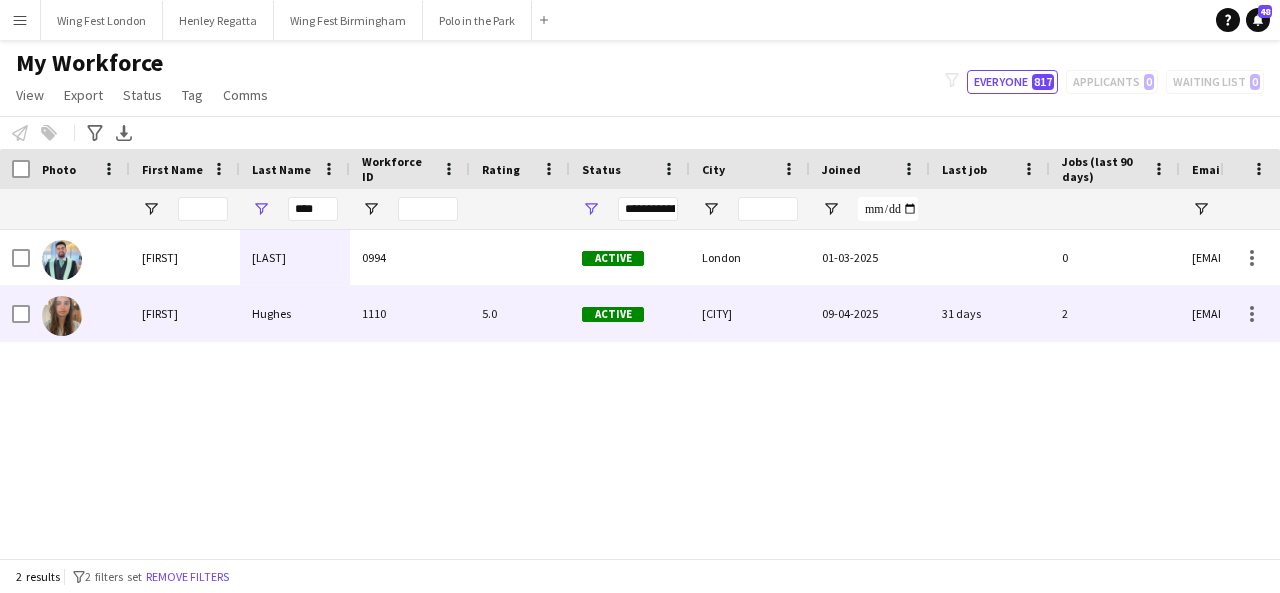 click on "[FIRST]" at bounding box center (185, 313) 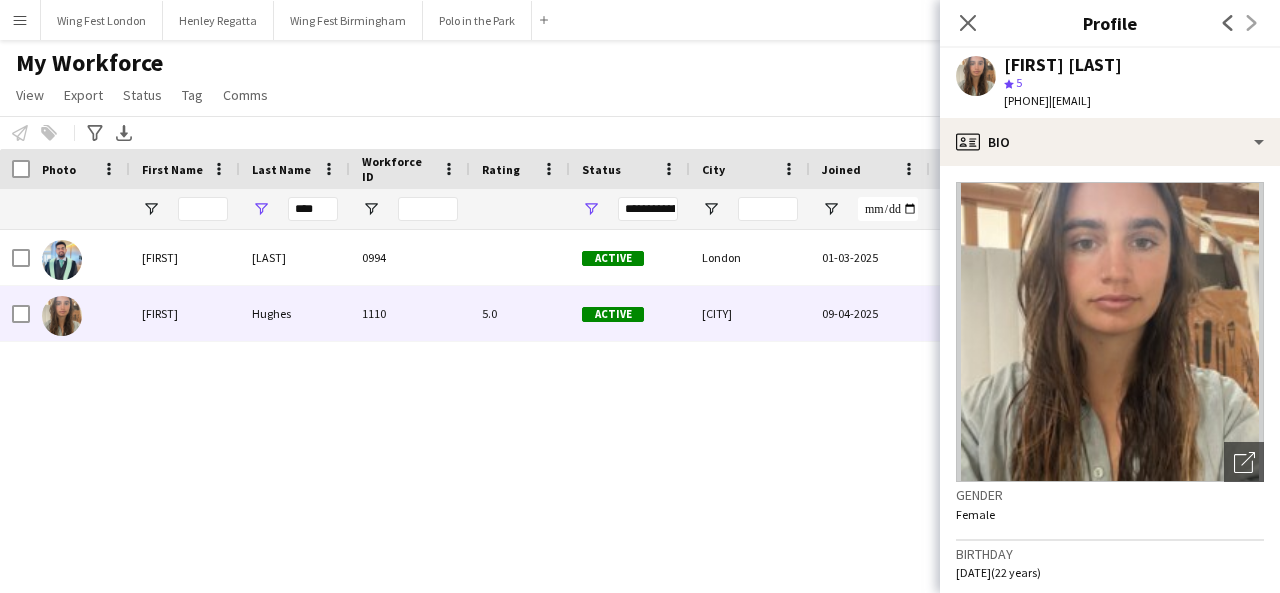 click on "Gender   Female   Birthday   [DD]-[MM]-[YYYY]   ([AGE] years)   Location   [STREET_NAME], [CITY], [POSTCODE]   Work history   First experience: [DD]-[MM]-[YYYY]   Average jobs: 2   Favourite job: VIP Floor Staff   Applications total count: 17   Cancelled jobs count: 6   Cancelled jobs total count: 6   Worked jobs count: 2   Worked jobs total count: 2   Roles
Edit crew company roles
Bartender, Cocktail Bartender, Floor Staff, Till Operator, VIP Floor Staff   Skills
Edit crew company skills
ok-circled2
background
Layer 1
cross-circle-red
background
Layer 1
Drivers Licence (Provisional)
Freelancer has uploaded a photo validation of skill. Click to see
ok-circled2
background
Layer 1
cross-circle-red
background" 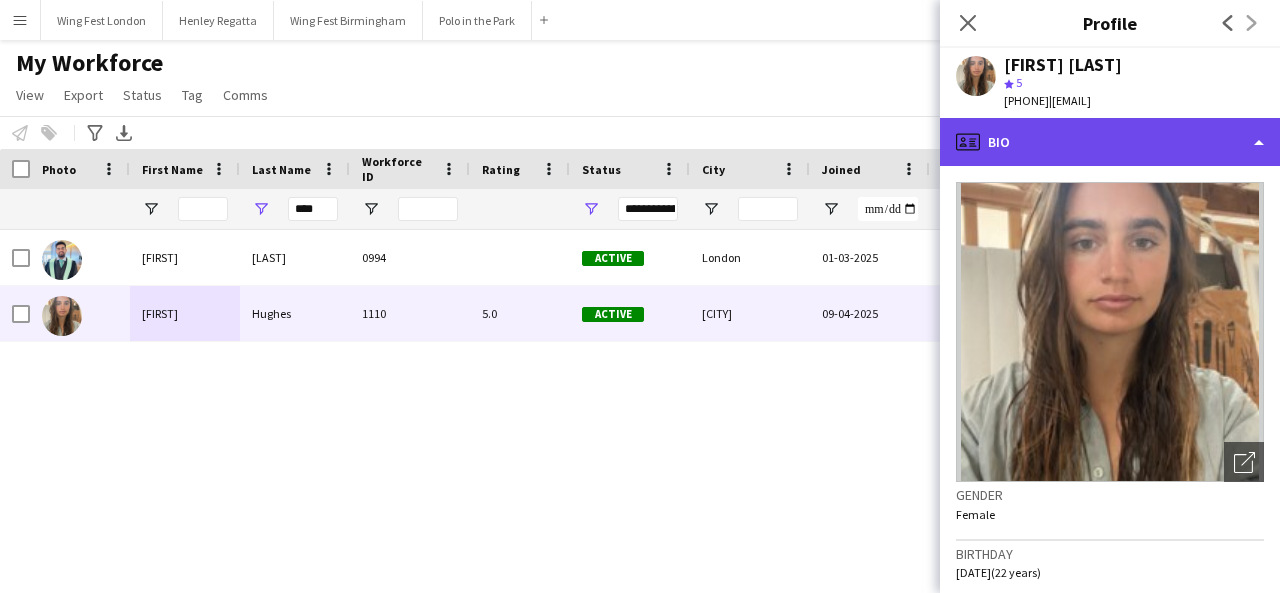 click on "profile
Bio" 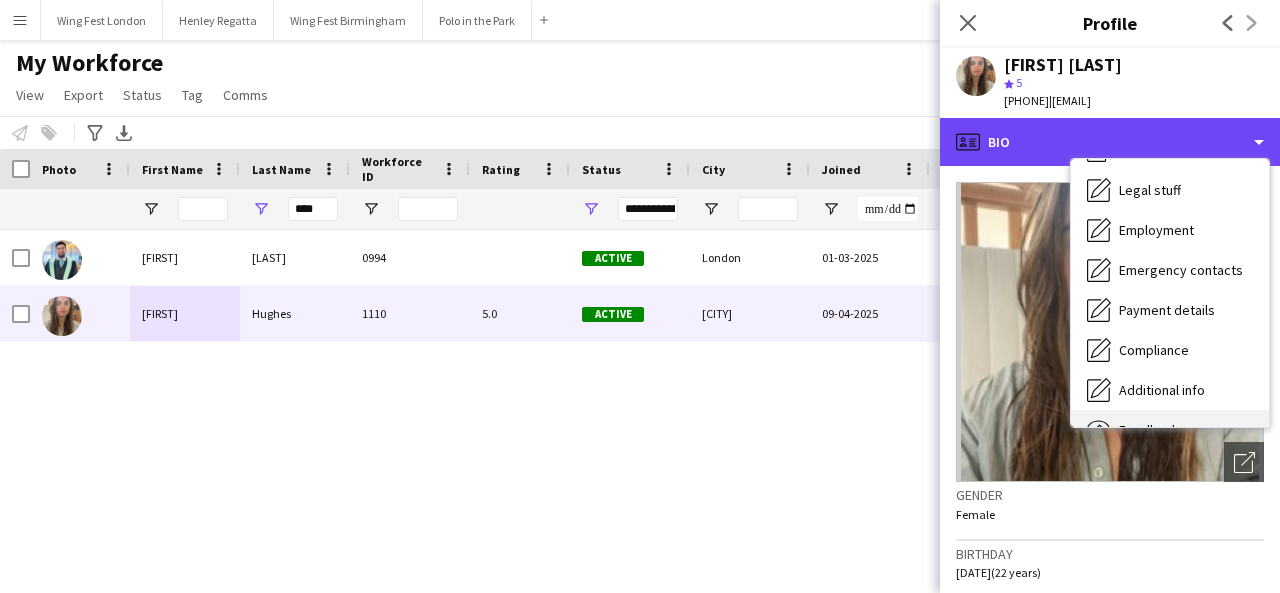 scroll, scrollTop: 148, scrollLeft: 0, axis: vertical 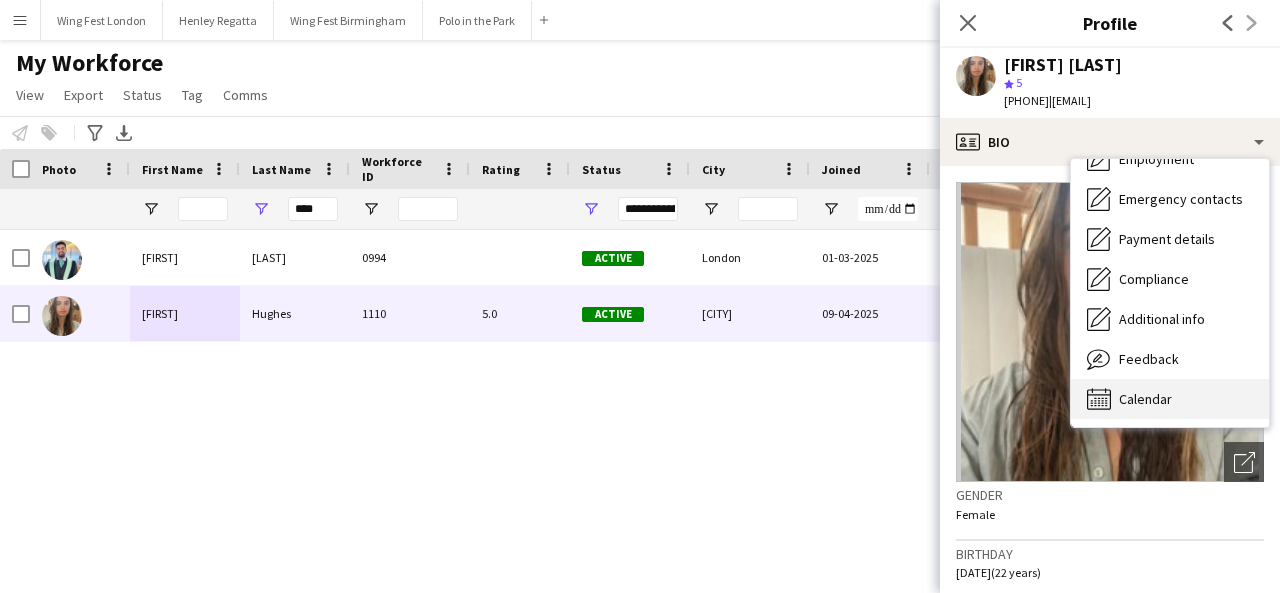 click on "Calendar
Calendar" at bounding box center (1170, 399) 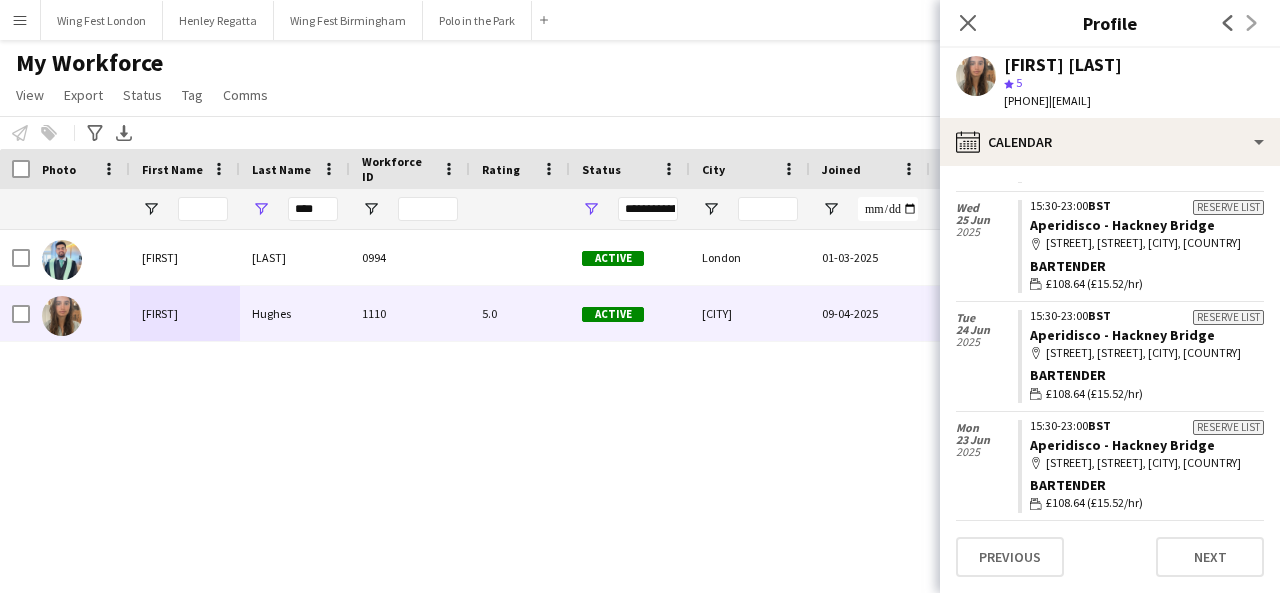 scroll, scrollTop: 1887, scrollLeft: 0, axis: vertical 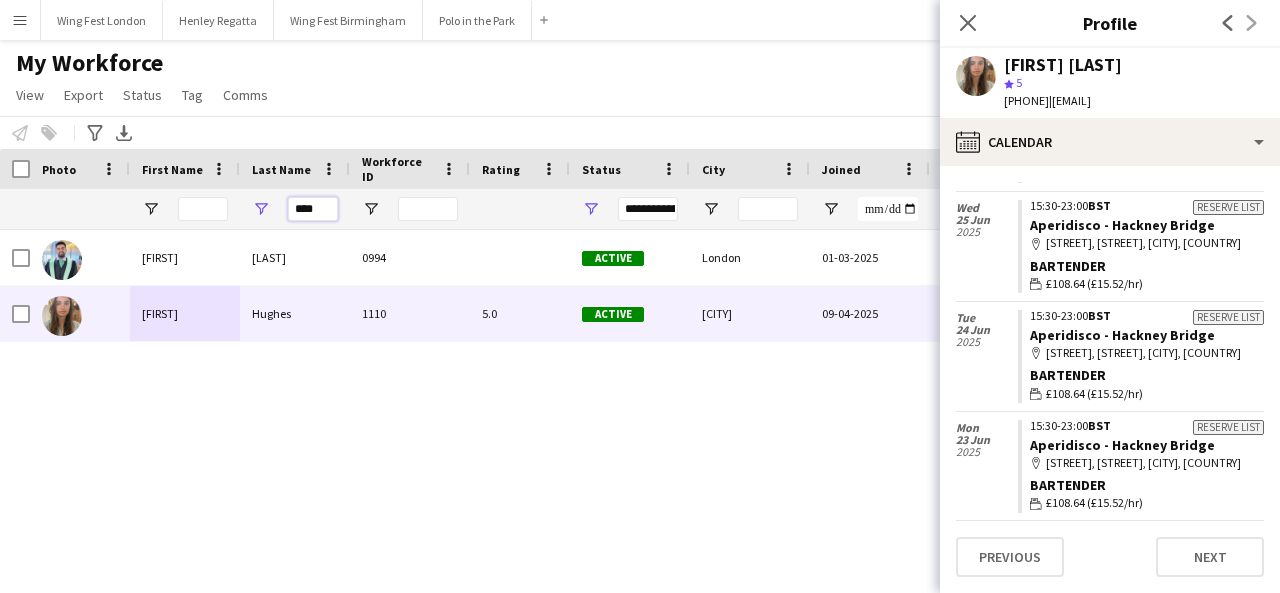 click on "****" at bounding box center (313, 209) 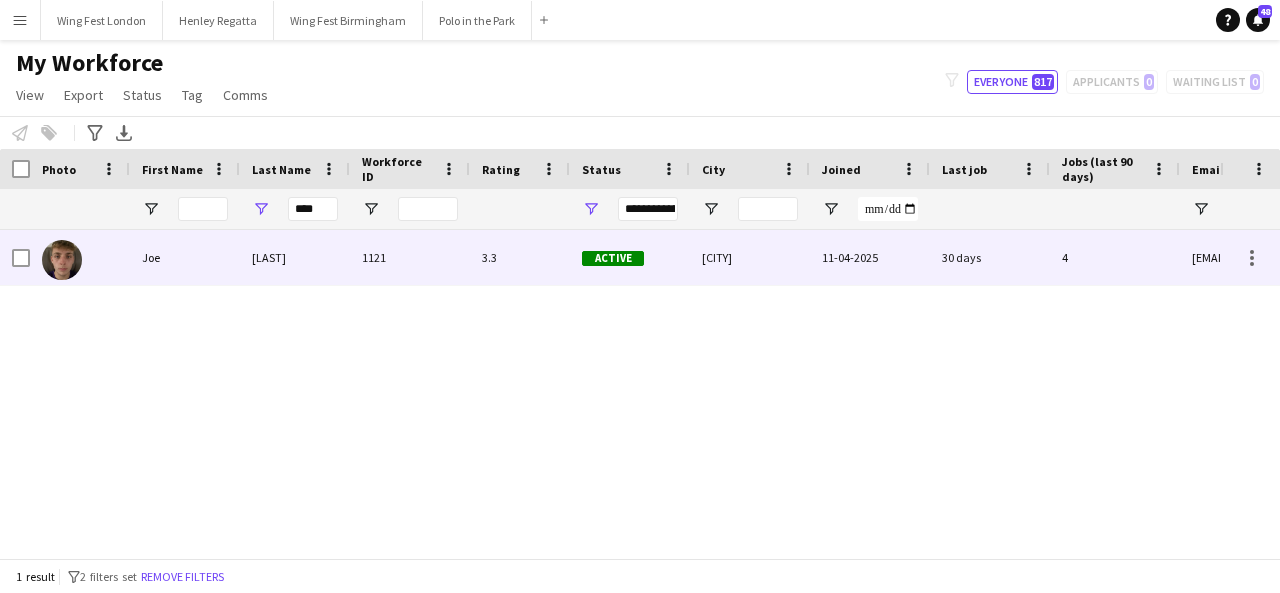 click on "[LAST]" at bounding box center [295, 257] 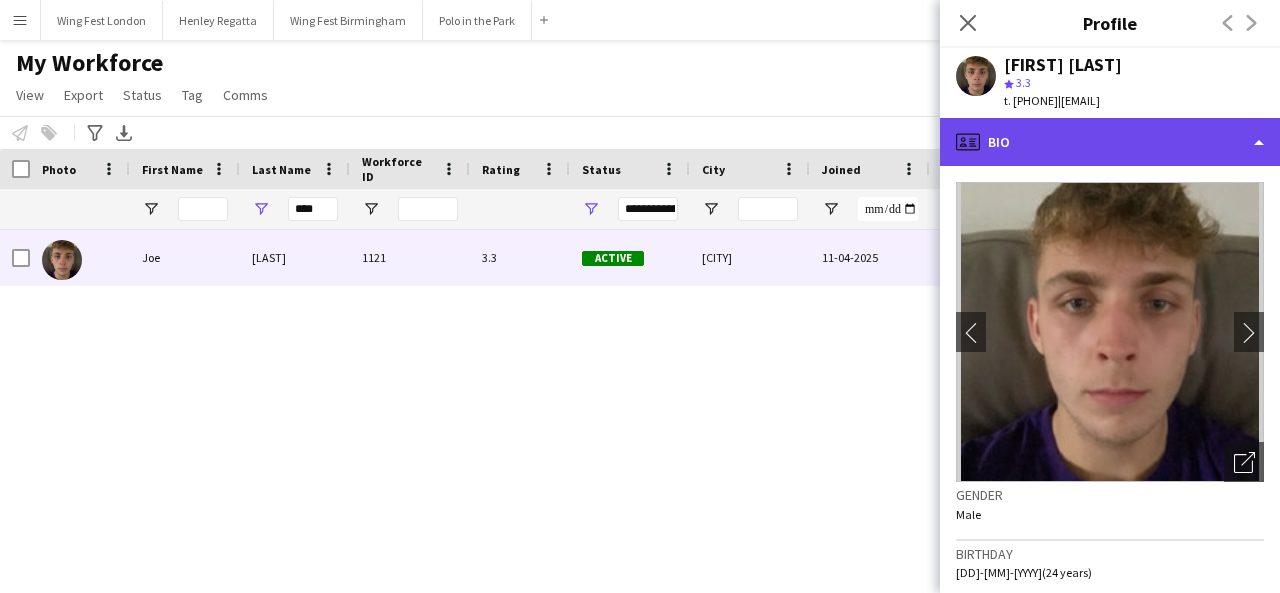 click on "profile
Bio" 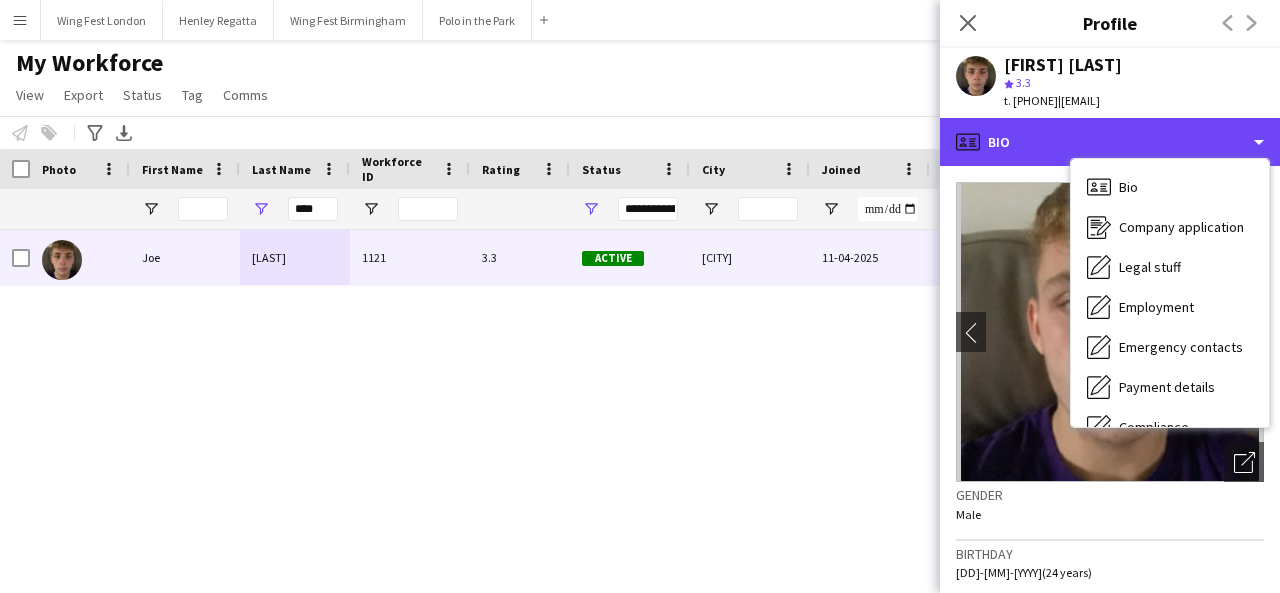 scroll, scrollTop: 148, scrollLeft: 0, axis: vertical 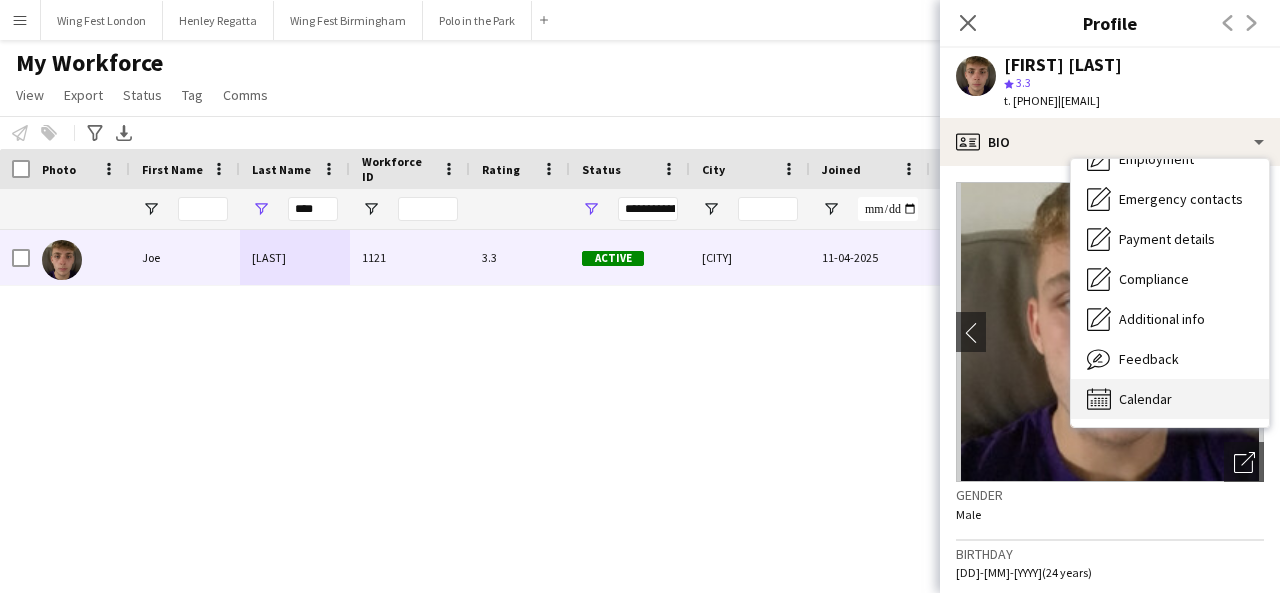 click on "Calendar
Calendar" at bounding box center (1170, 399) 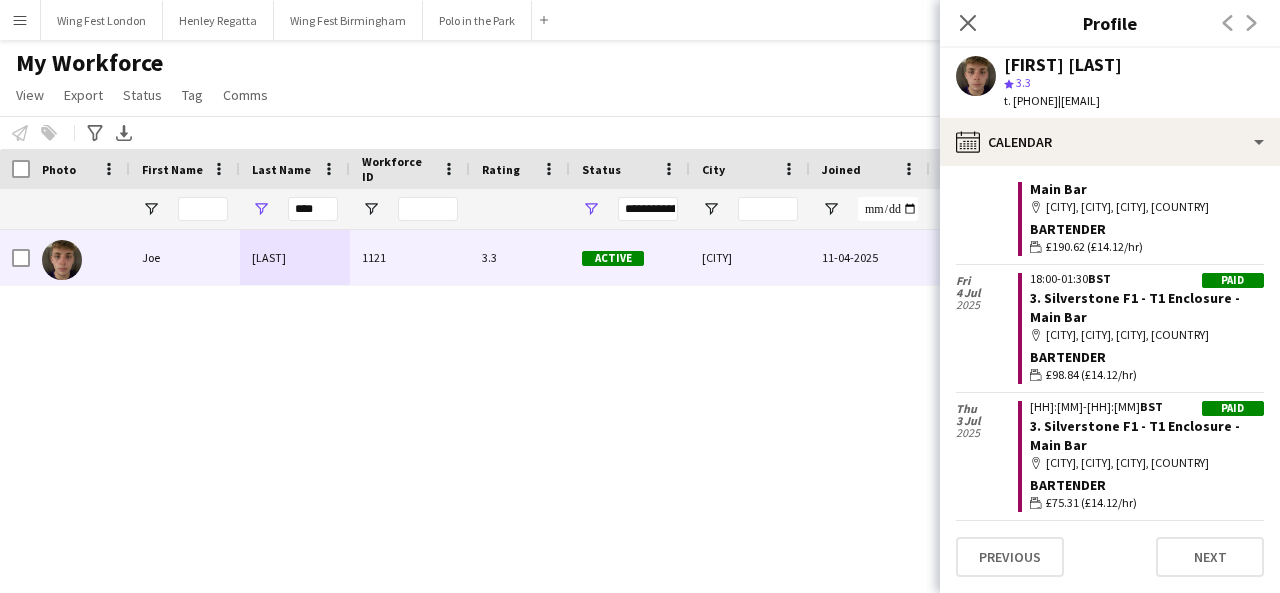 scroll, scrollTop: 299, scrollLeft: 0, axis: vertical 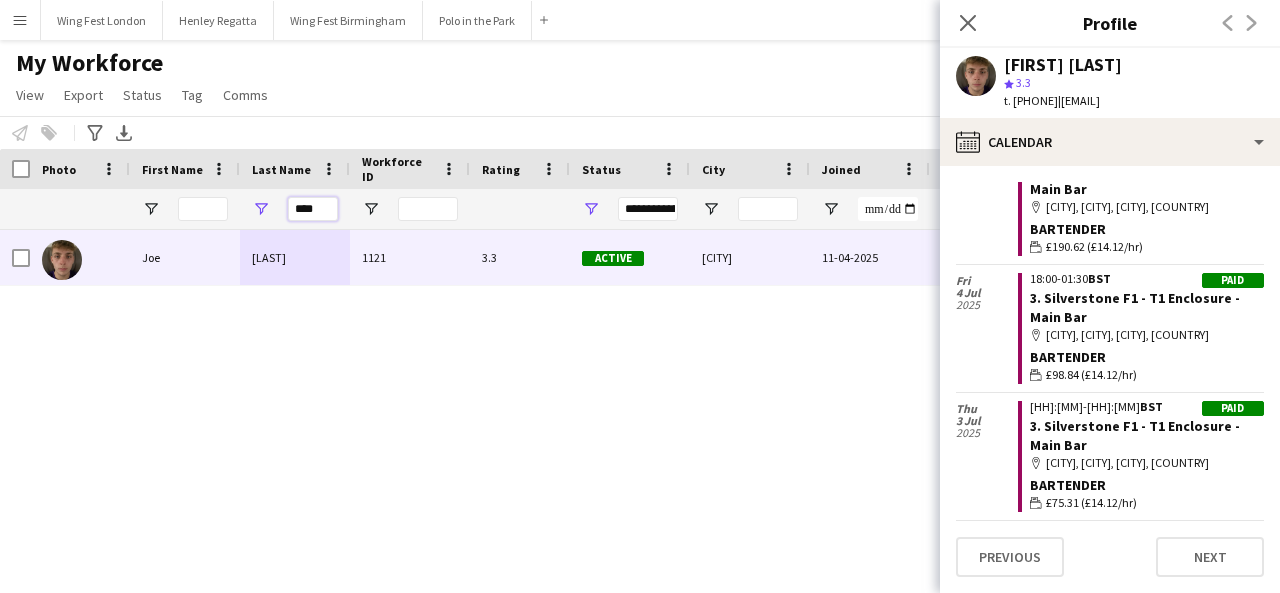 click on "****" at bounding box center [313, 209] 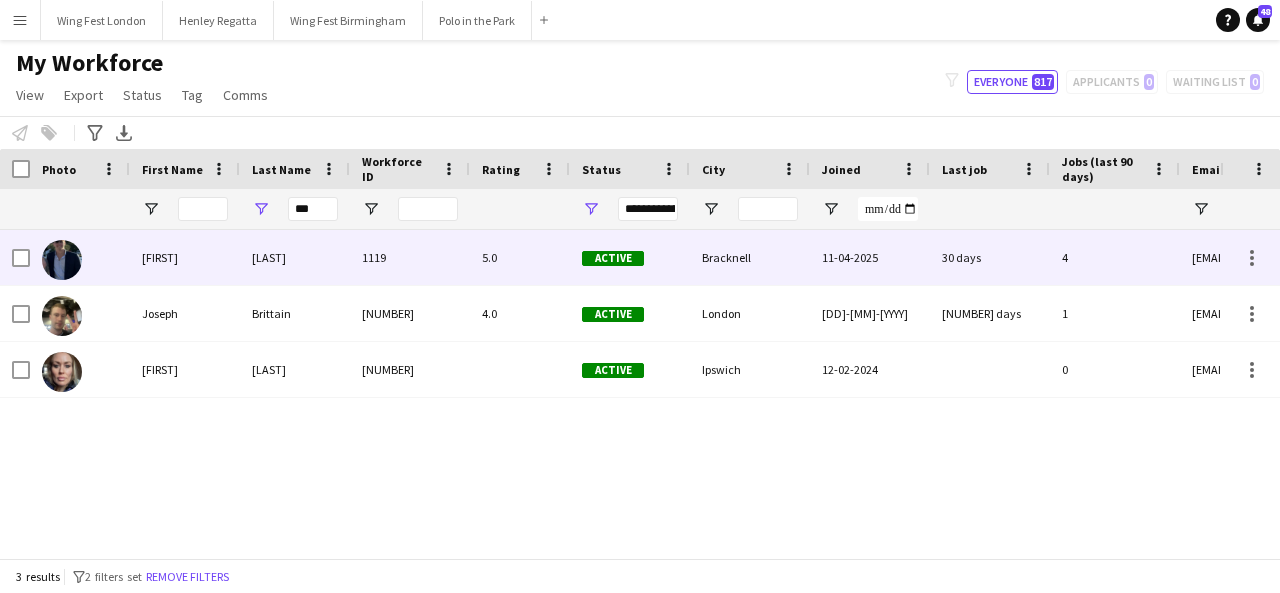 click on "[LAST]" at bounding box center (295, 257) 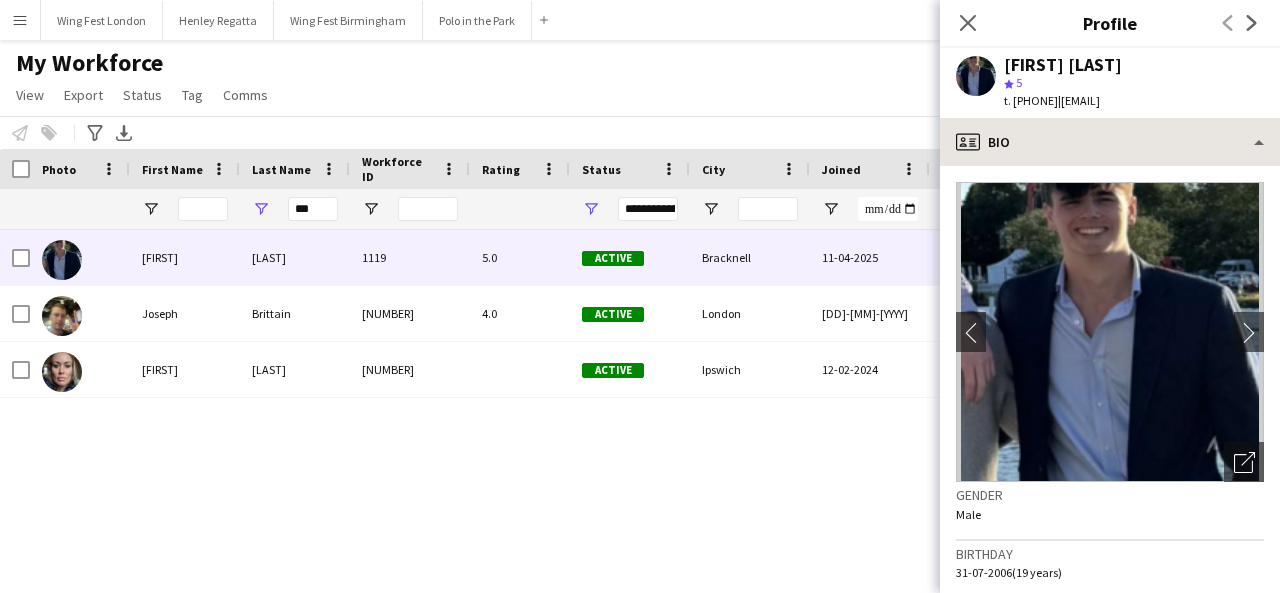 drag, startPoint x: 1053, startPoint y: 173, endPoint x: 1056, endPoint y: 153, distance: 20.22375 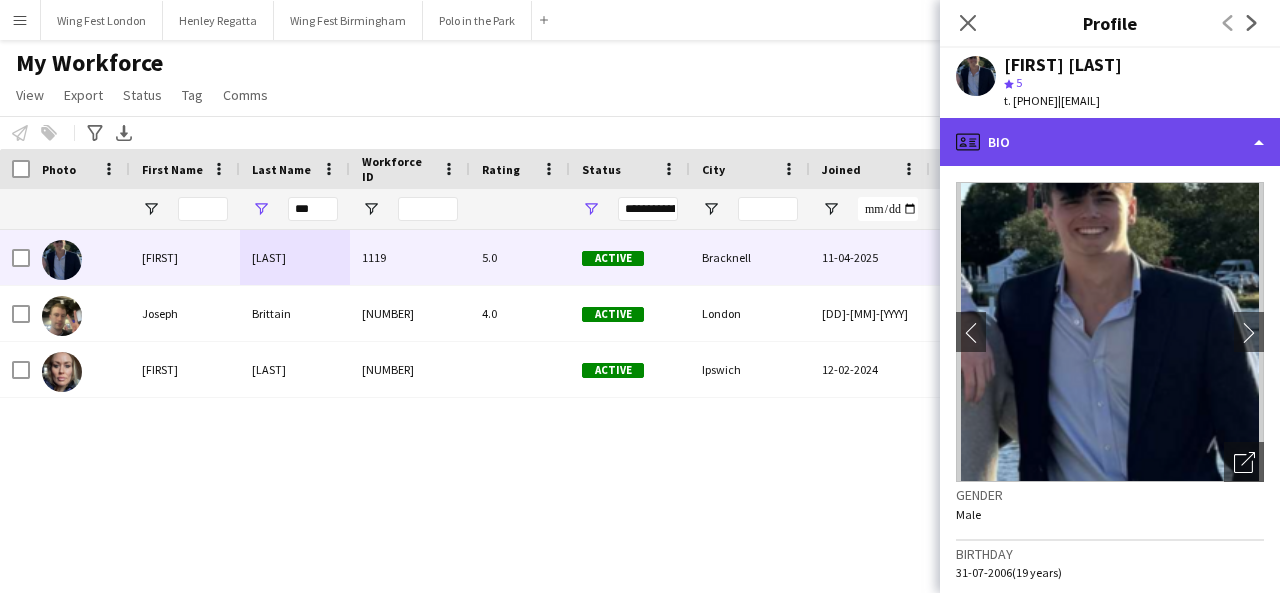 click on "profile
Bio" 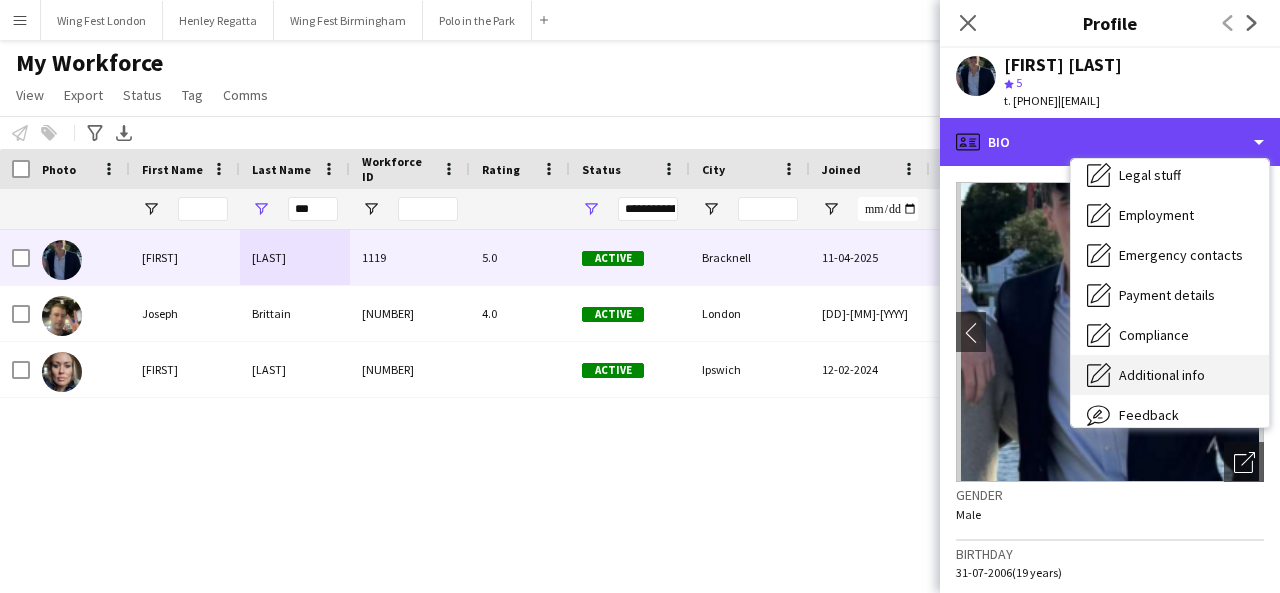 scroll, scrollTop: 148, scrollLeft: 0, axis: vertical 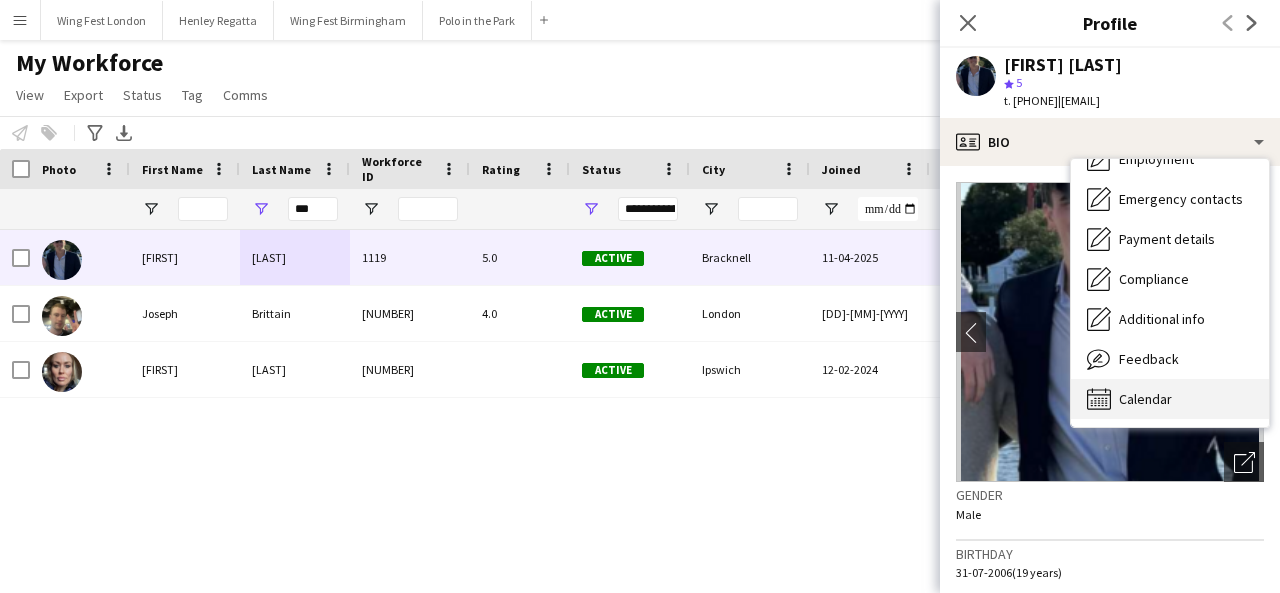 click on "Calendar
Calendar" at bounding box center [1170, 399] 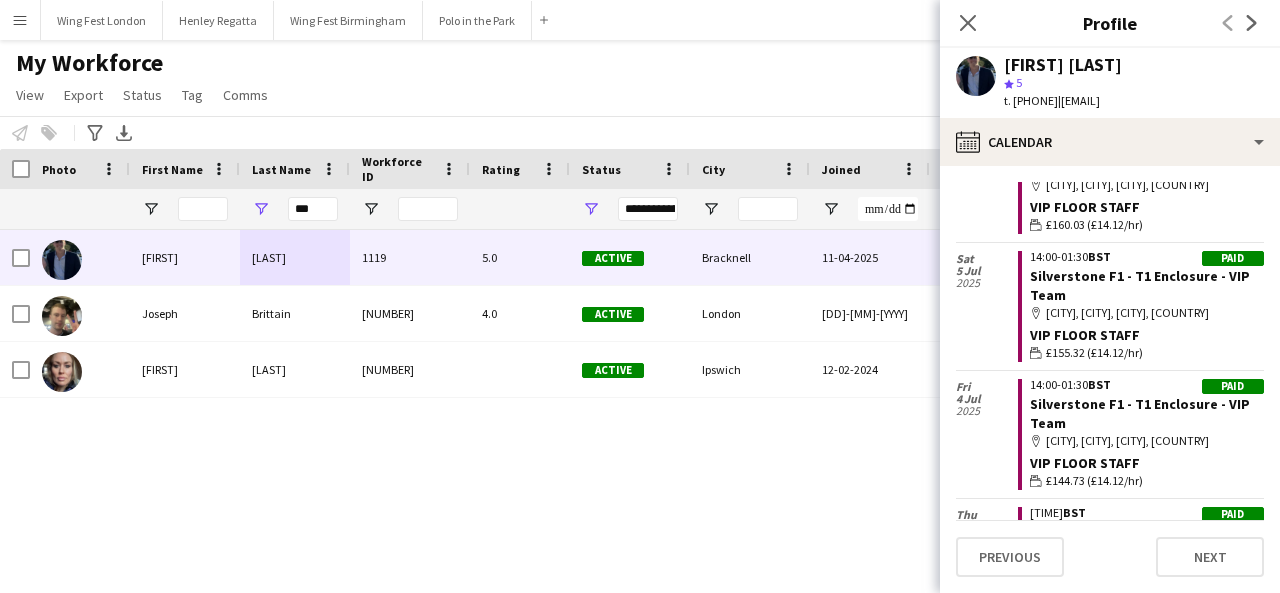scroll, scrollTop: 299, scrollLeft: 0, axis: vertical 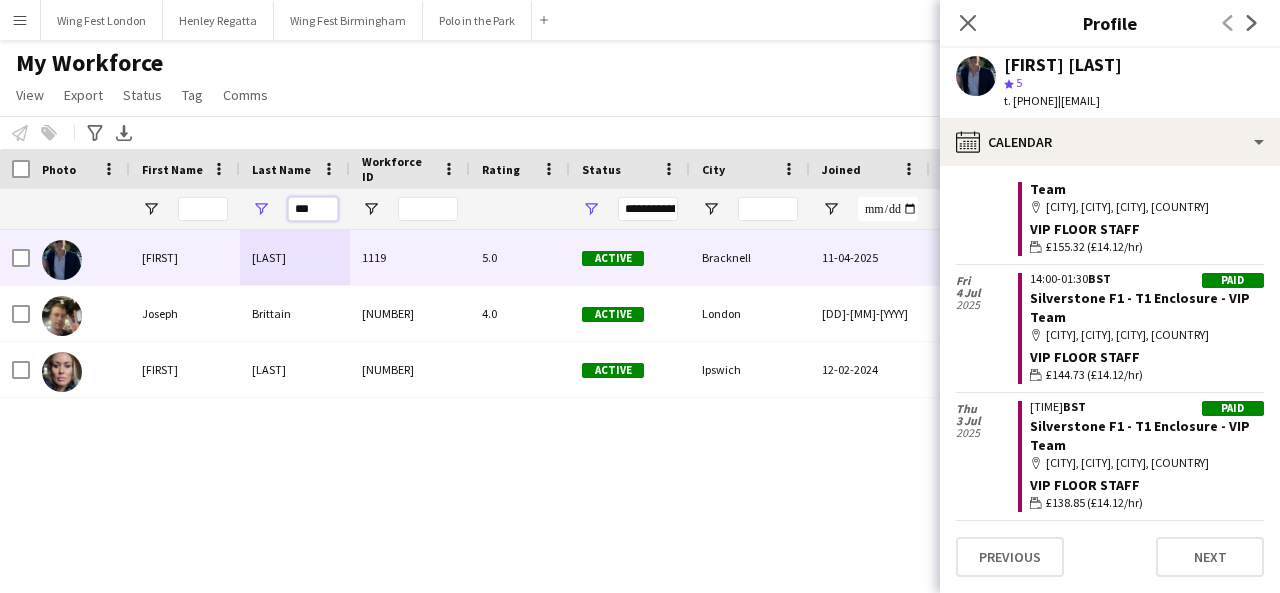 click on "***" at bounding box center [313, 209] 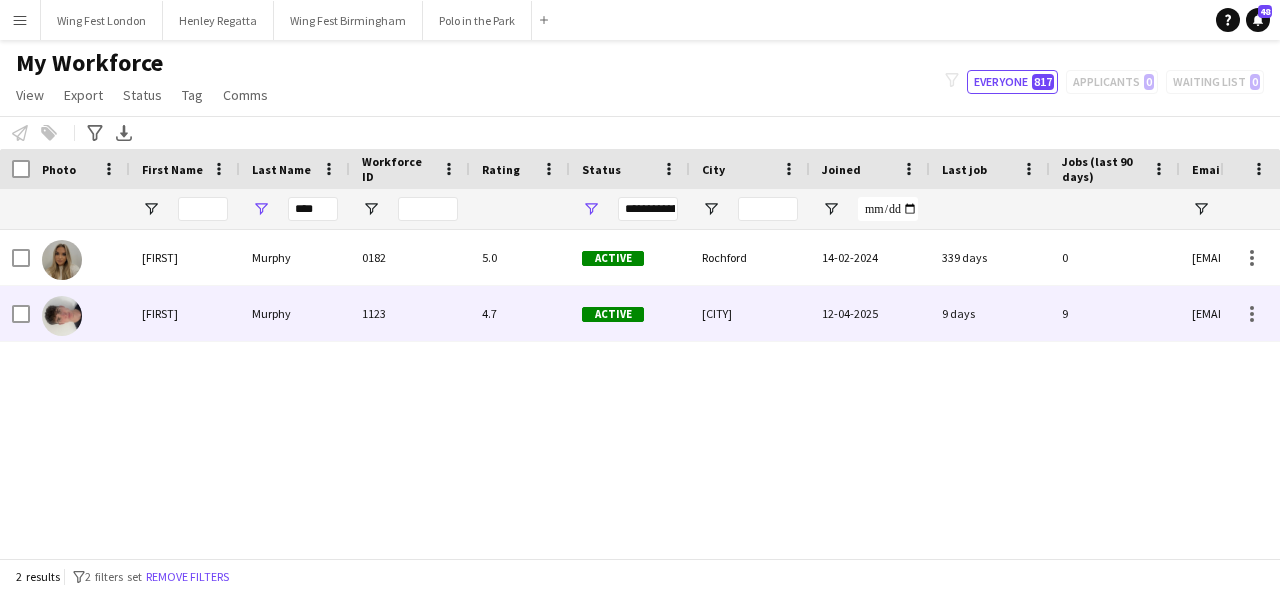 click on "1123" at bounding box center (410, 313) 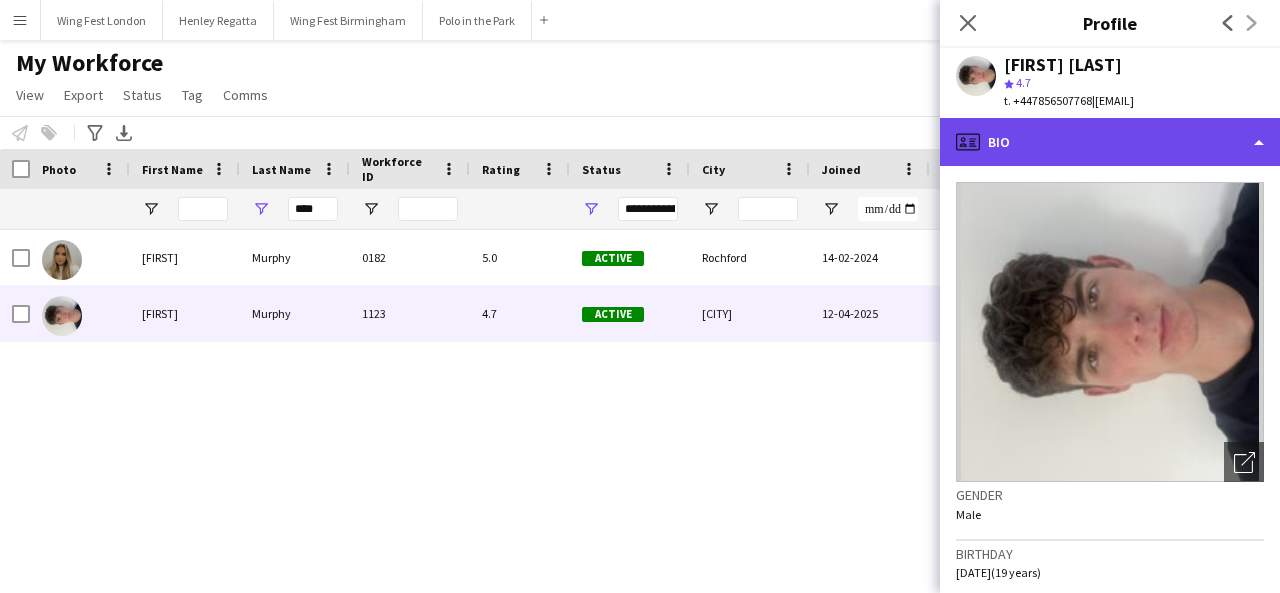 click on "profile
Bio" 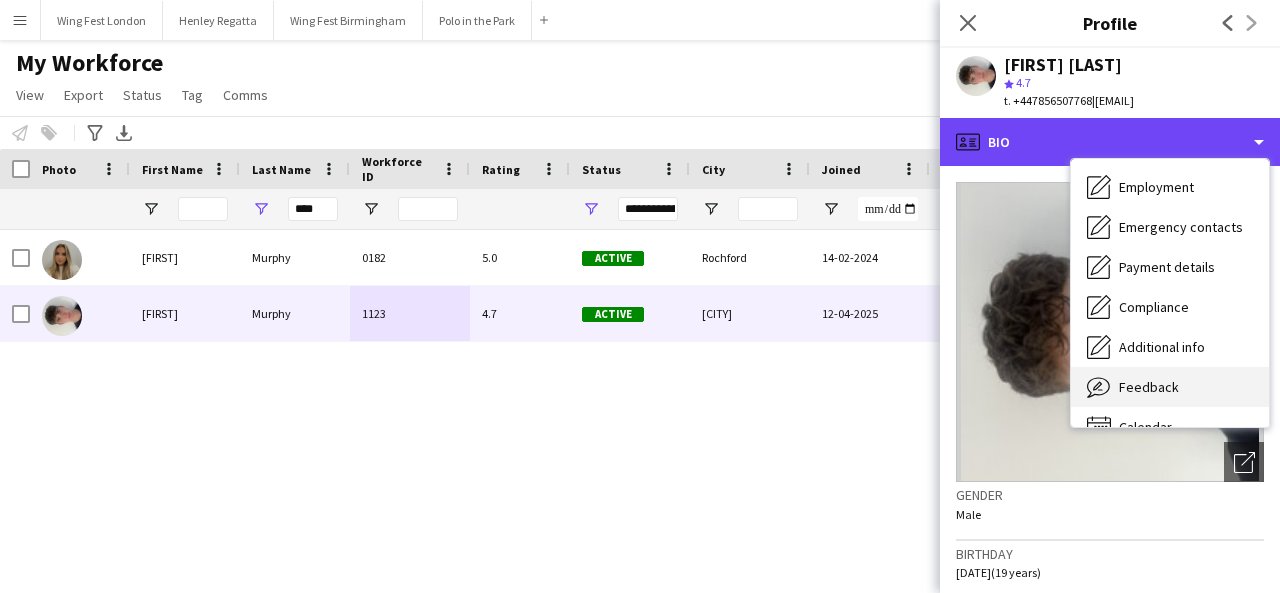 scroll, scrollTop: 148, scrollLeft: 0, axis: vertical 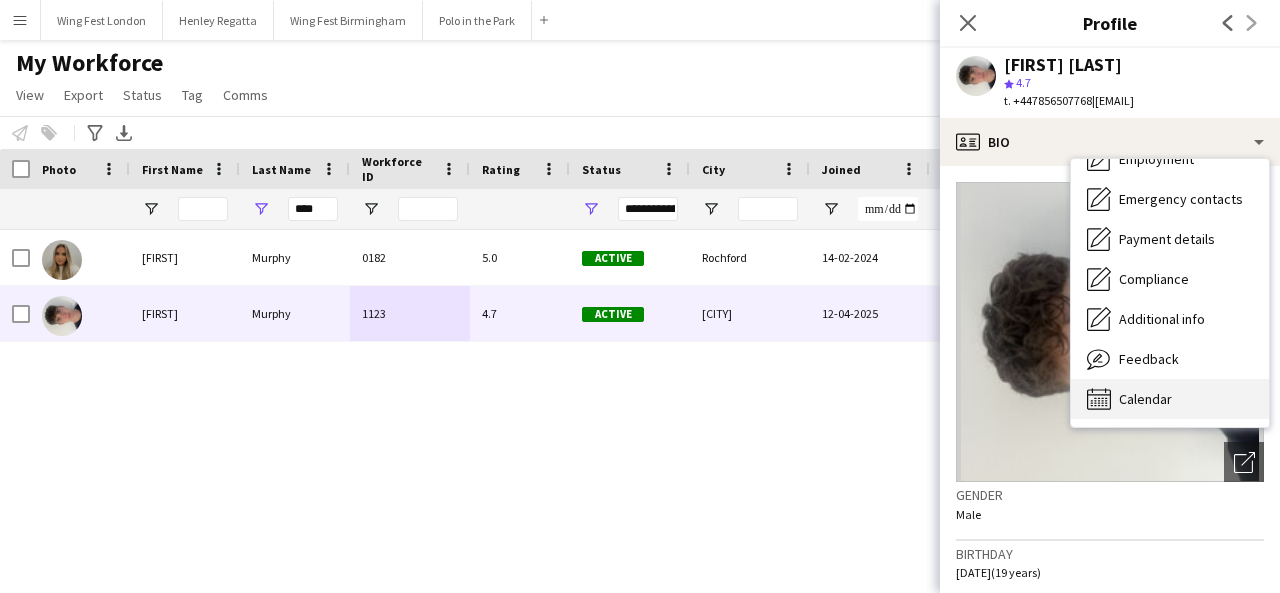 click on "Calendar
Calendar" at bounding box center (1170, 399) 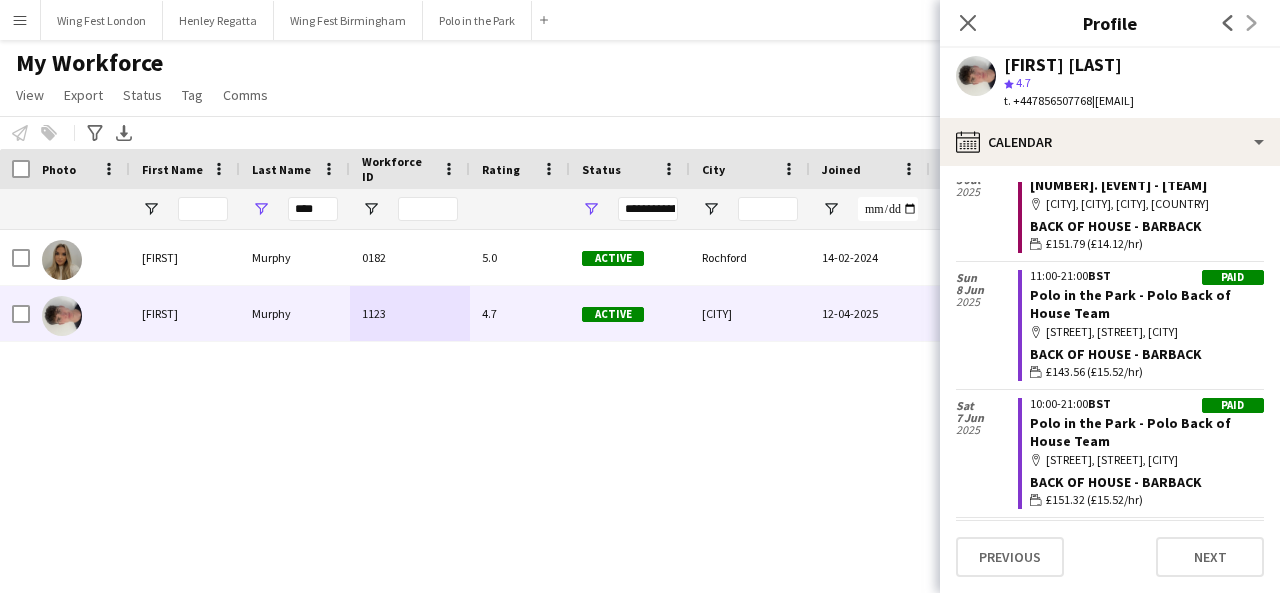 scroll, scrollTop: 1200, scrollLeft: 0, axis: vertical 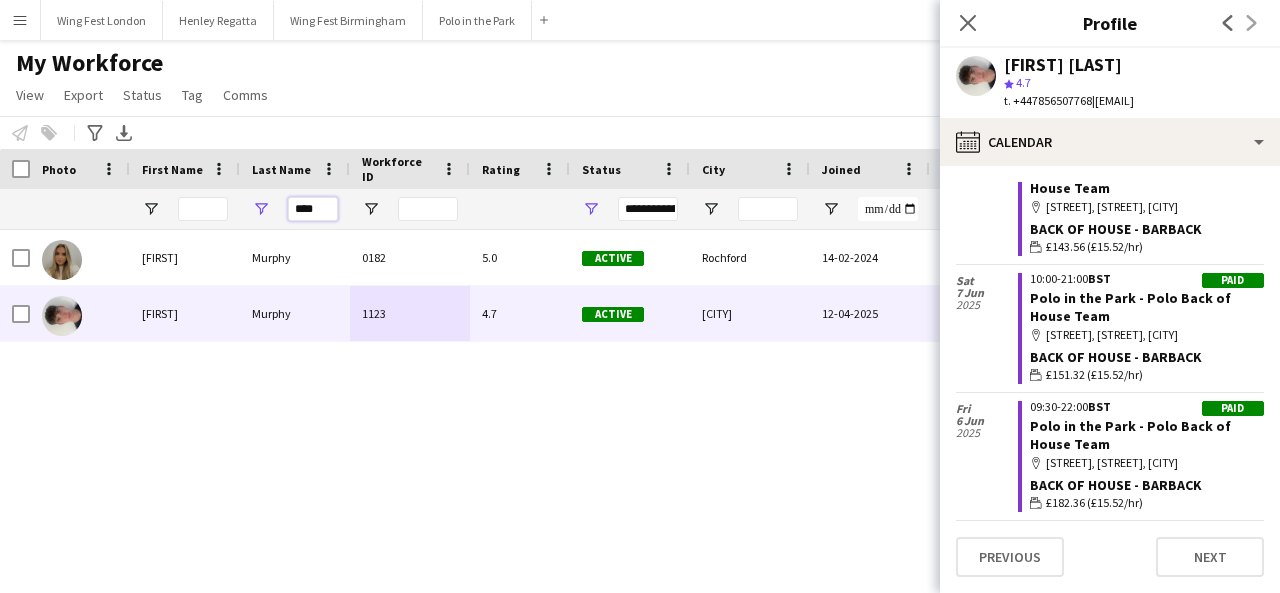 click on "****" at bounding box center [313, 209] 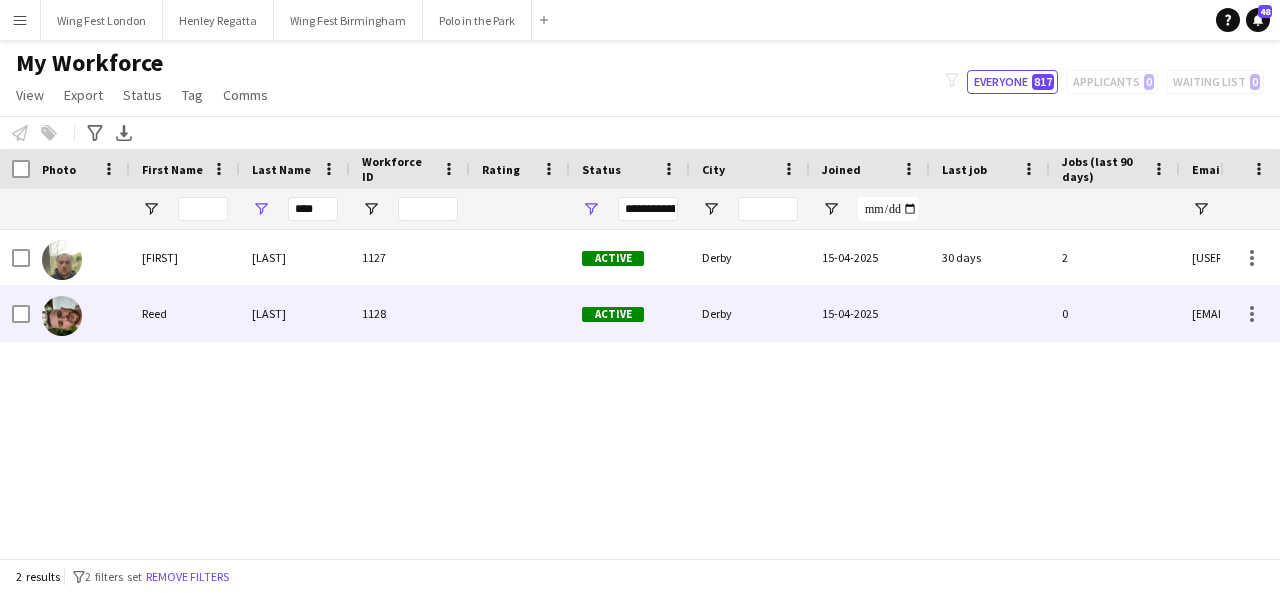 click on "Derby" at bounding box center [750, 313] 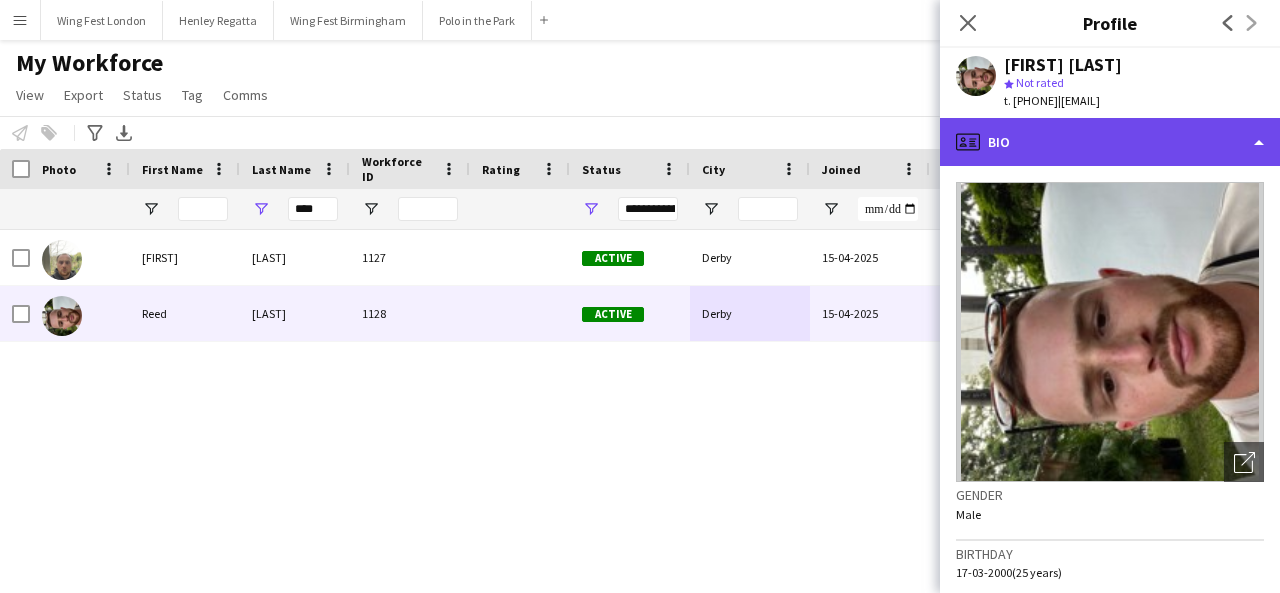 click on "profile
Bio" 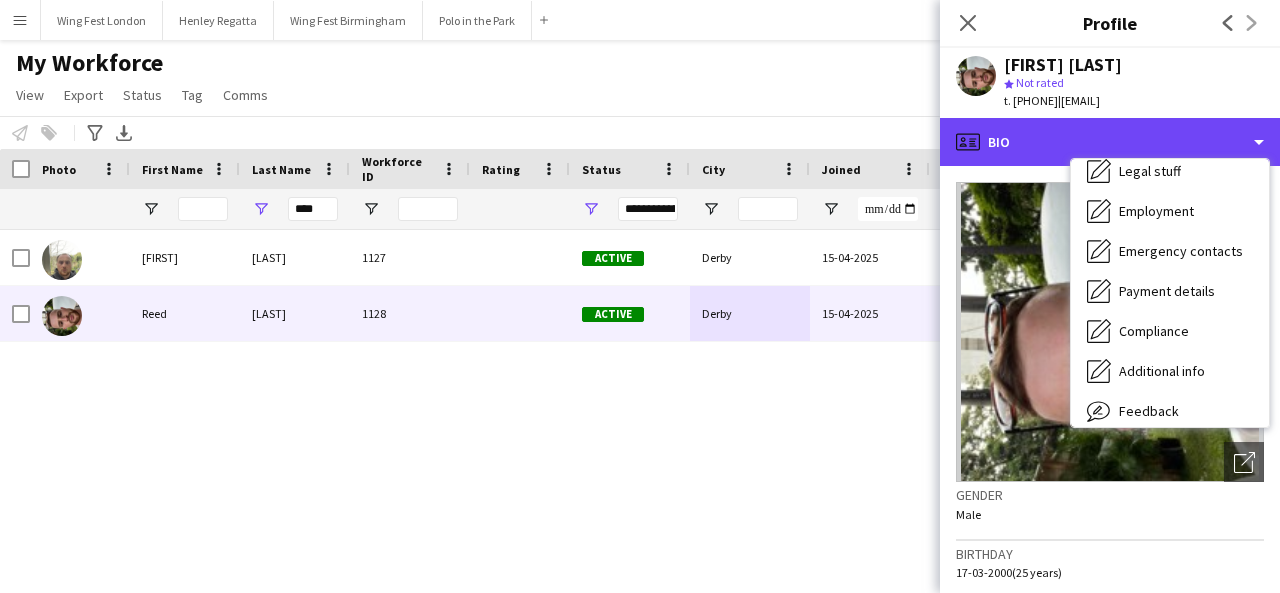 scroll, scrollTop: 148, scrollLeft: 0, axis: vertical 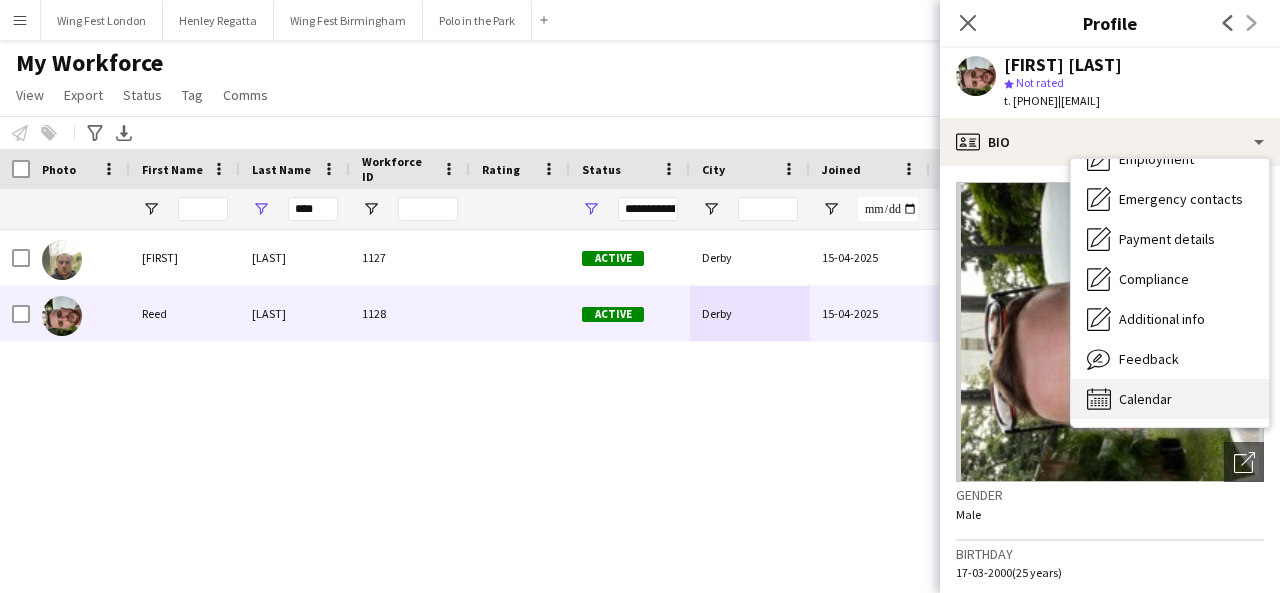 click on "Calendar
Calendar" at bounding box center (1170, 399) 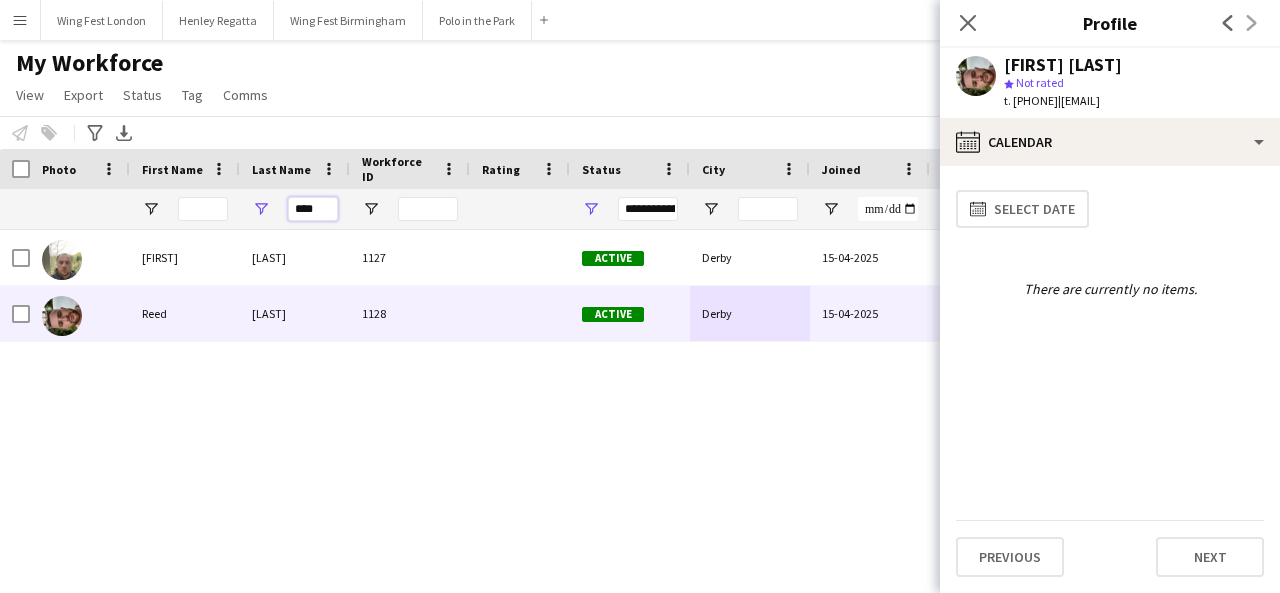 click on "****" at bounding box center [313, 209] 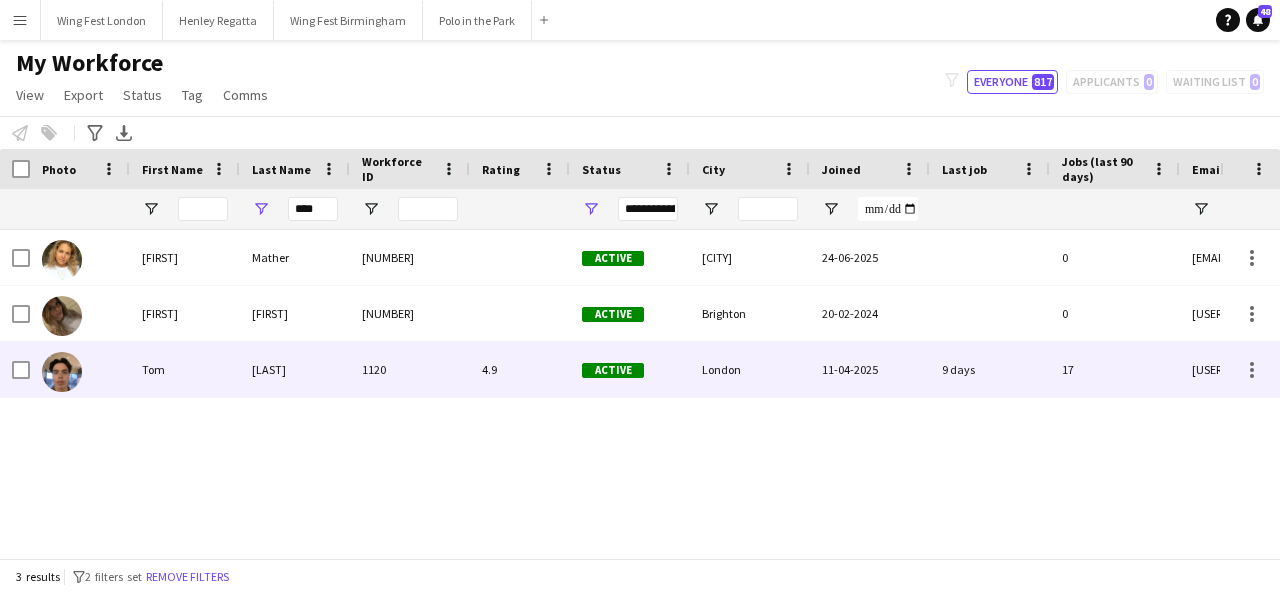click on "[LAST]" at bounding box center [295, 369] 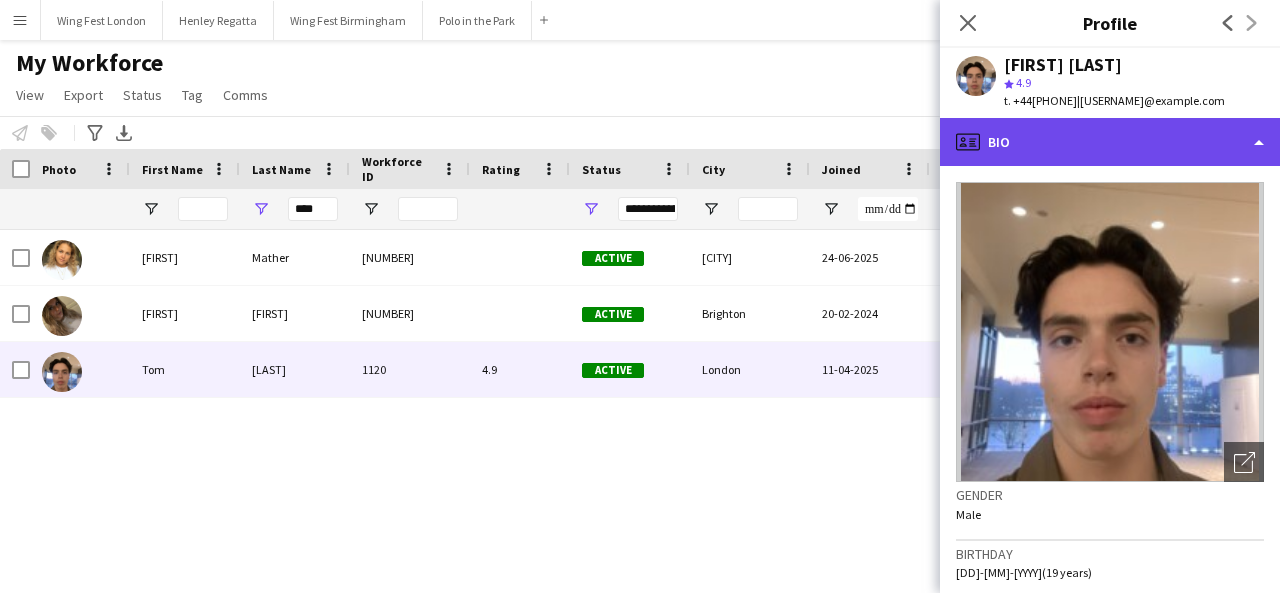 click on "profile
Bio" 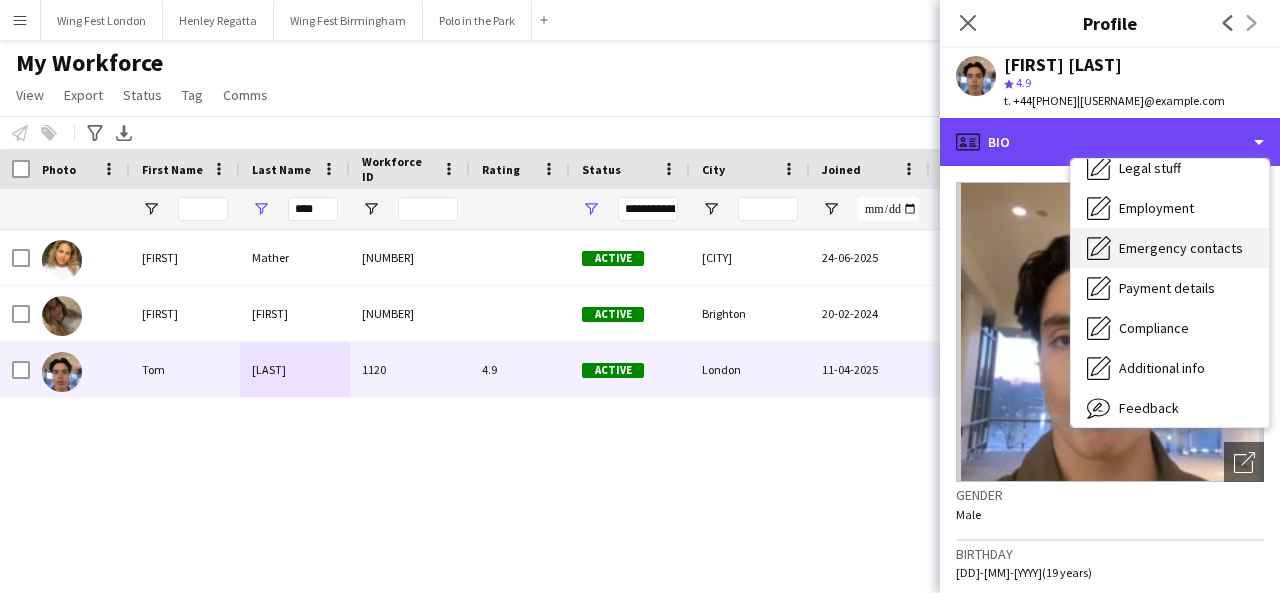 scroll, scrollTop: 148, scrollLeft: 0, axis: vertical 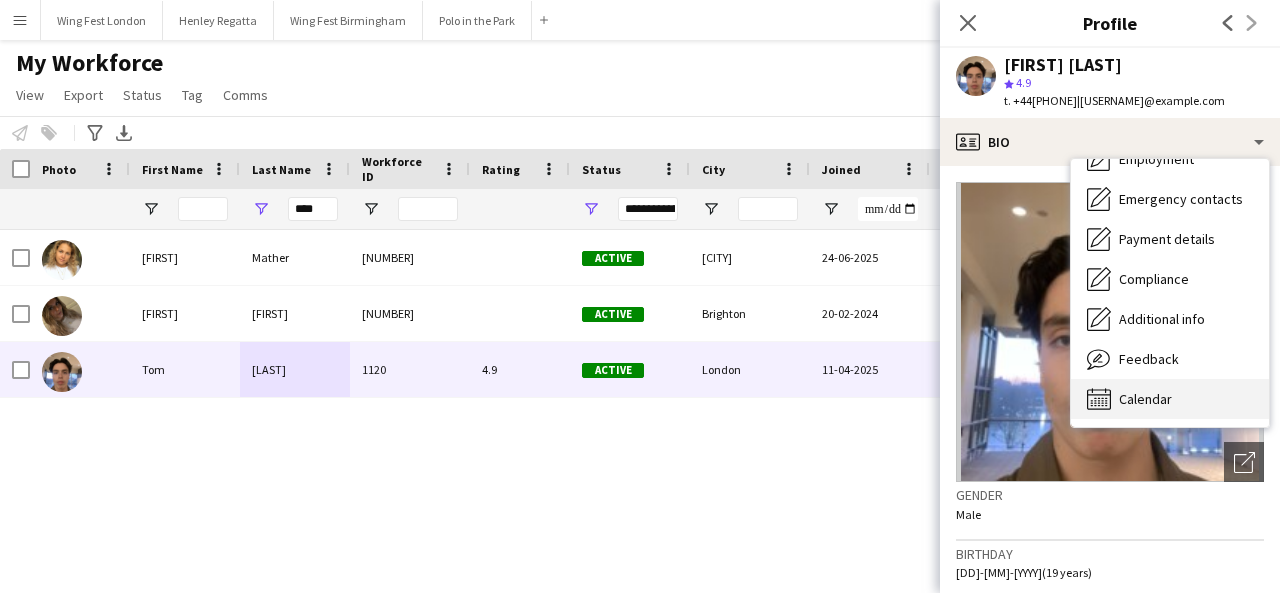 click on "Calendar
Calendar" at bounding box center (1170, 399) 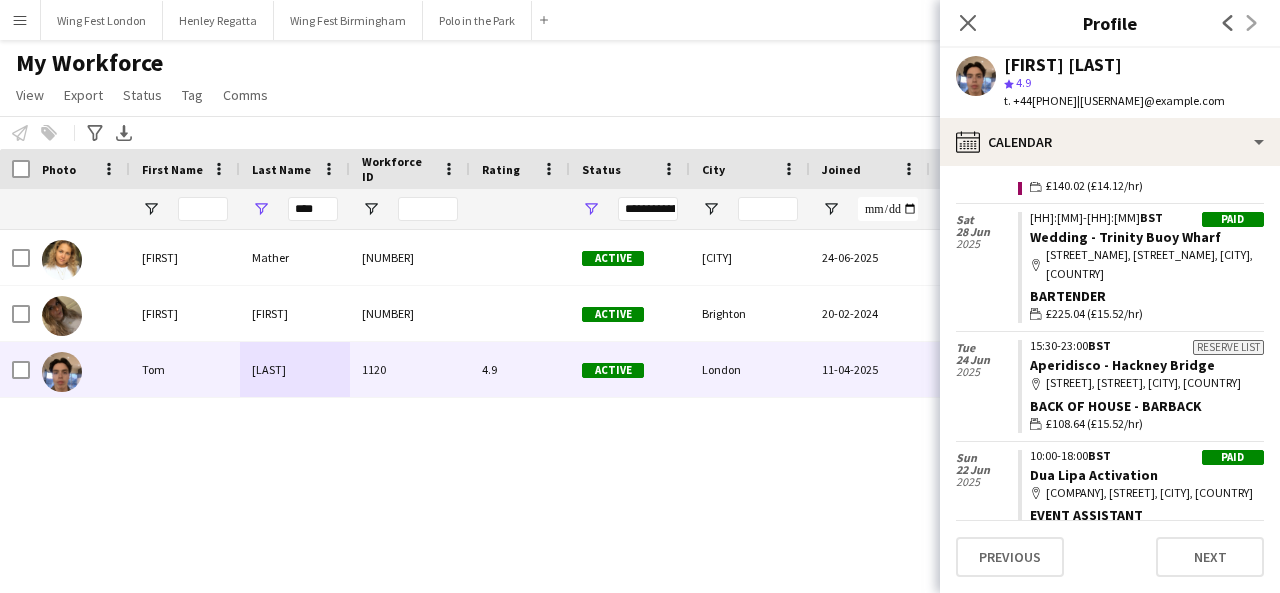 scroll, scrollTop: 1973, scrollLeft: 0, axis: vertical 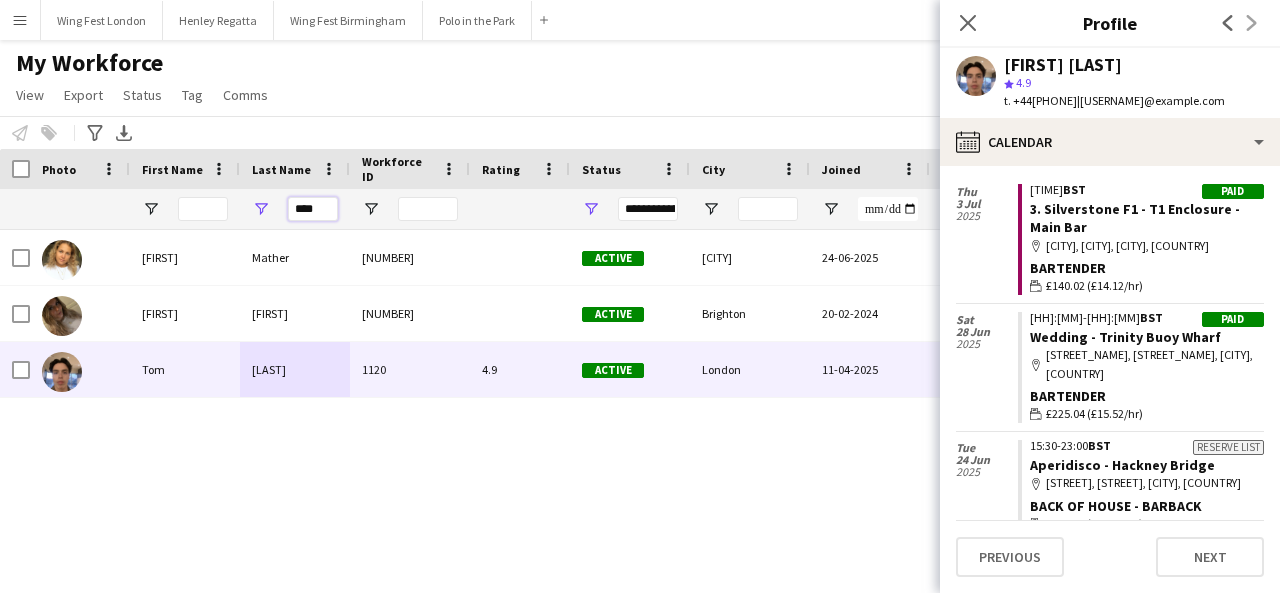 click on "****" at bounding box center (313, 209) 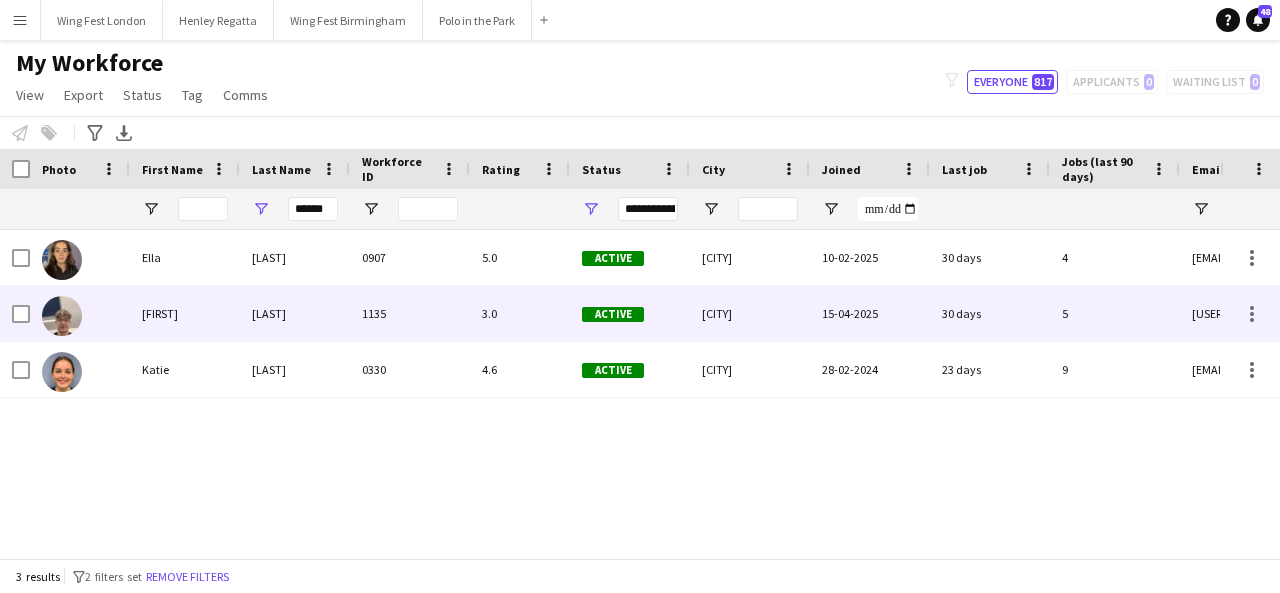 click on "[LAST]" at bounding box center [295, 313] 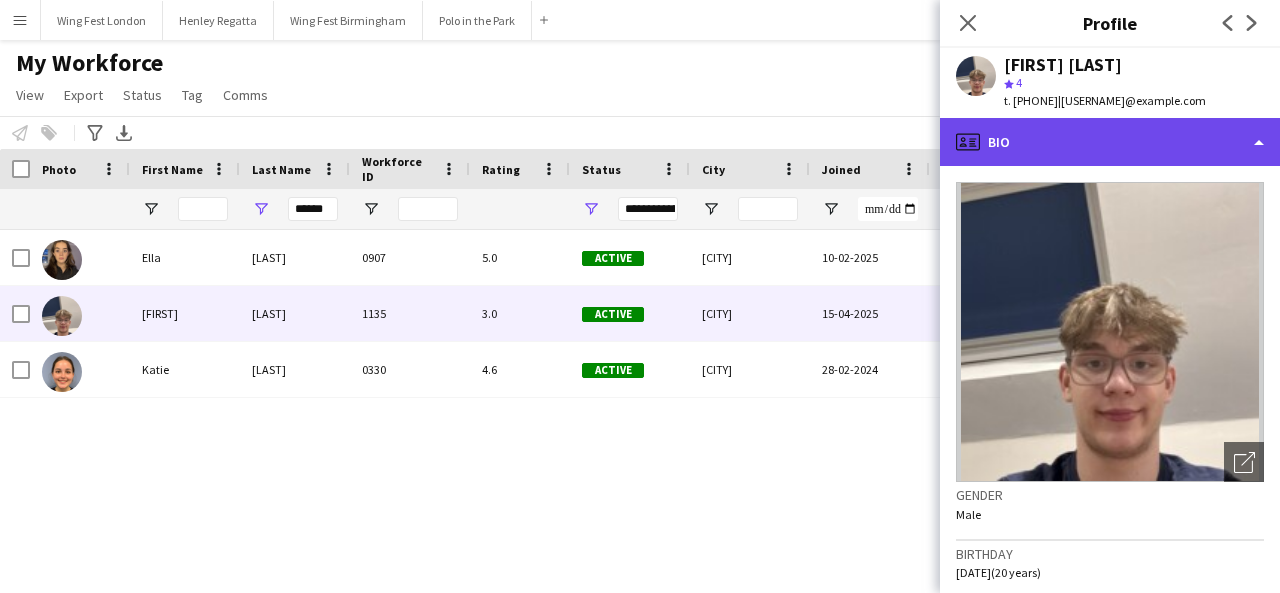 click on "profile
Bio" 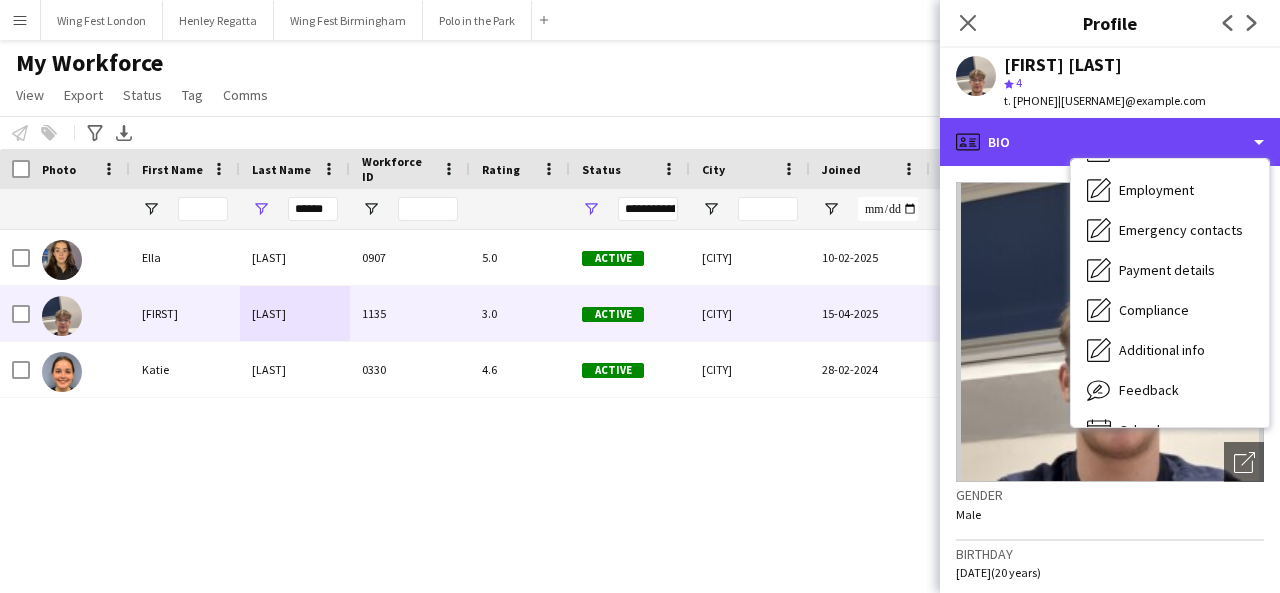 scroll, scrollTop: 148, scrollLeft: 0, axis: vertical 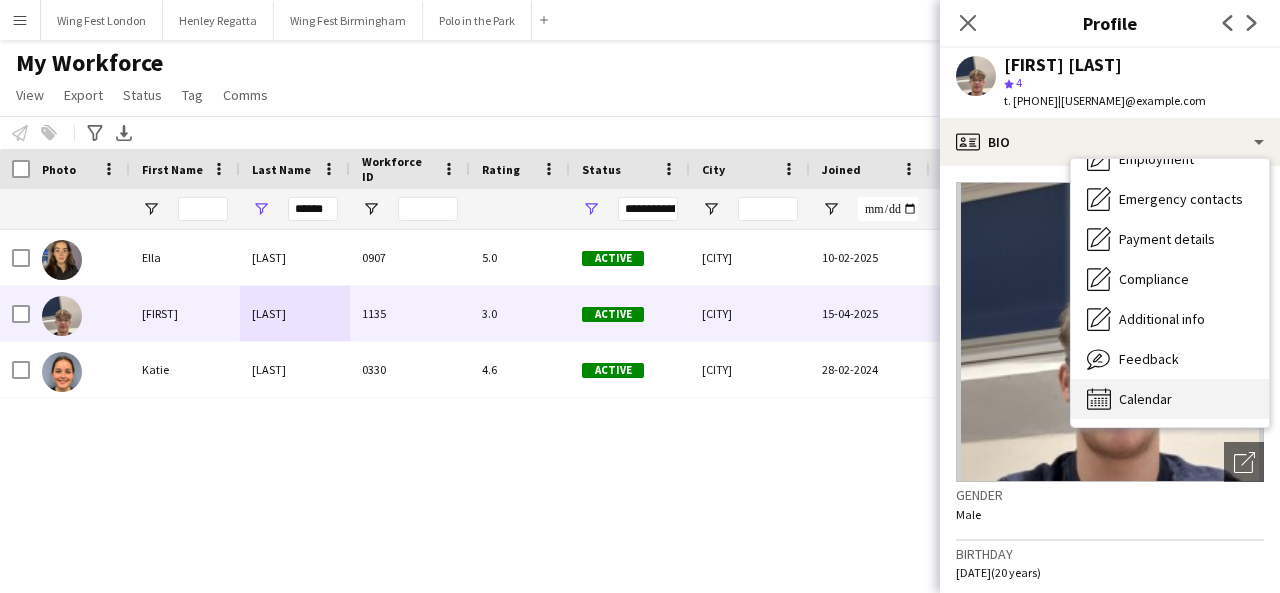 click on "Calendar
Calendar" at bounding box center (1170, 399) 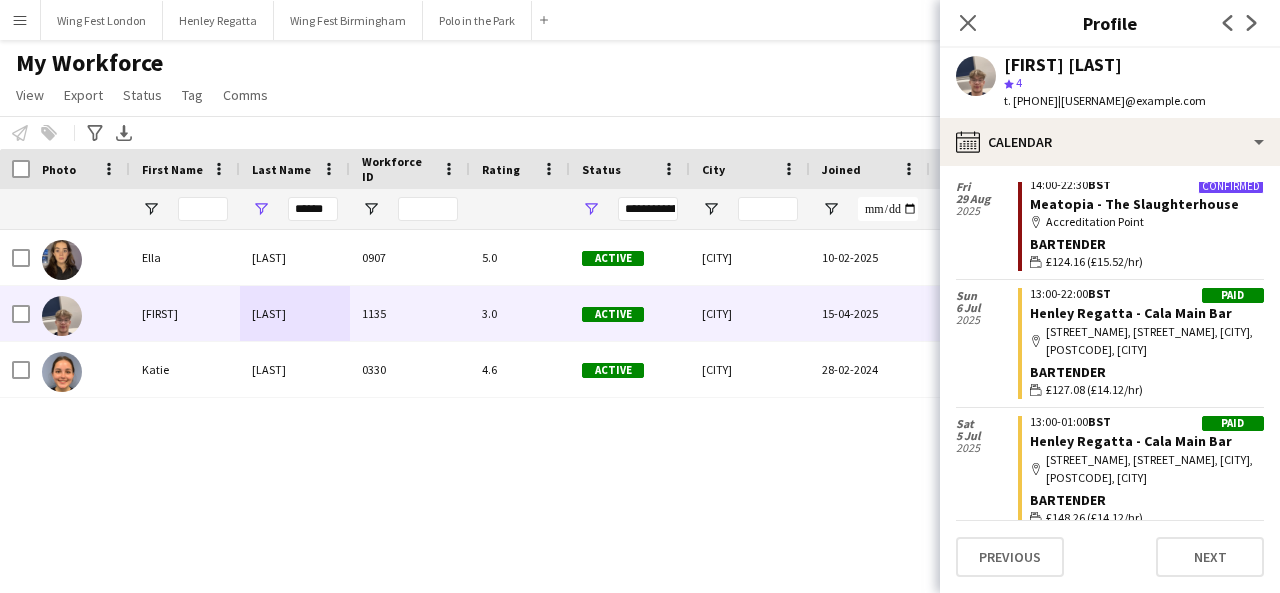 scroll, scrollTop: 401, scrollLeft: 0, axis: vertical 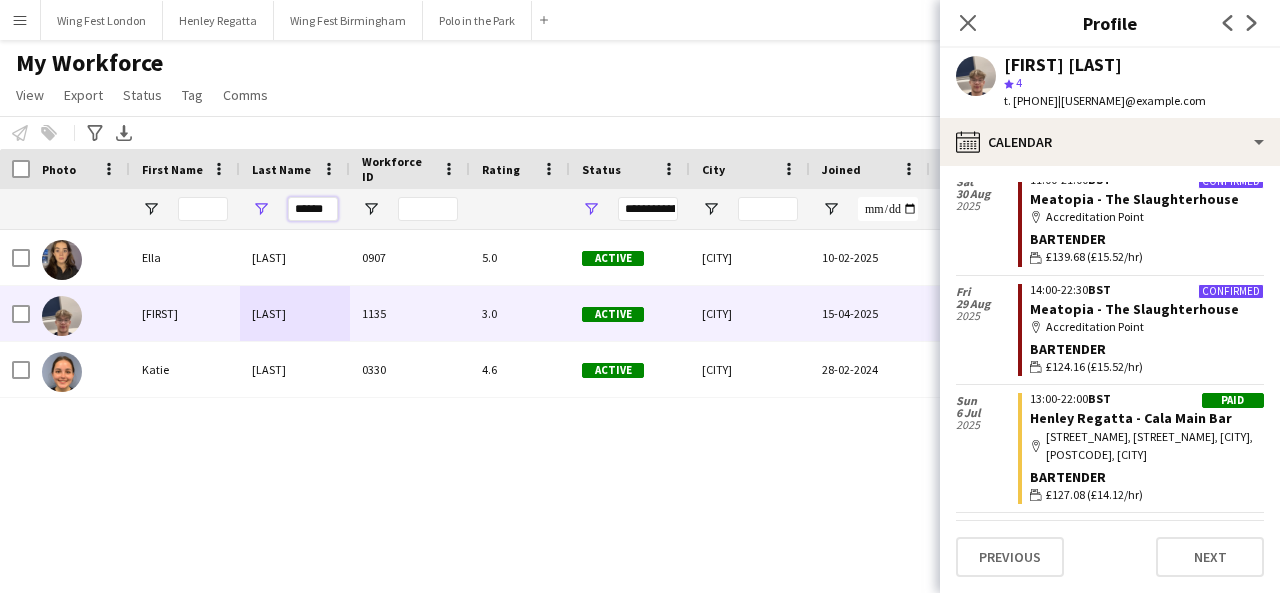 click on "******" at bounding box center [313, 209] 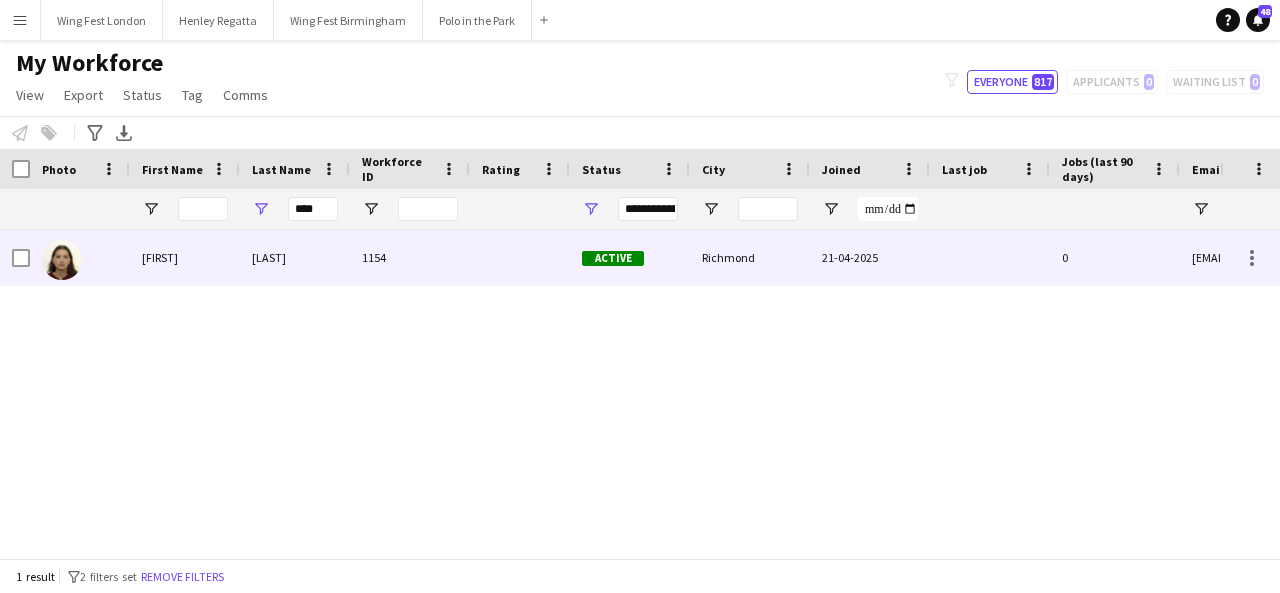 click on "[LAST]" at bounding box center [295, 257] 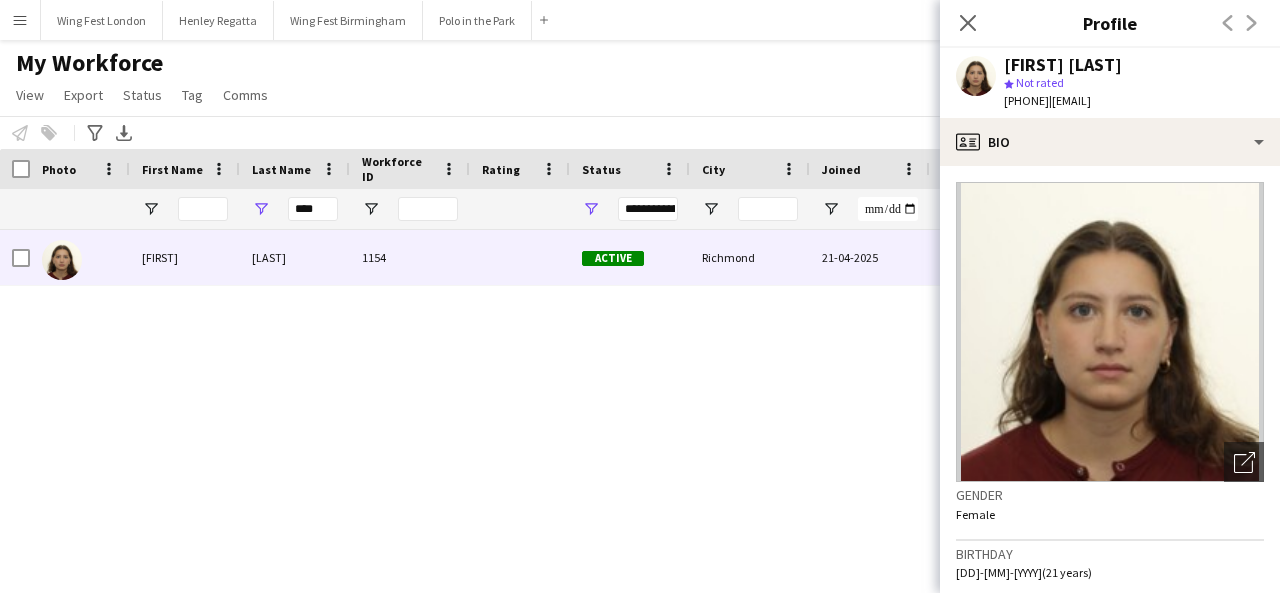 scroll, scrollTop: 700, scrollLeft: 0, axis: vertical 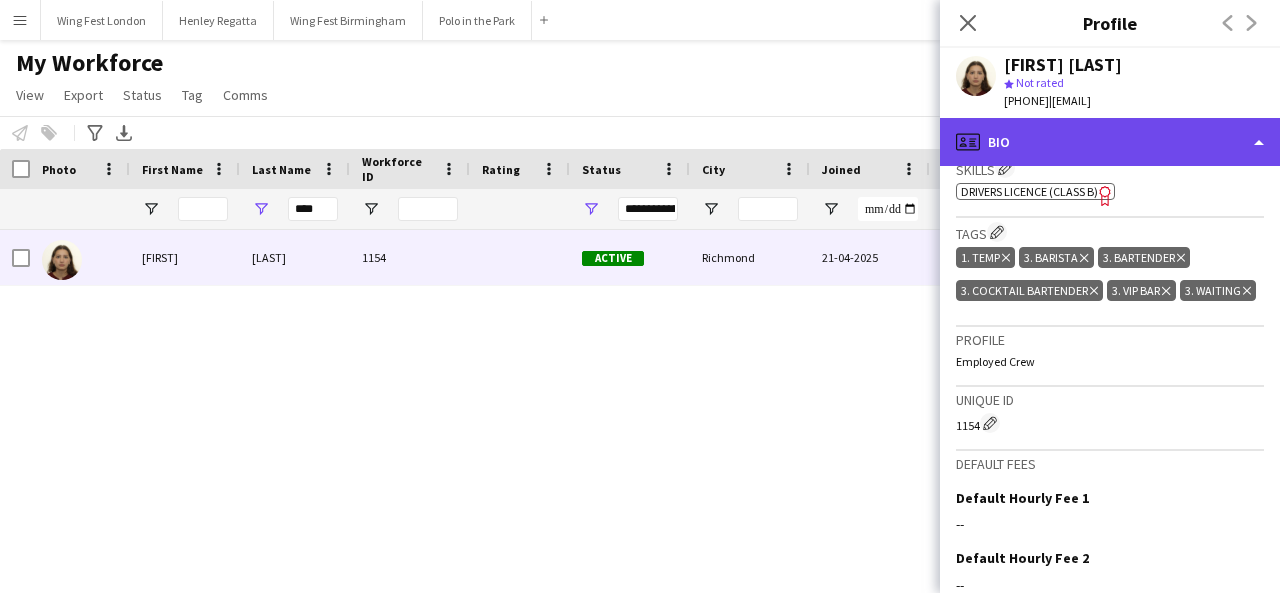 click on "profile
Bio" 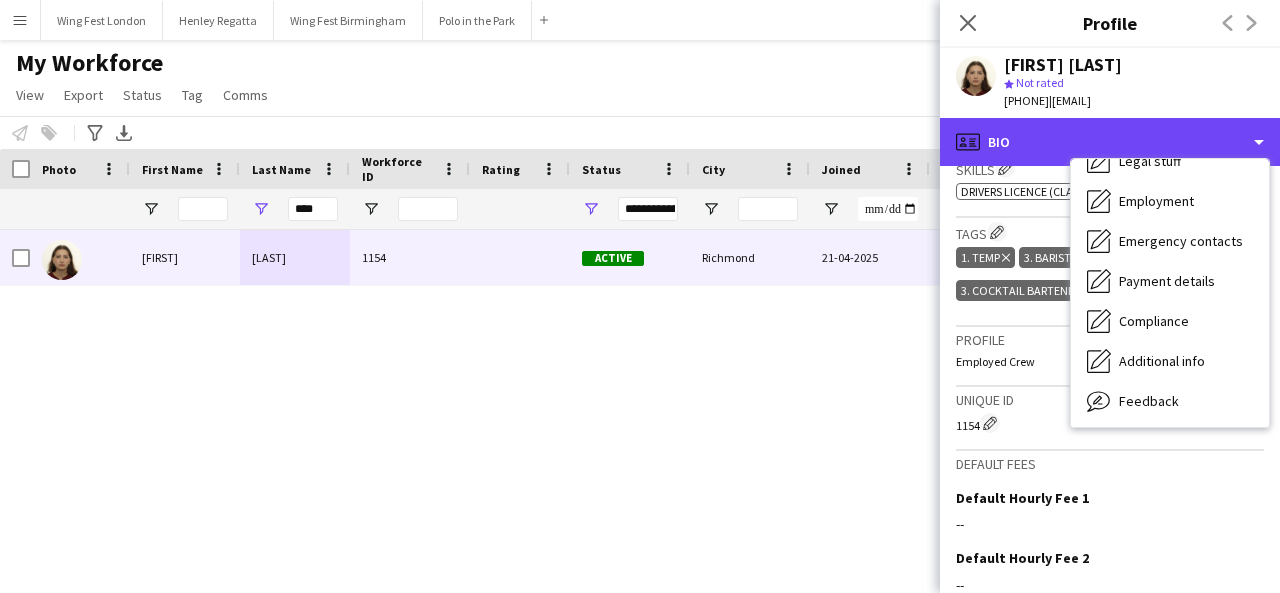scroll, scrollTop: 148, scrollLeft: 0, axis: vertical 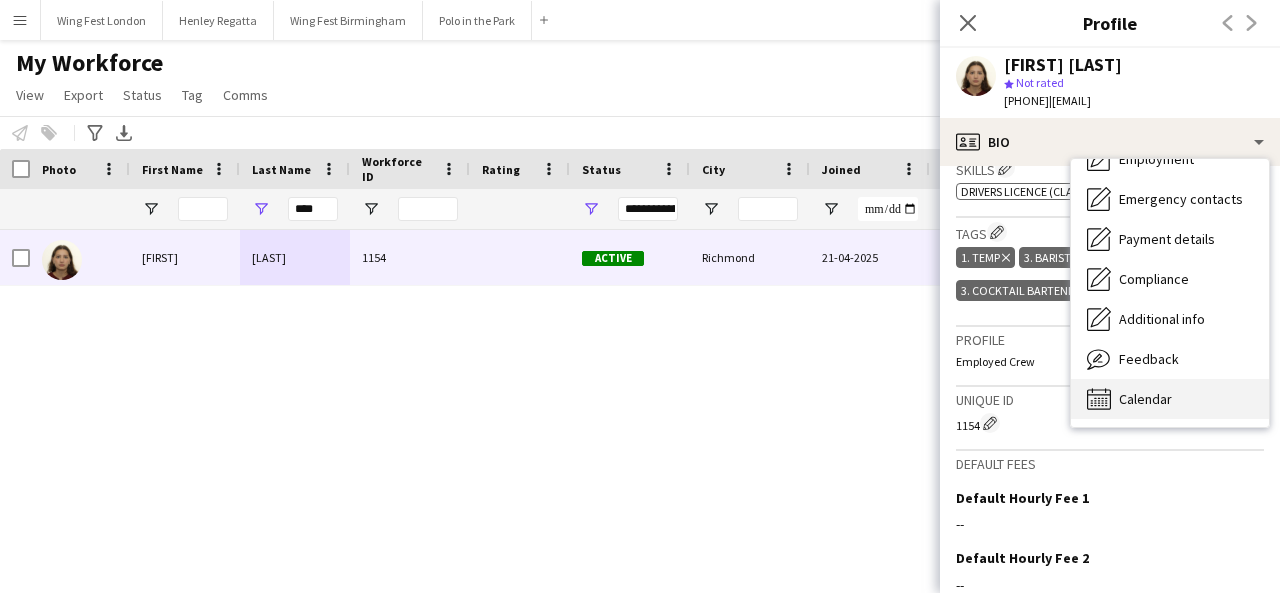 click on "Calendar
Calendar" at bounding box center [1170, 399] 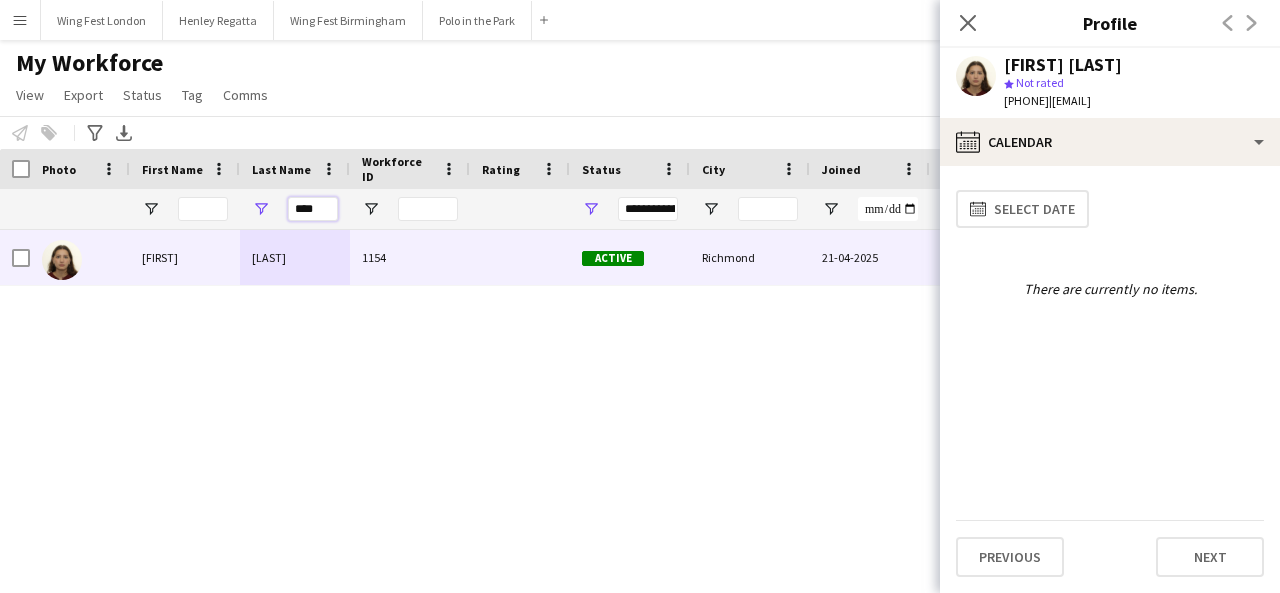 click on "****" at bounding box center [313, 209] 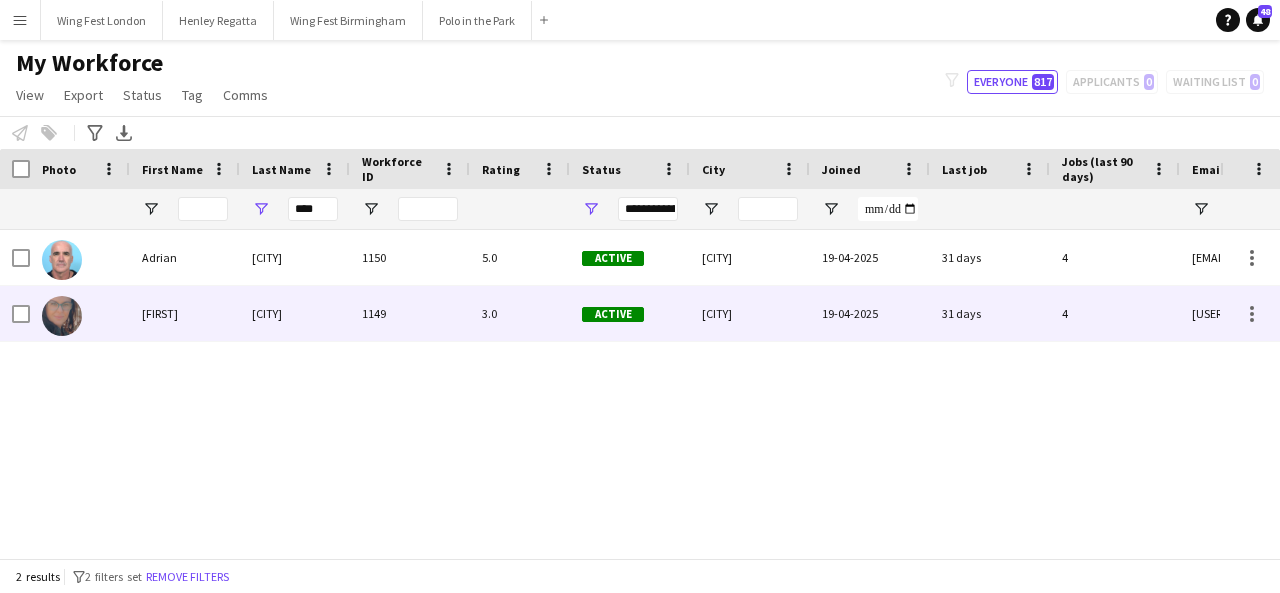 click on "Active" at bounding box center [630, 313] 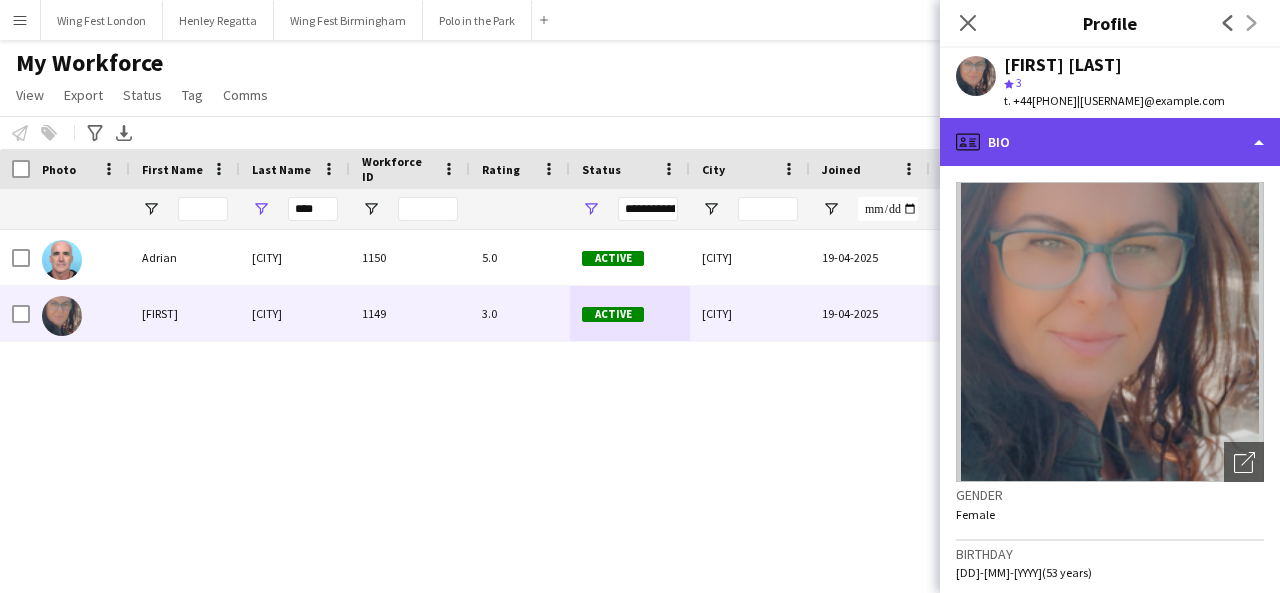 click on "profile
Bio" 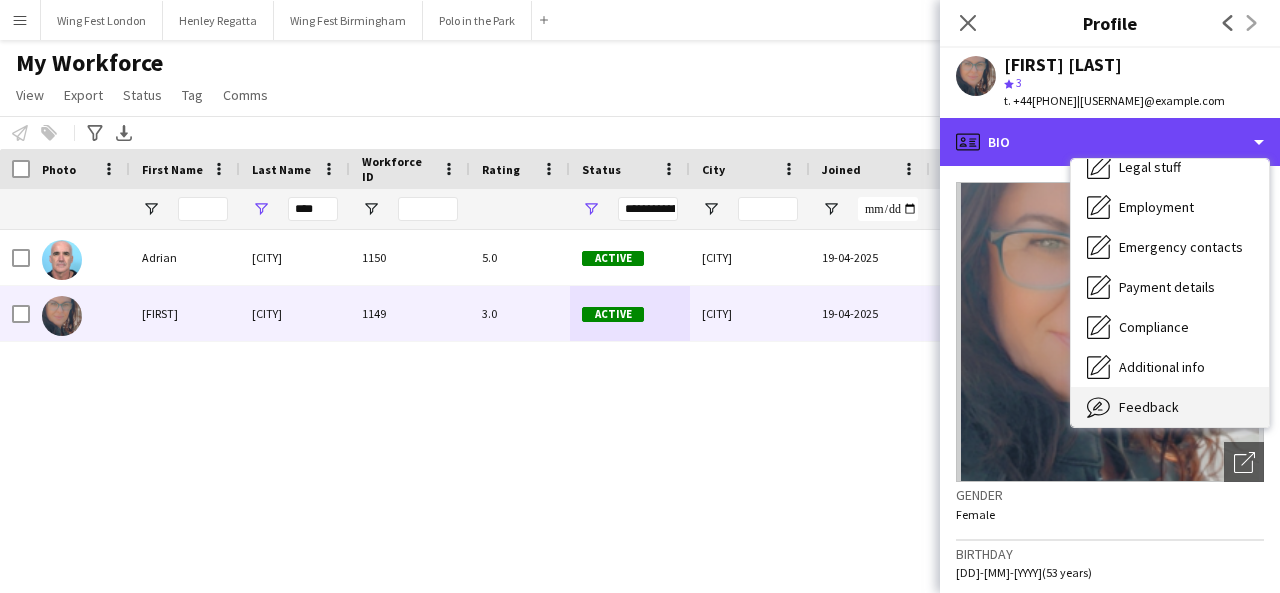 scroll, scrollTop: 148, scrollLeft: 0, axis: vertical 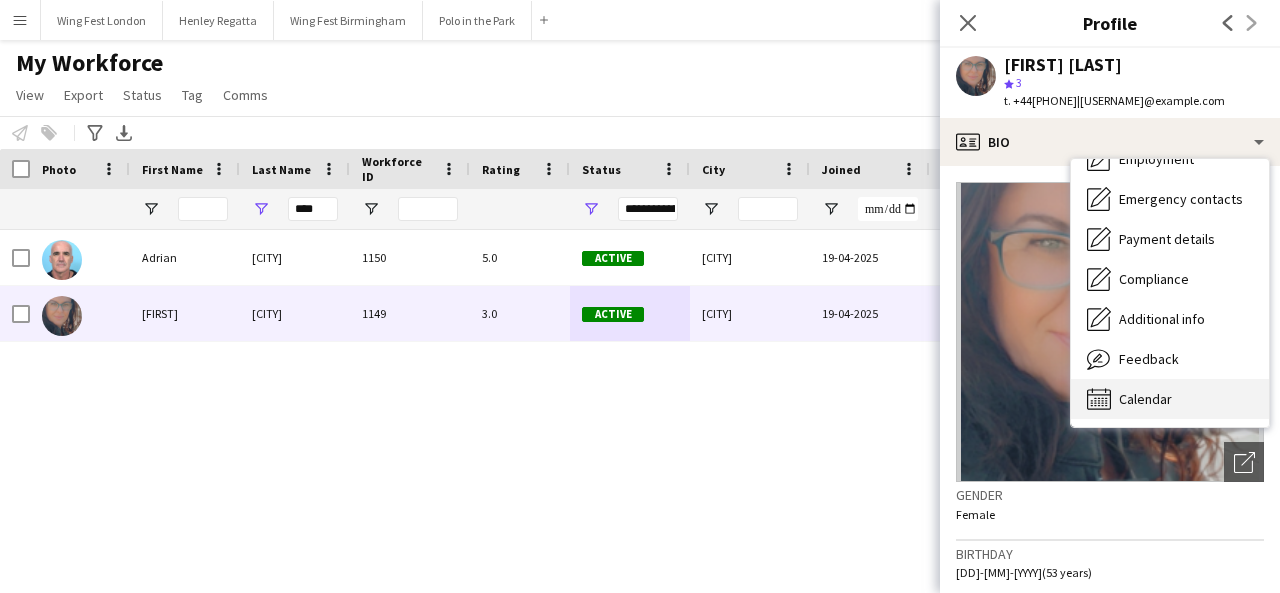 click on "Calendar" at bounding box center [1145, 399] 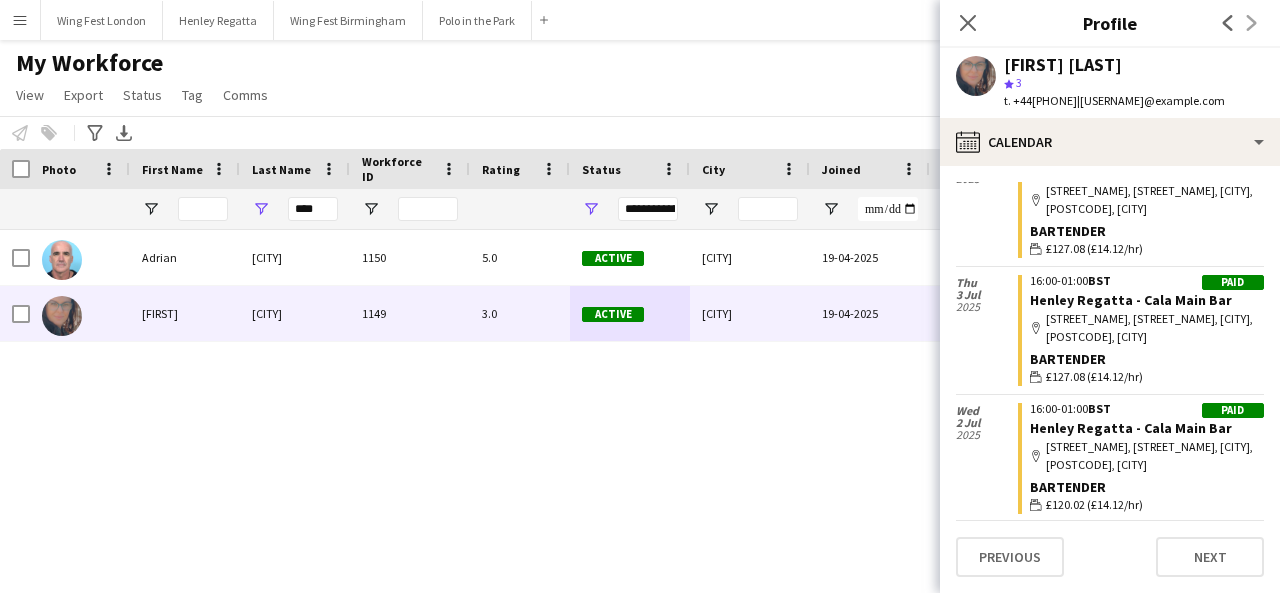 scroll, scrollTop: 226, scrollLeft: 0, axis: vertical 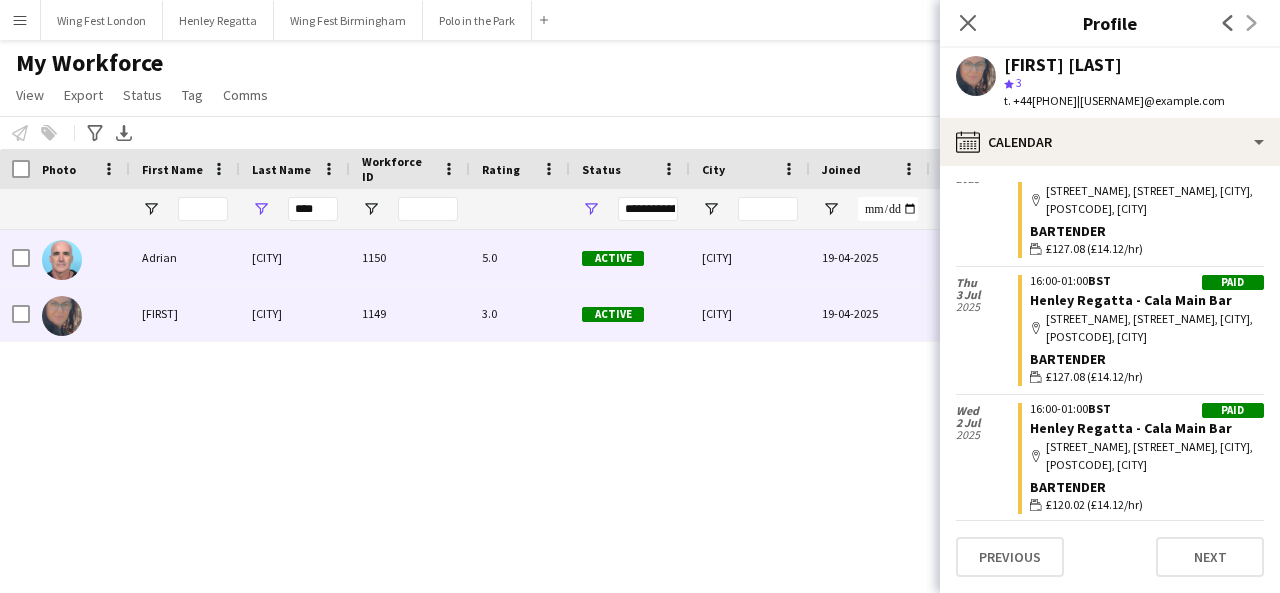 click on "Active" at bounding box center [630, 257] 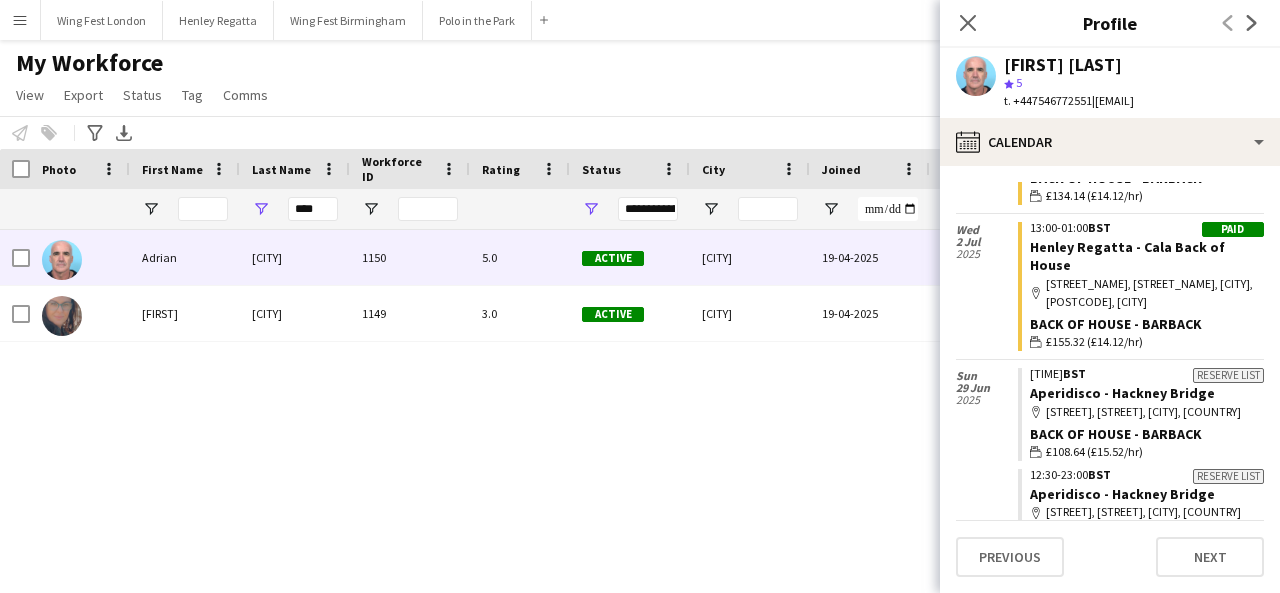 scroll, scrollTop: 2088, scrollLeft: 0, axis: vertical 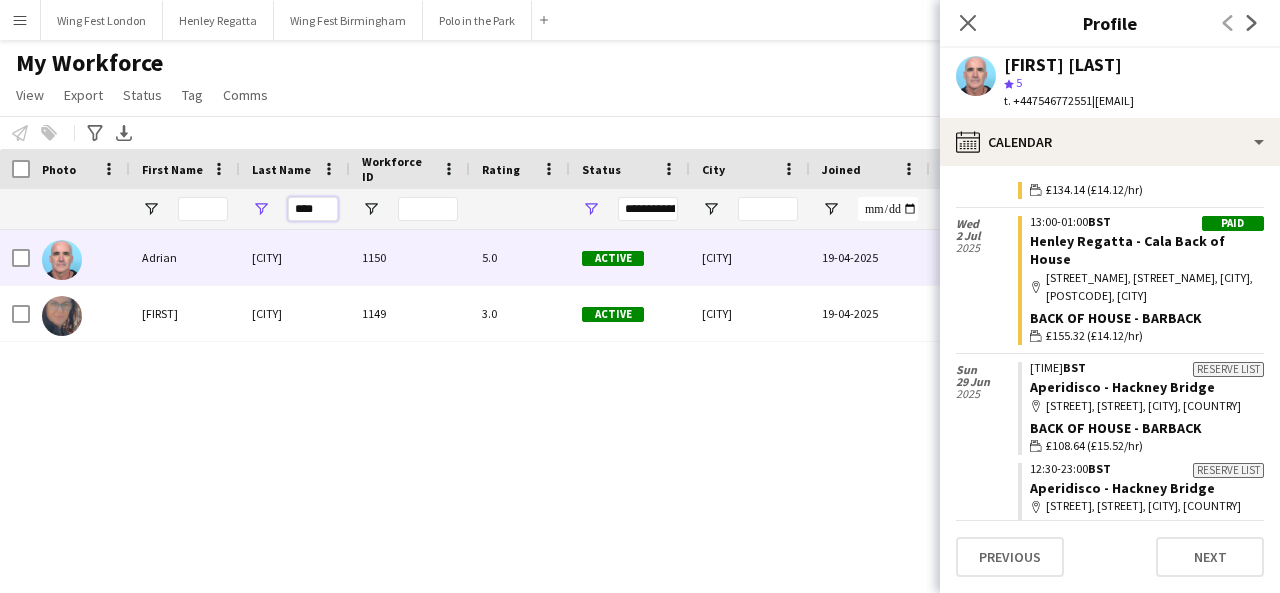 click on "****" at bounding box center [313, 209] 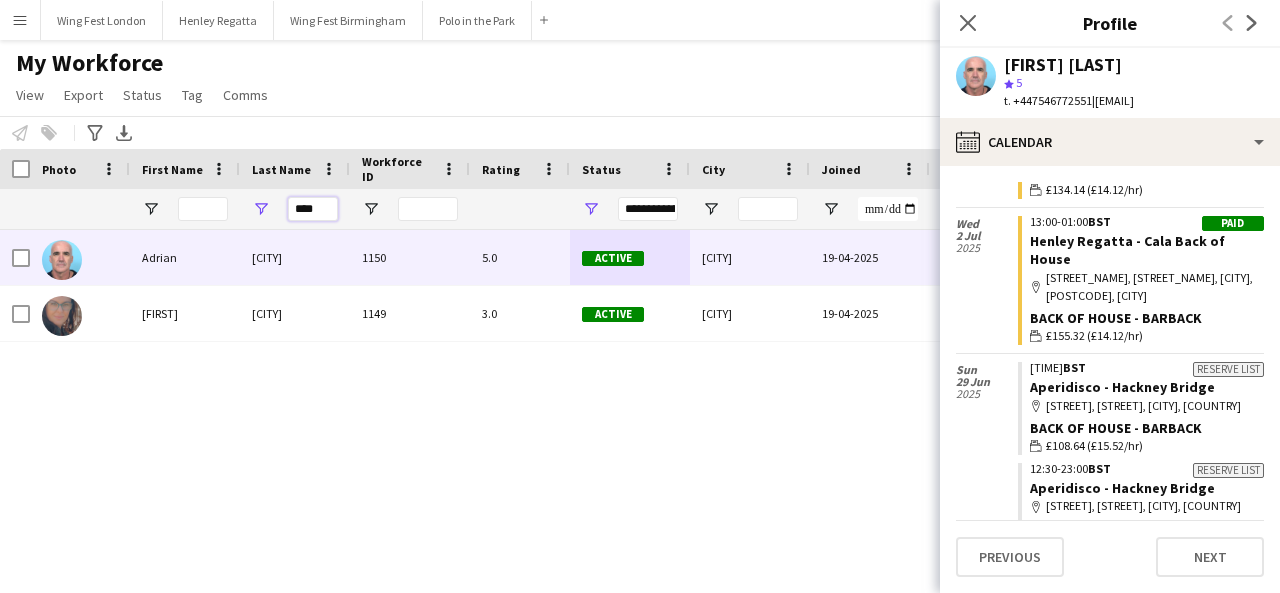 click on "****" at bounding box center [313, 209] 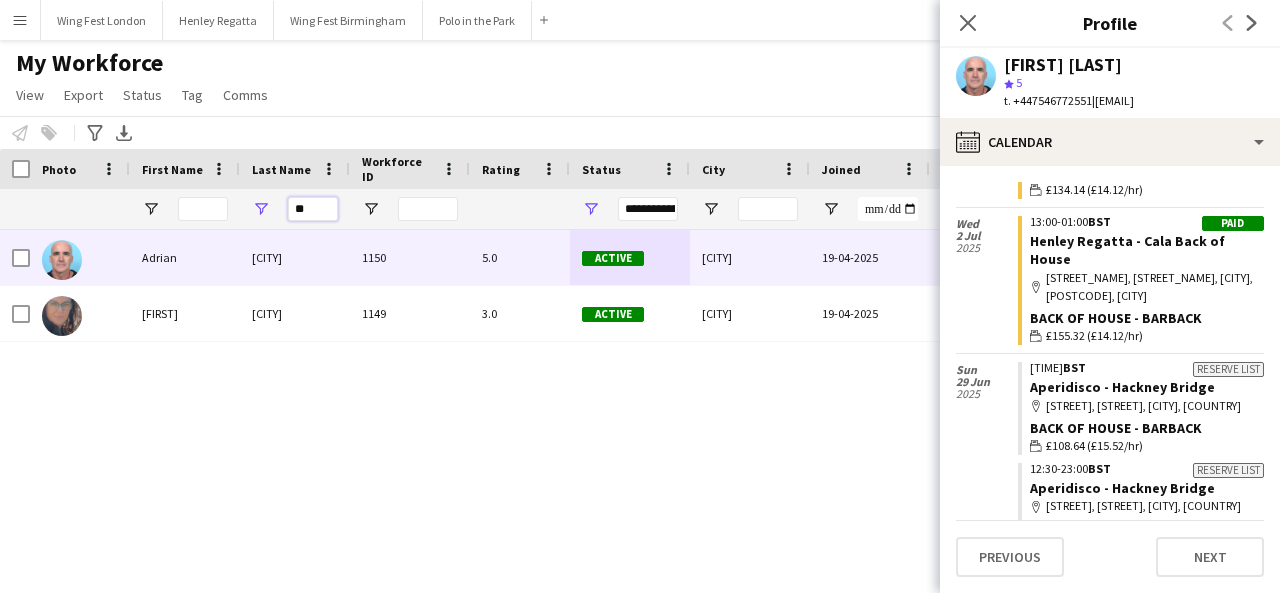 type on "*" 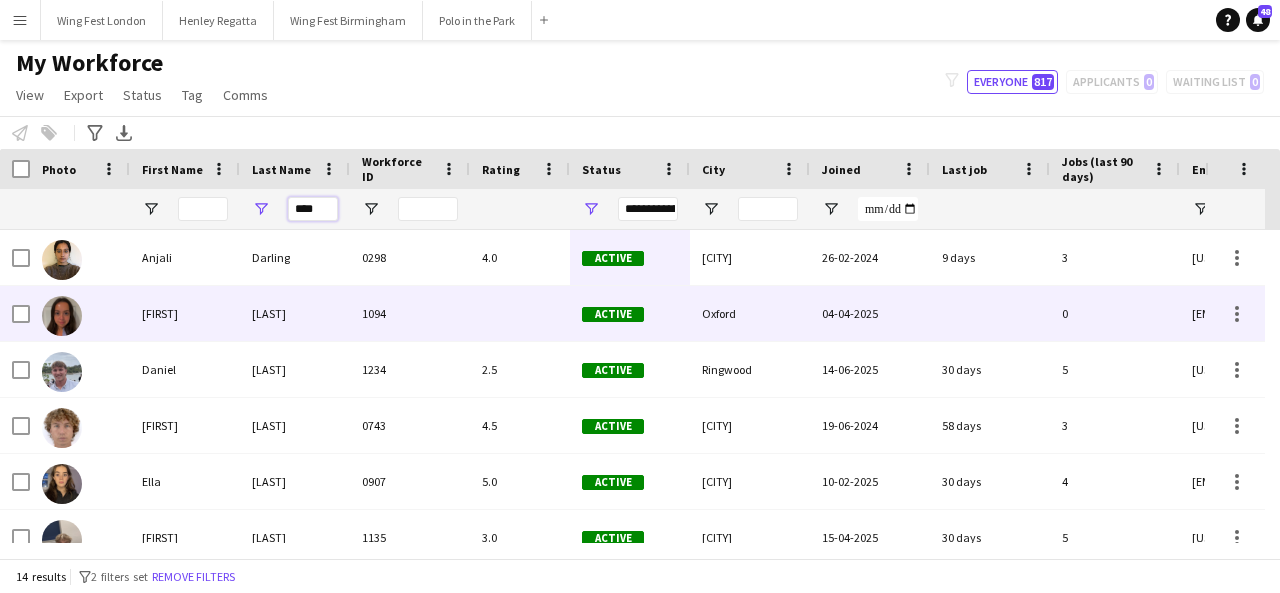 scroll, scrollTop: 58, scrollLeft: 0, axis: vertical 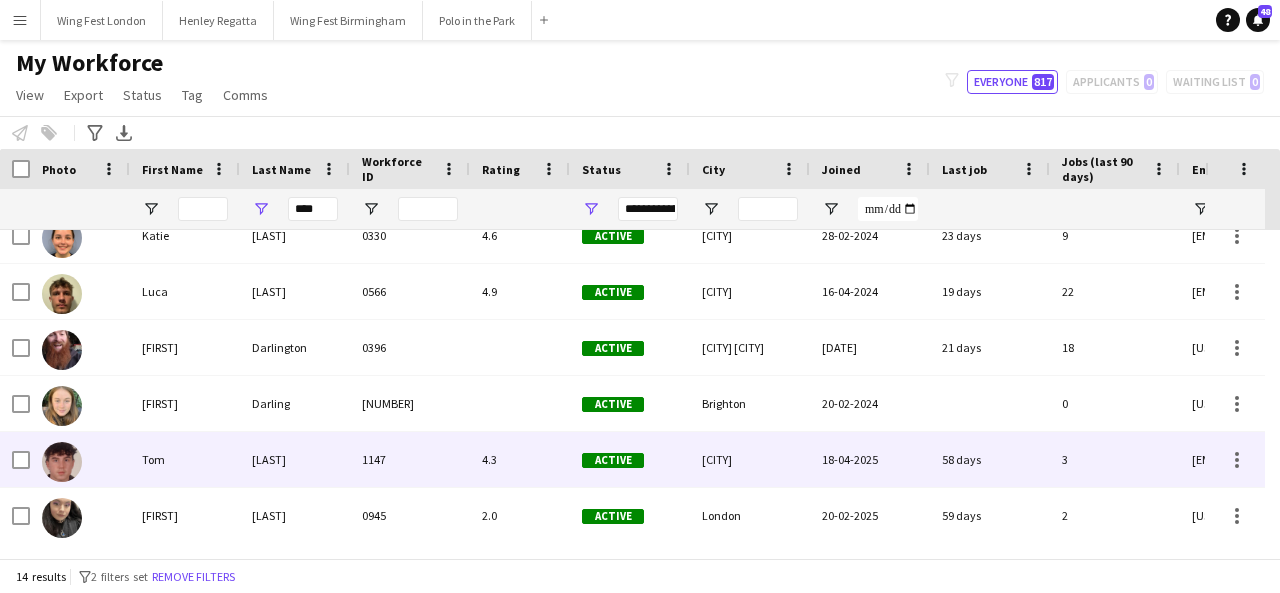 click on "[LAST]" at bounding box center [295, 459] 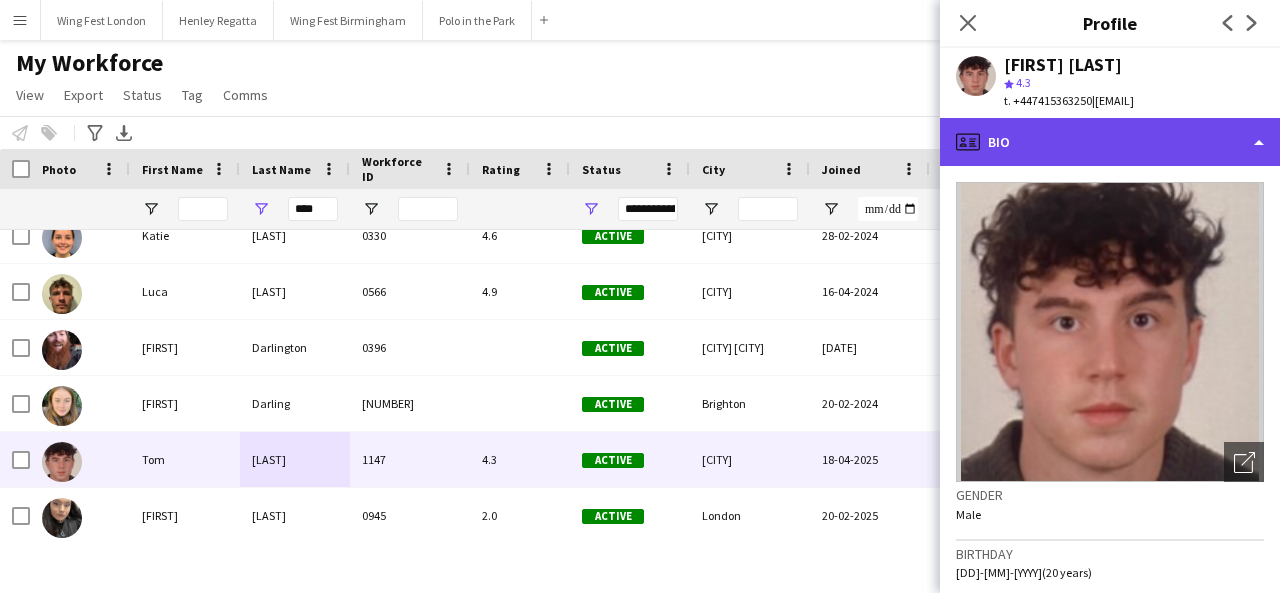 click on "profile
Bio" 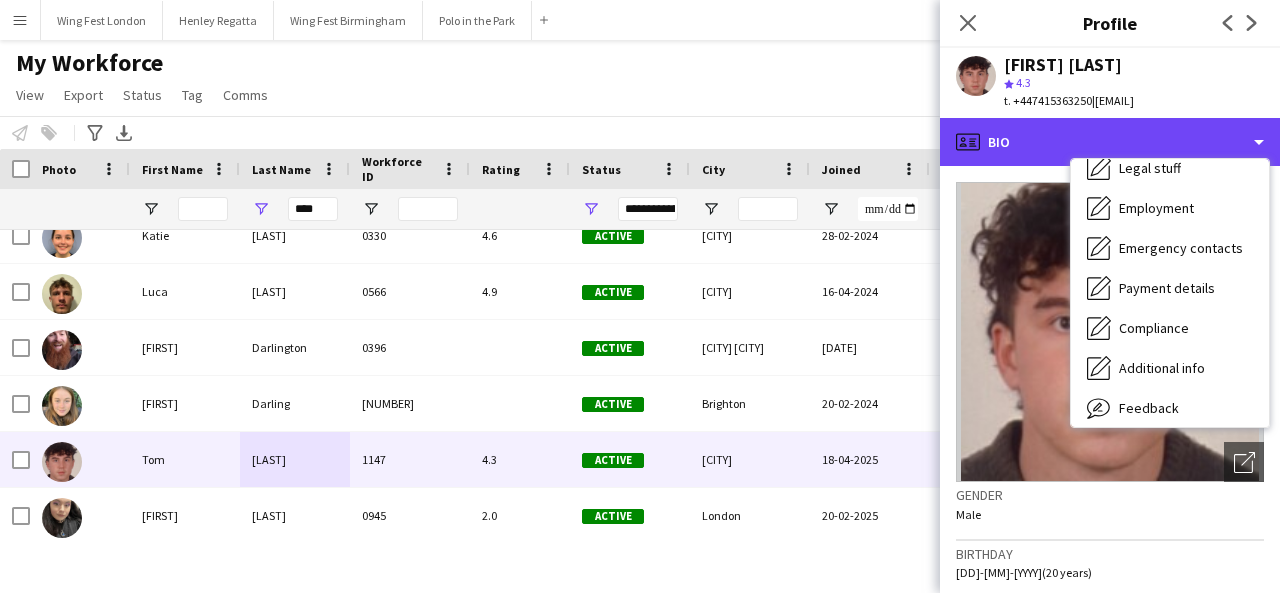 scroll, scrollTop: 148, scrollLeft: 0, axis: vertical 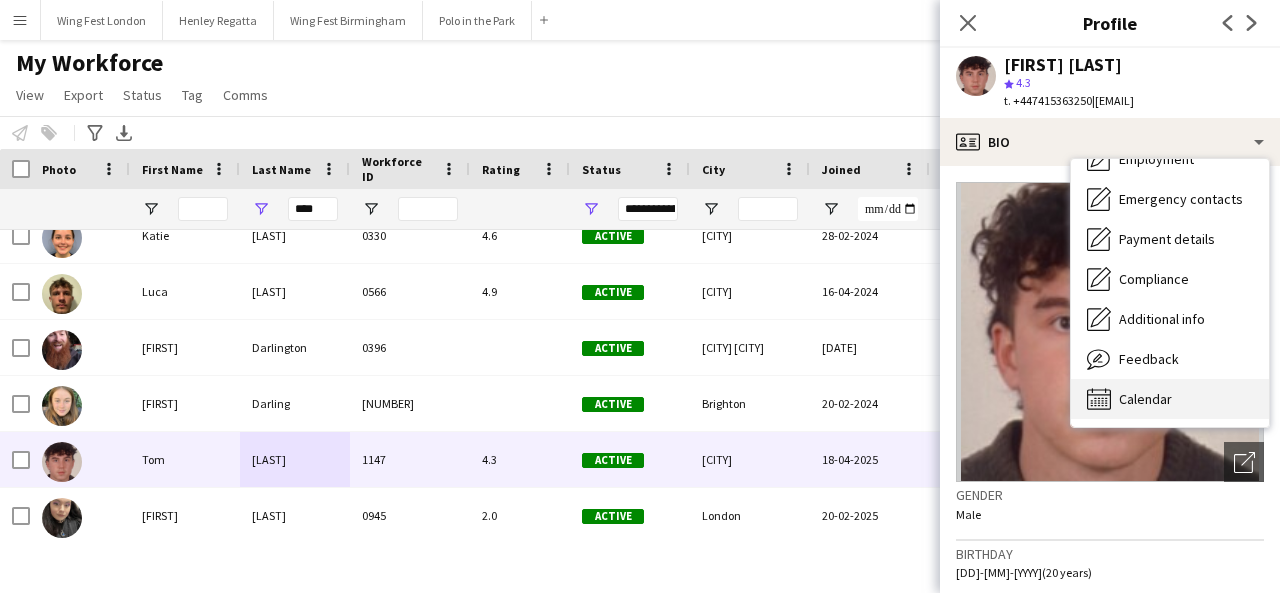 click on "Calendar
Calendar" at bounding box center [1170, 399] 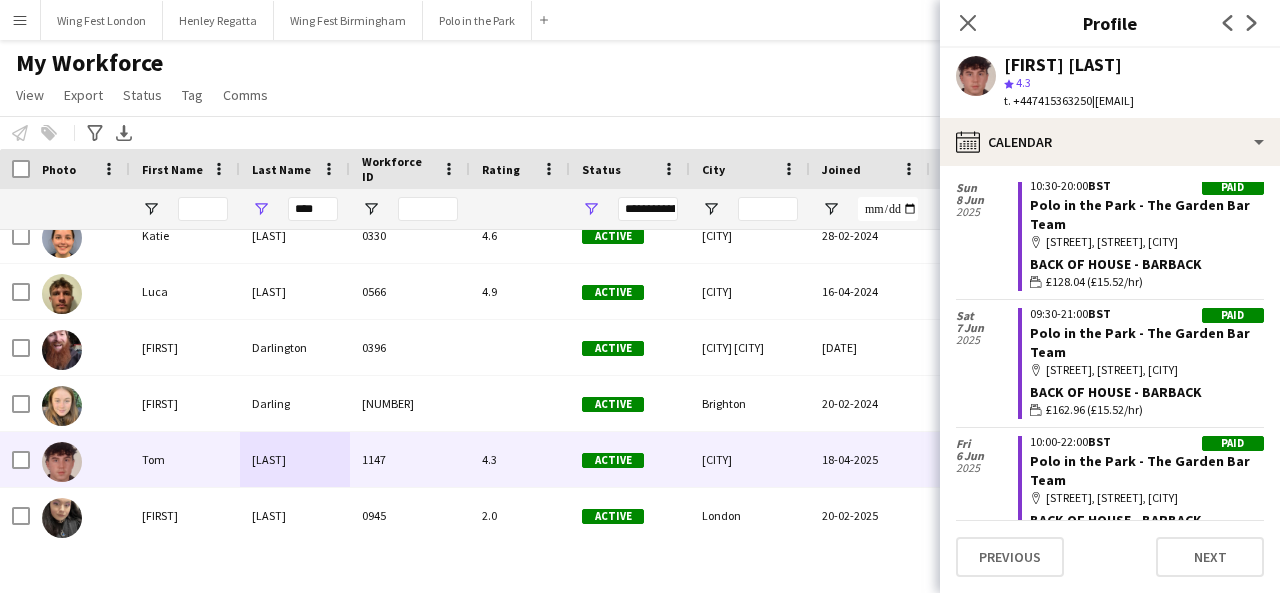 scroll, scrollTop: 0, scrollLeft: 0, axis: both 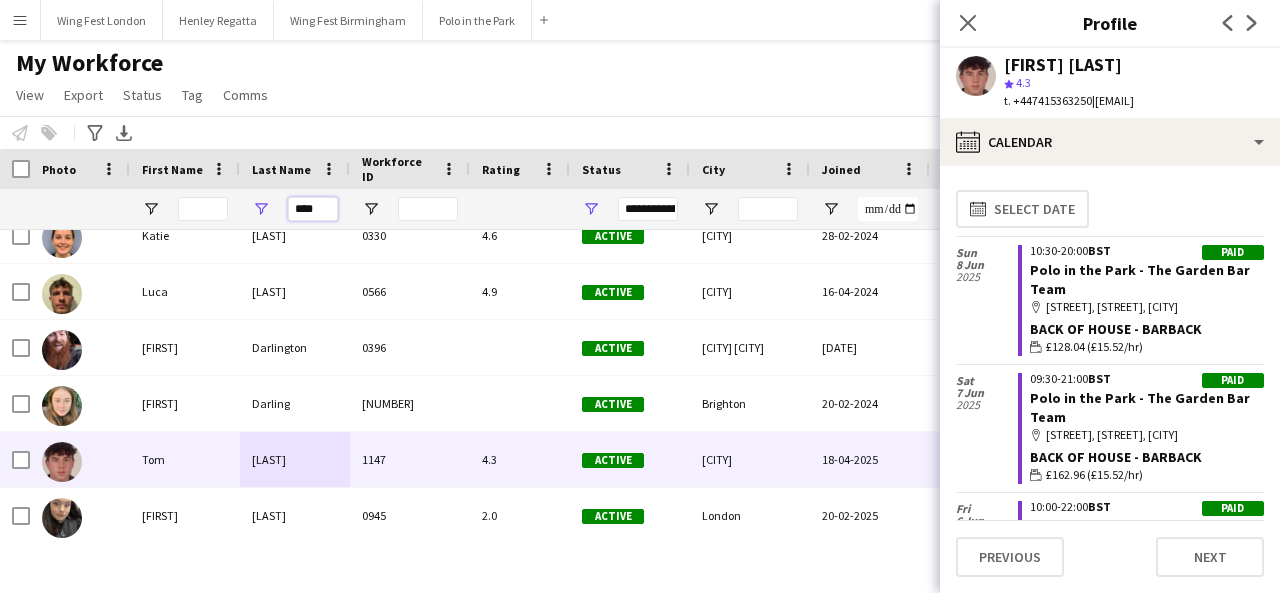 click on "****" at bounding box center (313, 209) 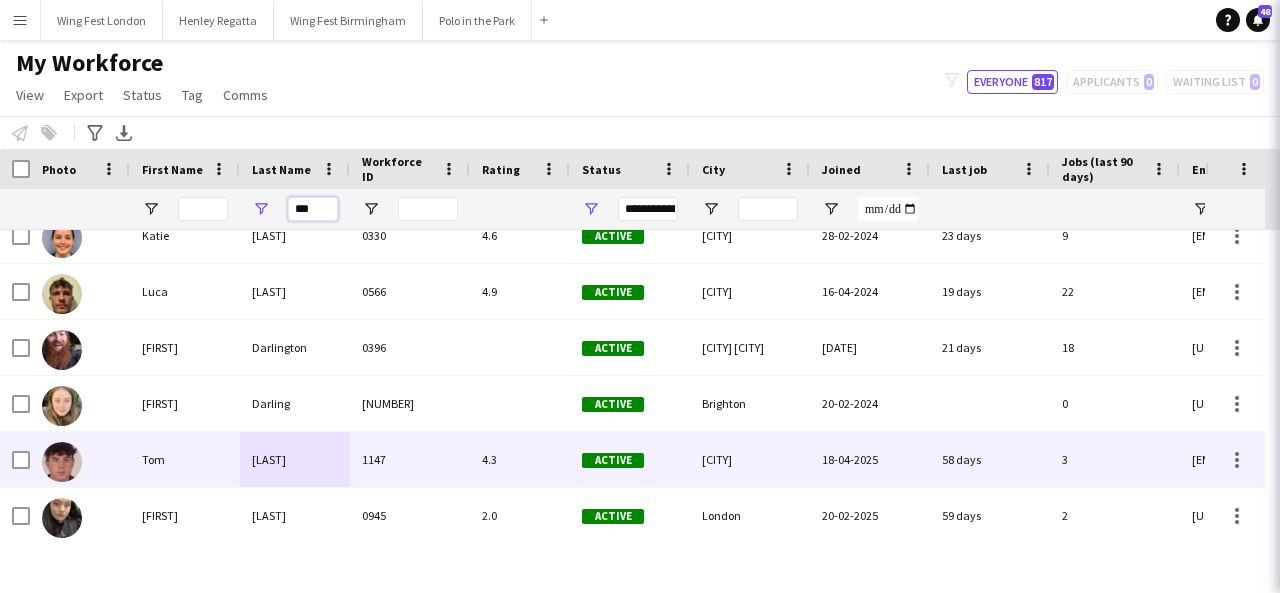 scroll, scrollTop: 0, scrollLeft: 0, axis: both 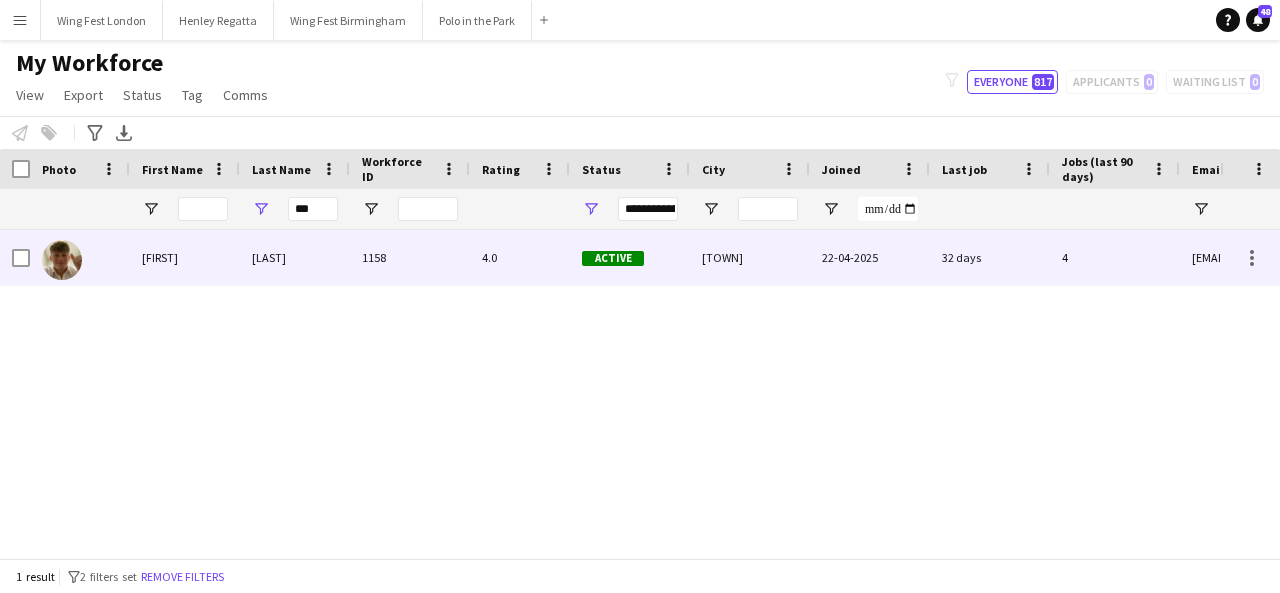 click on "22-04-2025" at bounding box center [870, 257] 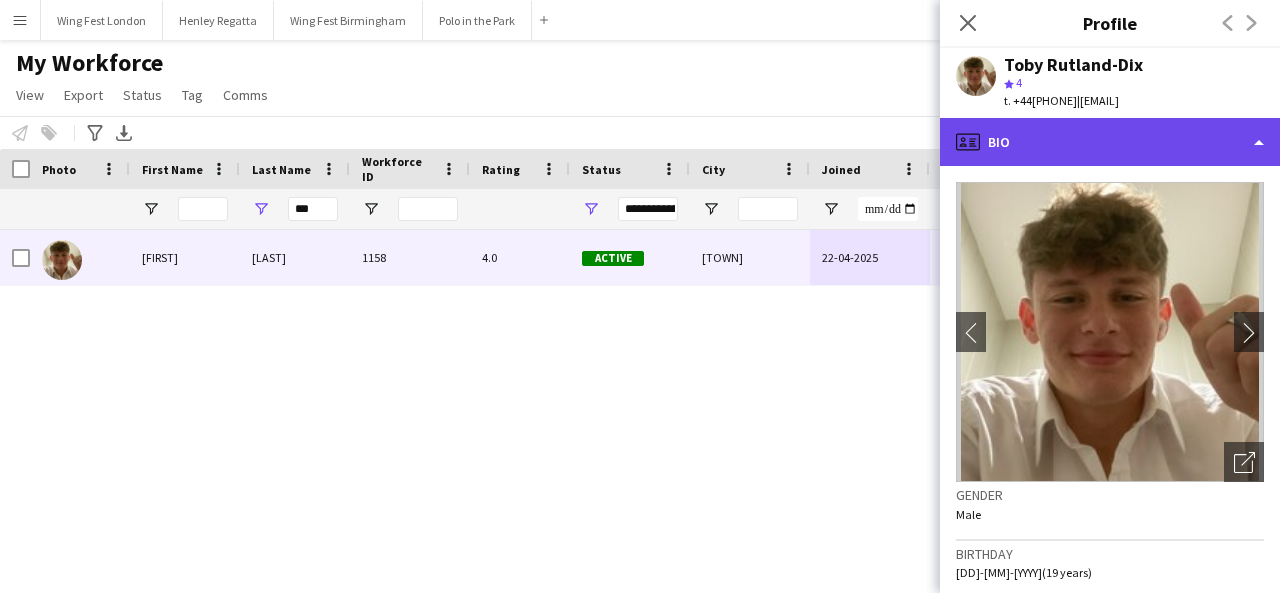 click on "profile
Bio" 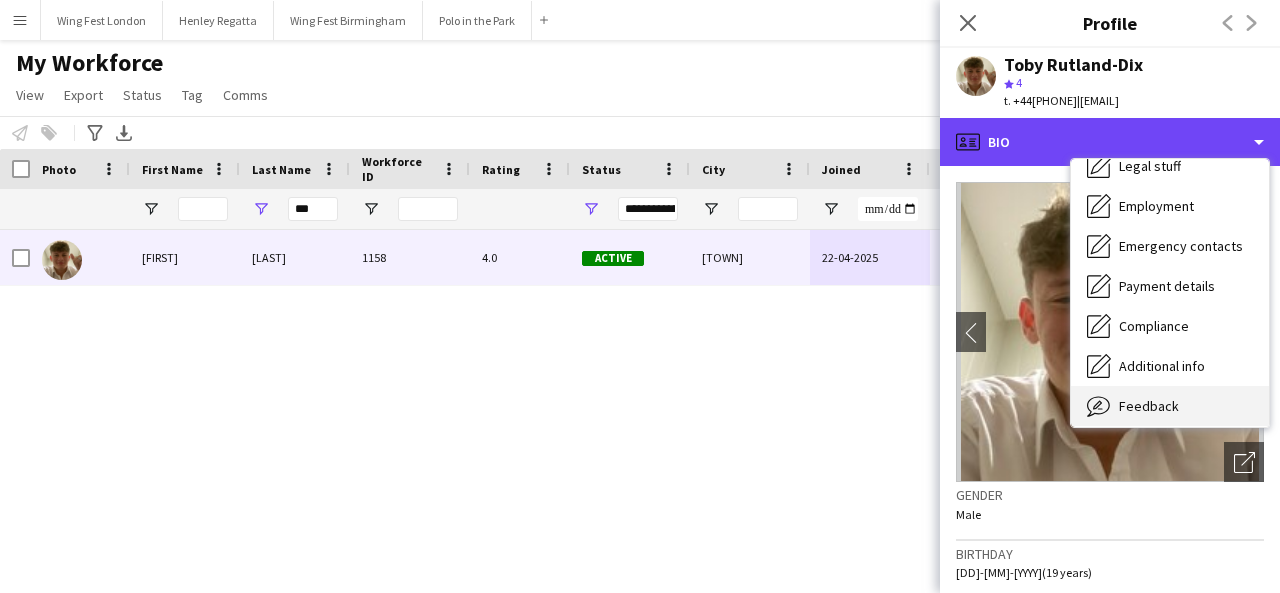 scroll, scrollTop: 148, scrollLeft: 0, axis: vertical 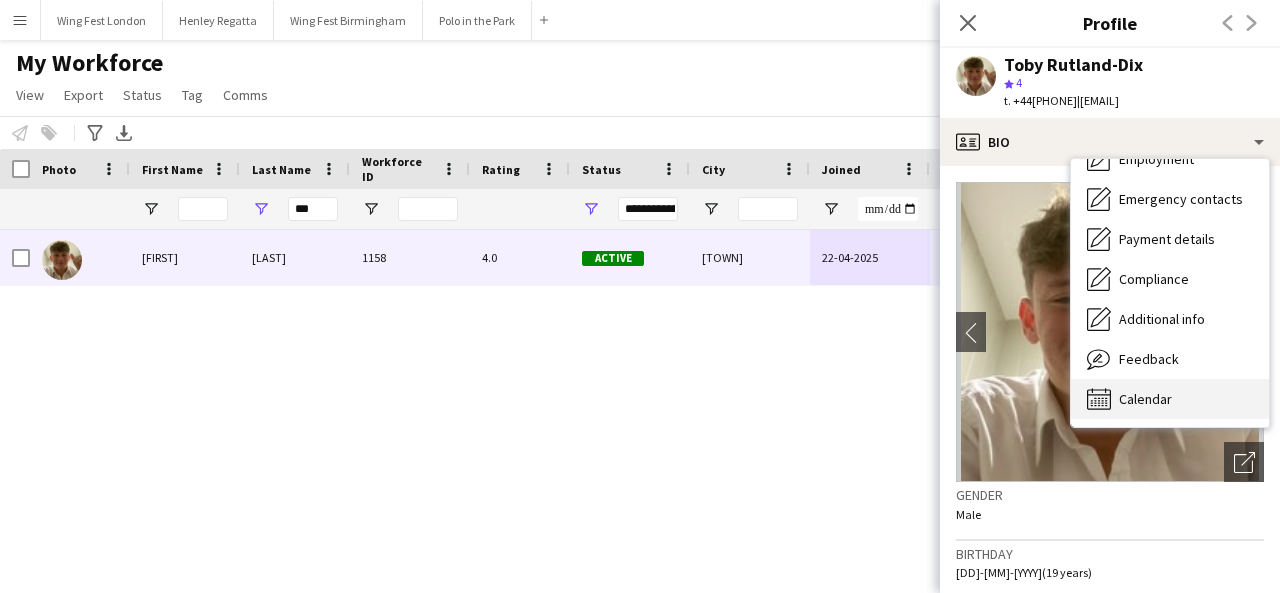click on "Calendar" at bounding box center [1145, 399] 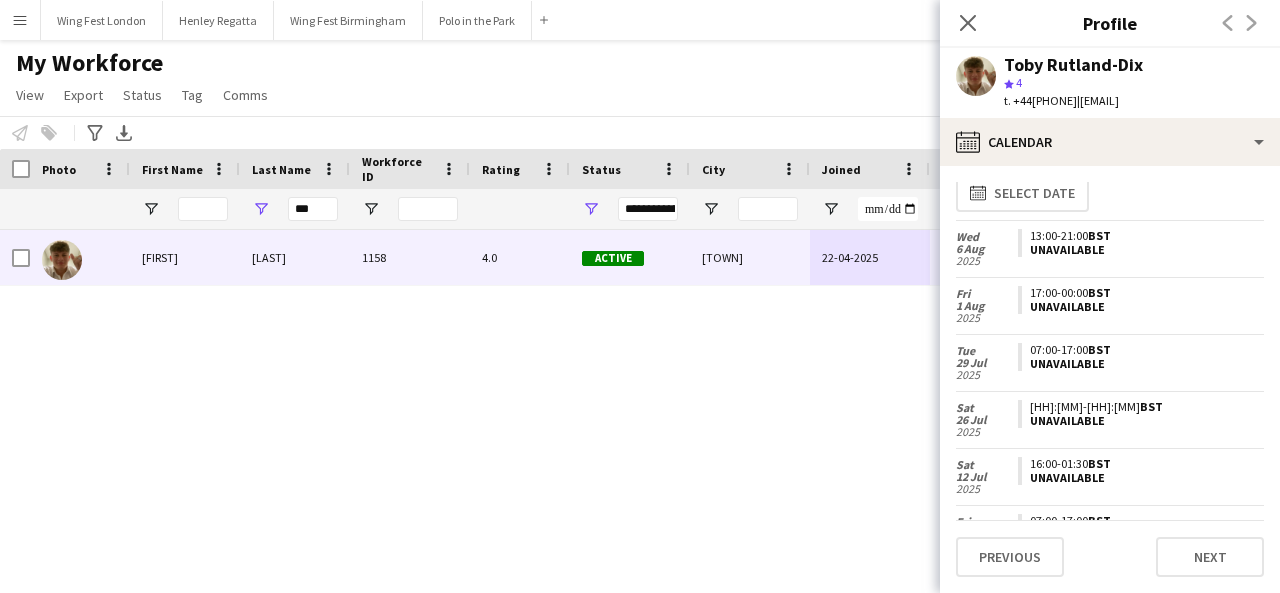 scroll, scrollTop: 0, scrollLeft: 0, axis: both 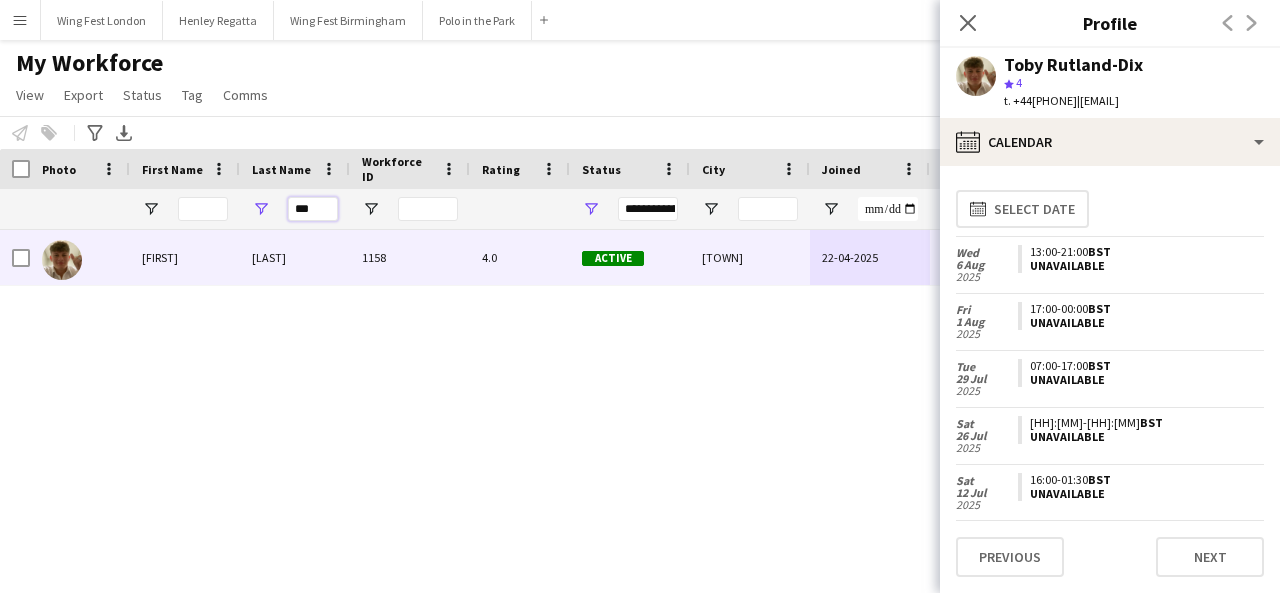 click on "***" at bounding box center [313, 209] 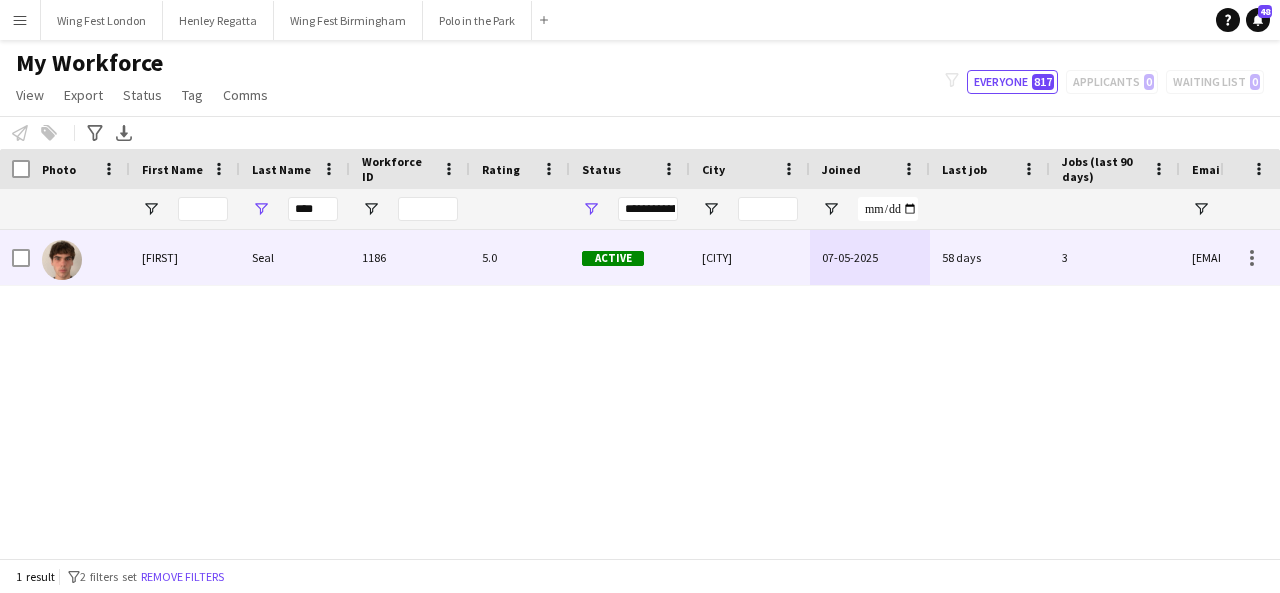 click on "1186" at bounding box center (410, 257) 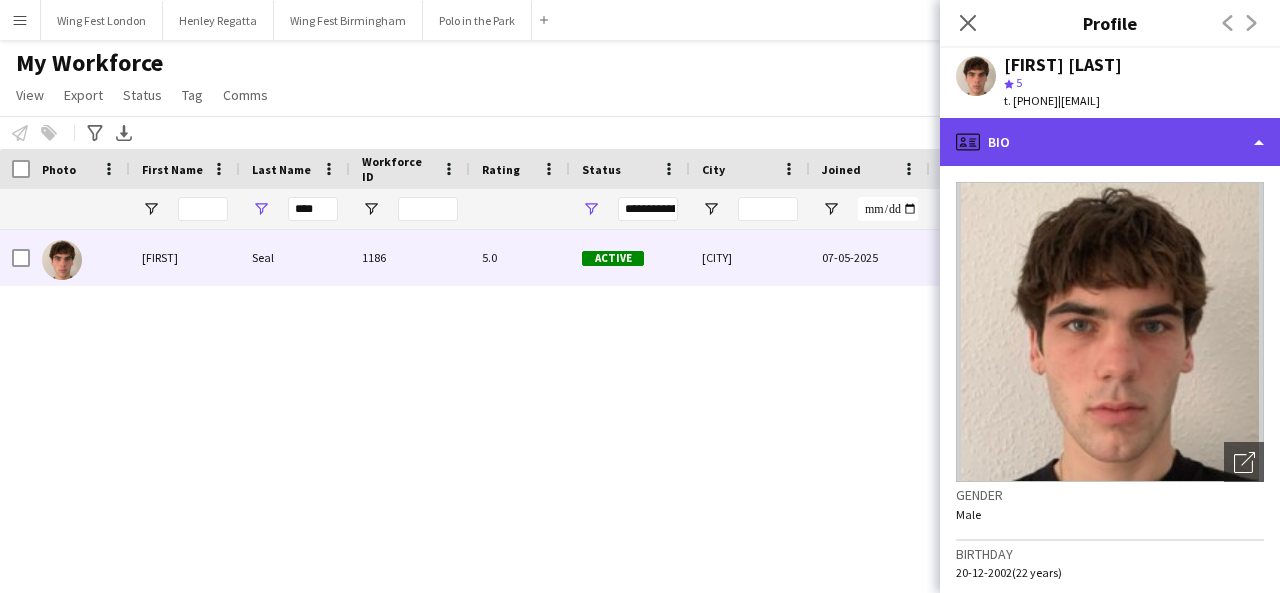 click on "profile
Bio" 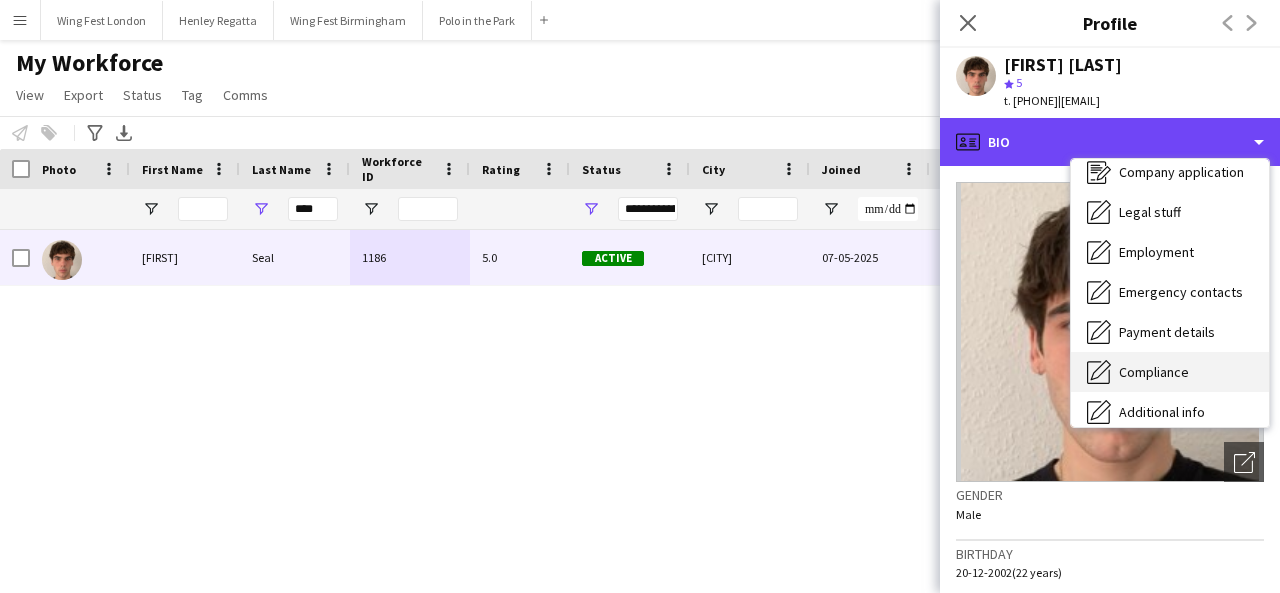 scroll, scrollTop: 148, scrollLeft: 0, axis: vertical 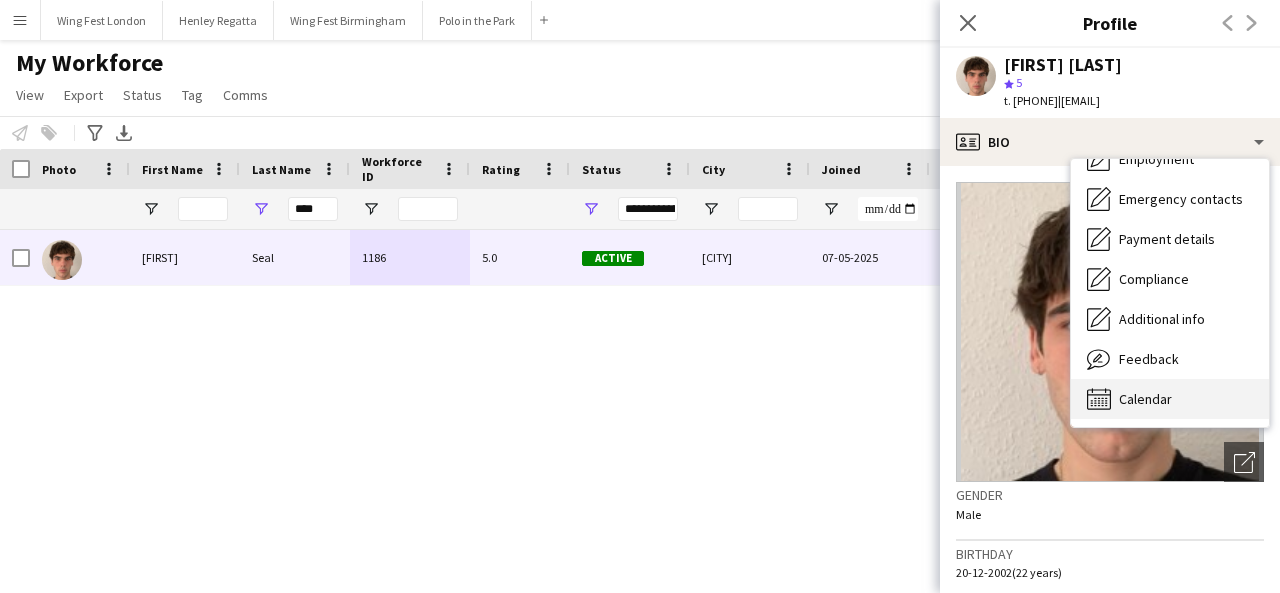 click on "Calendar
Calendar" at bounding box center (1170, 399) 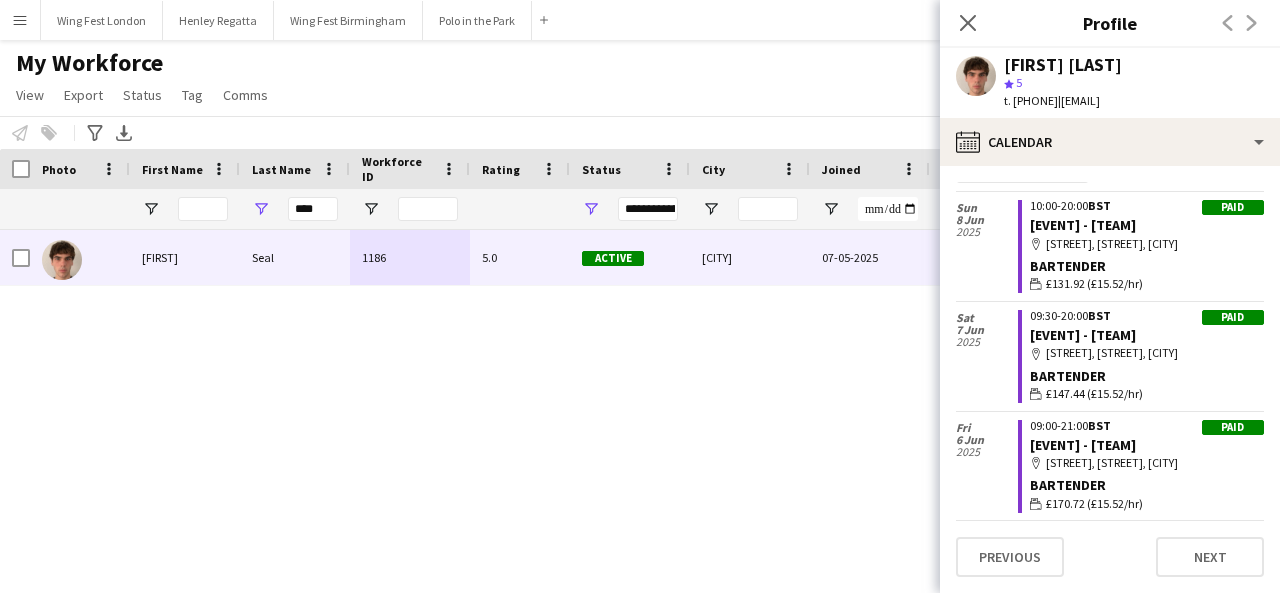 scroll, scrollTop: 0, scrollLeft: 0, axis: both 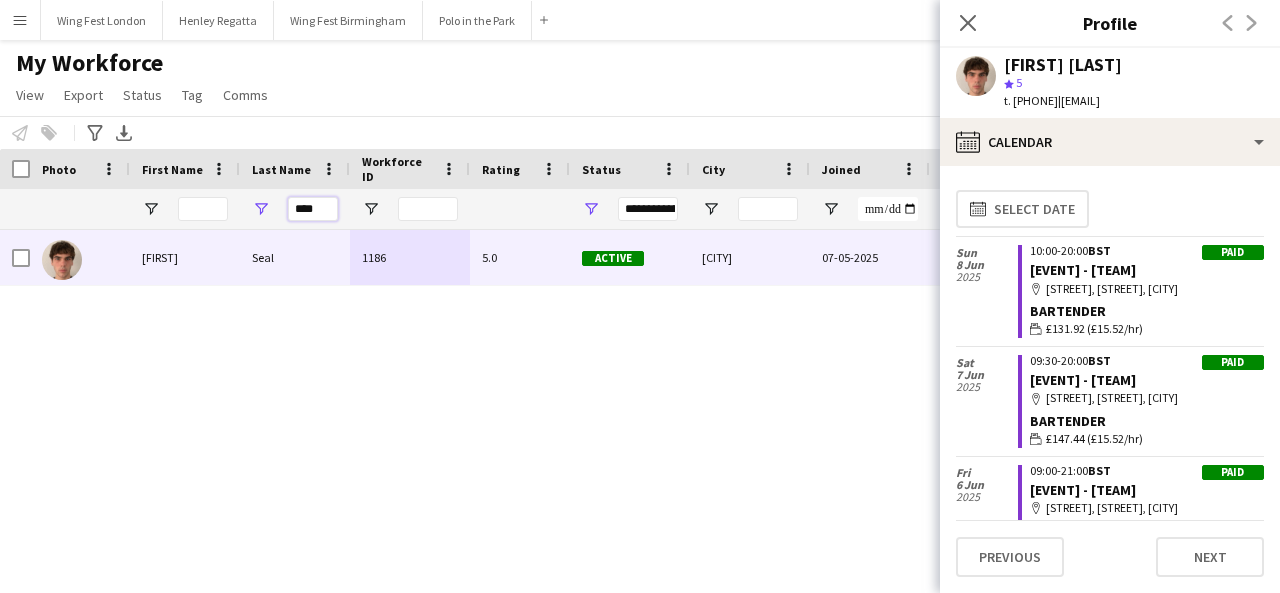 click on "****" at bounding box center (313, 209) 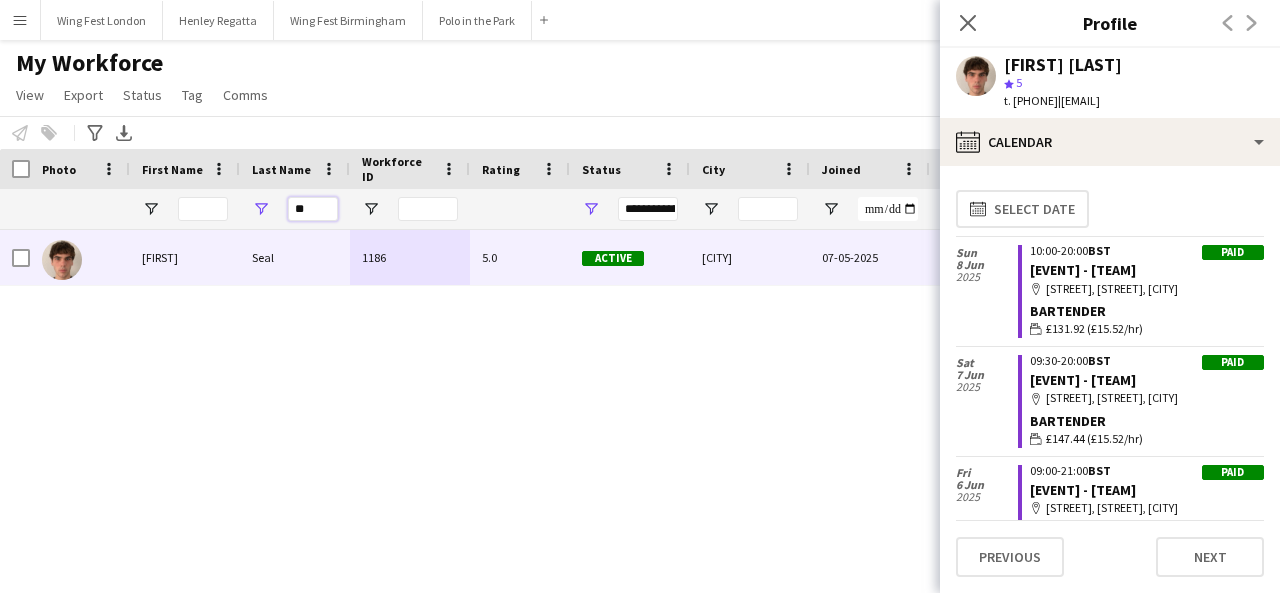 type on "*" 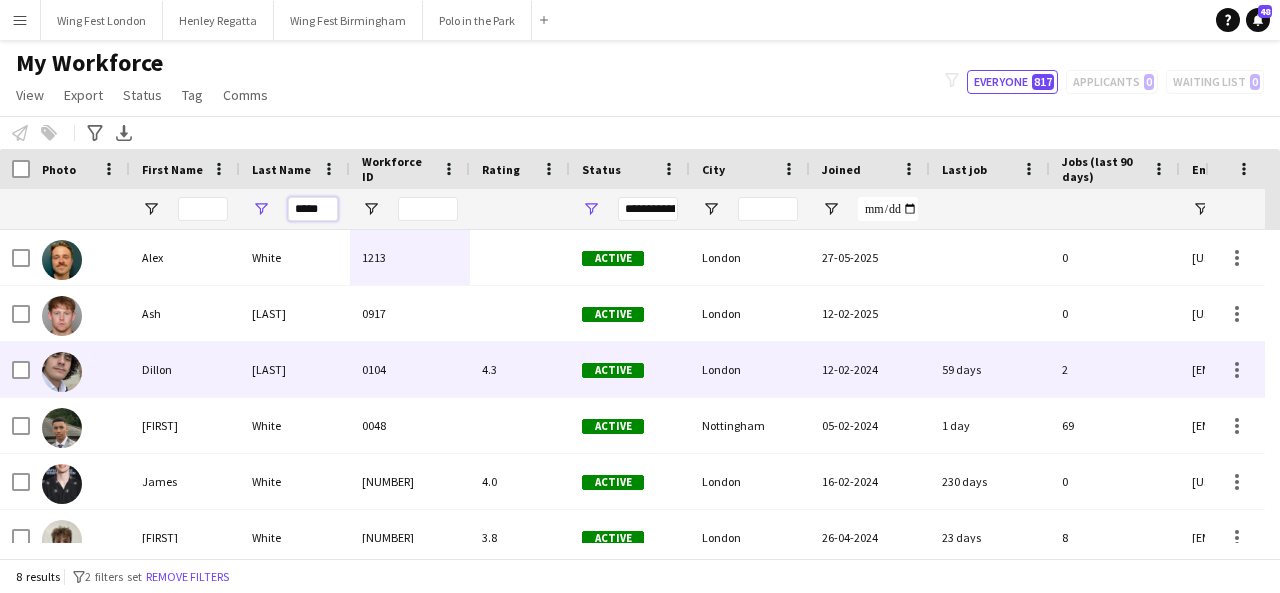 scroll, scrollTop: 75, scrollLeft: 0, axis: vertical 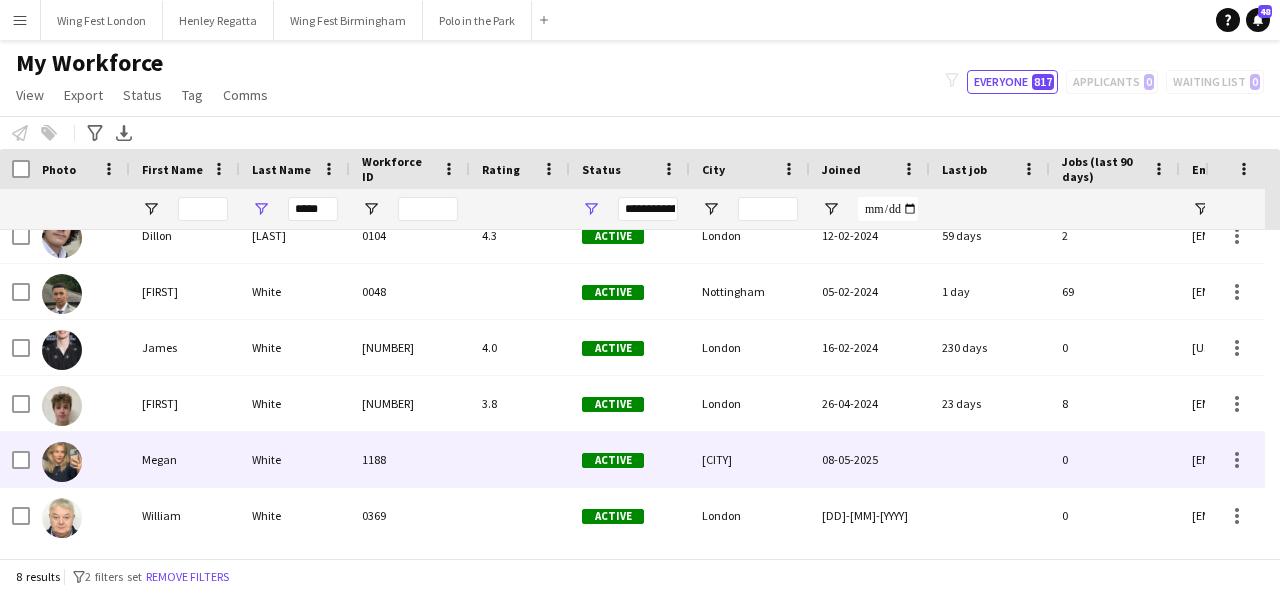 click on "White" at bounding box center [295, 459] 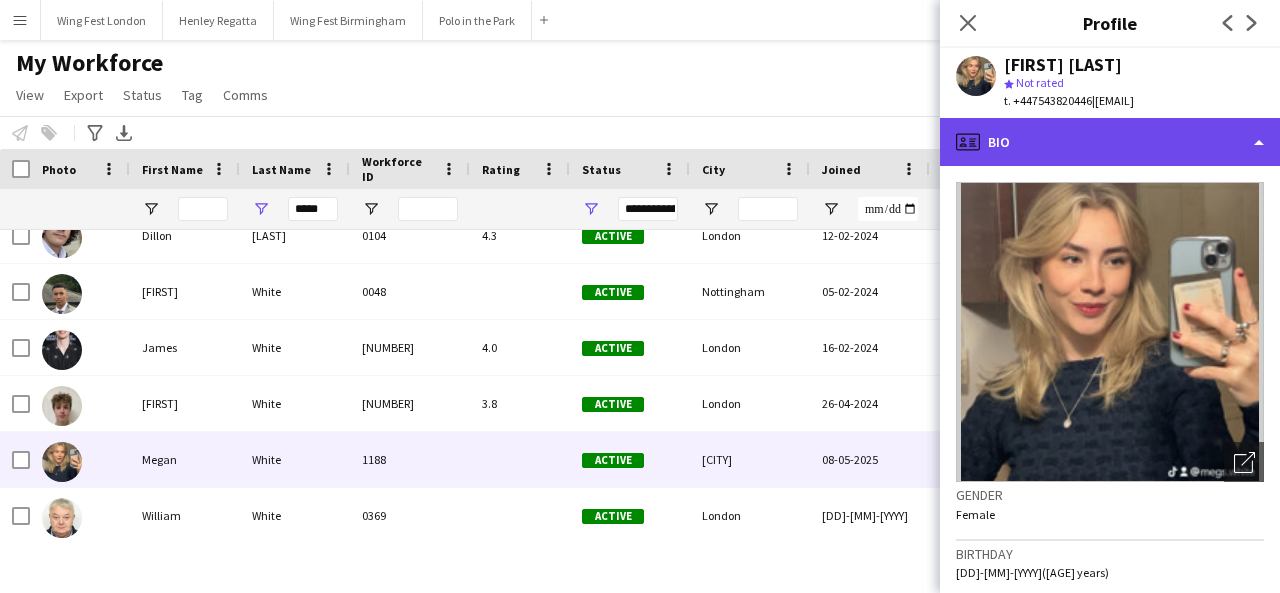 drag, startPoint x: 1138, startPoint y: 149, endPoint x: 1168, endPoint y: 179, distance: 42.426407 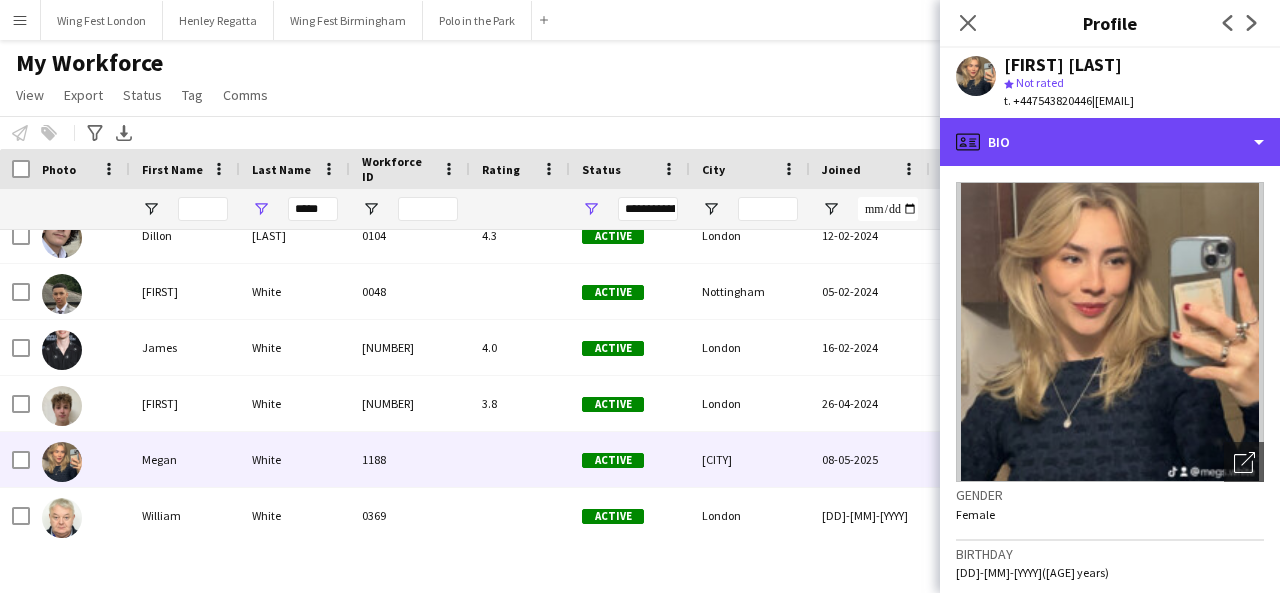 click on "profile
Bio" 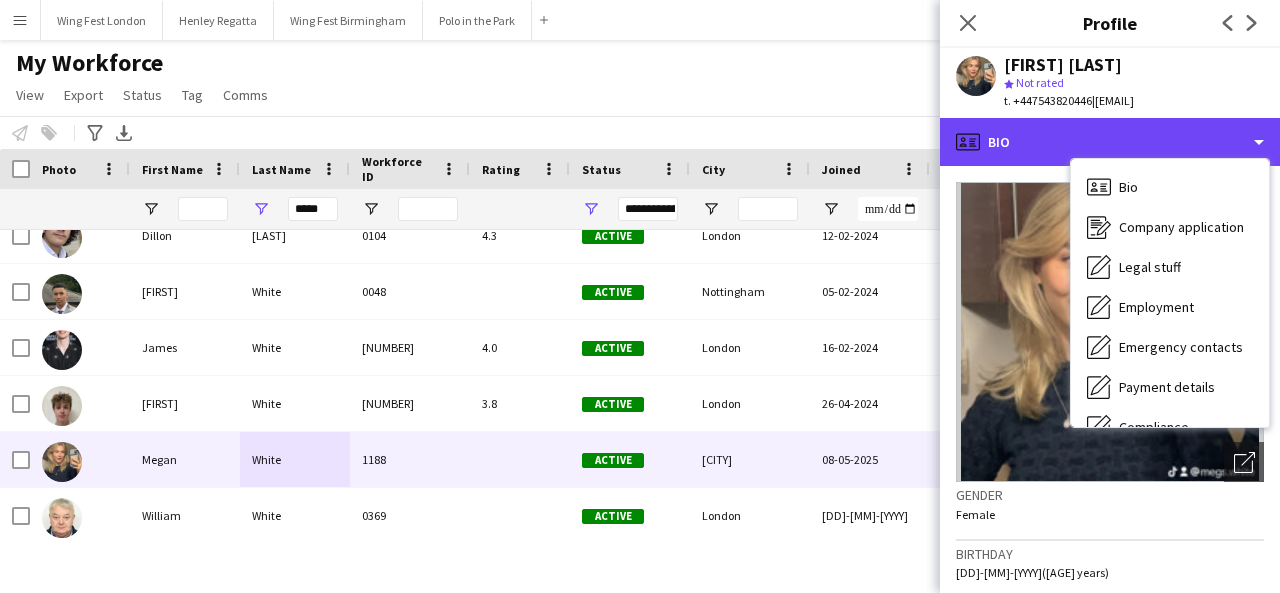 scroll, scrollTop: 148, scrollLeft: 0, axis: vertical 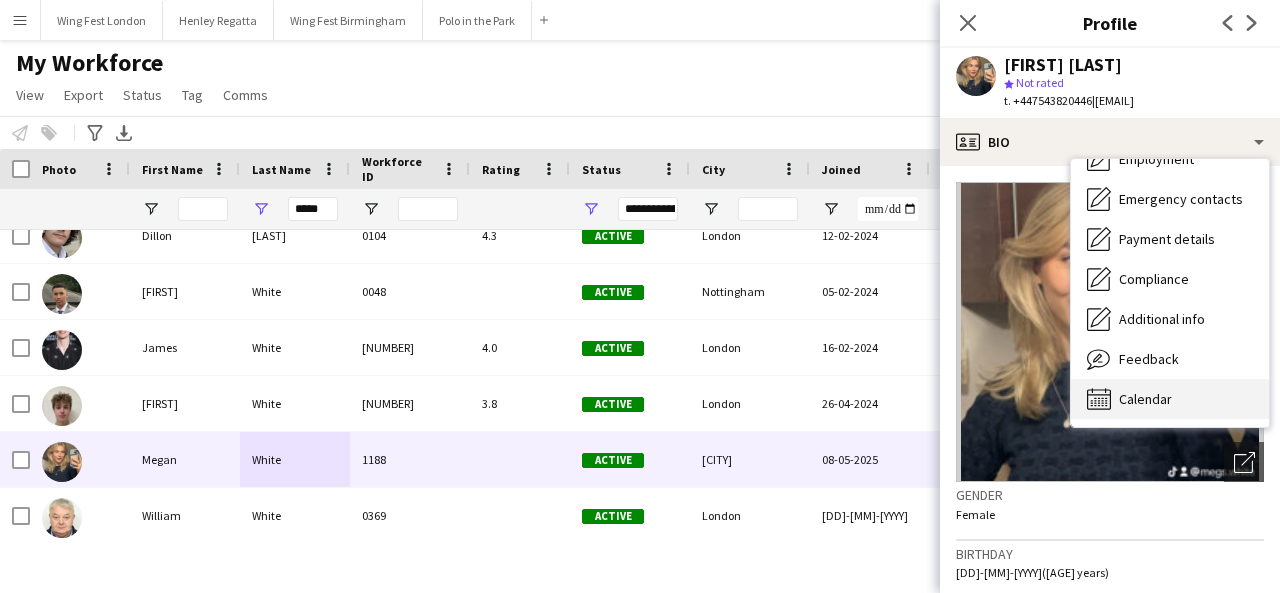 click on "Calendar
Calendar" at bounding box center (1170, 399) 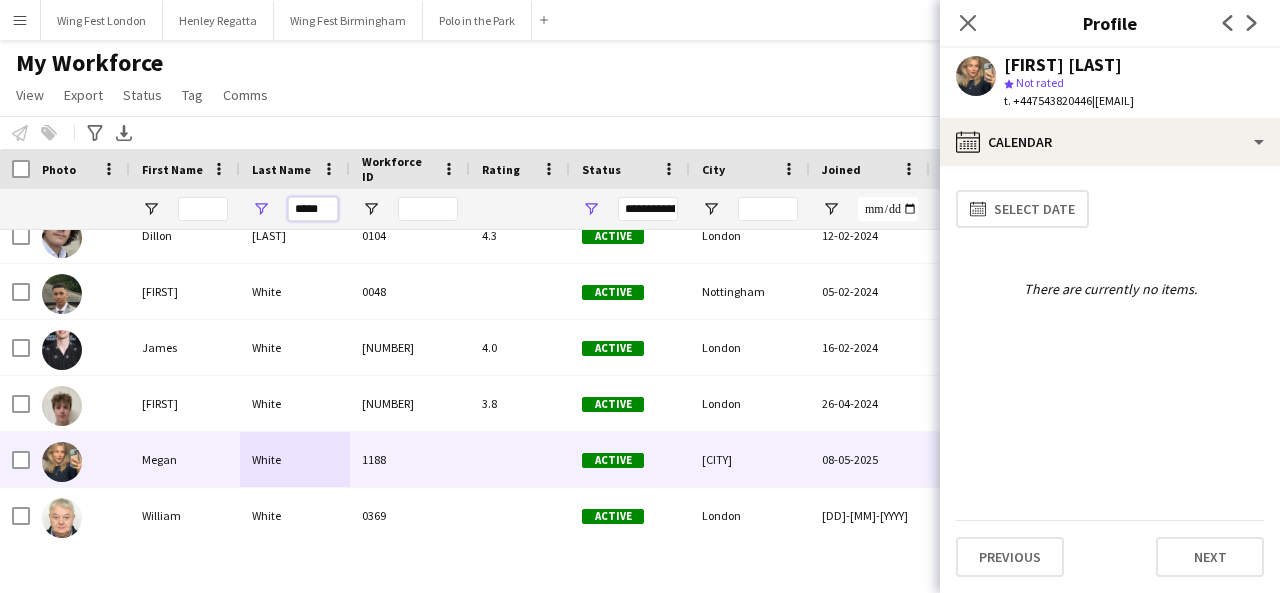 click on "*****" at bounding box center (313, 209) 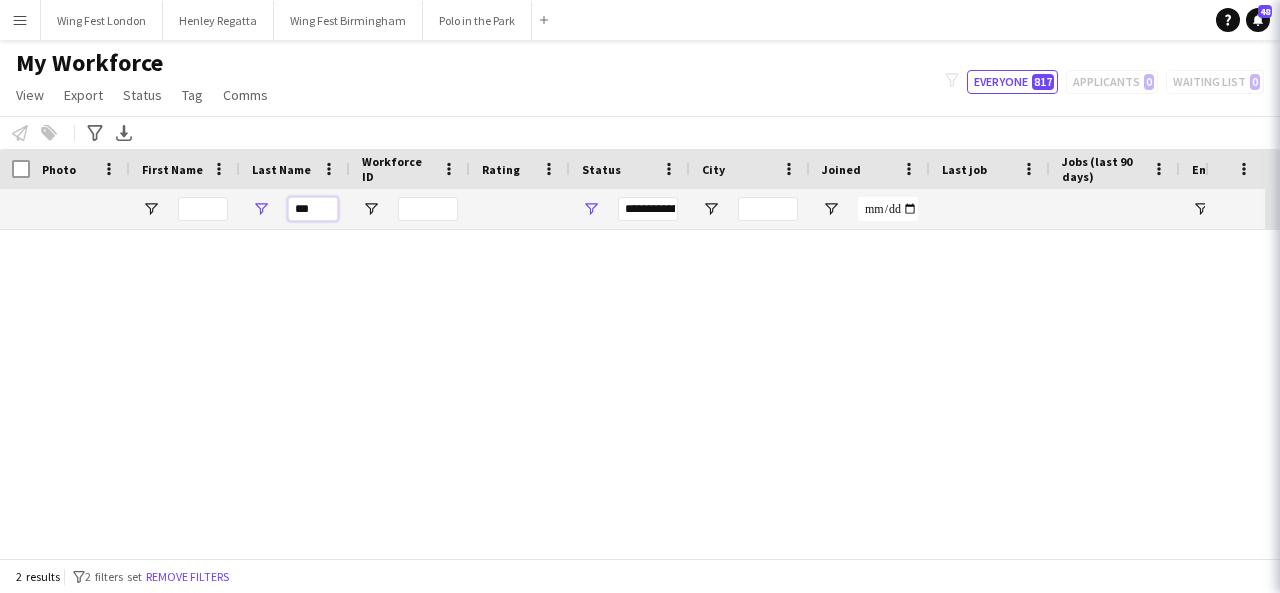 scroll, scrollTop: 0, scrollLeft: 0, axis: both 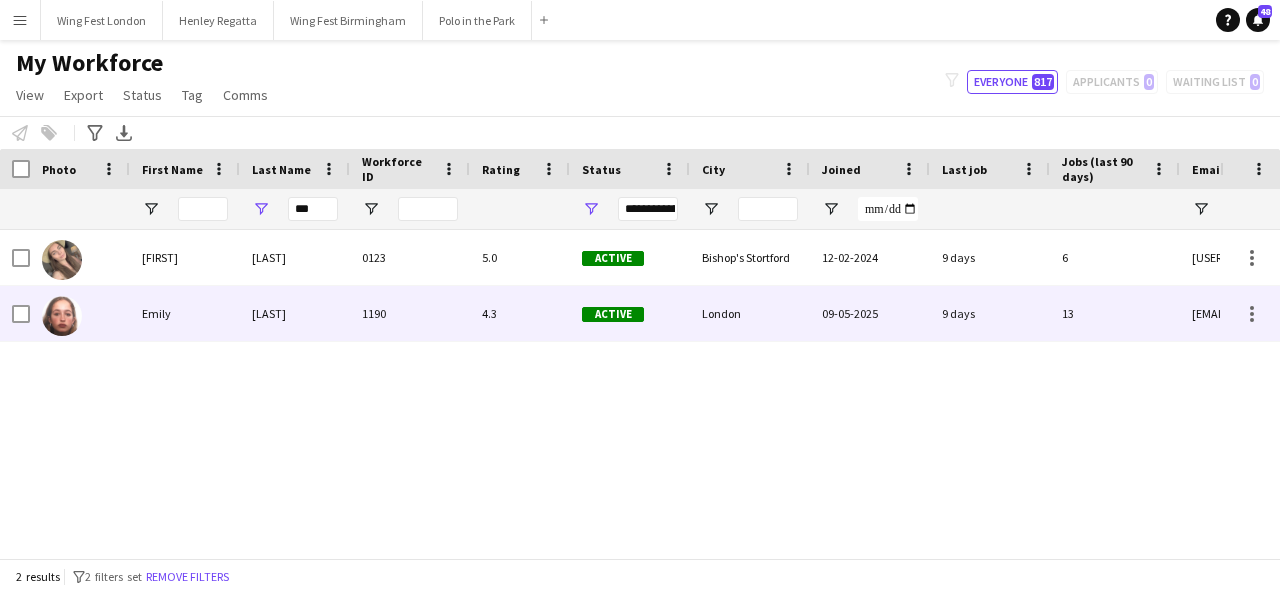 click on "[LAST]" at bounding box center [295, 313] 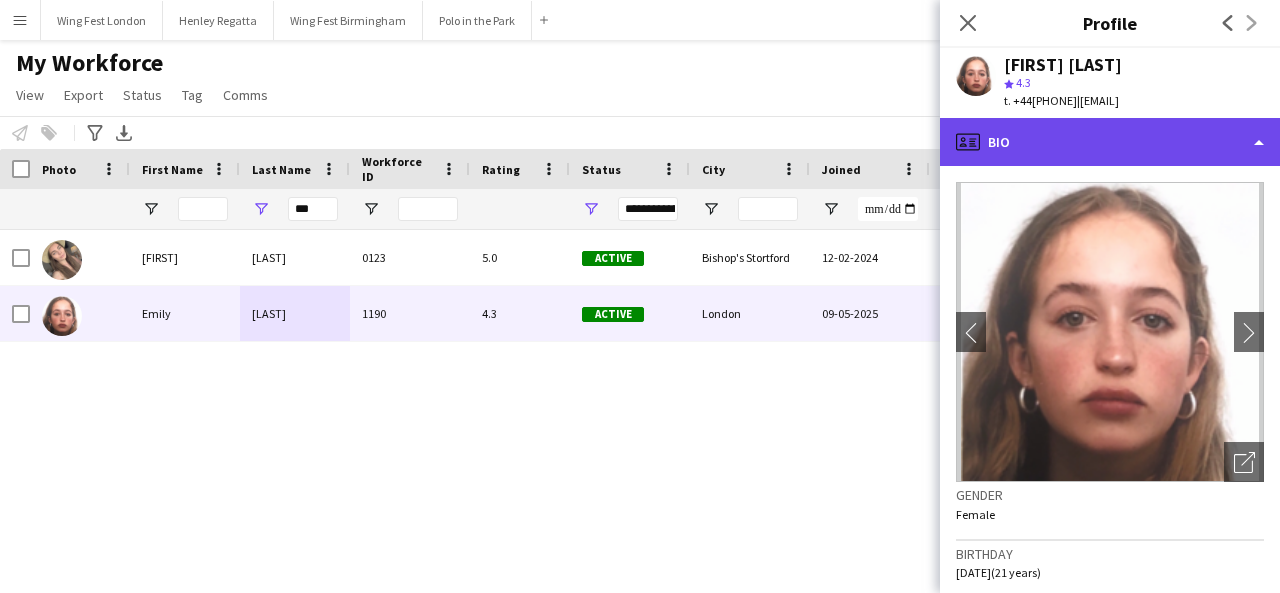 drag, startPoint x: 1040, startPoint y: 145, endPoint x: 1071, endPoint y: 155, distance: 32.572994 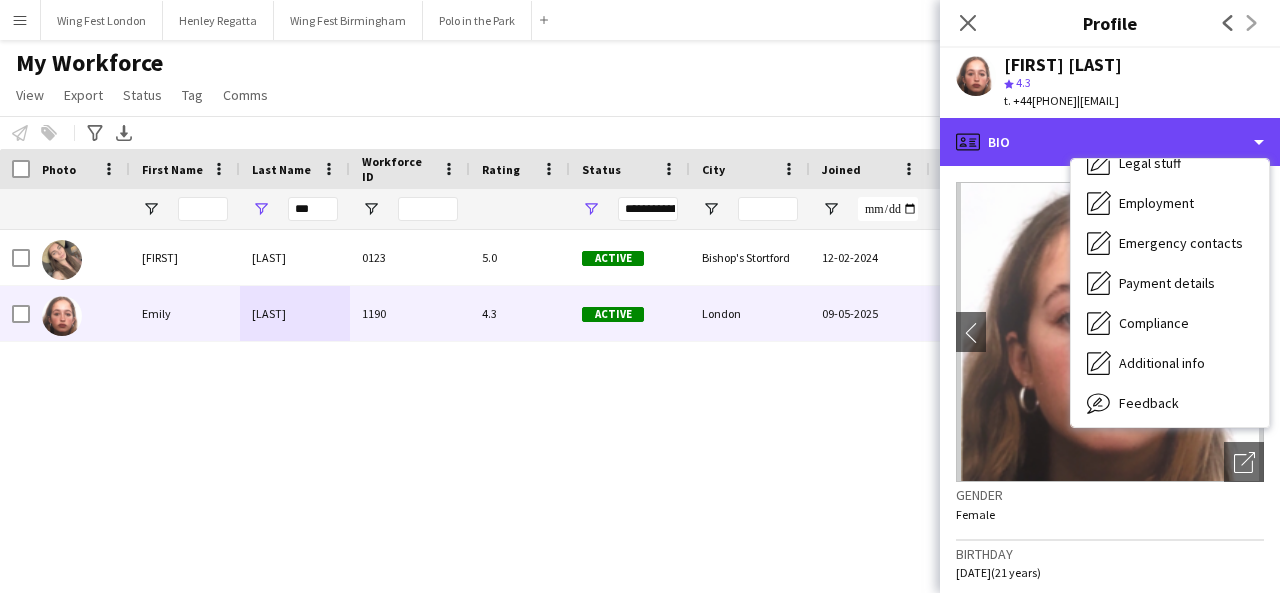 scroll, scrollTop: 148, scrollLeft: 0, axis: vertical 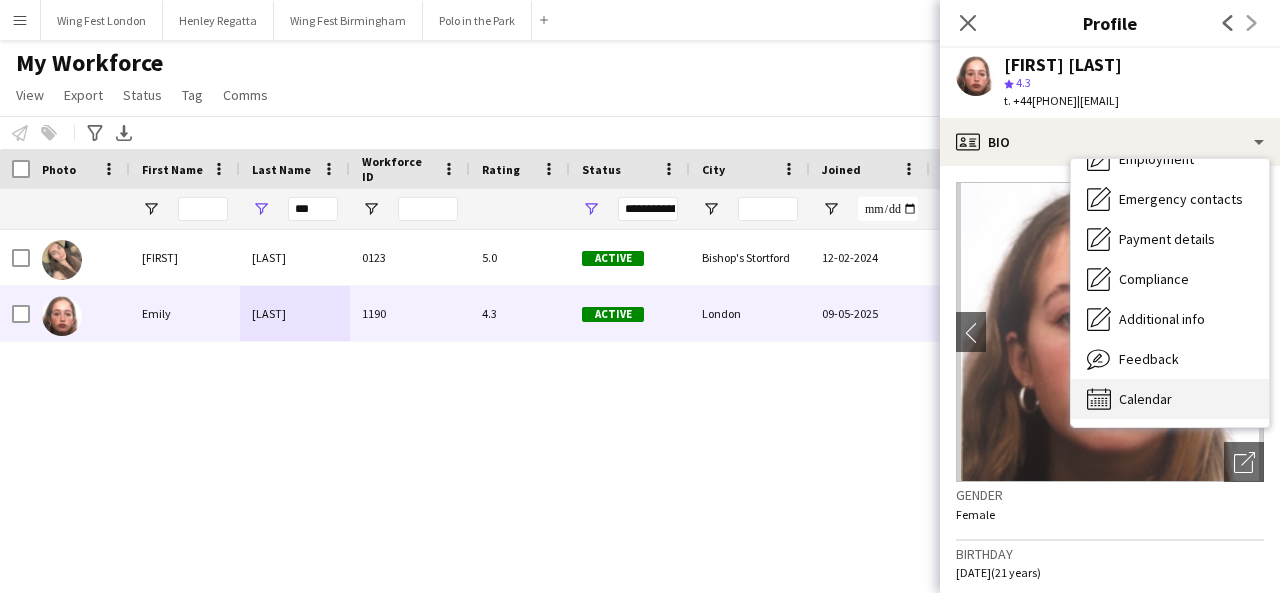 click on "Calendar
Calendar" at bounding box center (1170, 399) 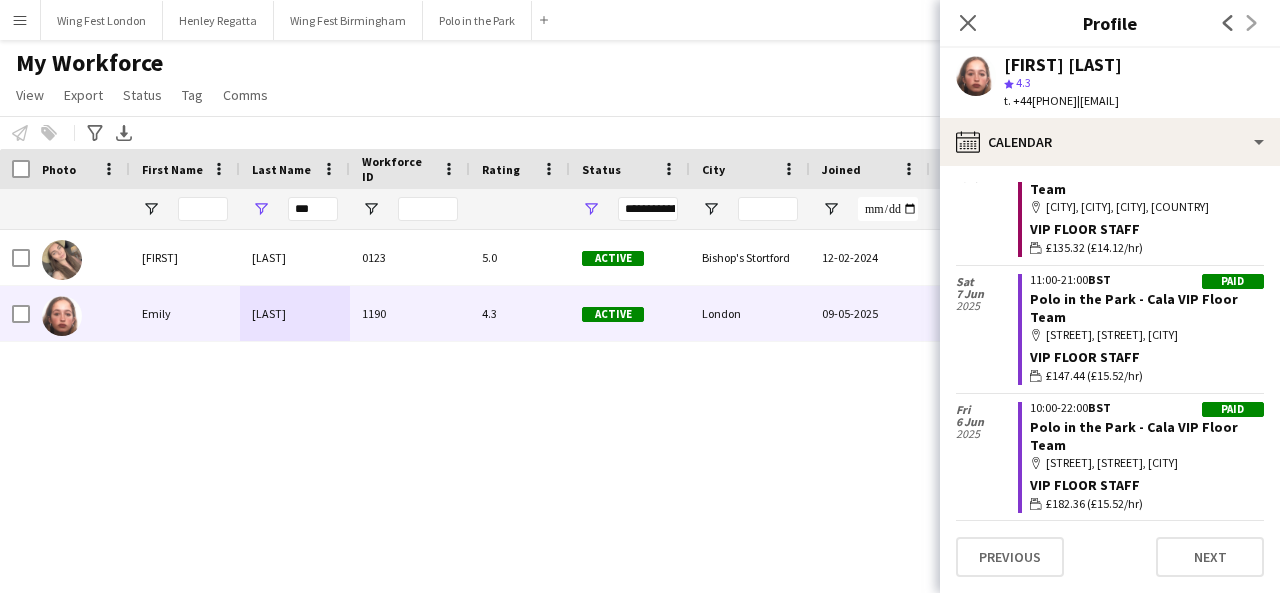 scroll, scrollTop: 3446, scrollLeft: 0, axis: vertical 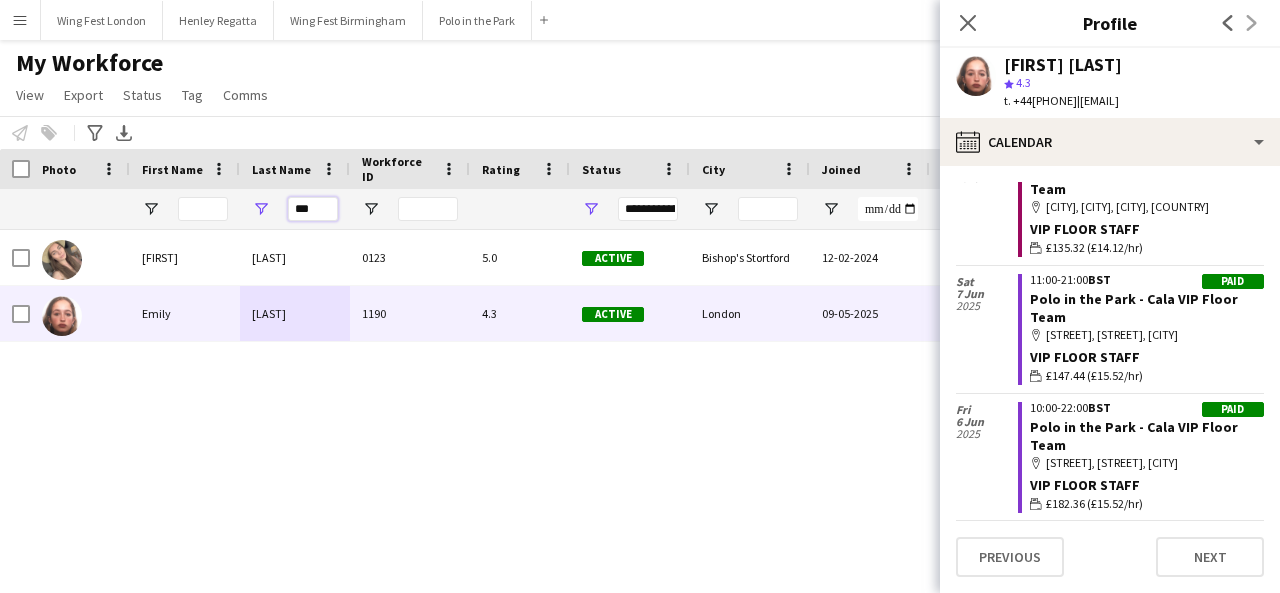 click on "***" at bounding box center (313, 209) 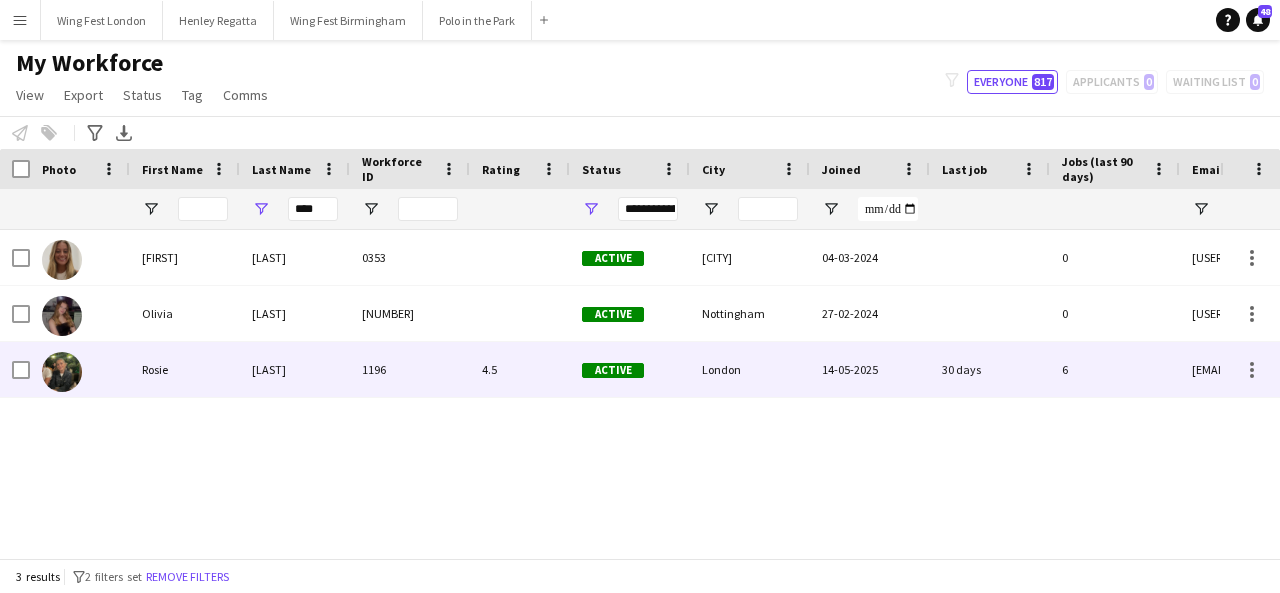 click on "[LAST]" at bounding box center (295, 369) 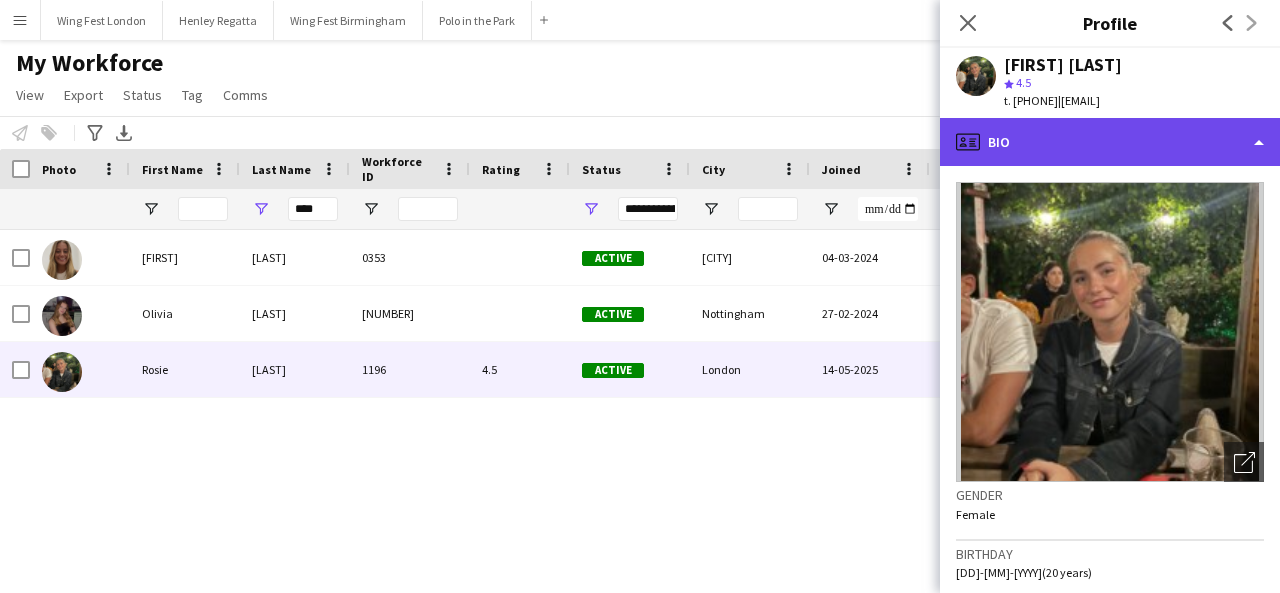 click on "profile
Bio" 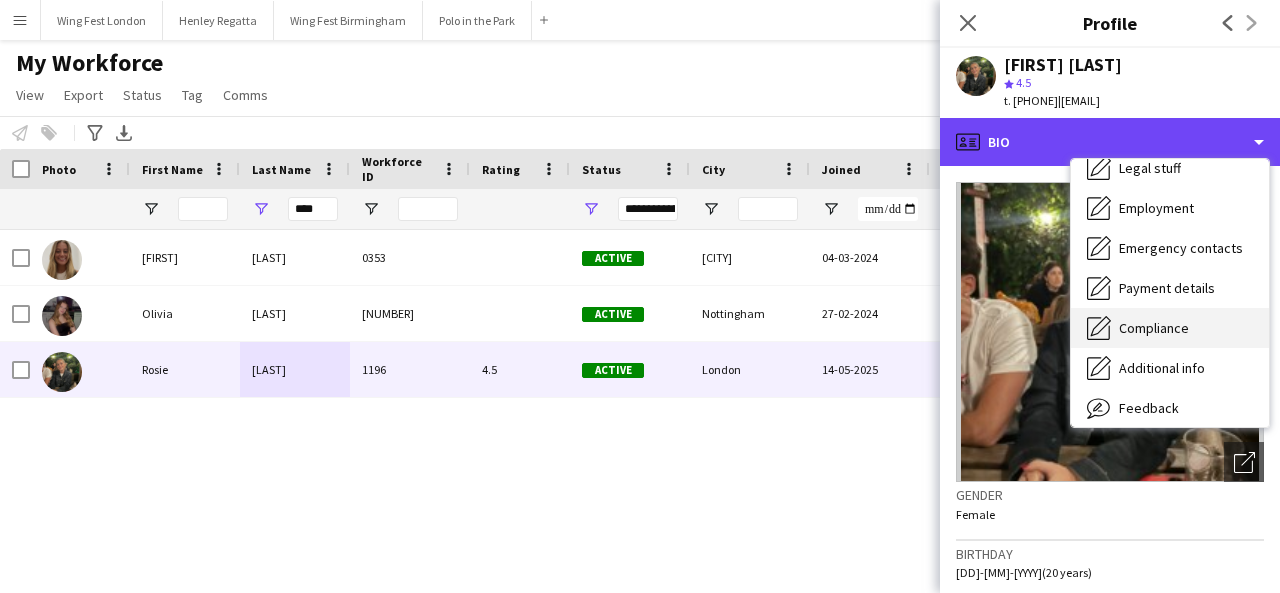 scroll, scrollTop: 148, scrollLeft: 0, axis: vertical 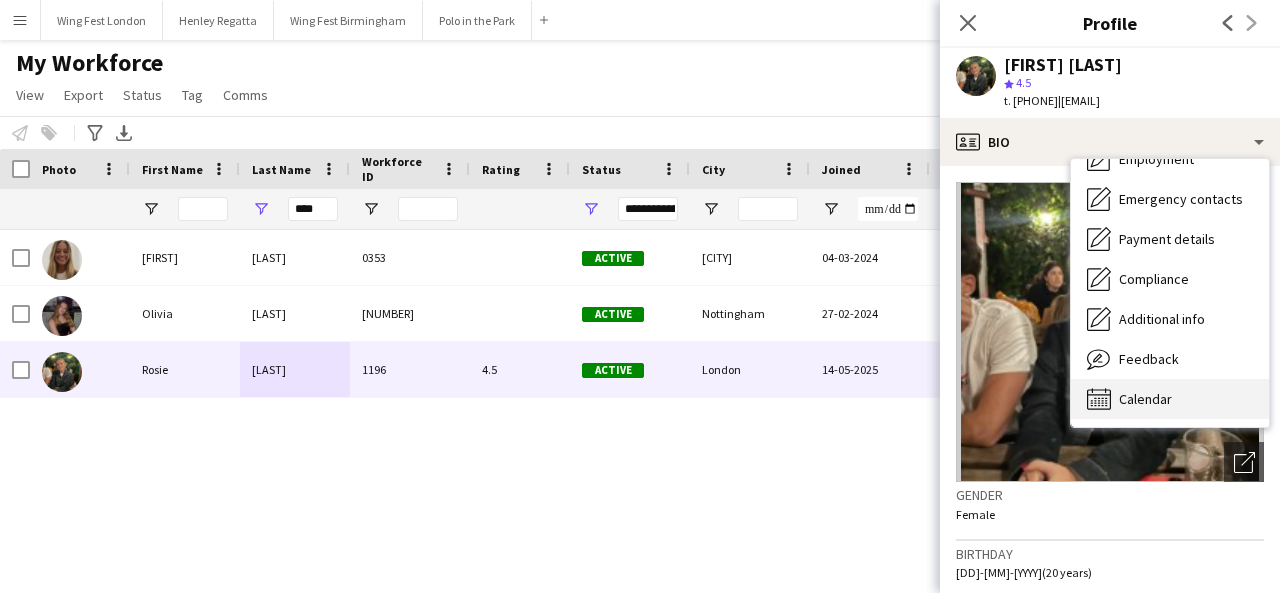 click on "Calendar
Calendar" at bounding box center (1170, 399) 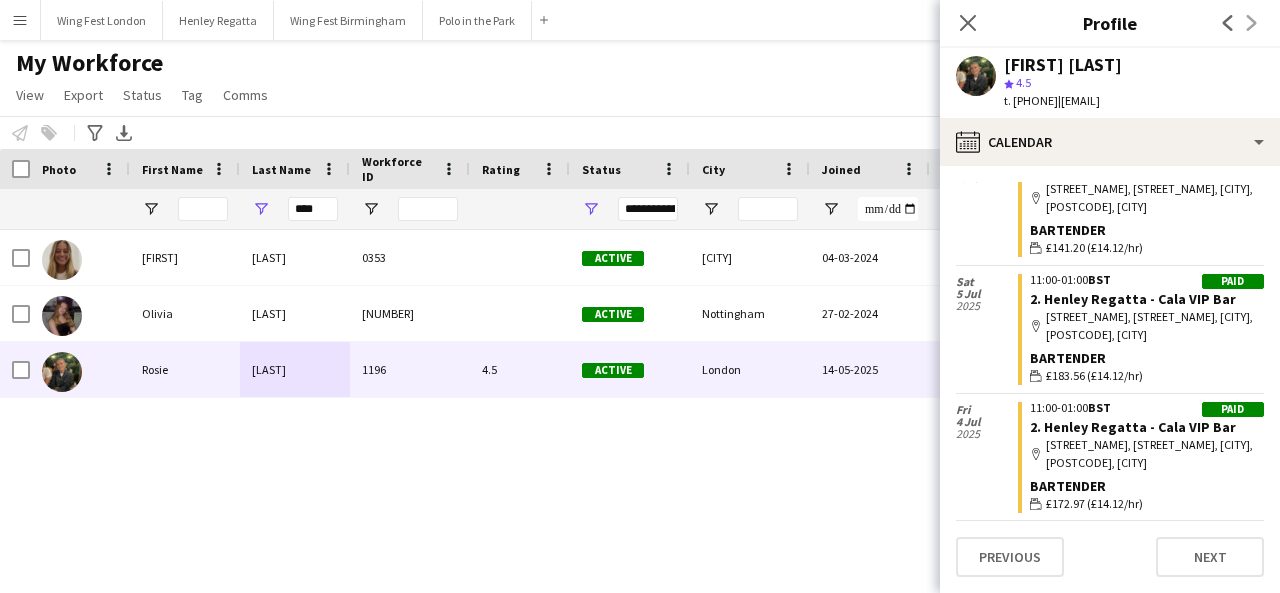 scroll, scrollTop: 704, scrollLeft: 0, axis: vertical 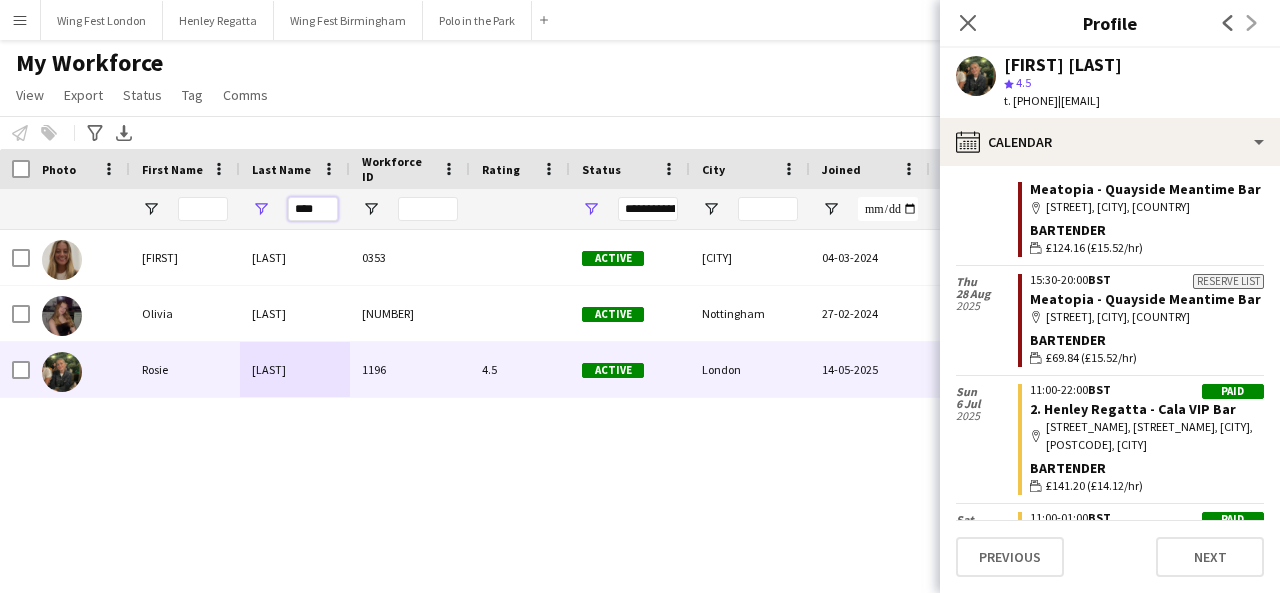 click on "****" at bounding box center (313, 209) 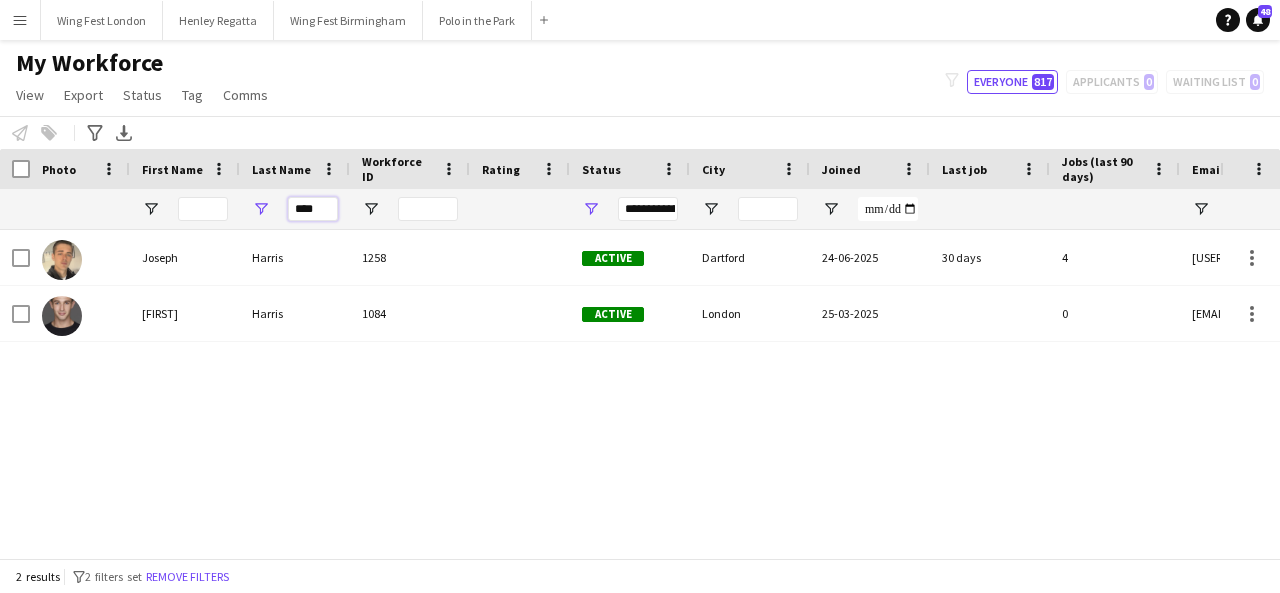 click on "****" at bounding box center [313, 209] 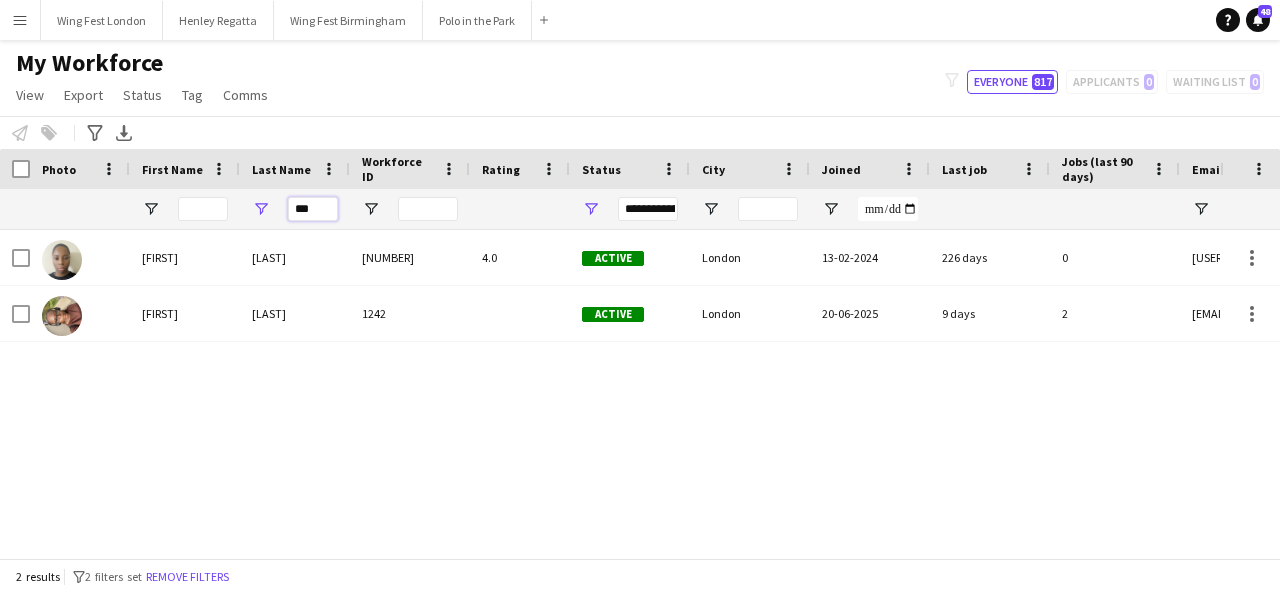 click on "***" at bounding box center (313, 209) 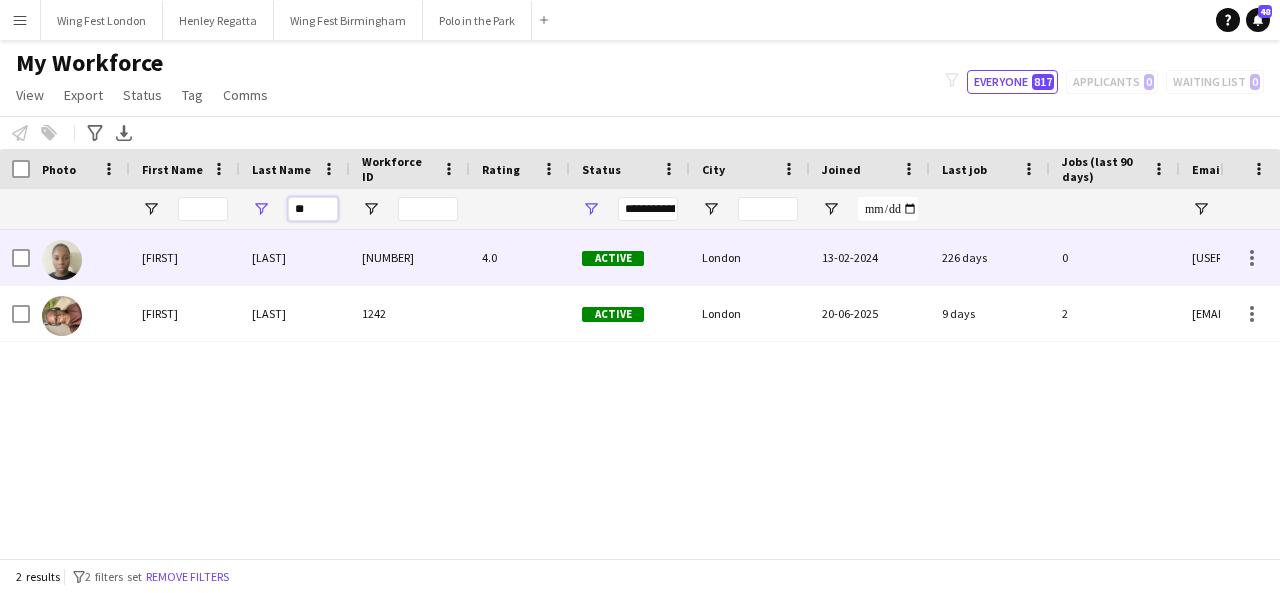 type on "*" 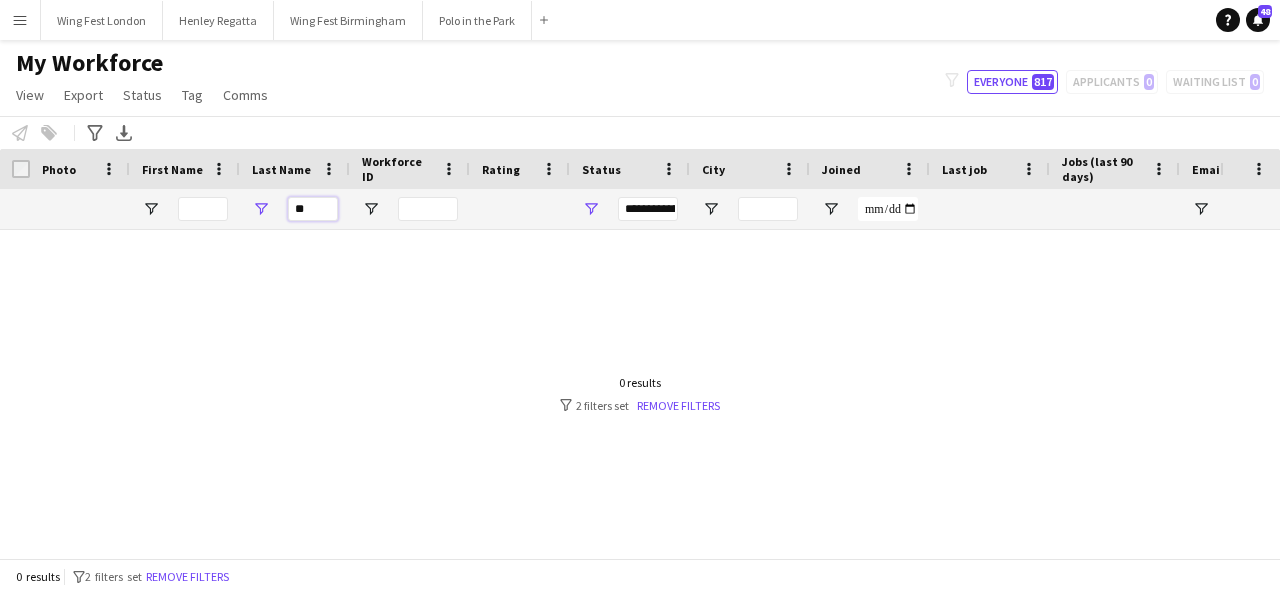 type on "*" 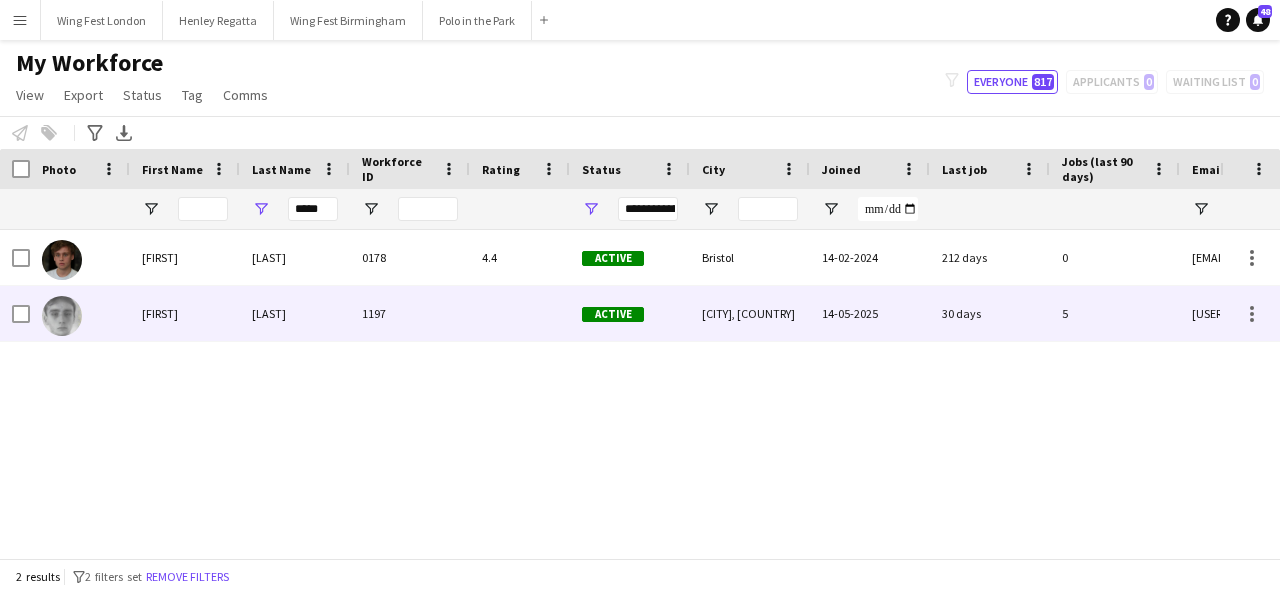 click on "1197" at bounding box center [410, 313] 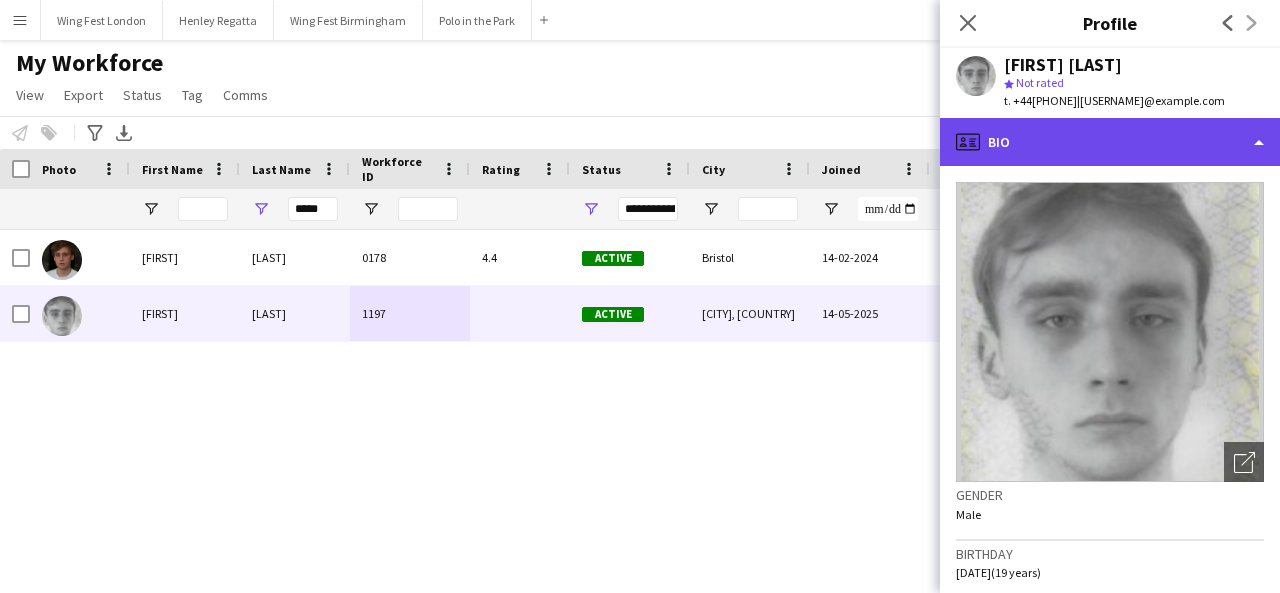 click on "profile
Bio" 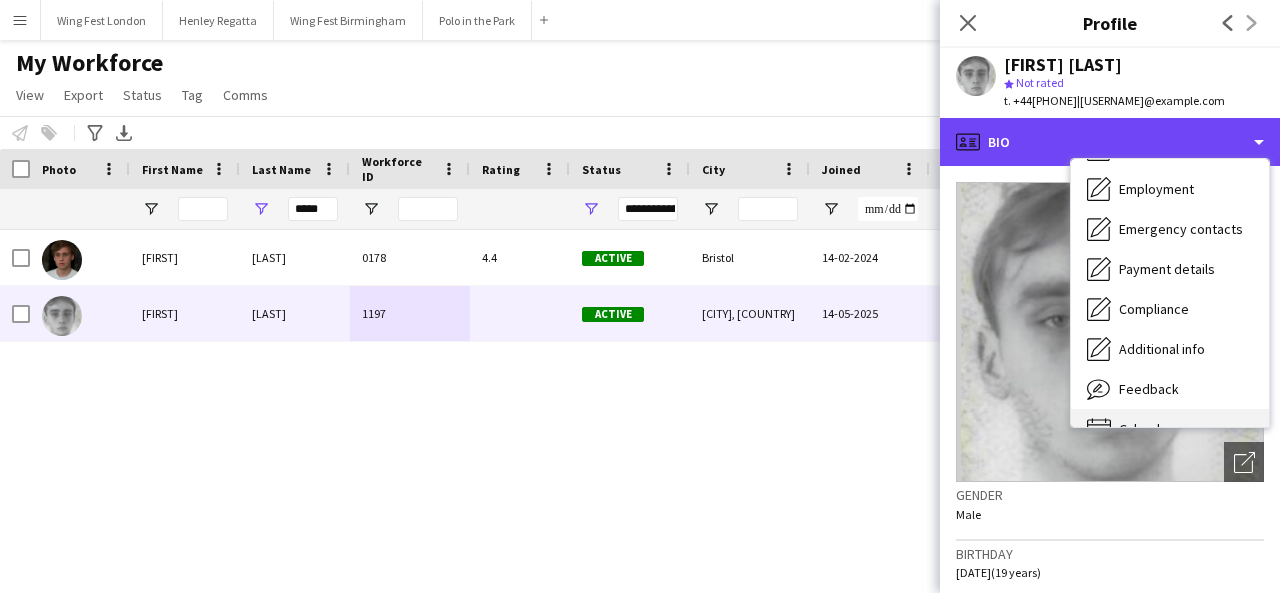 scroll, scrollTop: 148, scrollLeft: 0, axis: vertical 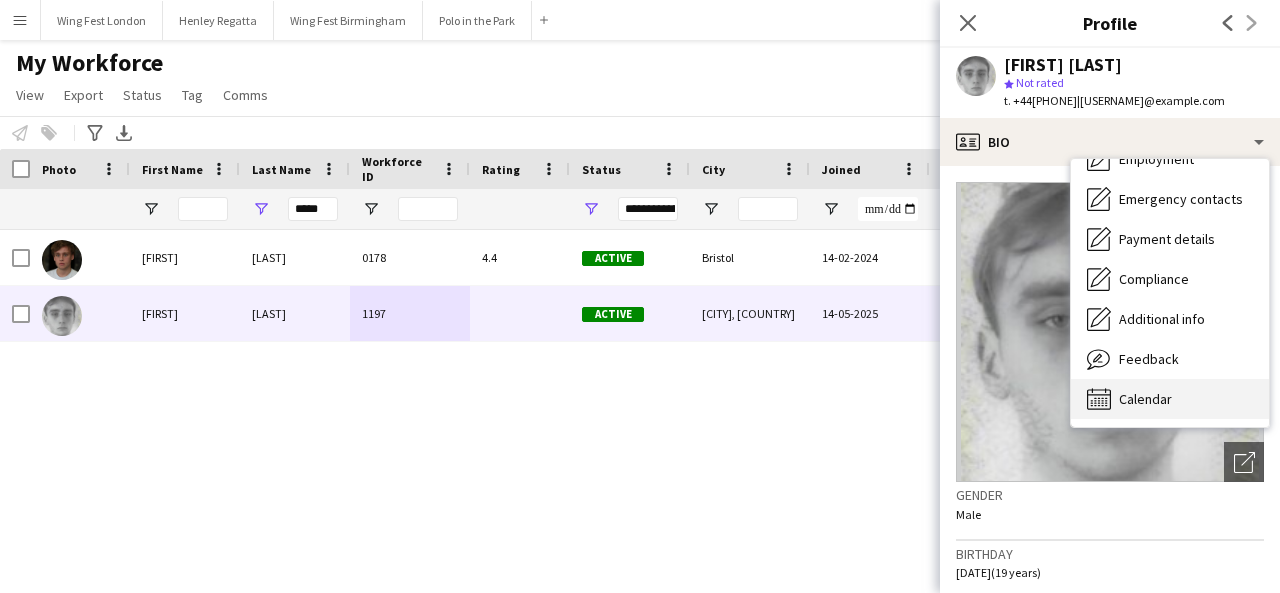 click on "Calendar" at bounding box center (1145, 399) 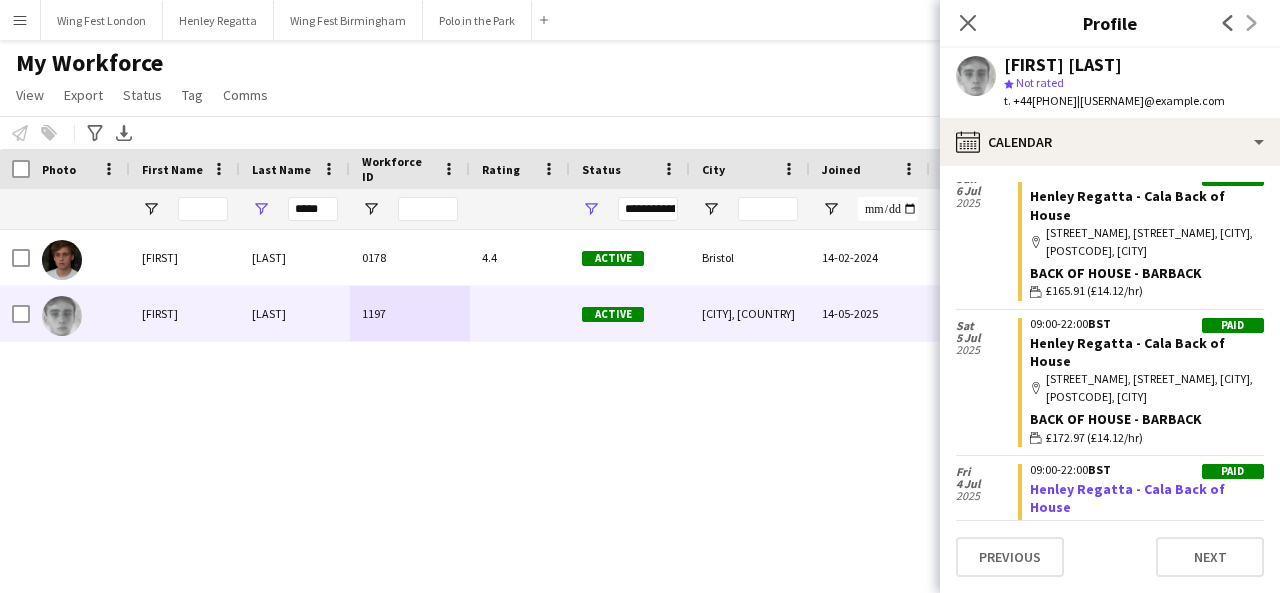 scroll, scrollTop: 0, scrollLeft: 0, axis: both 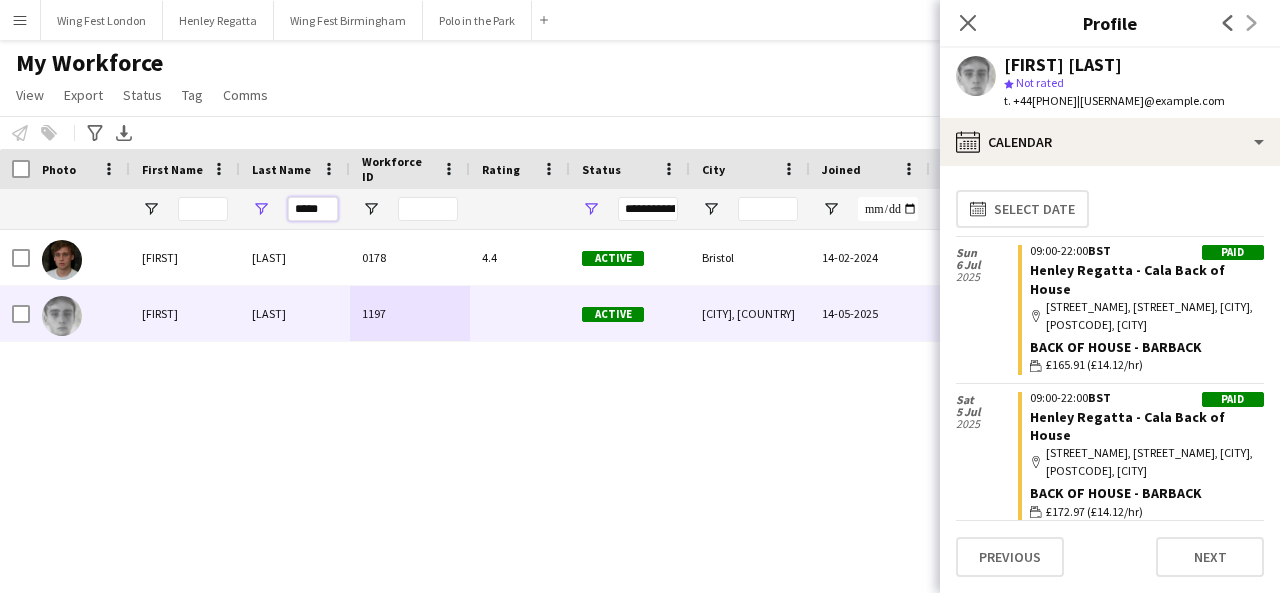 click on "*****" at bounding box center [313, 209] 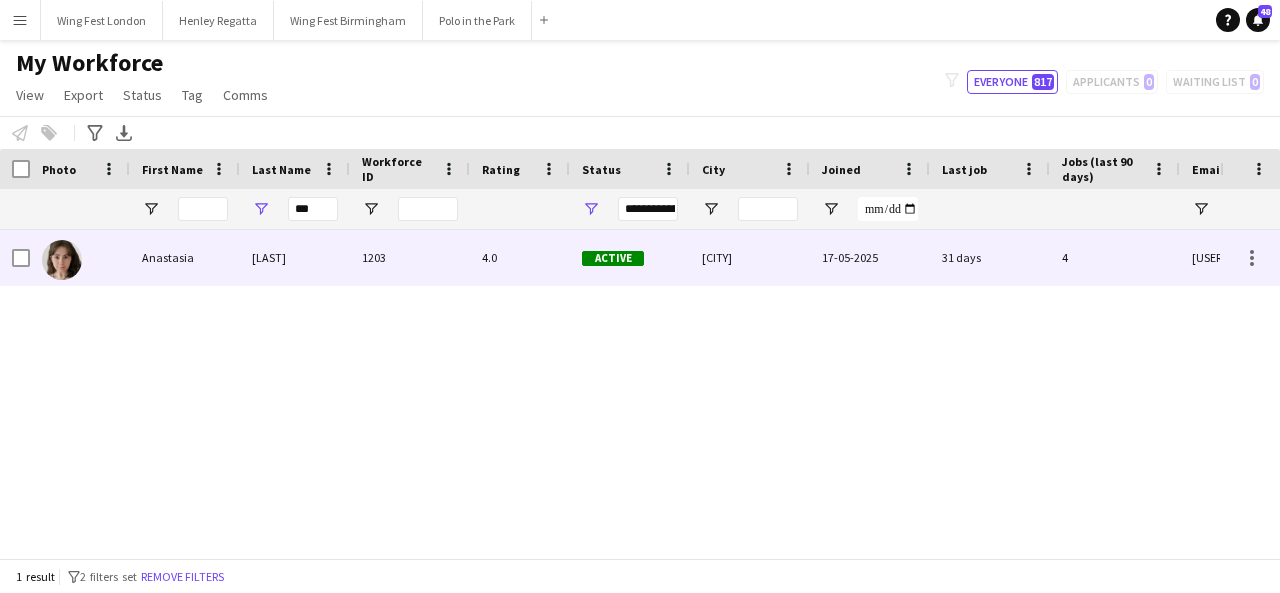 click on "[LAST]" at bounding box center (295, 257) 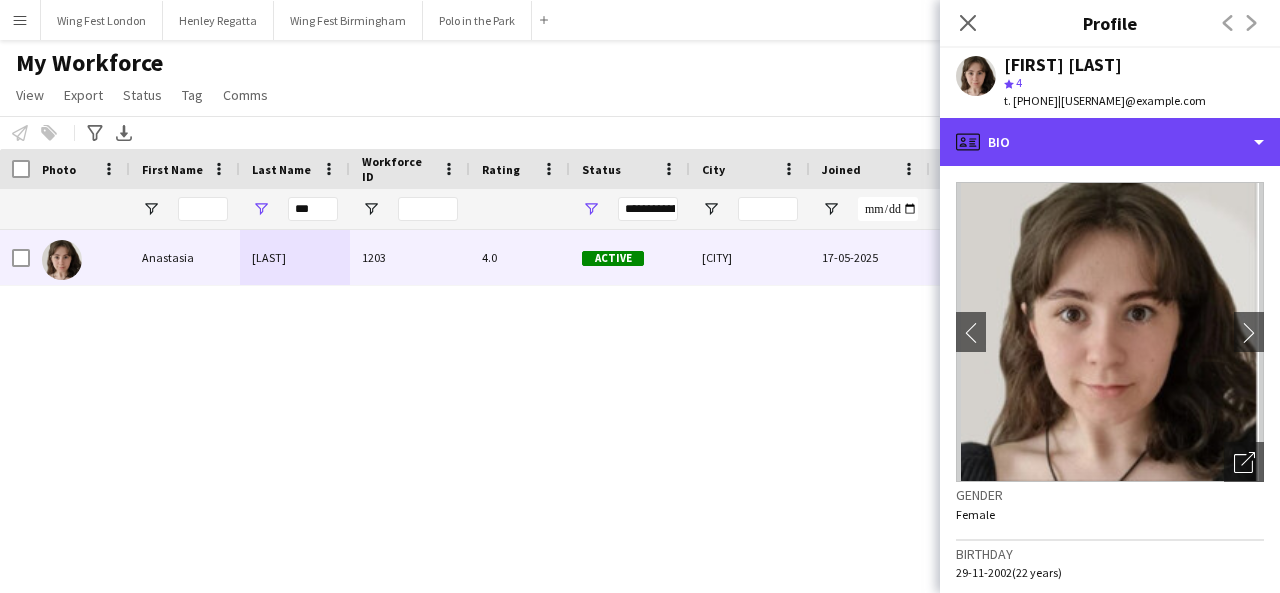 drag, startPoint x: 1072, startPoint y: 154, endPoint x: 1131, endPoint y: 229, distance: 95.42536 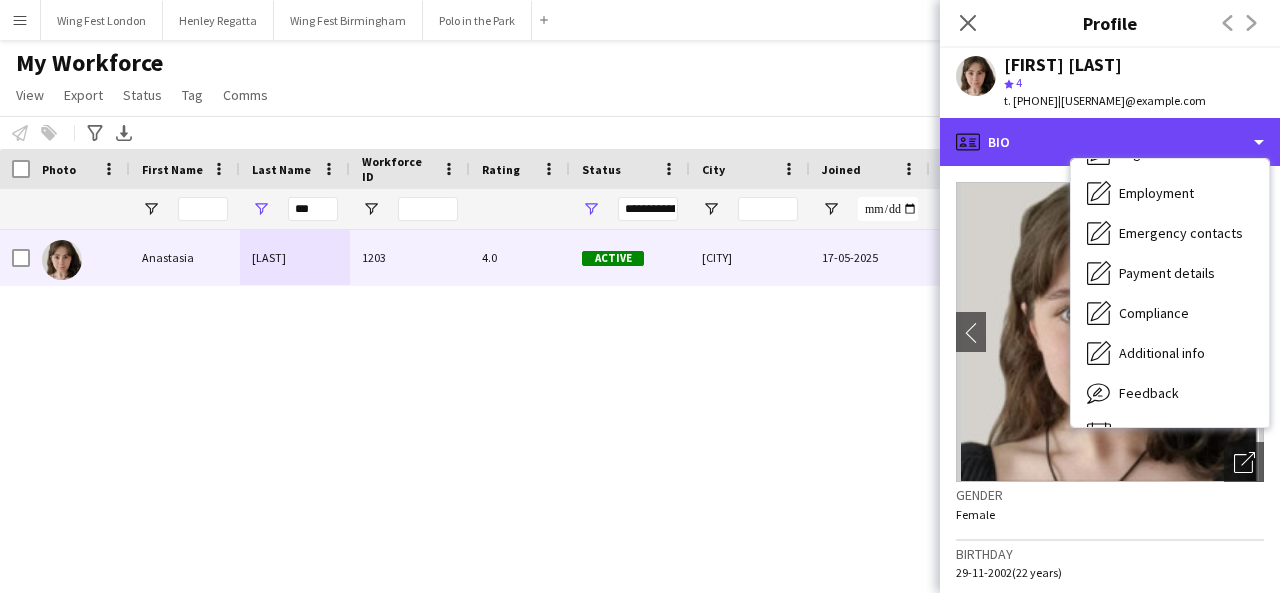 scroll, scrollTop: 148, scrollLeft: 0, axis: vertical 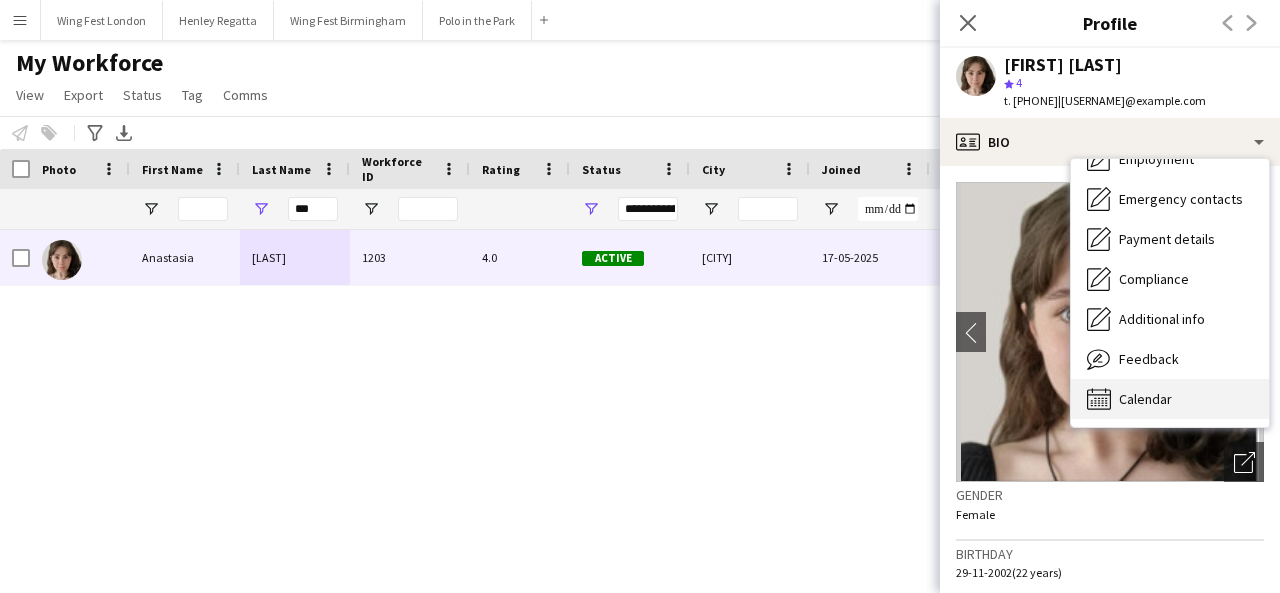 click on "Calendar
Calendar" at bounding box center (1170, 399) 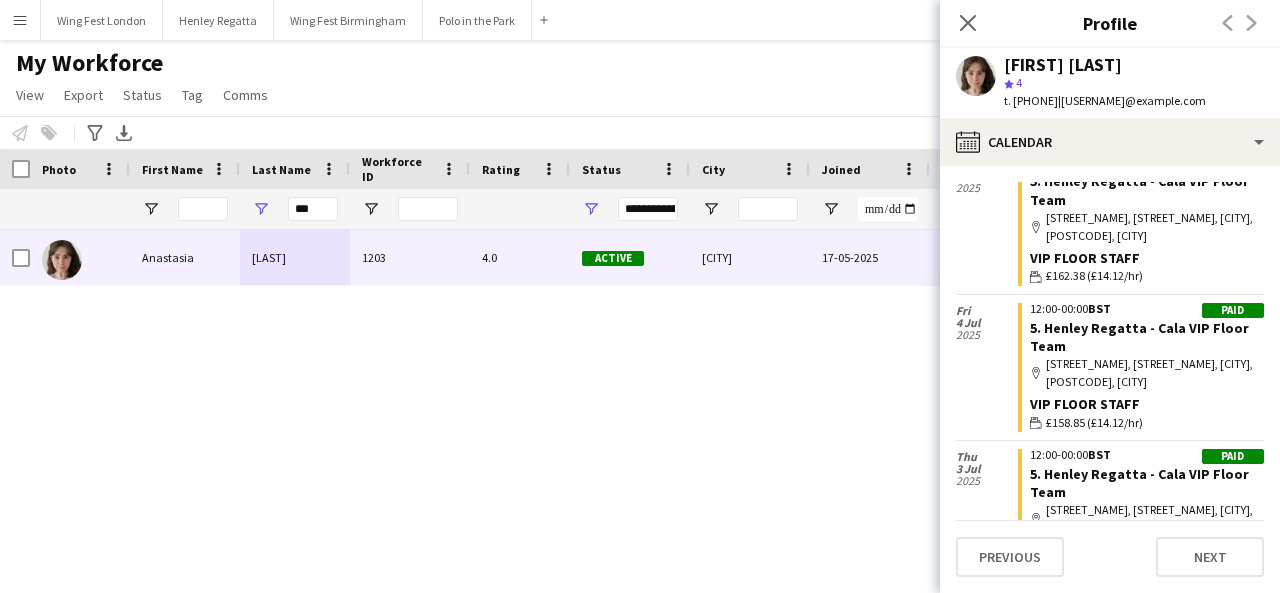 scroll, scrollTop: 0, scrollLeft: 0, axis: both 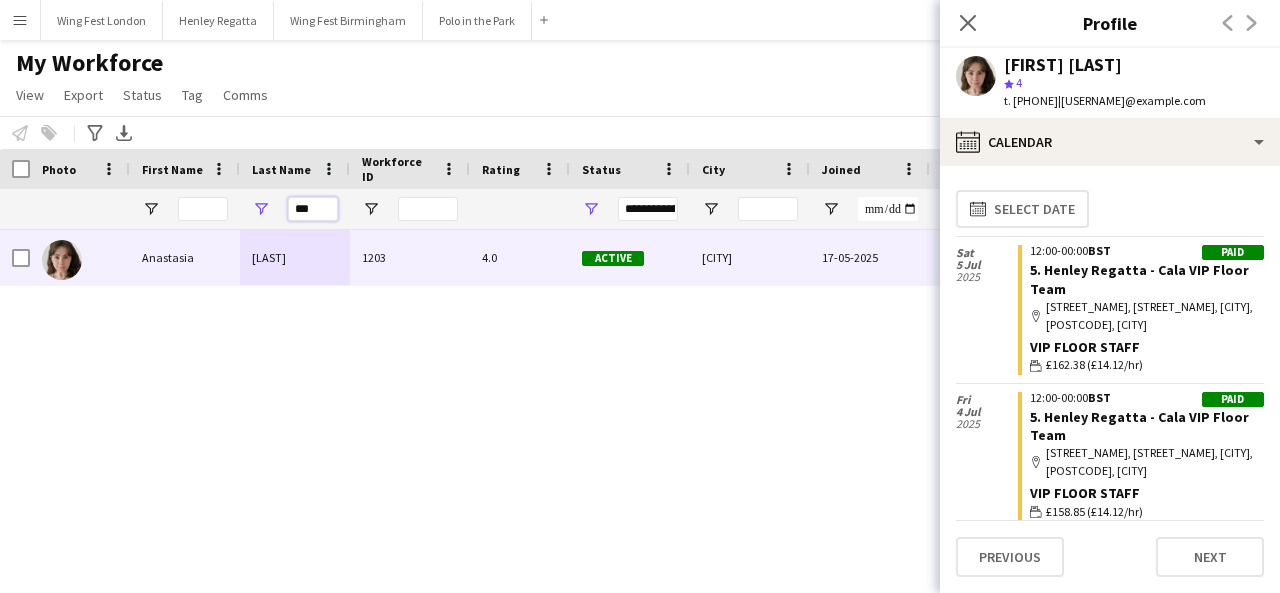 click on "***" at bounding box center [313, 209] 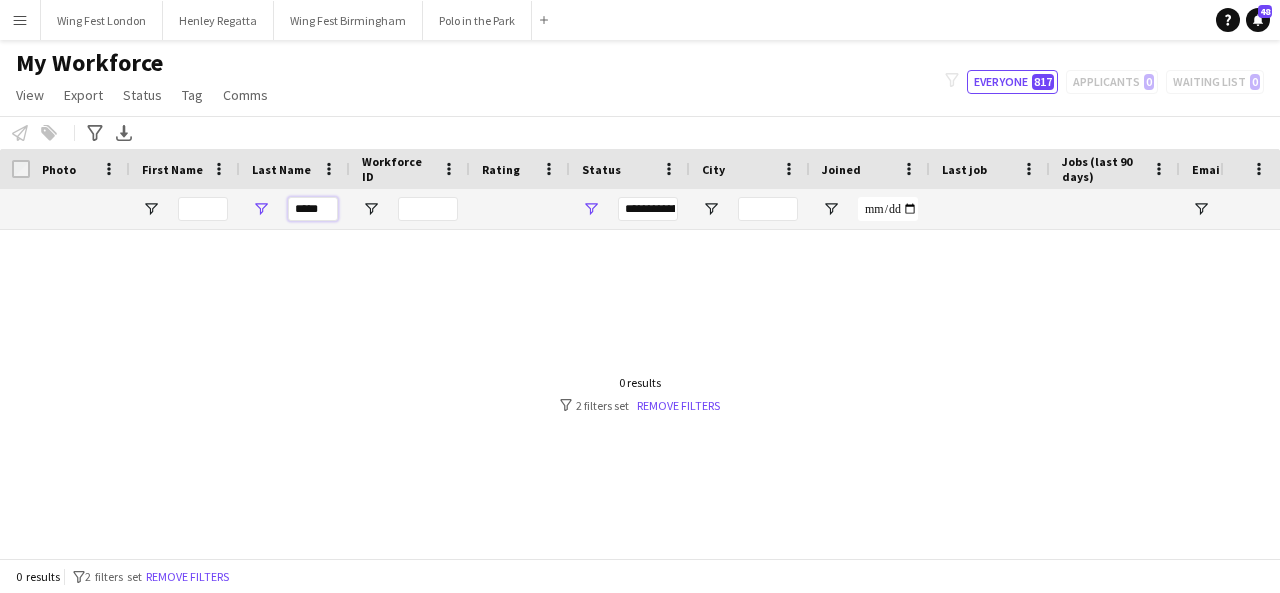 click on "*****" at bounding box center [313, 209] 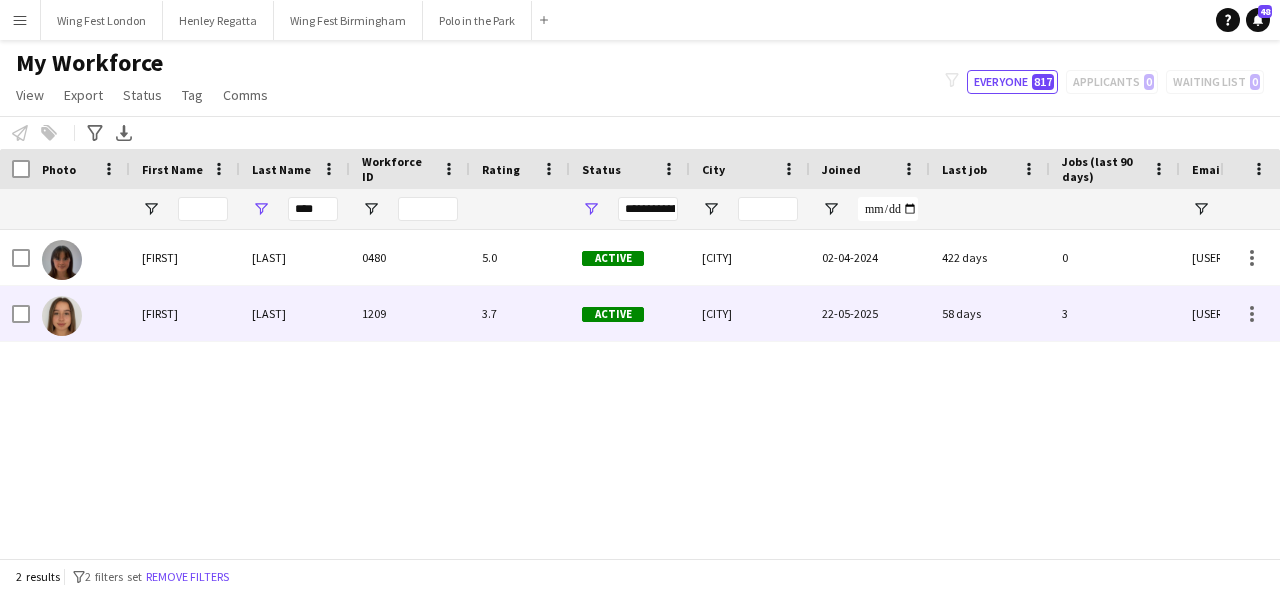 click on "[LAST]" at bounding box center [295, 313] 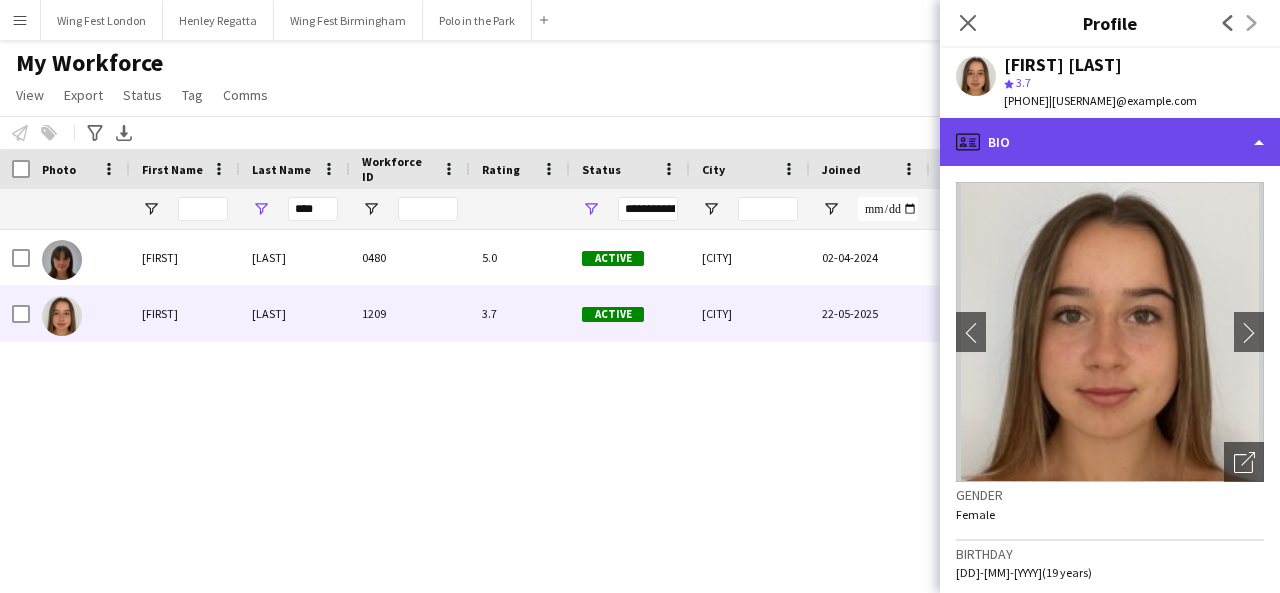 click on "profile
Bio" 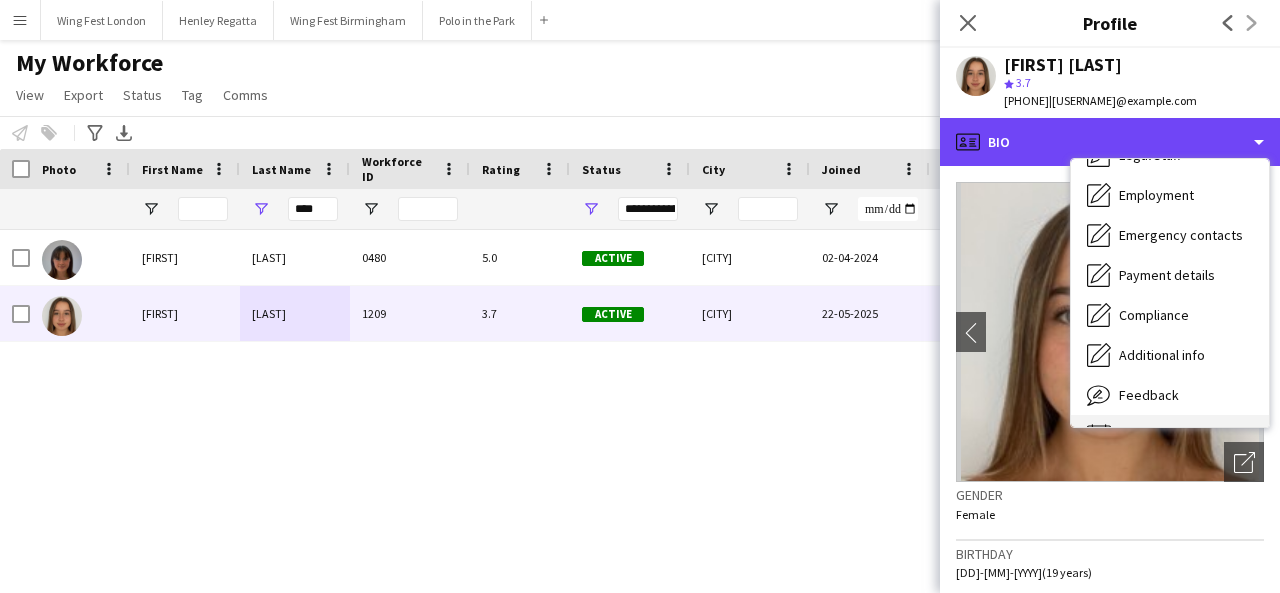 scroll, scrollTop: 148, scrollLeft: 0, axis: vertical 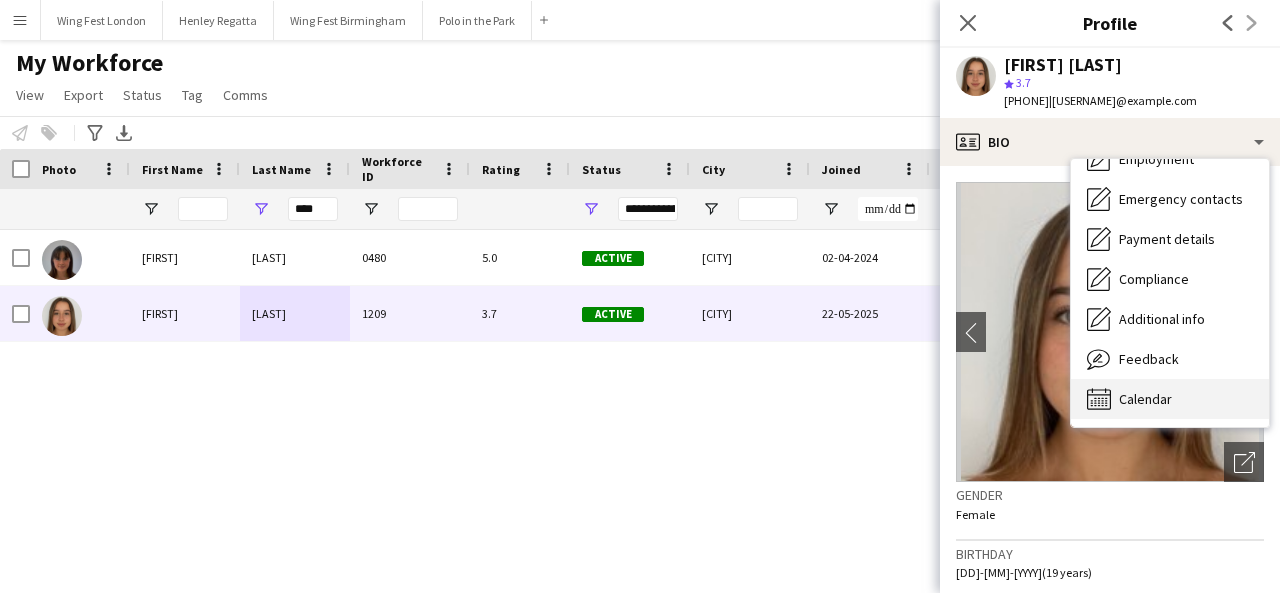 click on "Calendar" at bounding box center (1145, 399) 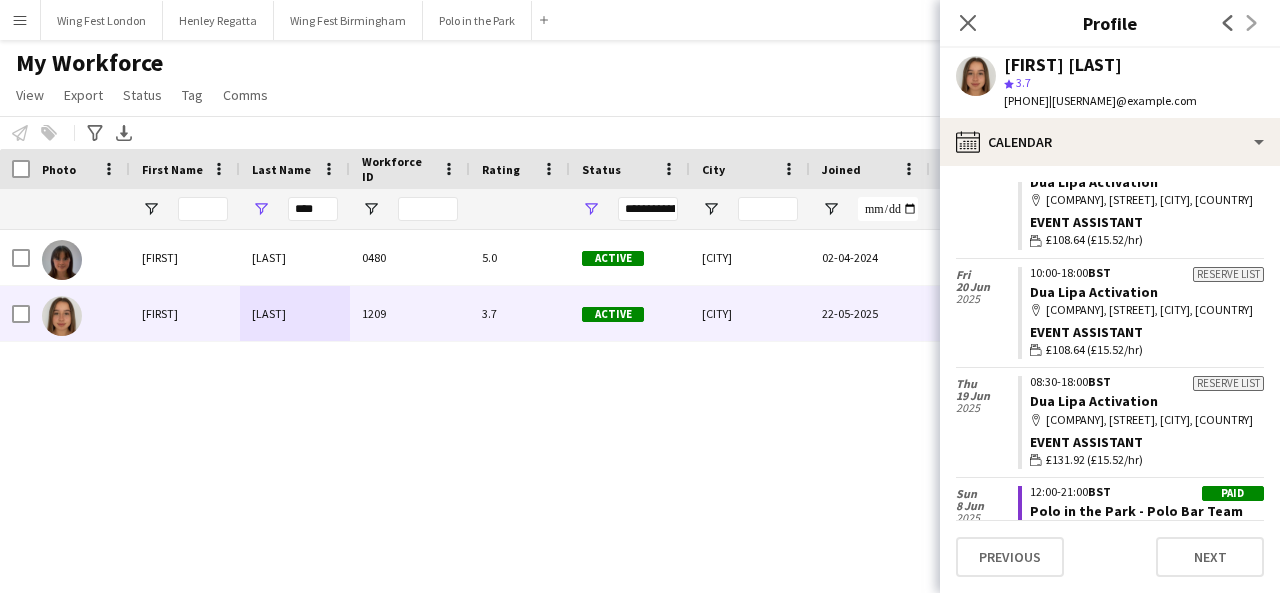 scroll, scrollTop: 847, scrollLeft: 0, axis: vertical 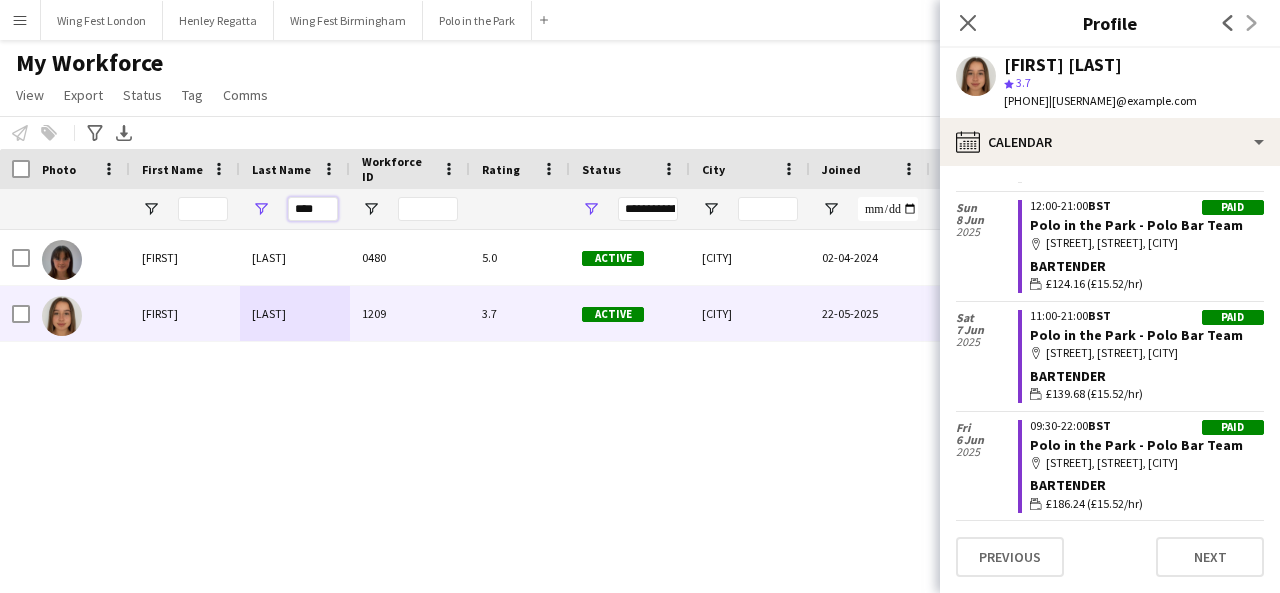 click on "****" at bounding box center (313, 209) 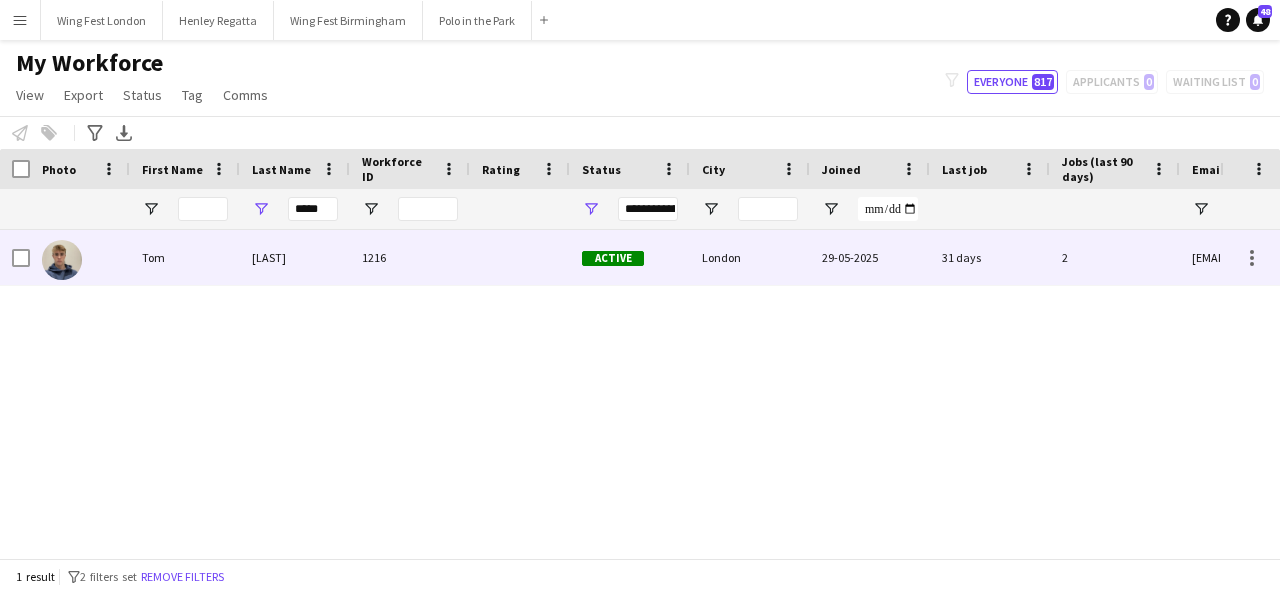 click on "Active" at bounding box center (630, 257) 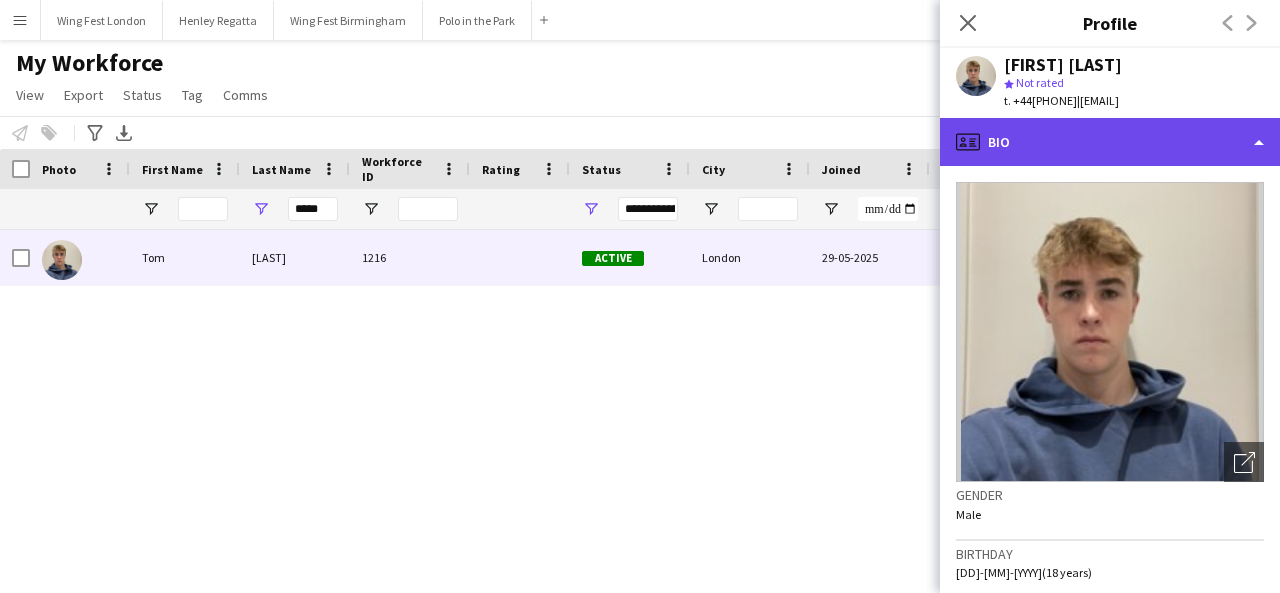 click on "profile
Bio" 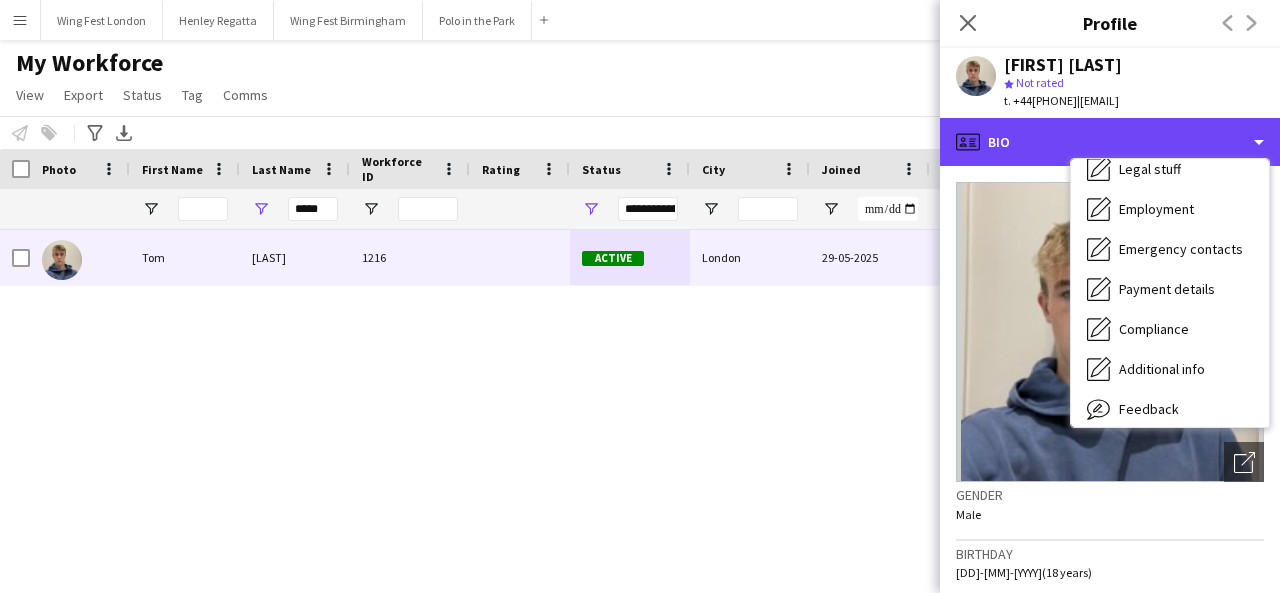 scroll, scrollTop: 148, scrollLeft: 0, axis: vertical 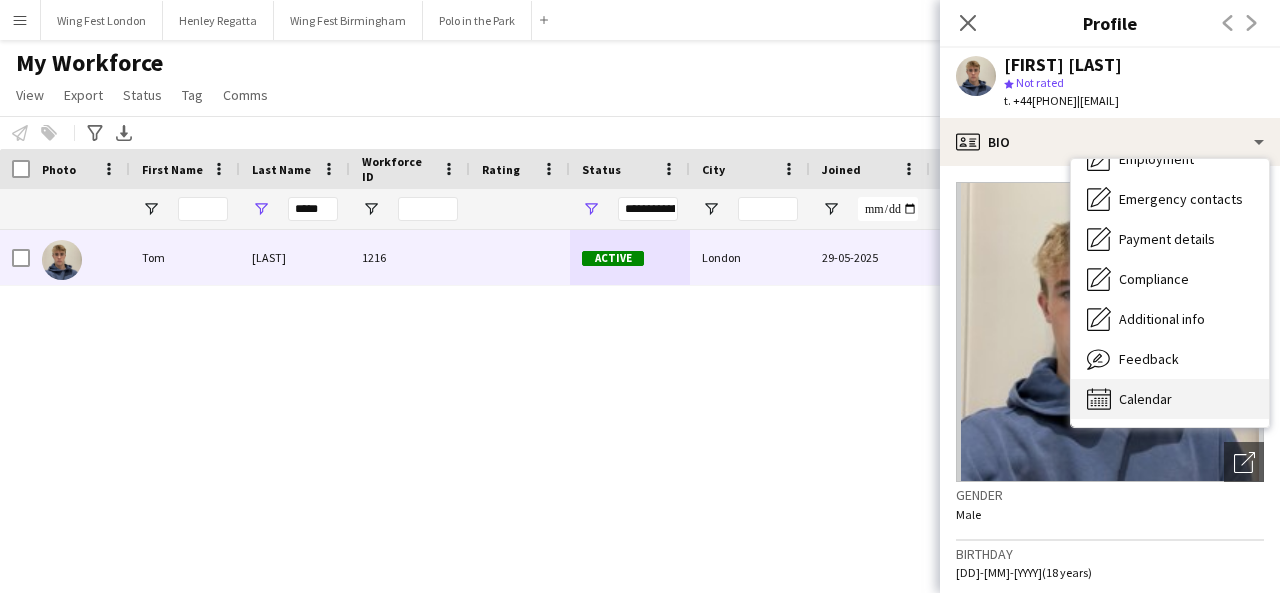 click on "Calendar" at bounding box center [1145, 399] 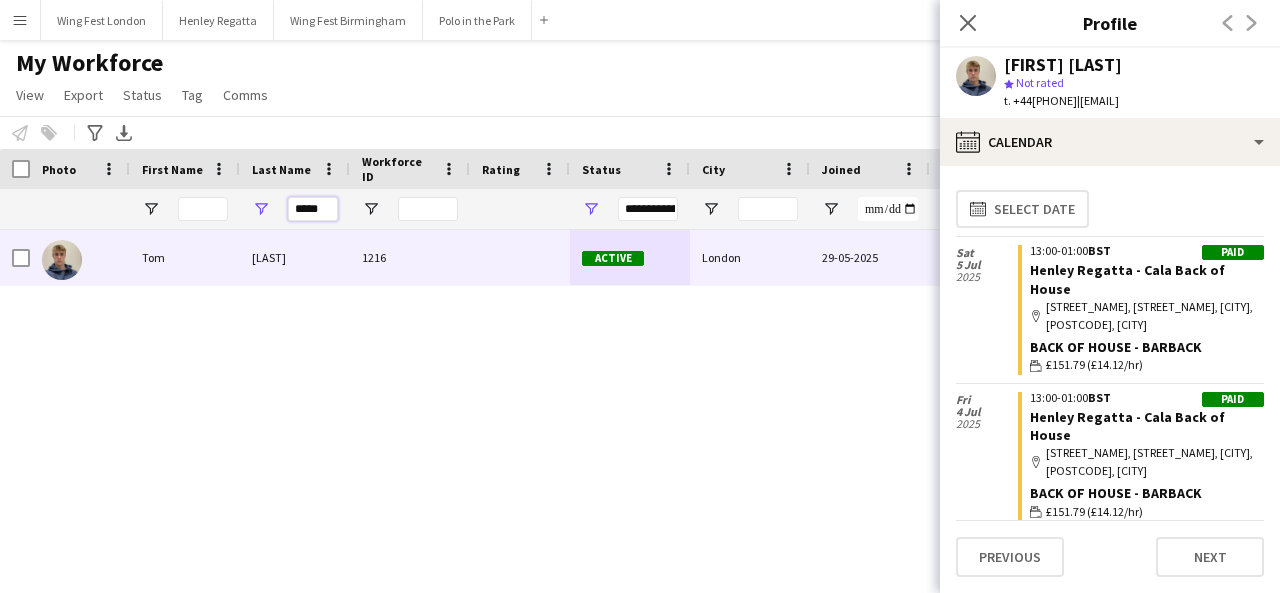 click on "*****" at bounding box center (313, 209) 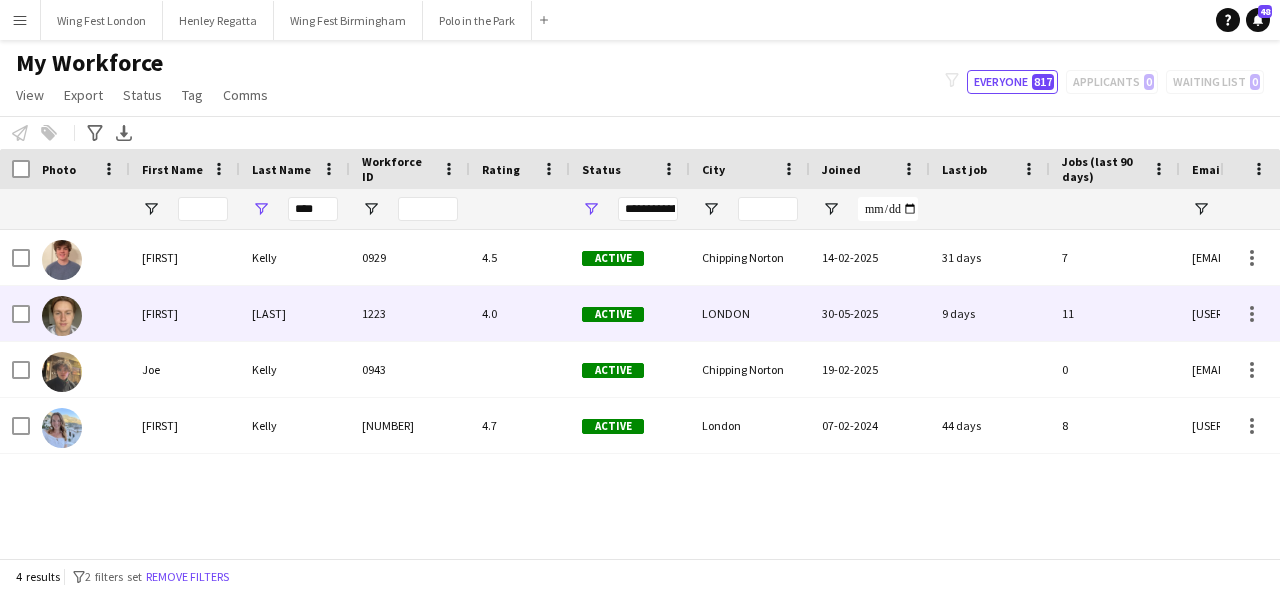 click on "[LAST]" at bounding box center (295, 313) 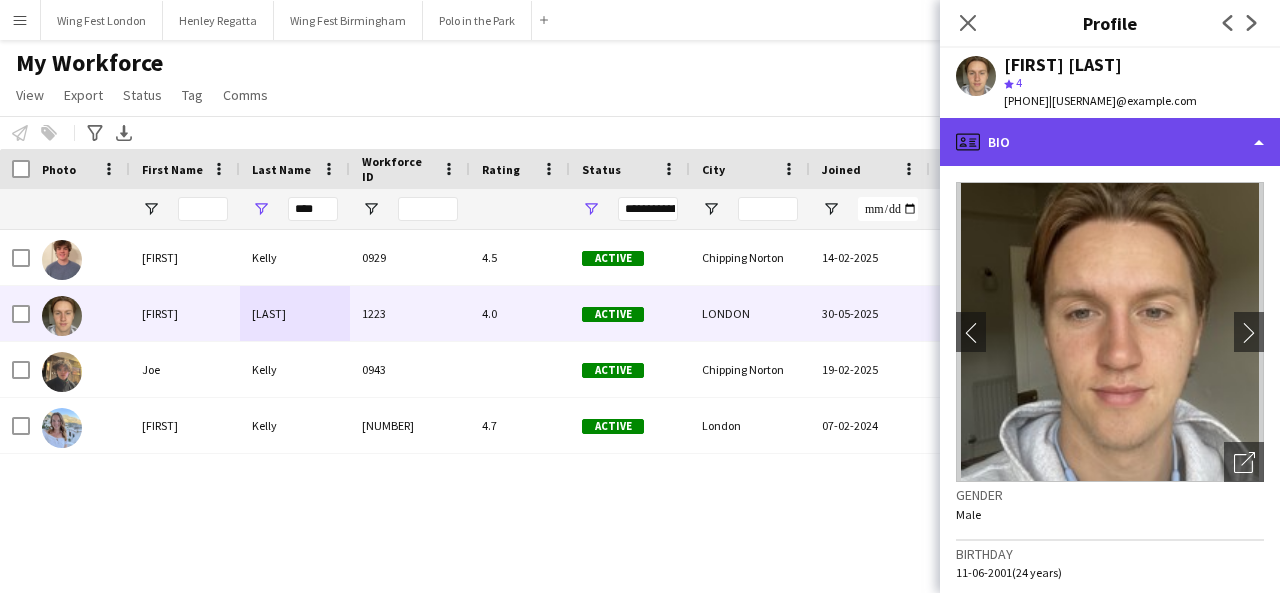 click on "profile
Bio" 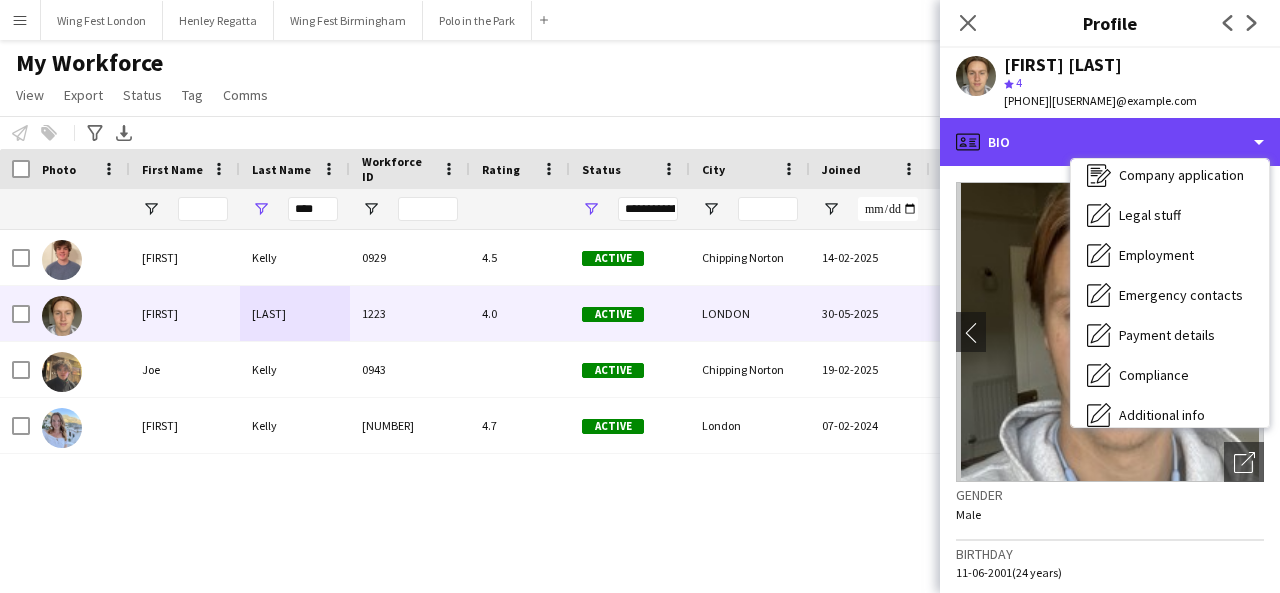 scroll, scrollTop: 148, scrollLeft: 0, axis: vertical 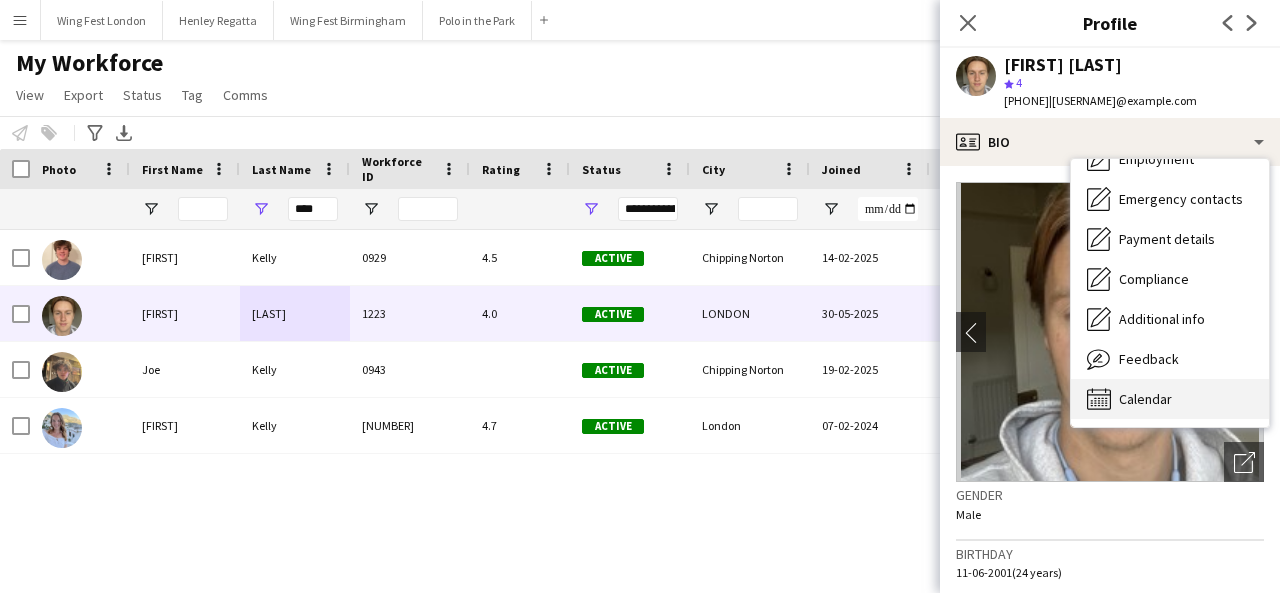 click on "Calendar
Calendar" at bounding box center [1170, 399] 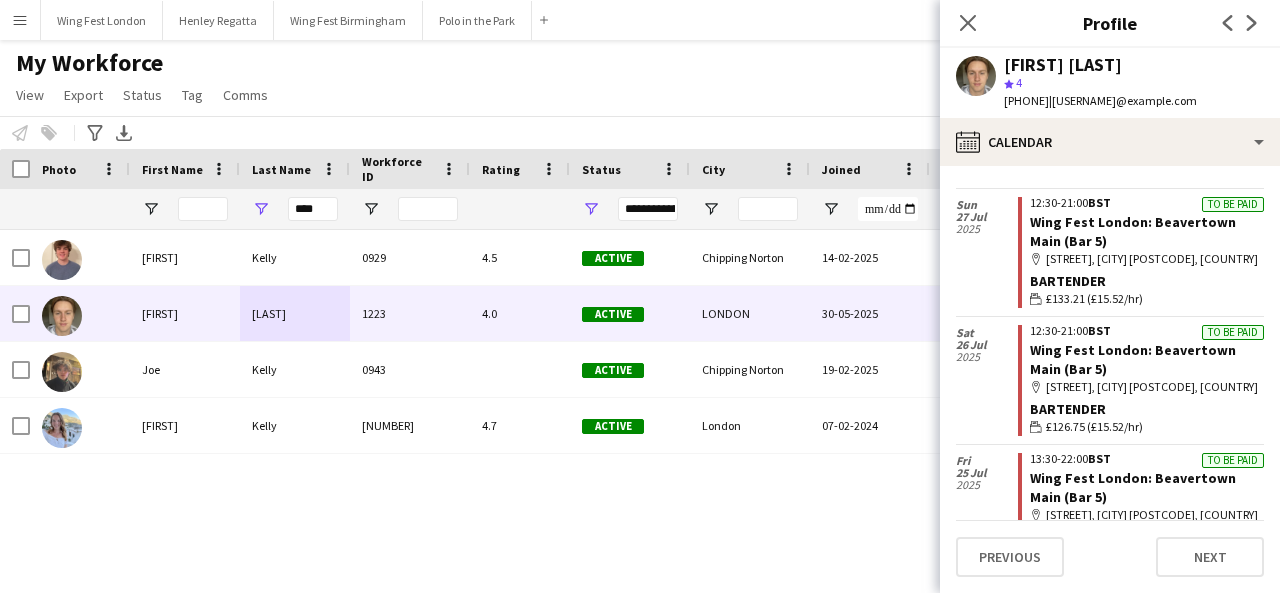 scroll, scrollTop: 0, scrollLeft: 0, axis: both 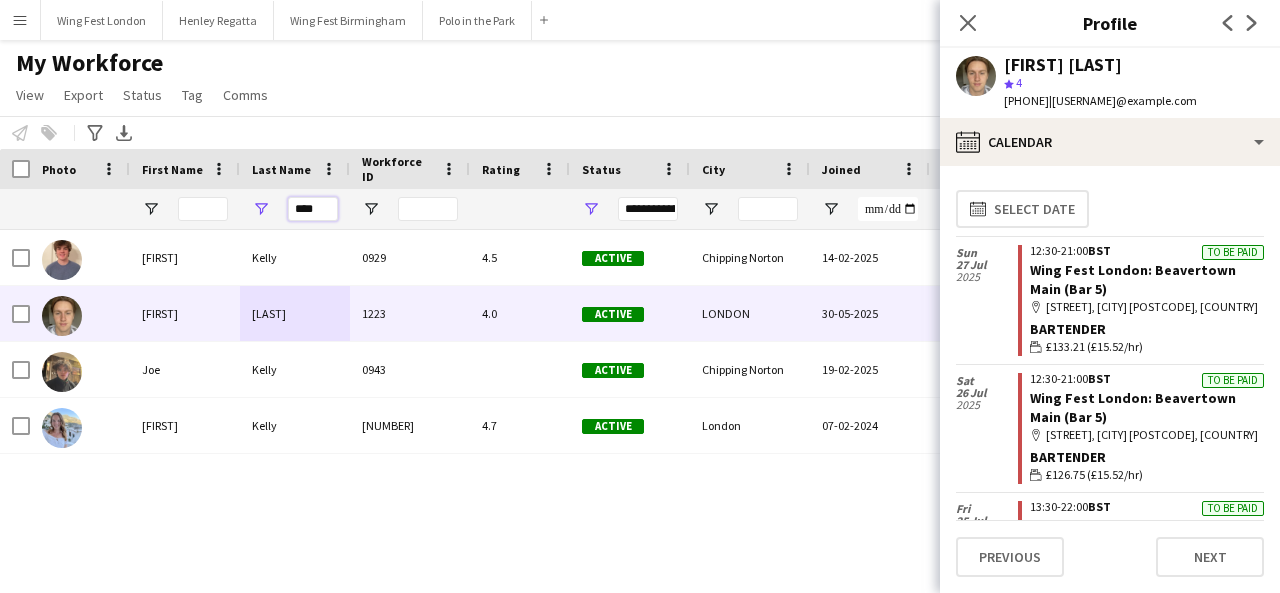 click on "****" at bounding box center (313, 209) 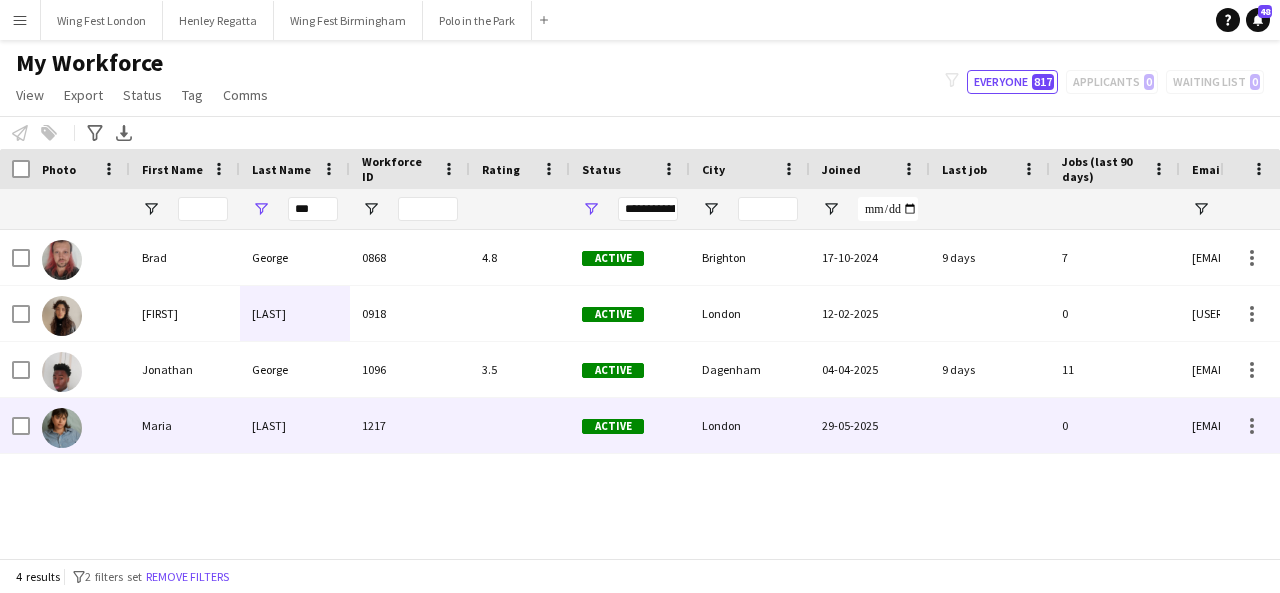click on "[LAST]" at bounding box center [295, 425] 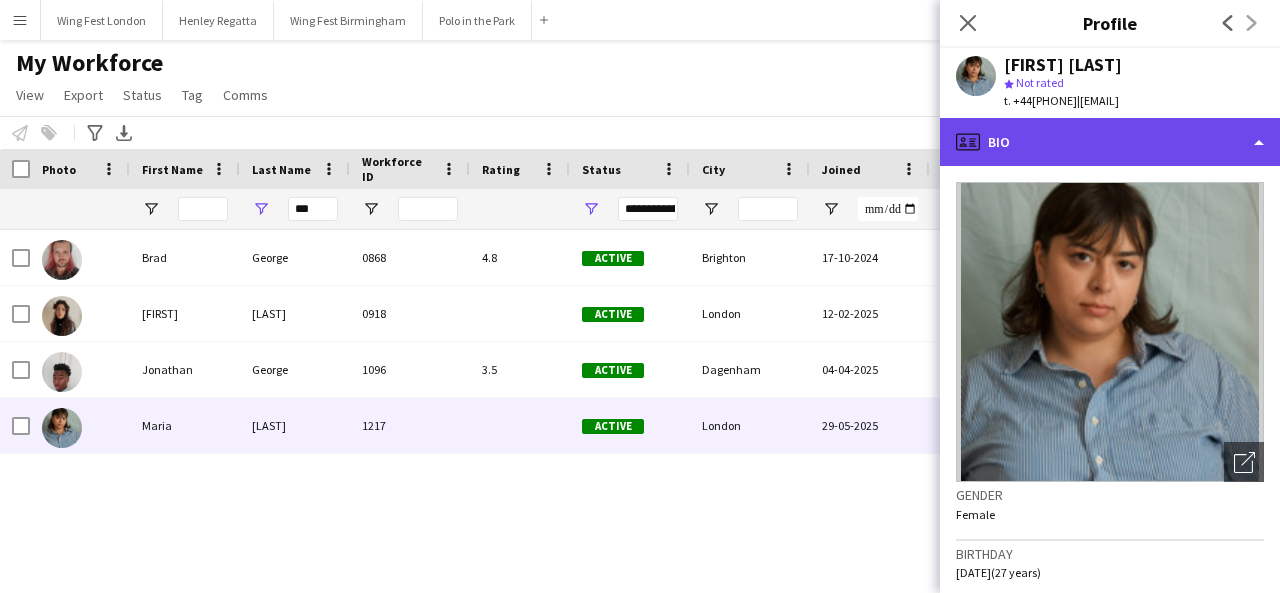 click on "profile
Bio" 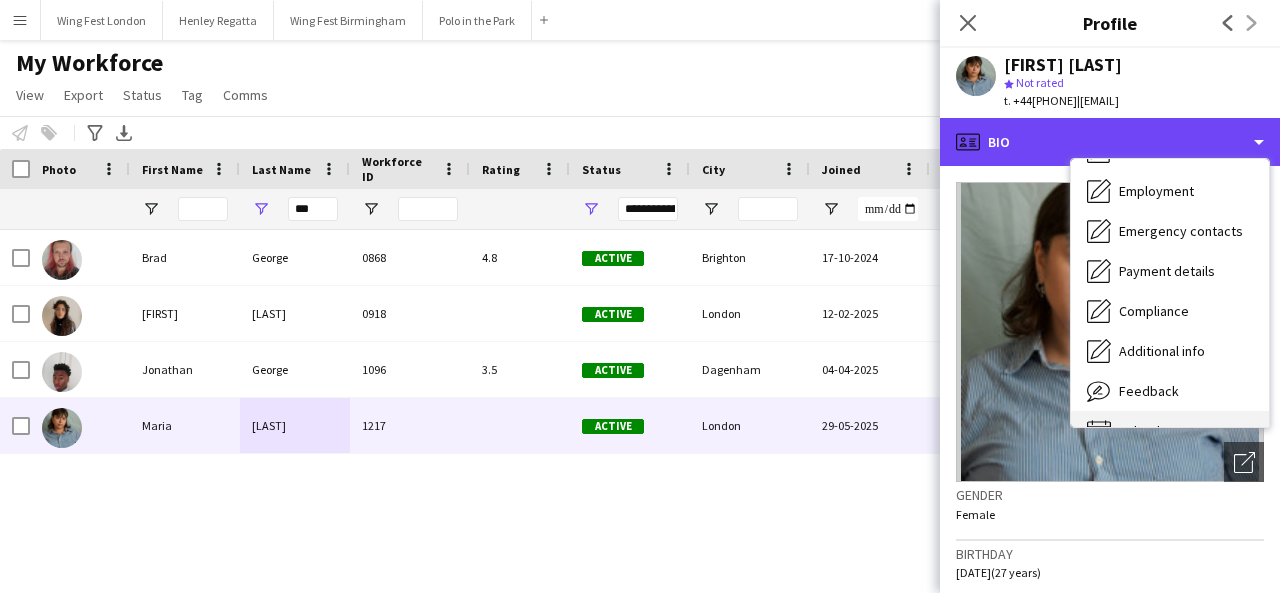 scroll, scrollTop: 148, scrollLeft: 0, axis: vertical 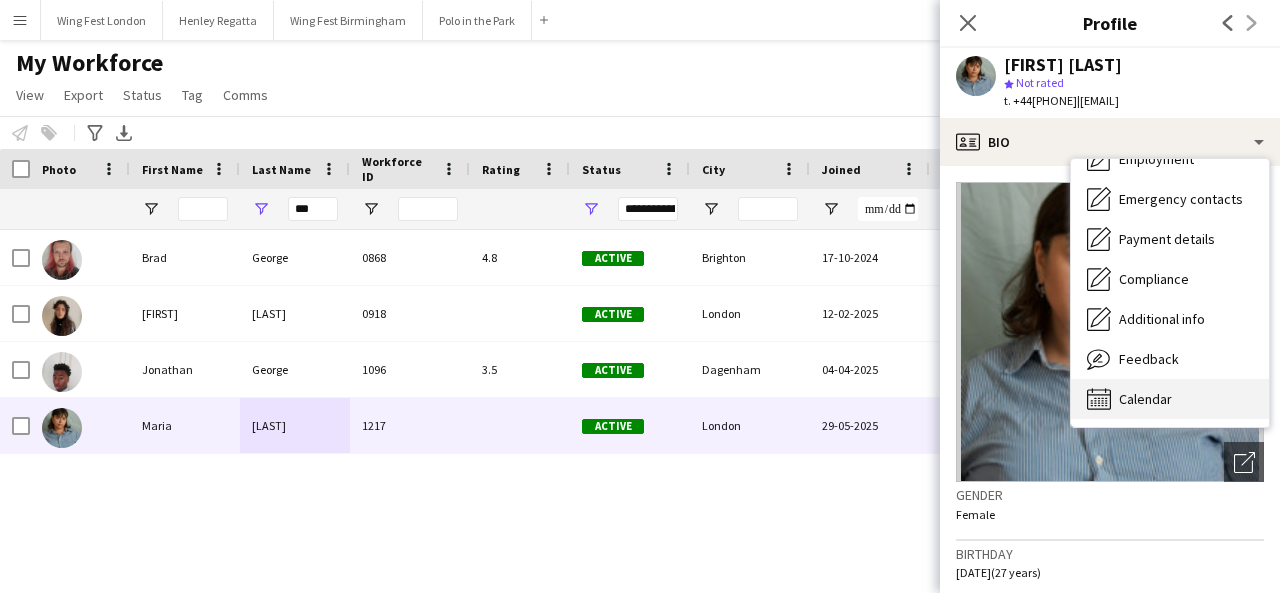 click on "Calendar
Calendar" at bounding box center (1170, 399) 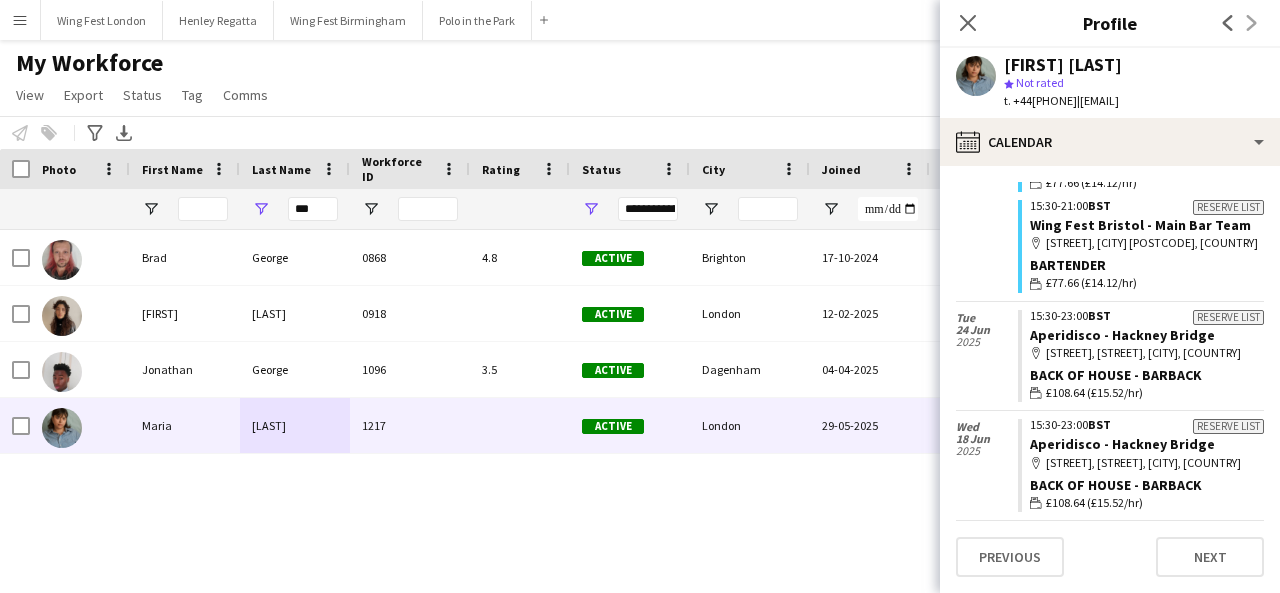 scroll, scrollTop: 1572, scrollLeft: 0, axis: vertical 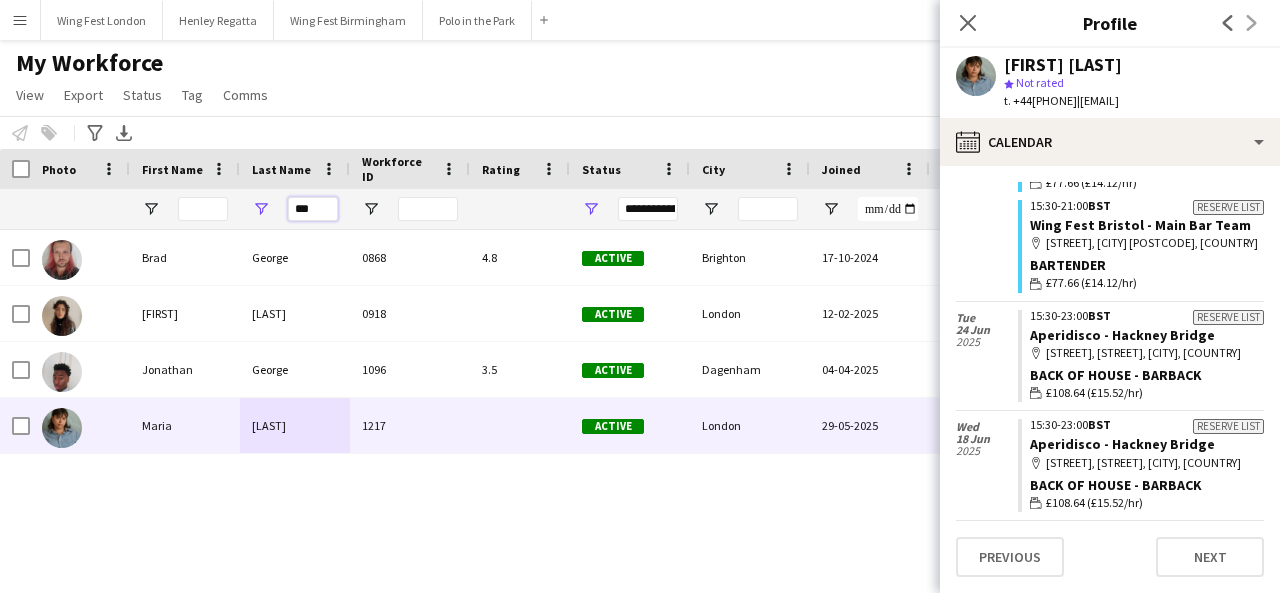 click on "***" at bounding box center [313, 209] 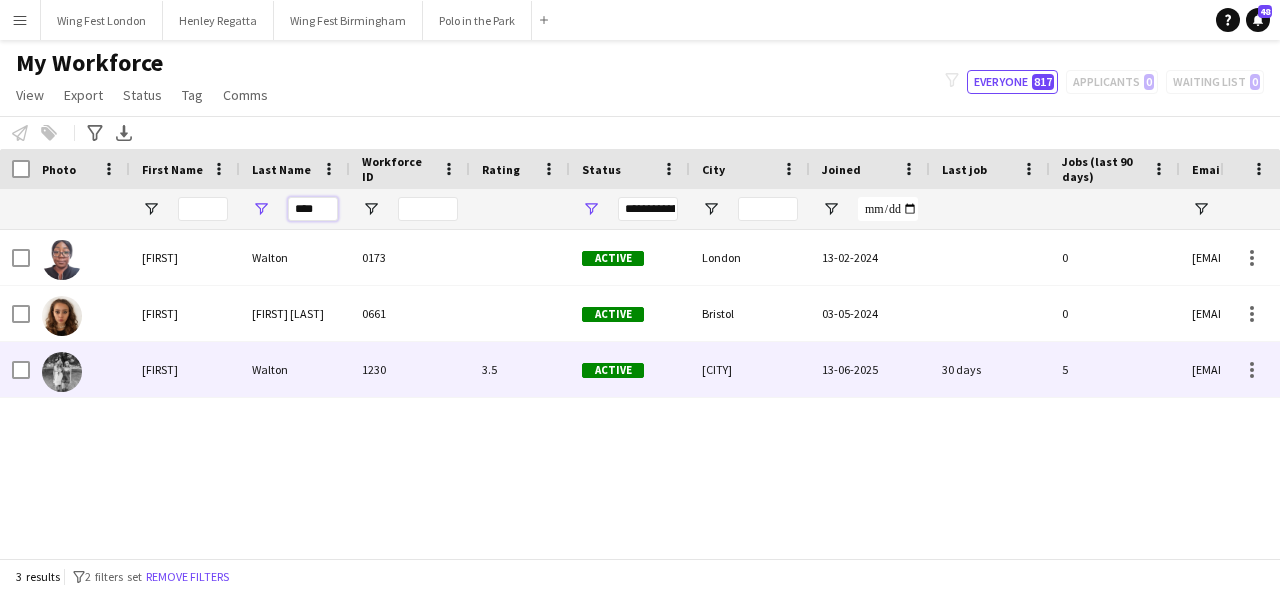 type on "****" 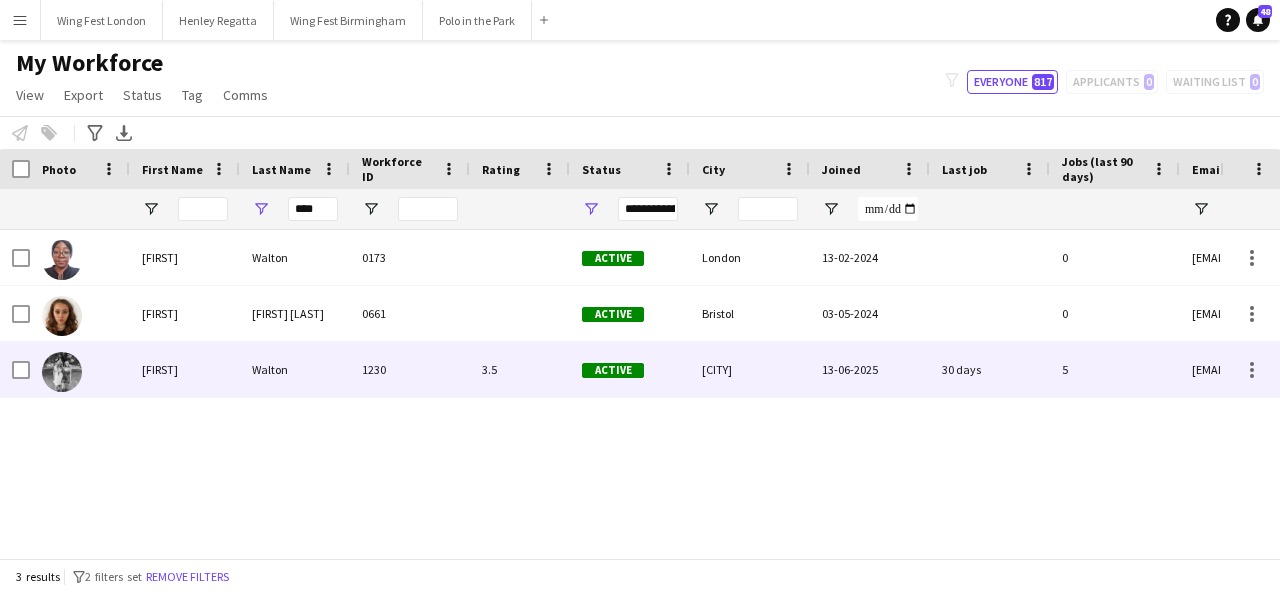 click on "Walton" at bounding box center (295, 369) 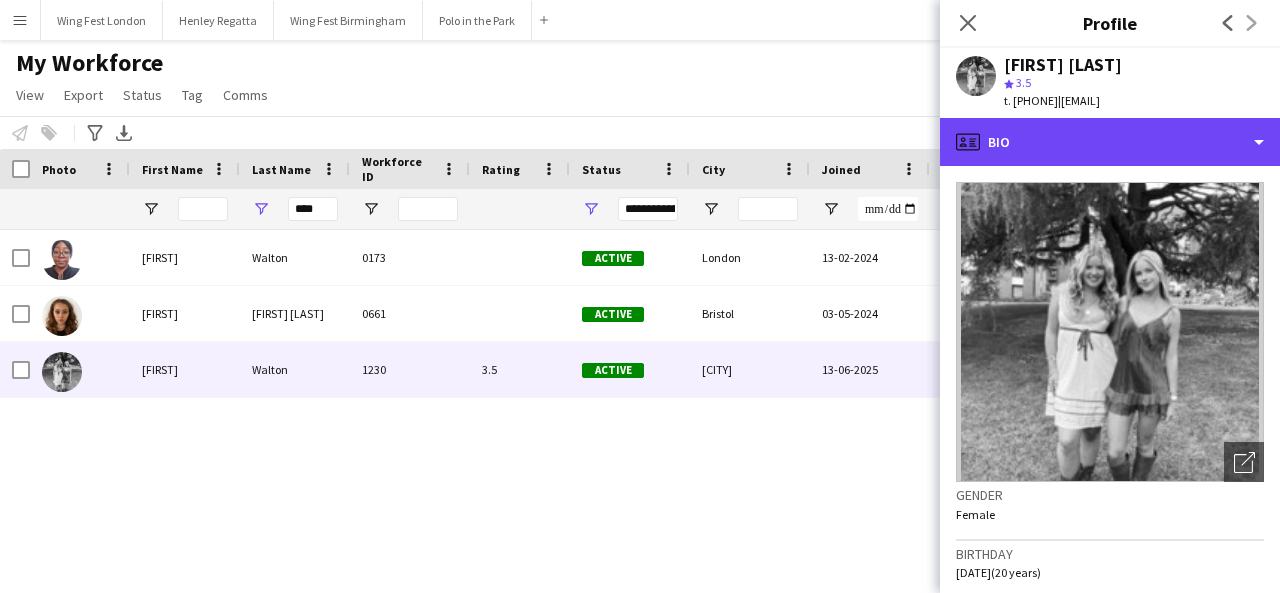 drag, startPoint x: 1022, startPoint y: 139, endPoint x: 1076, endPoint y: 187, distance: 72.249565 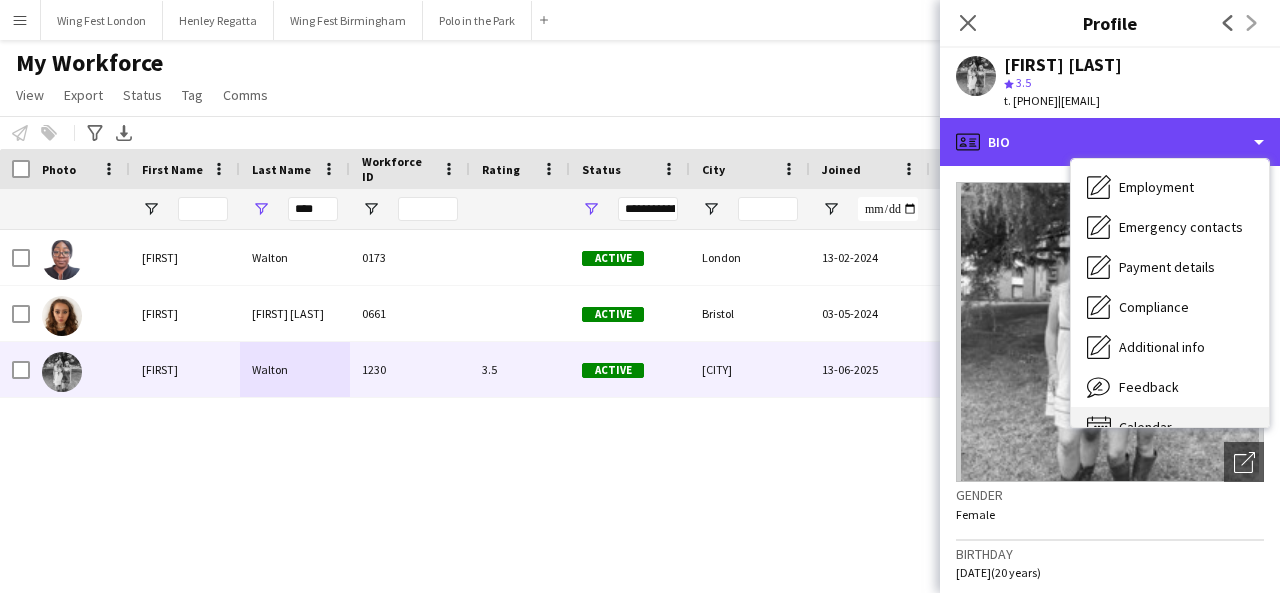 scroll, scrollTop: 148, scrollLeft: 0, axis: vertical 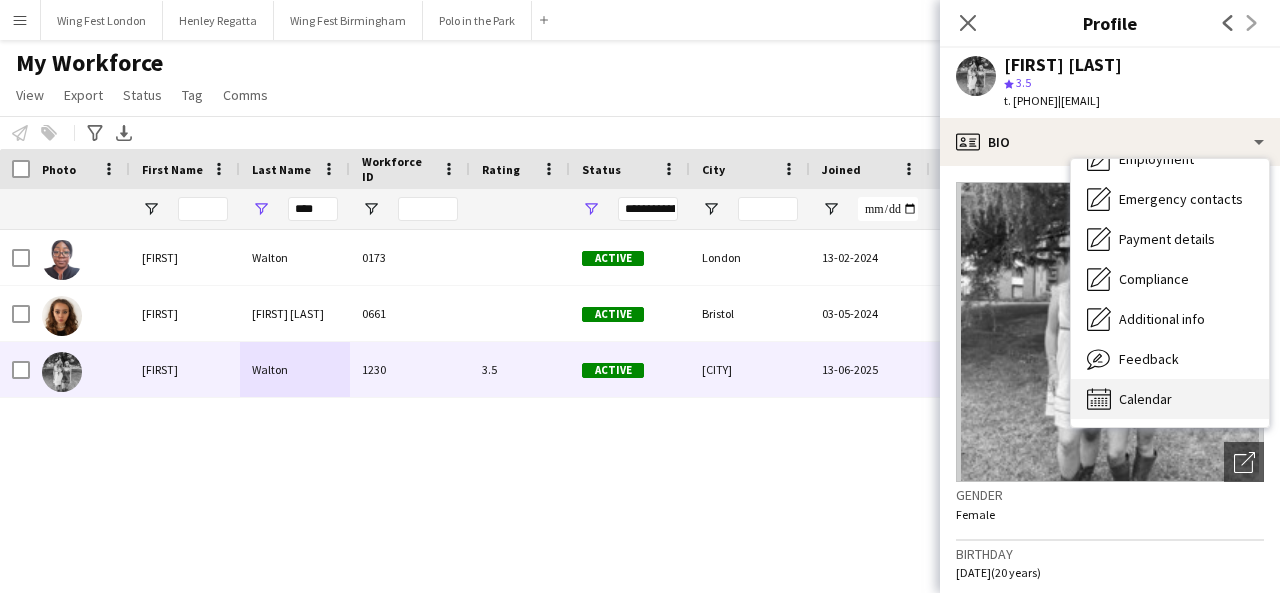 click on "Calendar" at bounding box center (1145, 399) 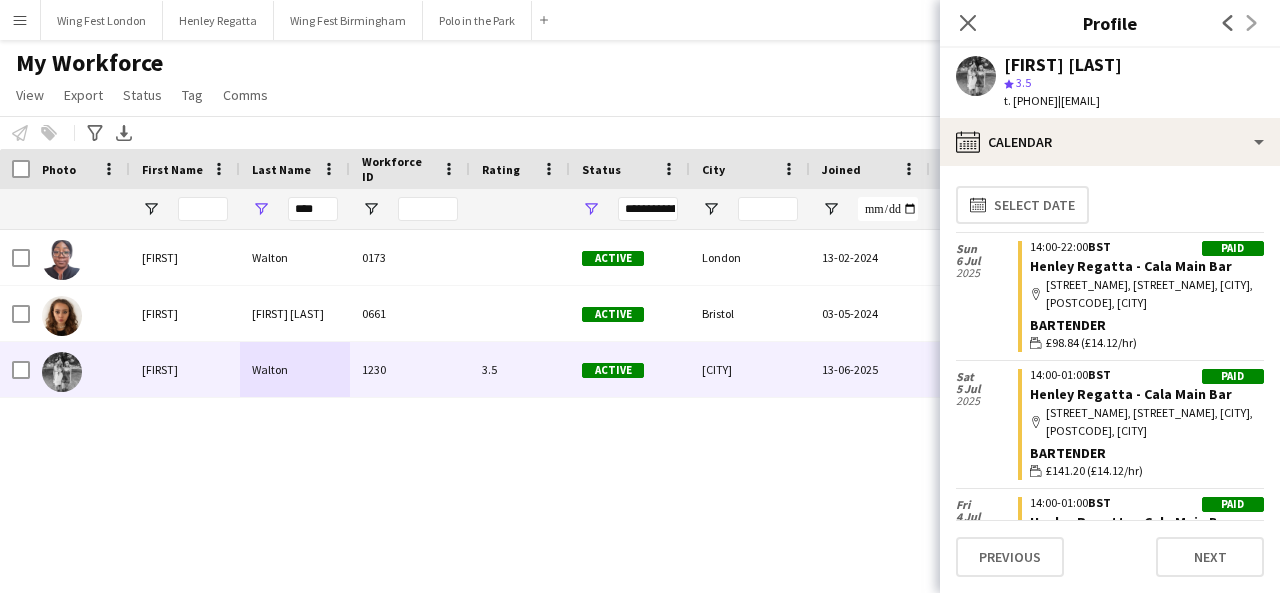 scroll, scrollTop: 0, scrollLeft: 0, axis: both 